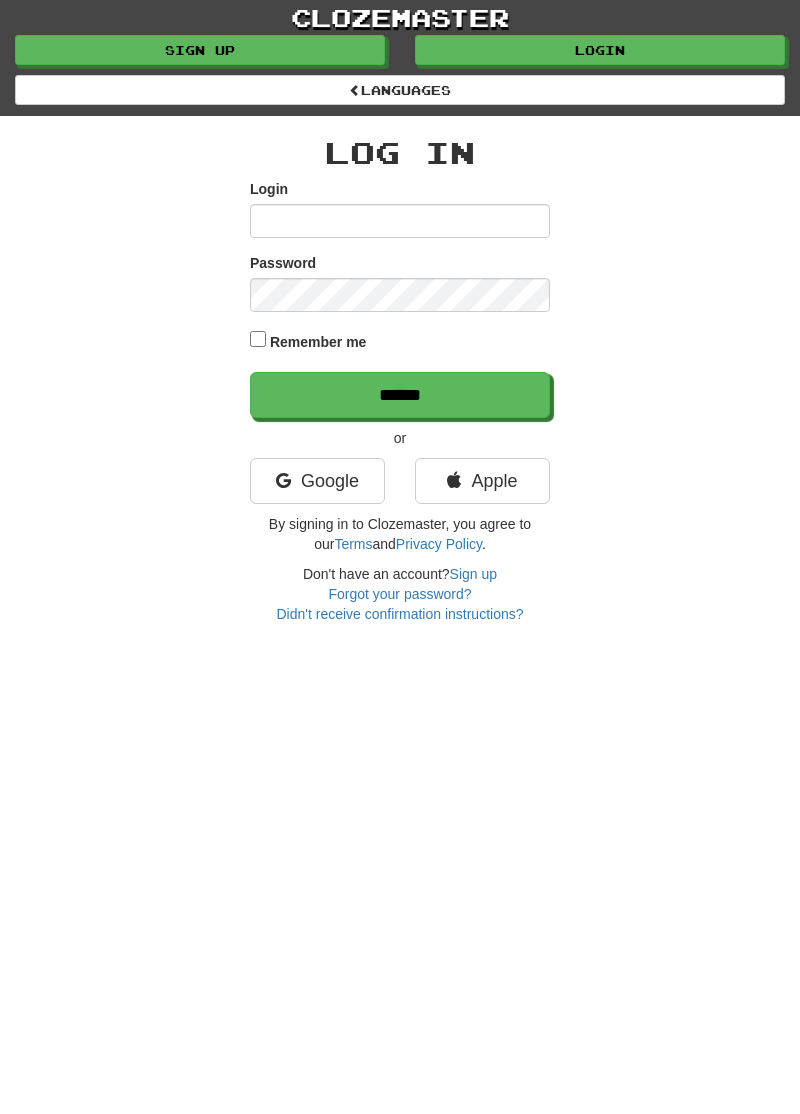 scroll, scrollTop: 0, scrollLeft: 0, axis: both 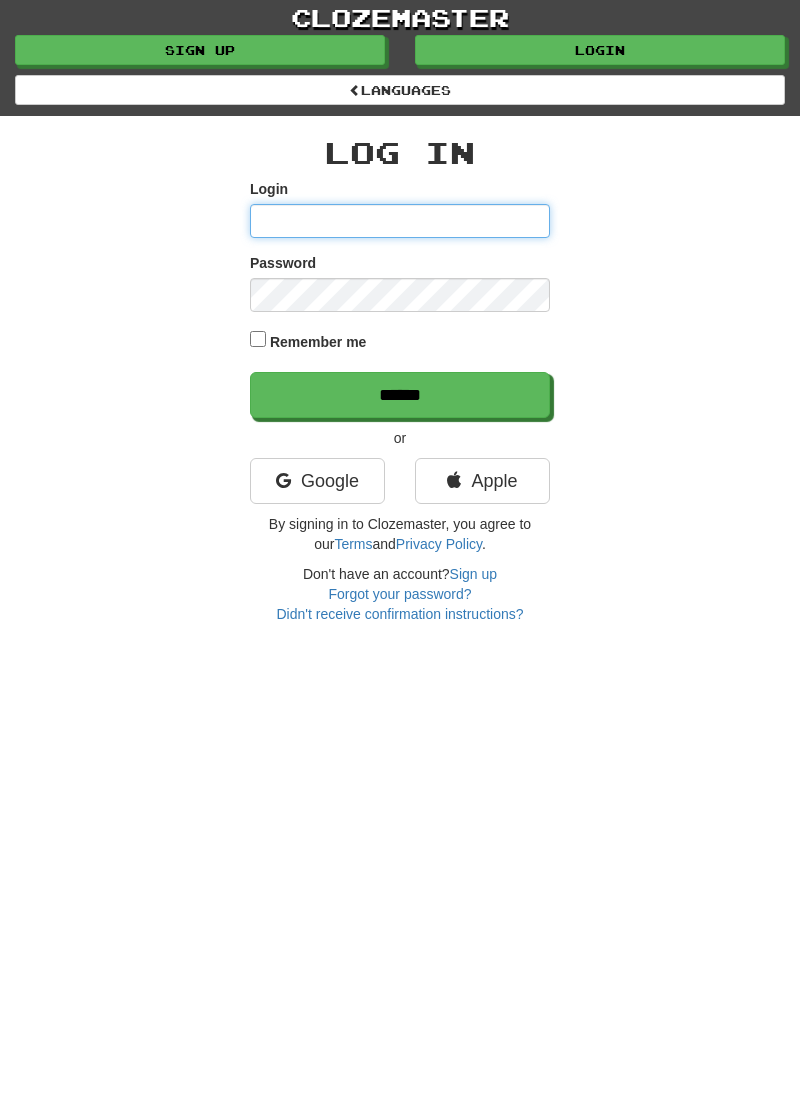 click on "Login" at bounding box center (400, 221) 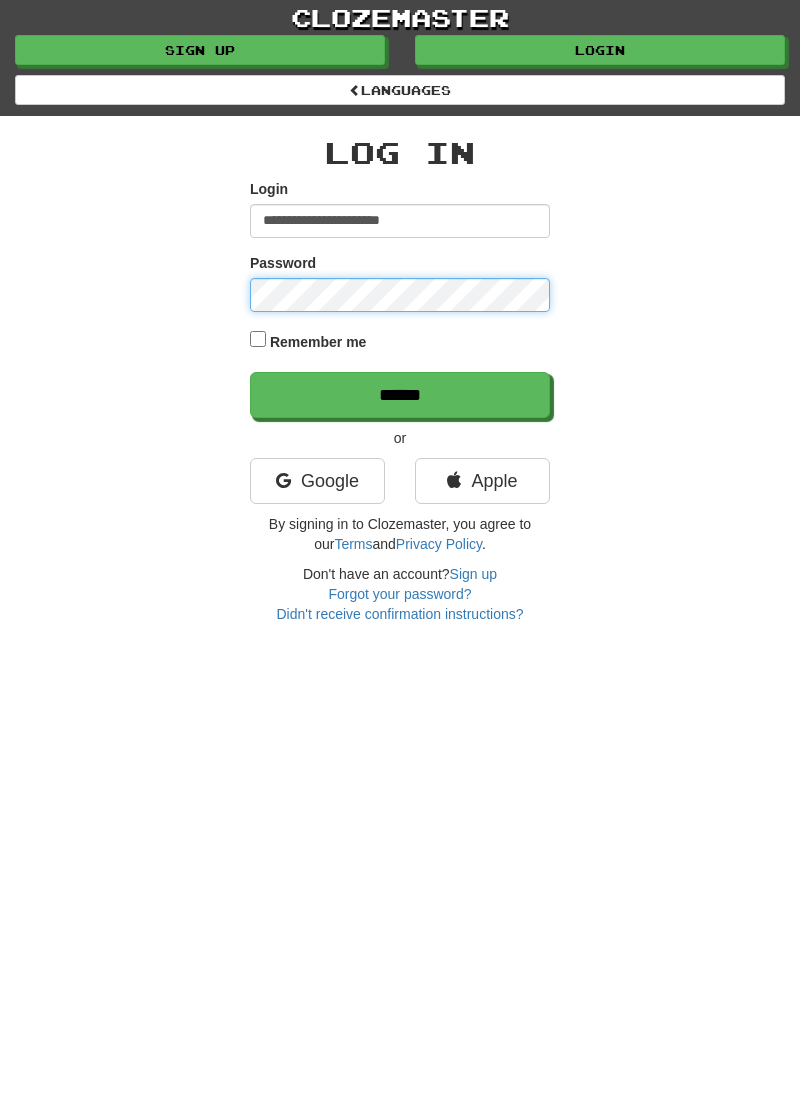 click on "******" at bounding box center (400, 395) 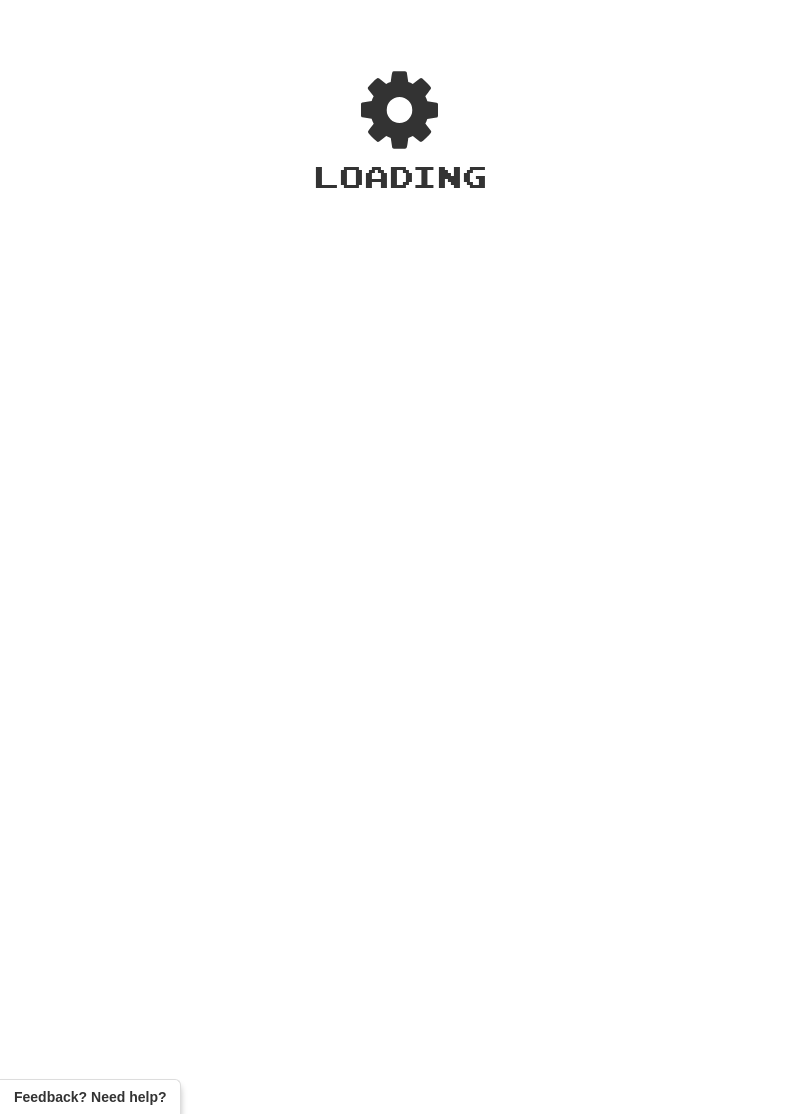 scroll, scrollTop: 0, scrollLeft: 0, axis: both 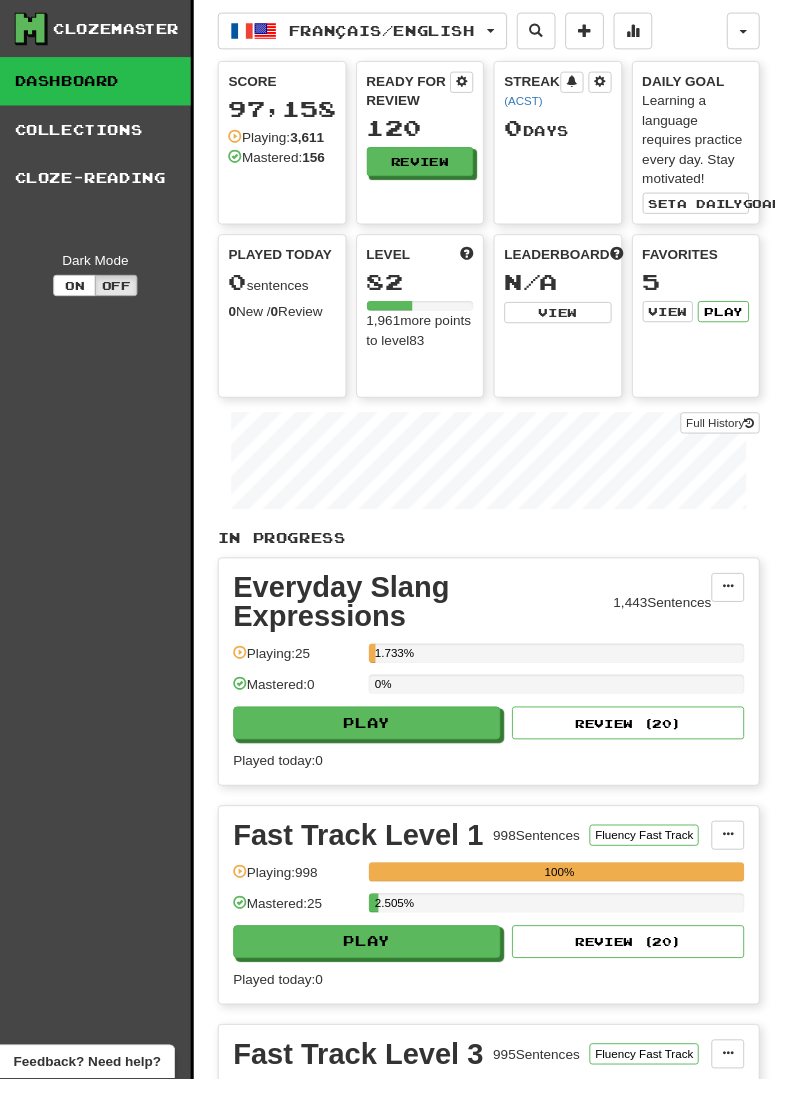 click on "Clozemaster Dashboard Collections Cloze-Reading Dark Mode On Off" at bounding box center (100, 1044) 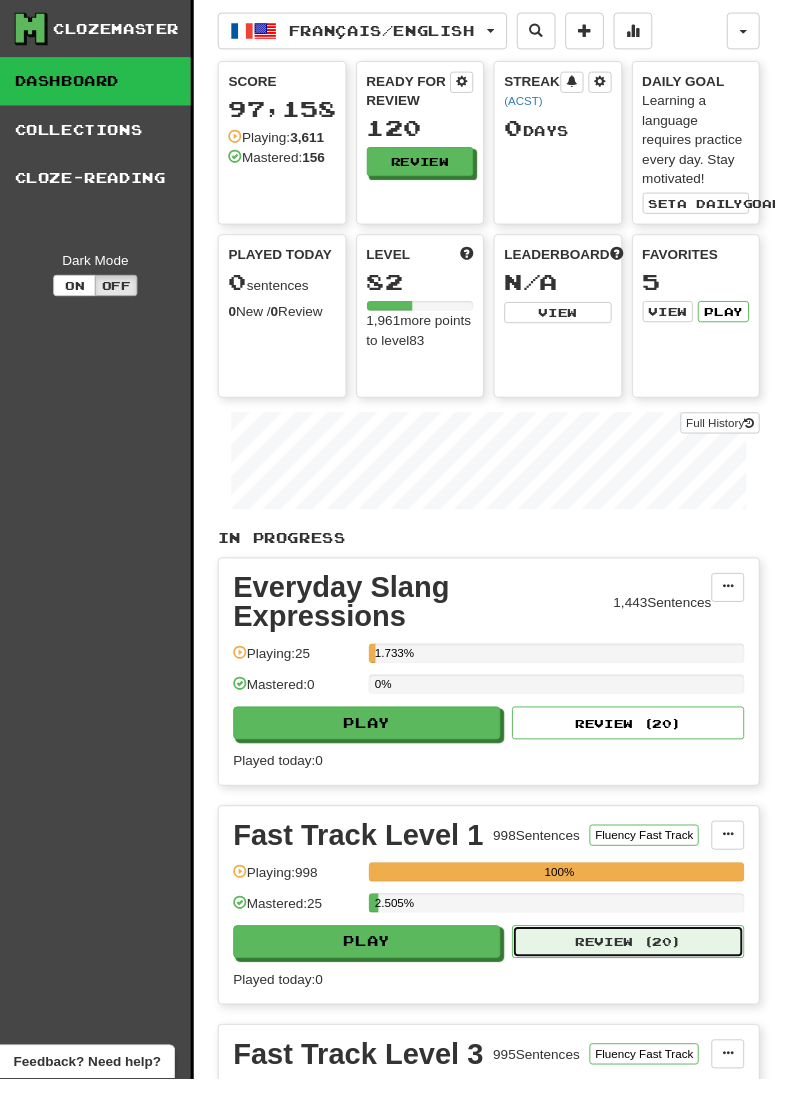 click on "Review ( 20 )" at bounding box center [649, 973] 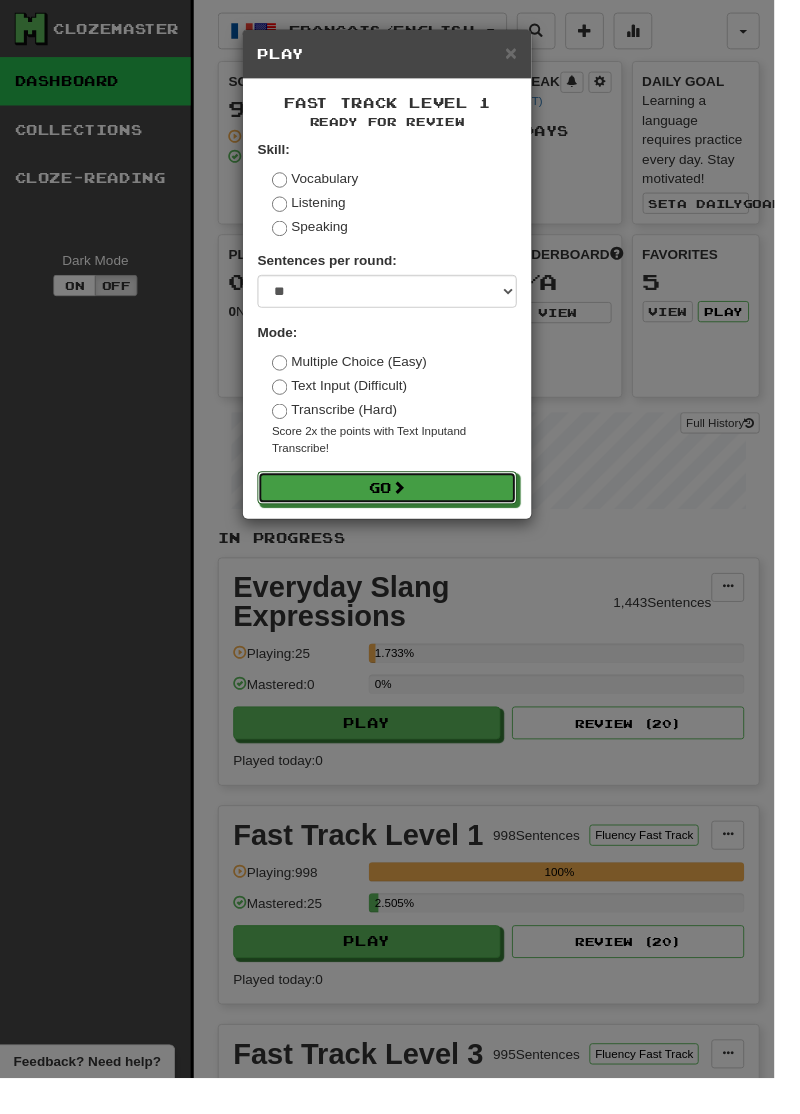 click on "Go" at bounding box center (400, 504) 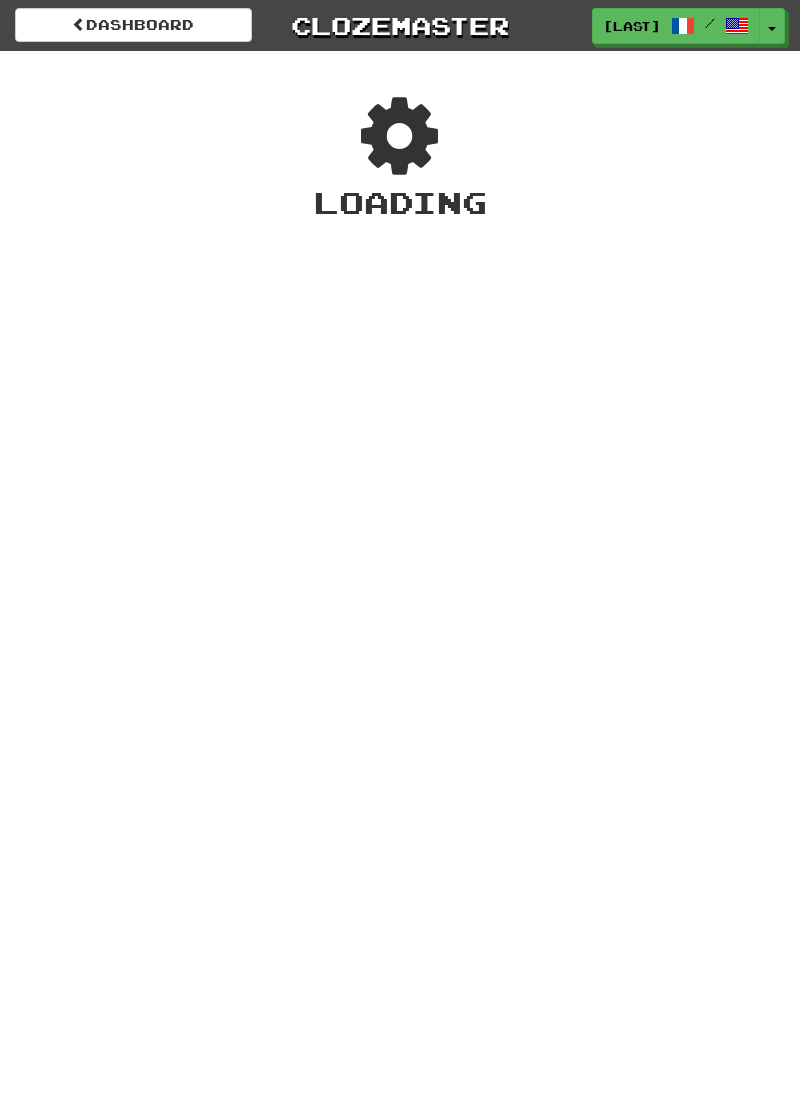 scroll, scrollTop: 0, scrollLeft: 0, axis: both 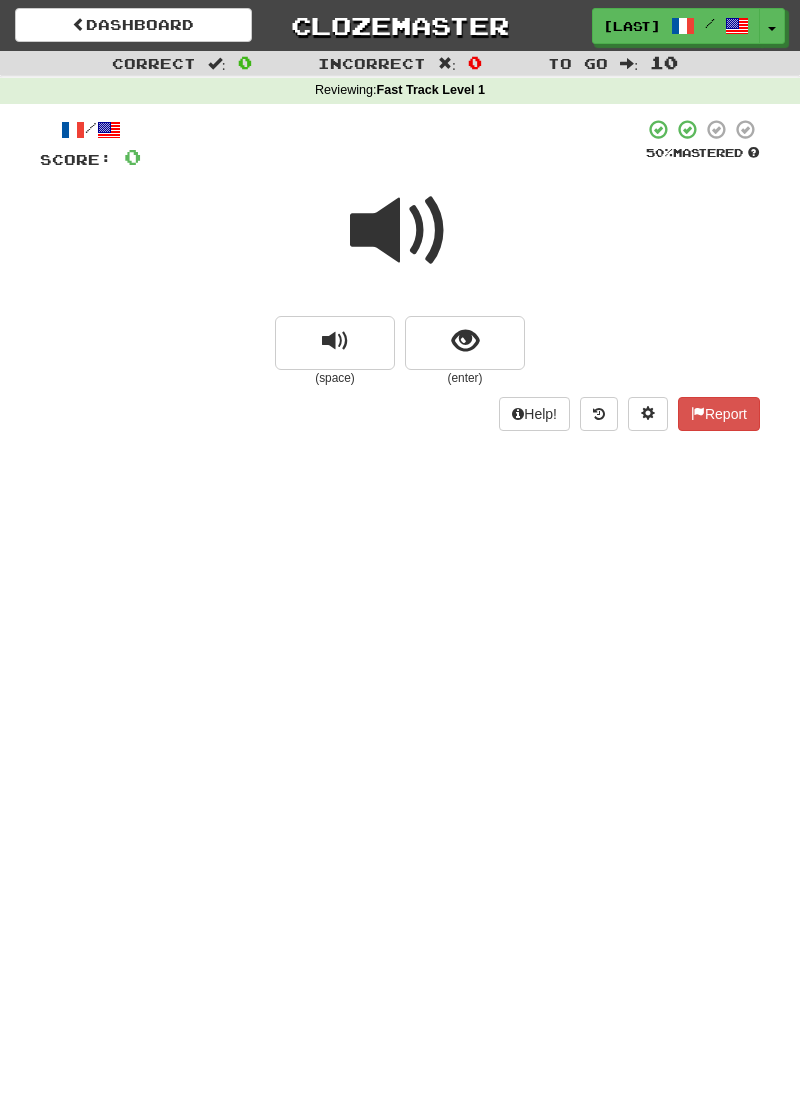 click at bounding box center (400, 231) 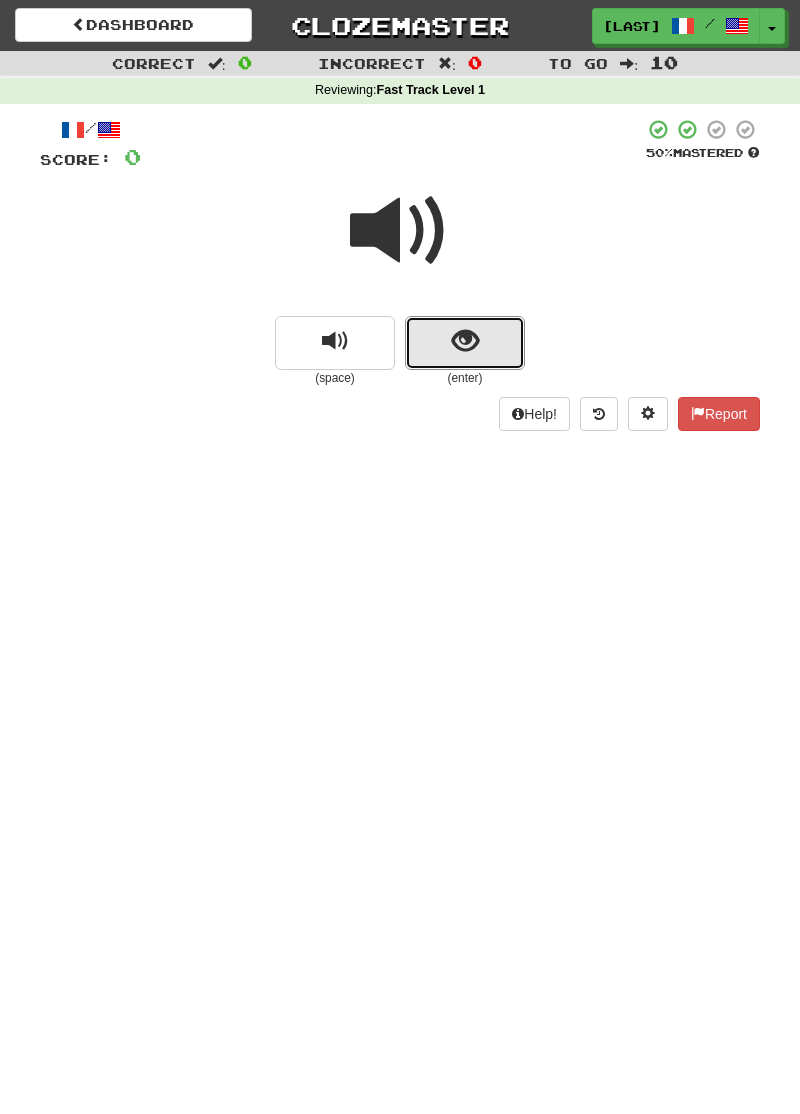 click at bounding box center (465, 343) 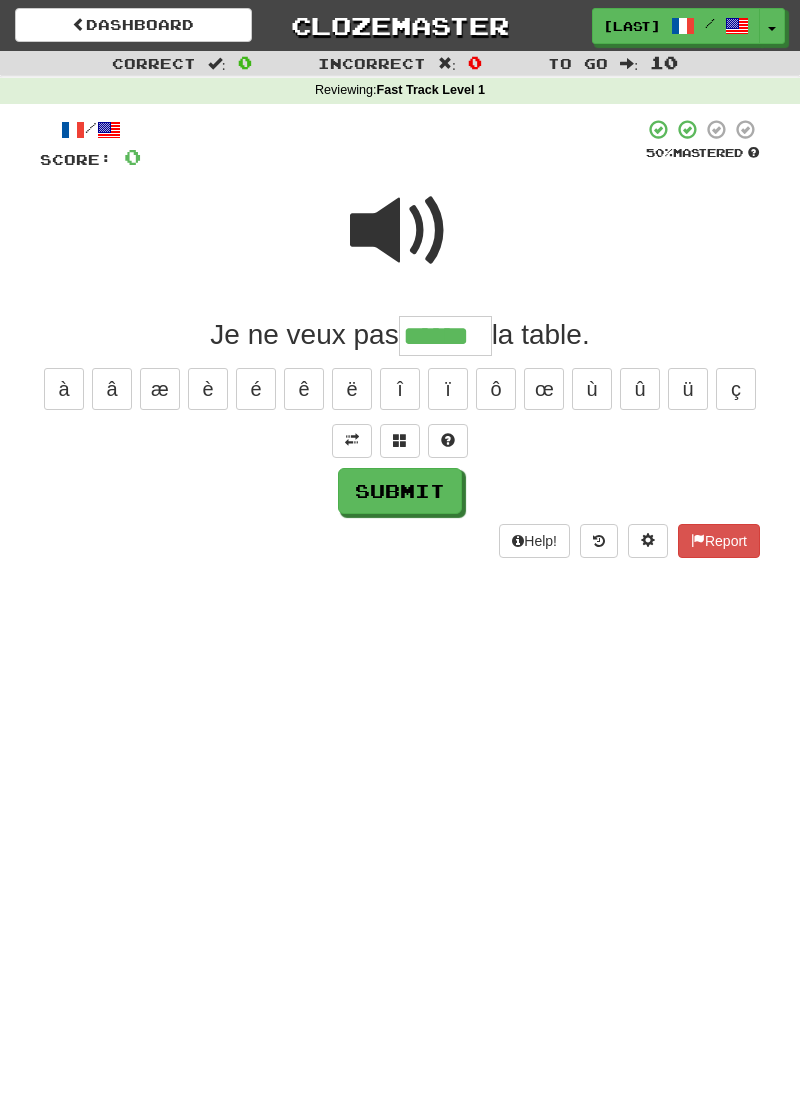 type on "******" 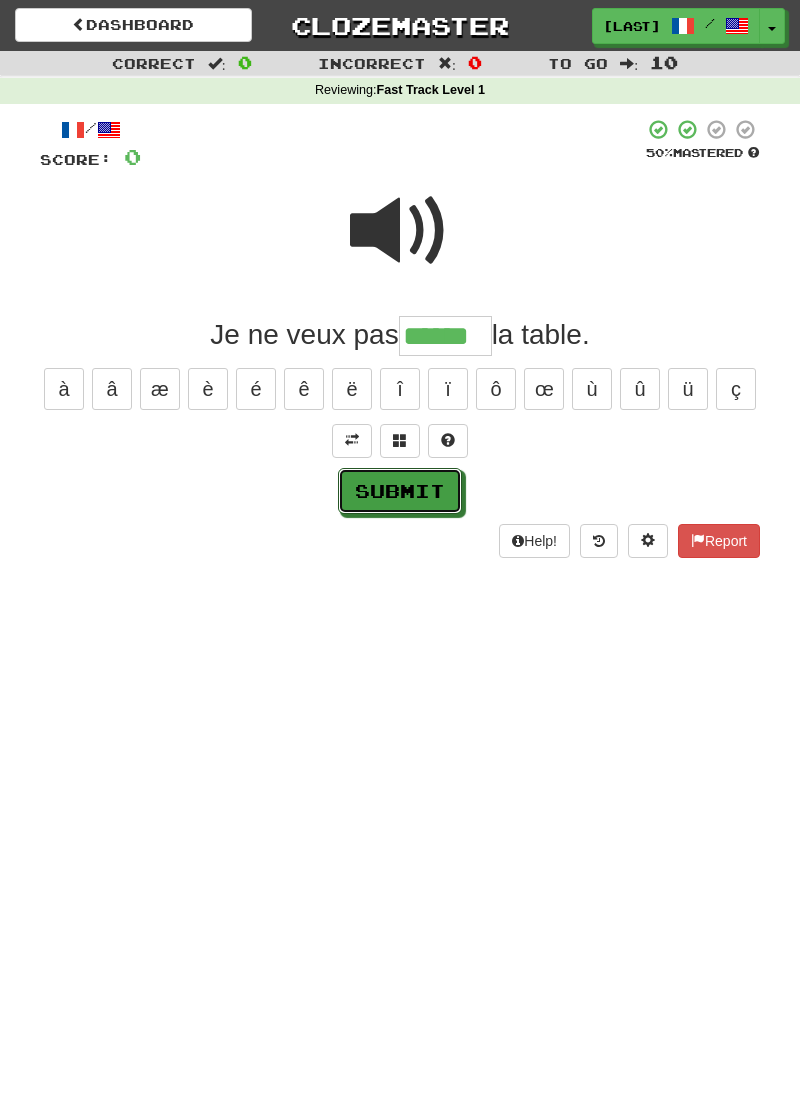 click on "Submit" at bounding box center [400, 491] 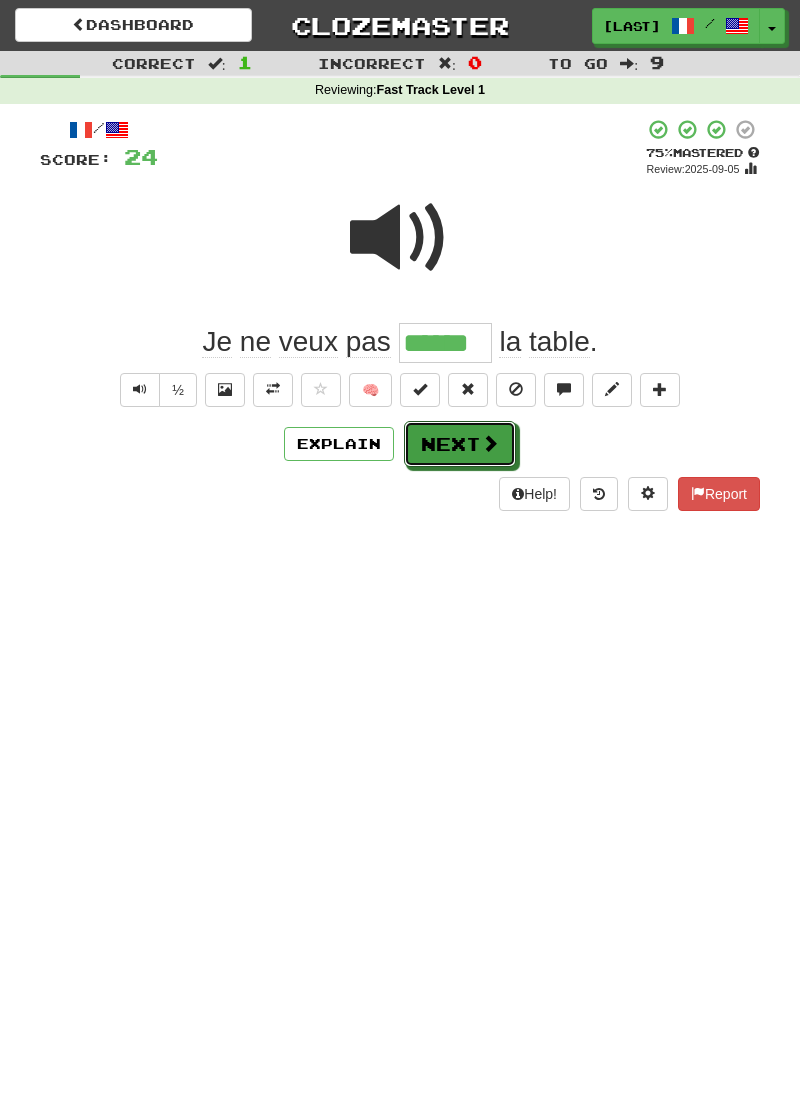 click on "Next" at bounding box center [460, 444] 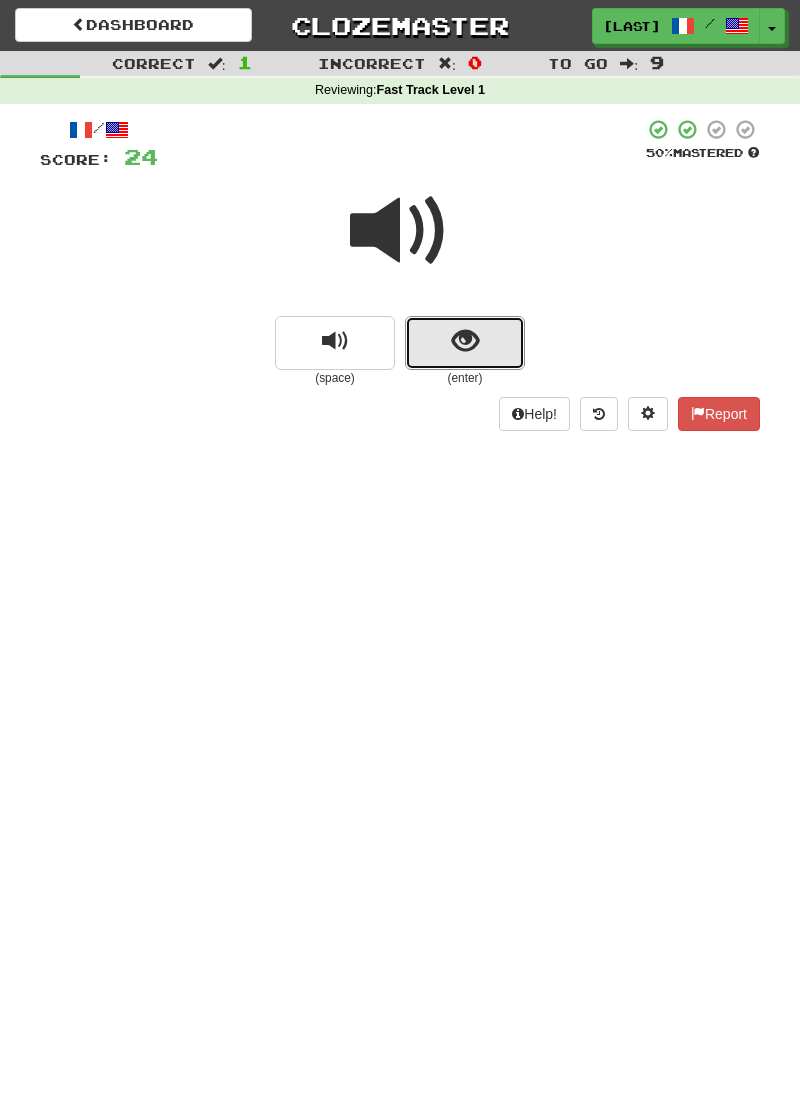 click at bounding box center (465, 343) 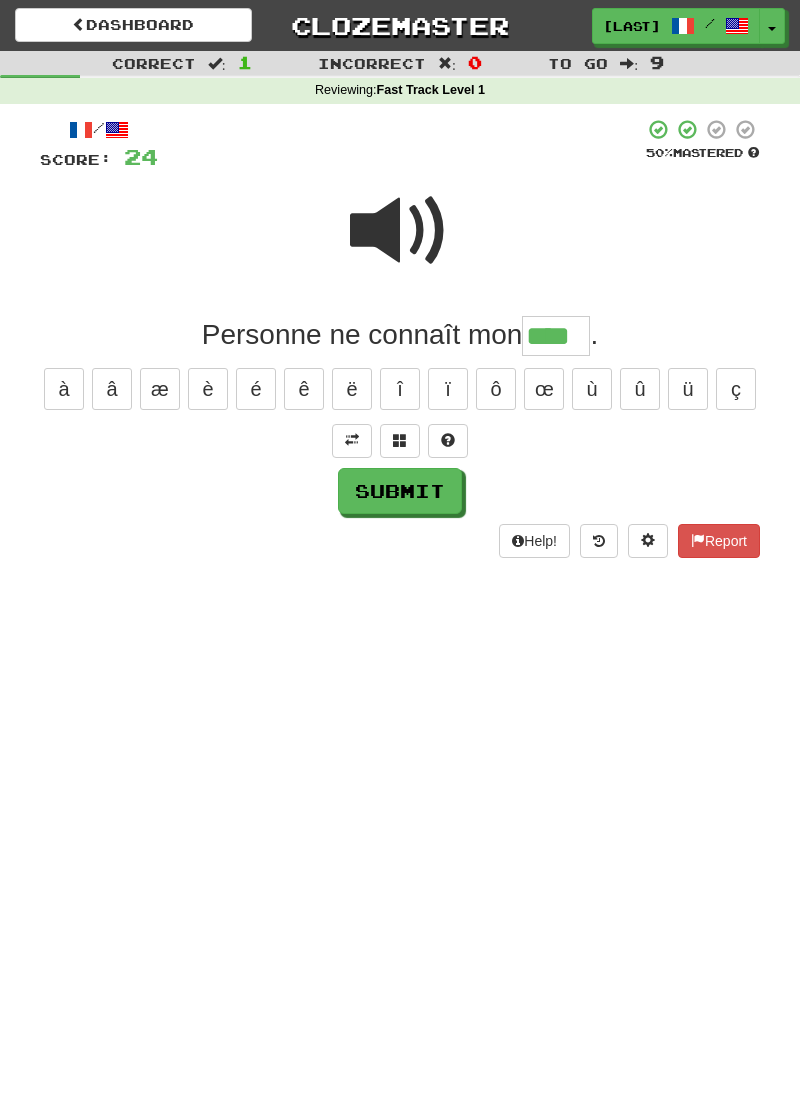 type on "****" 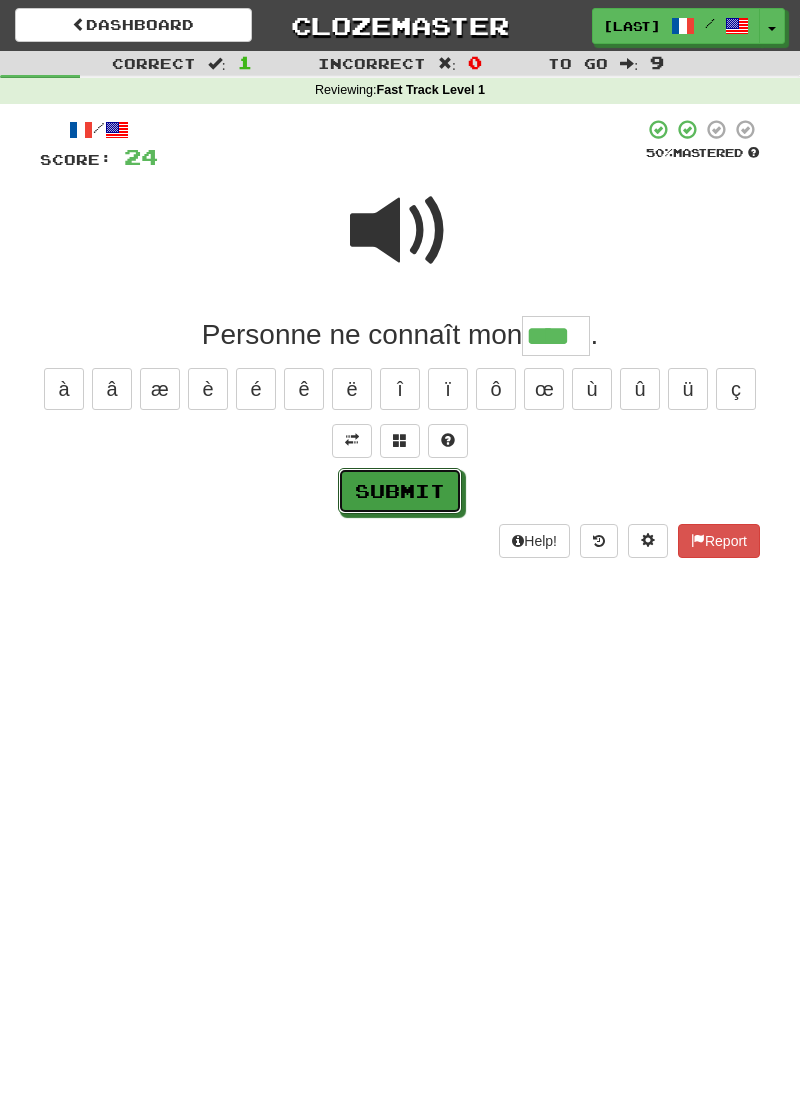 click on "Submit" at bounding box center (400, 491) 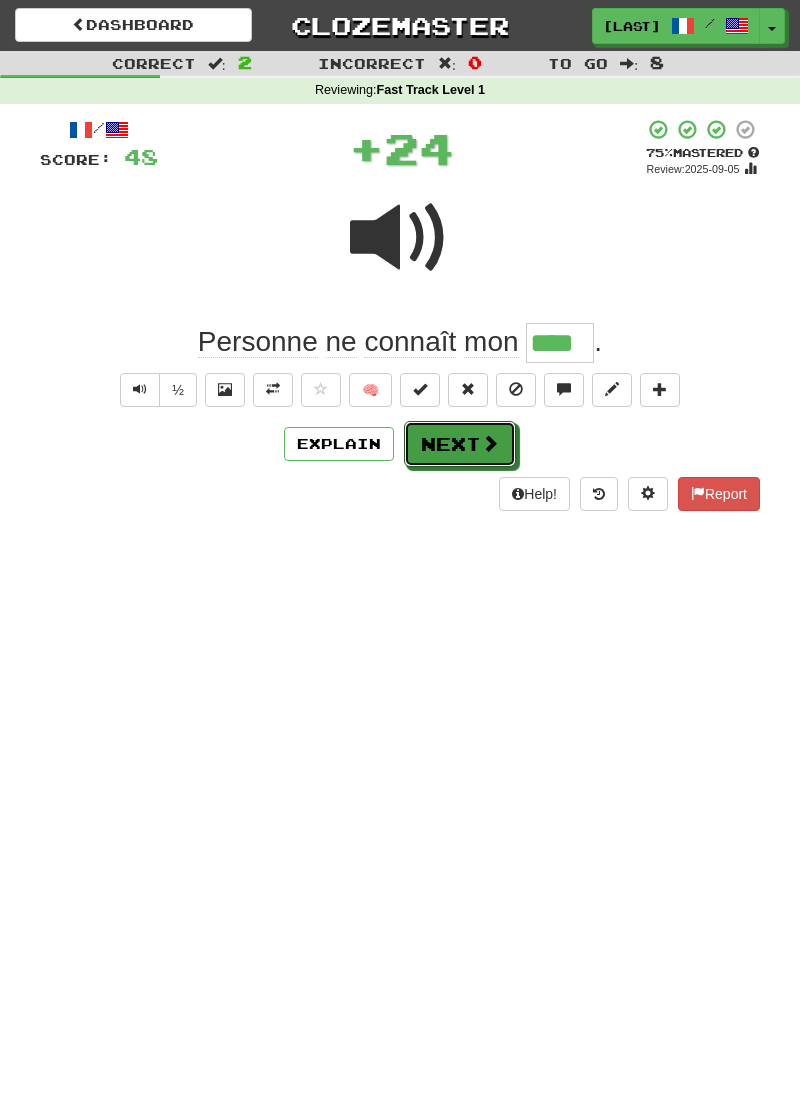 click on "Next" at bounding box center (460, 444) 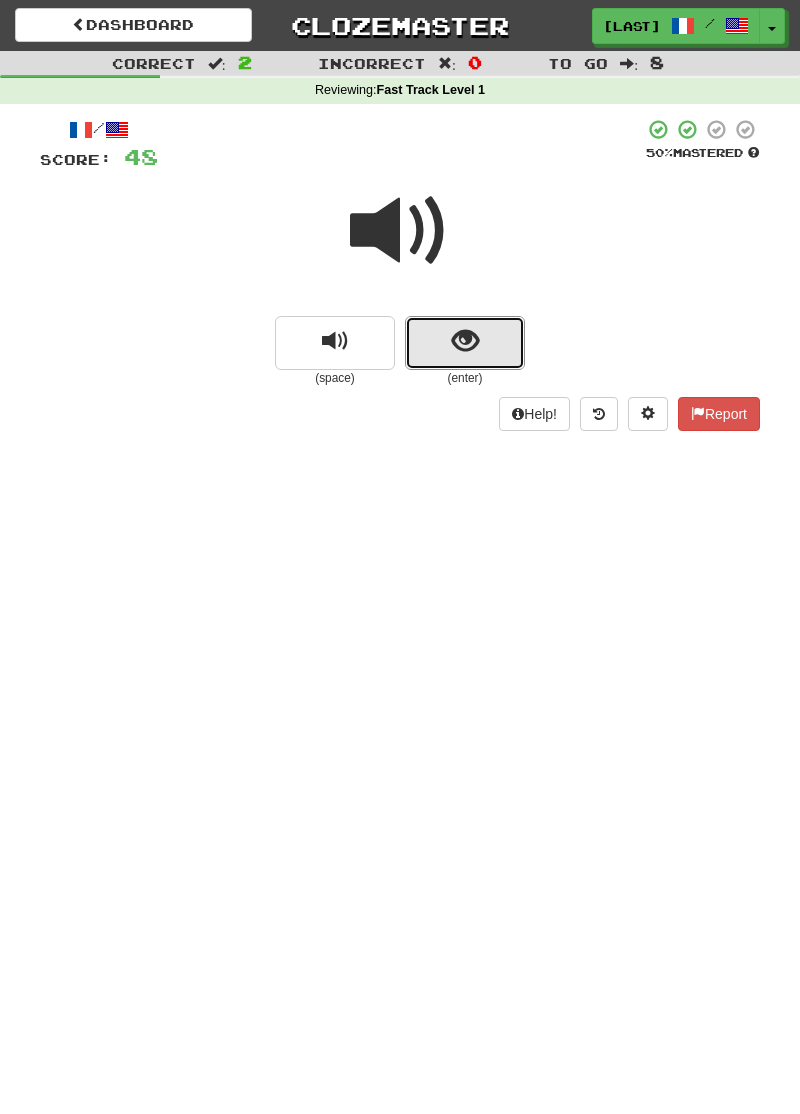 click at bounding box center [465, 343] 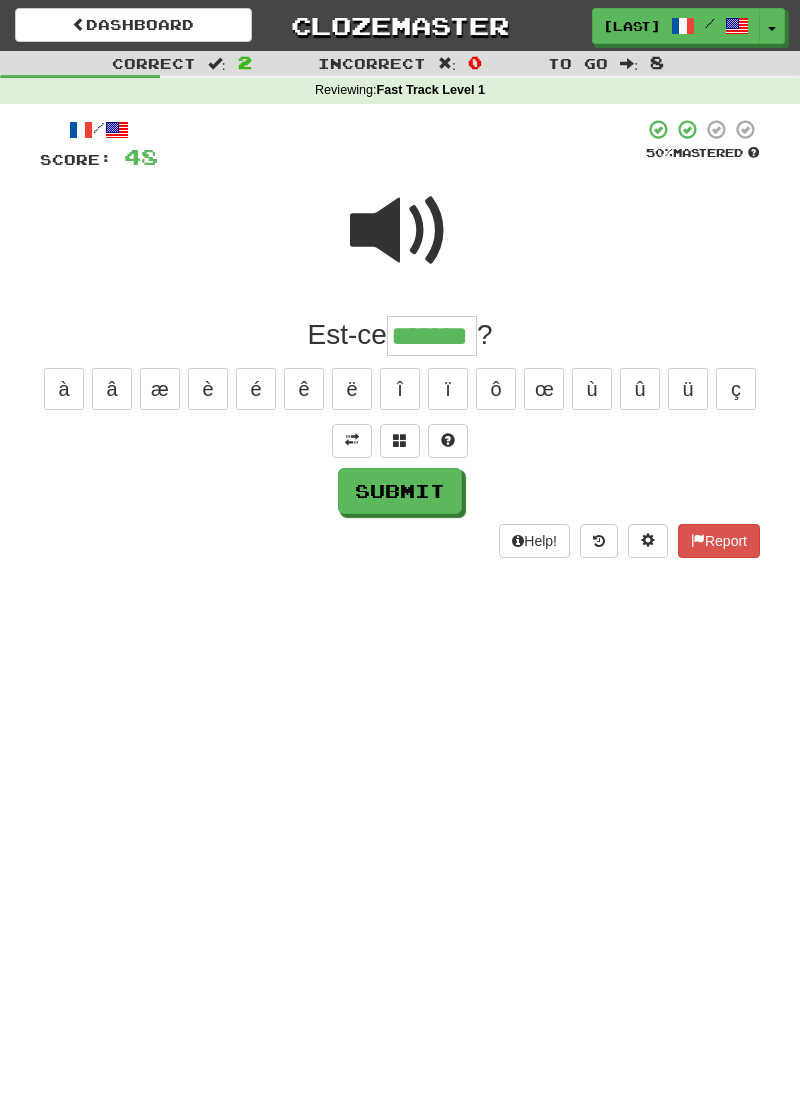 type on "*******" 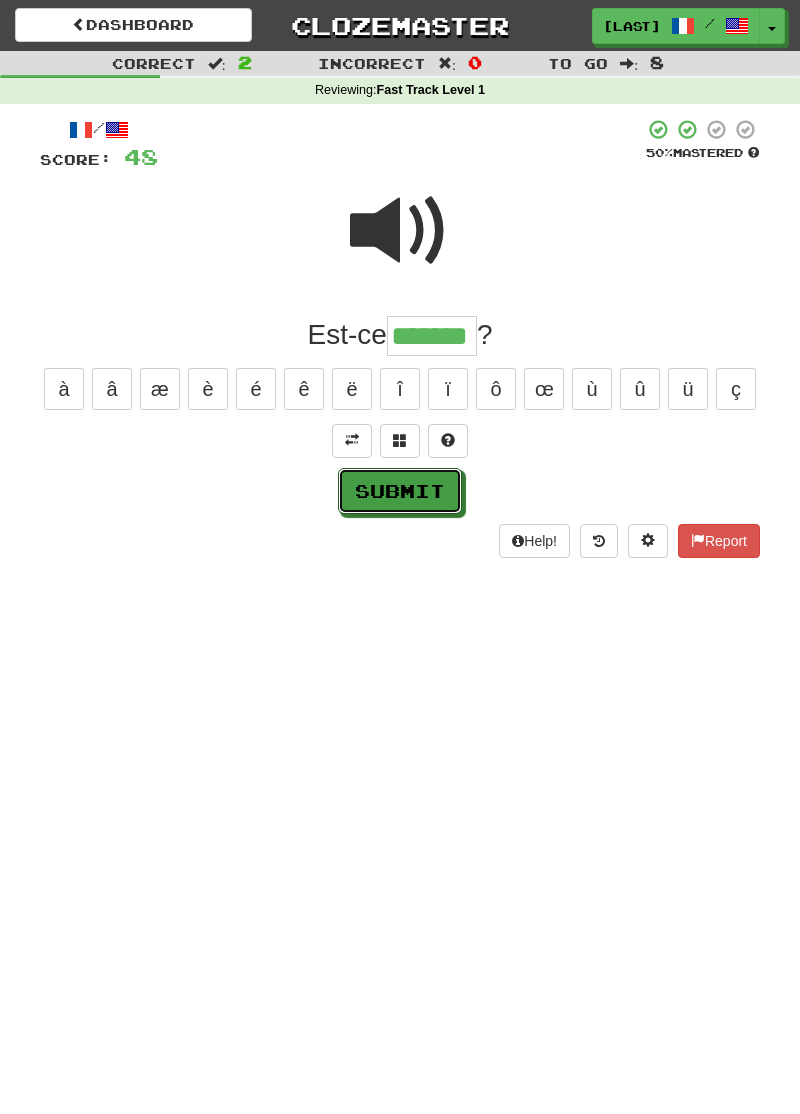 click on "Submit" at bounding box center [400, 491] 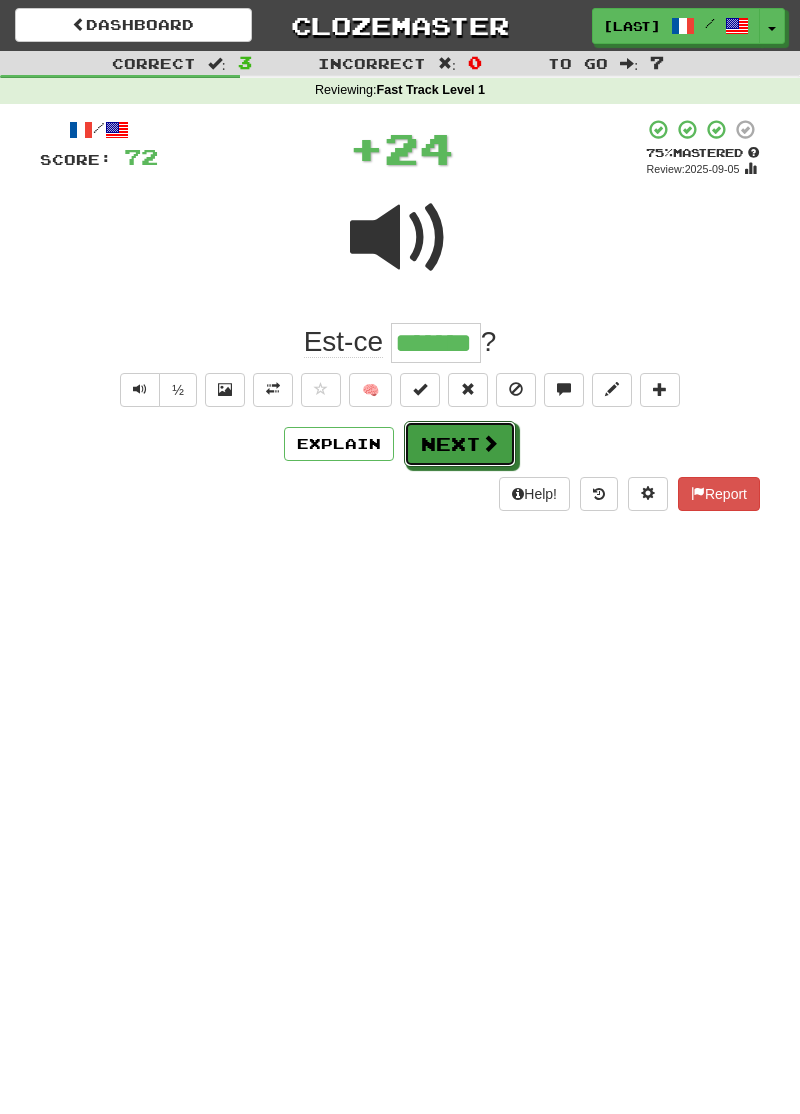 click on "Next" at bounding box center (460, 444) 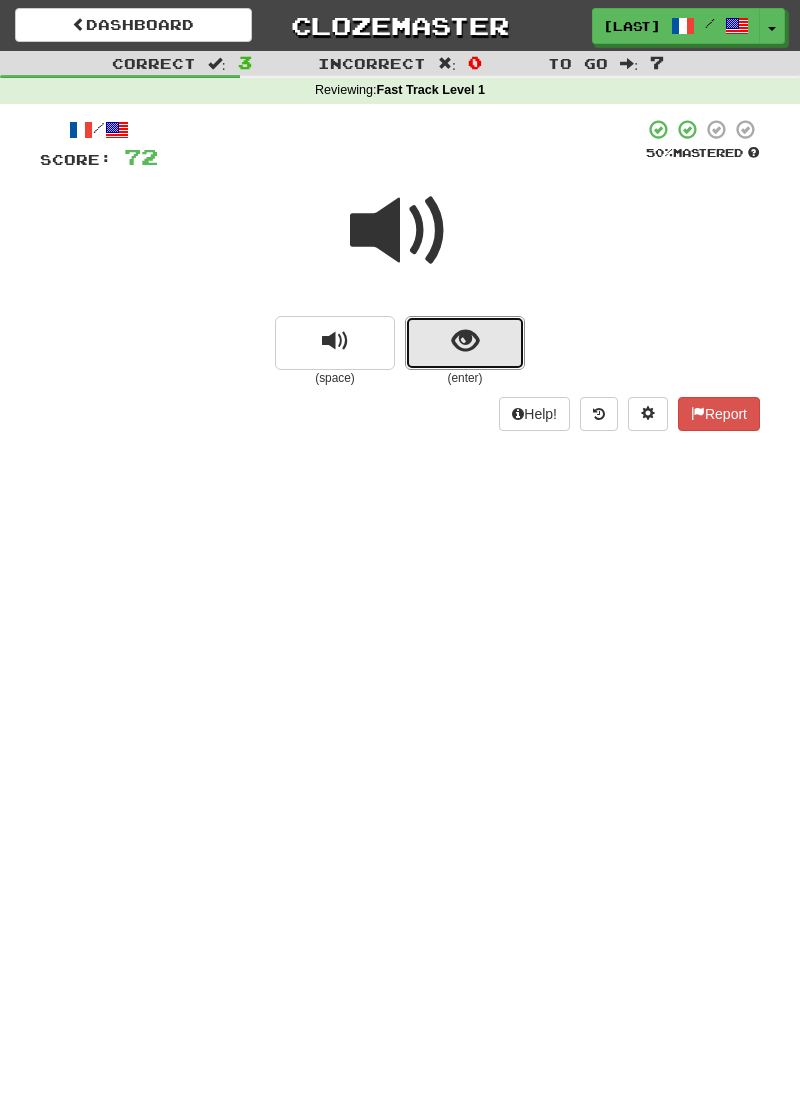 click at bounding box center [465, 343] 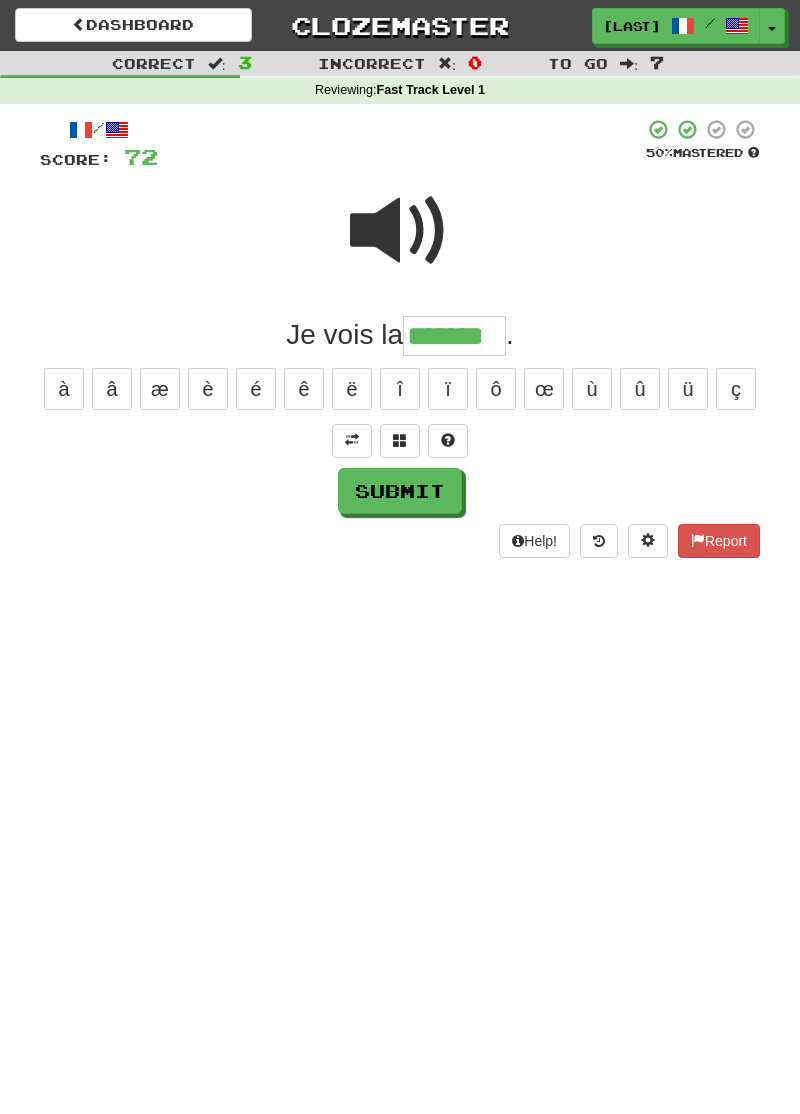 type on "*******" 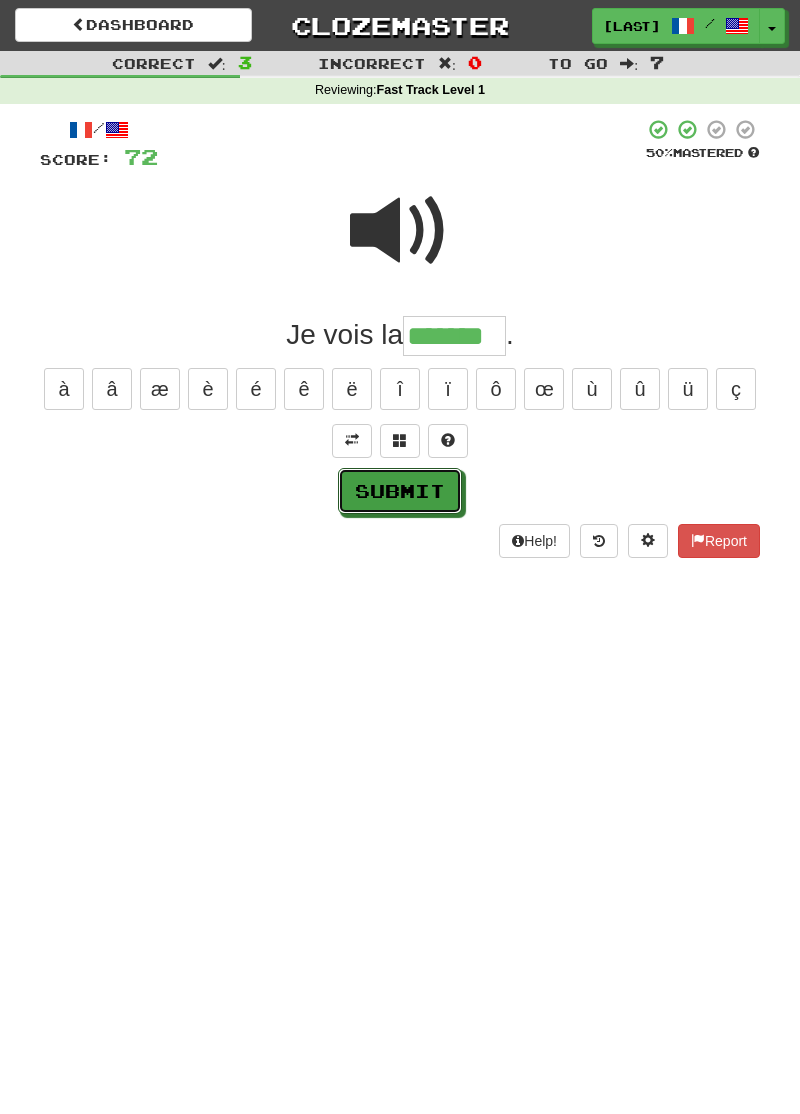 click on "Submit" at bounding box center (400, 491) 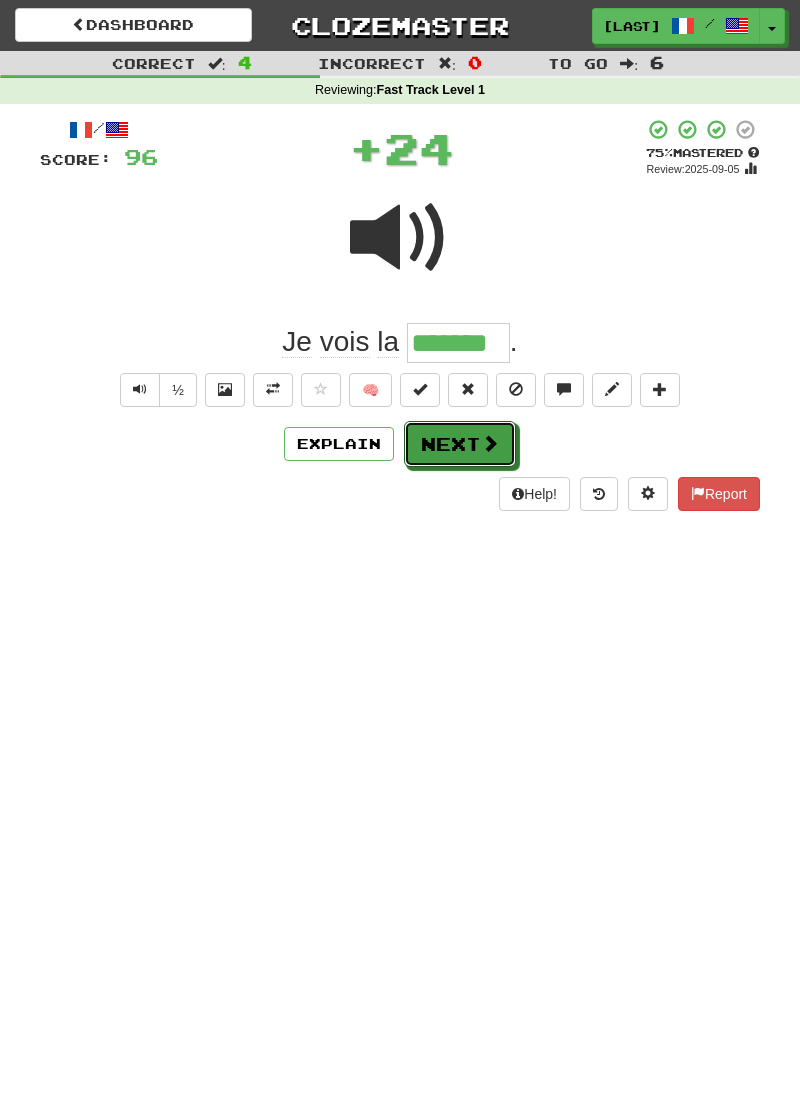 click on "Next" at bounding box center (460, 444) 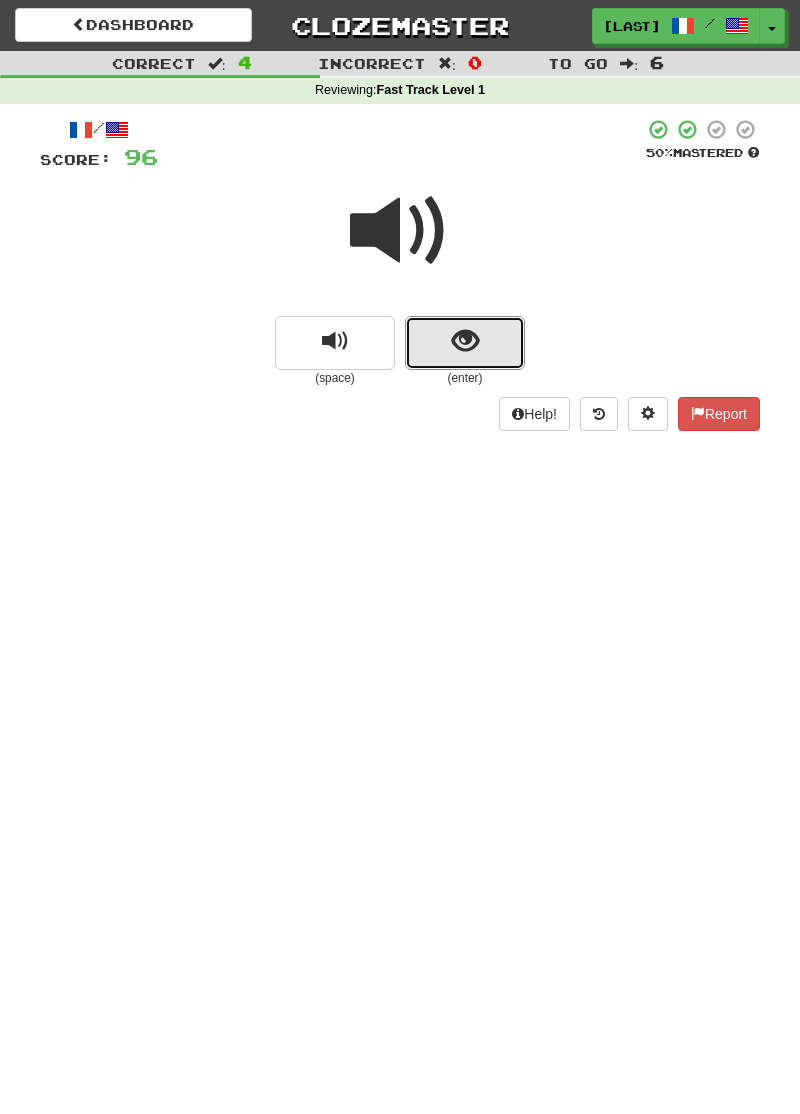 click at bounding box center (465, 341) 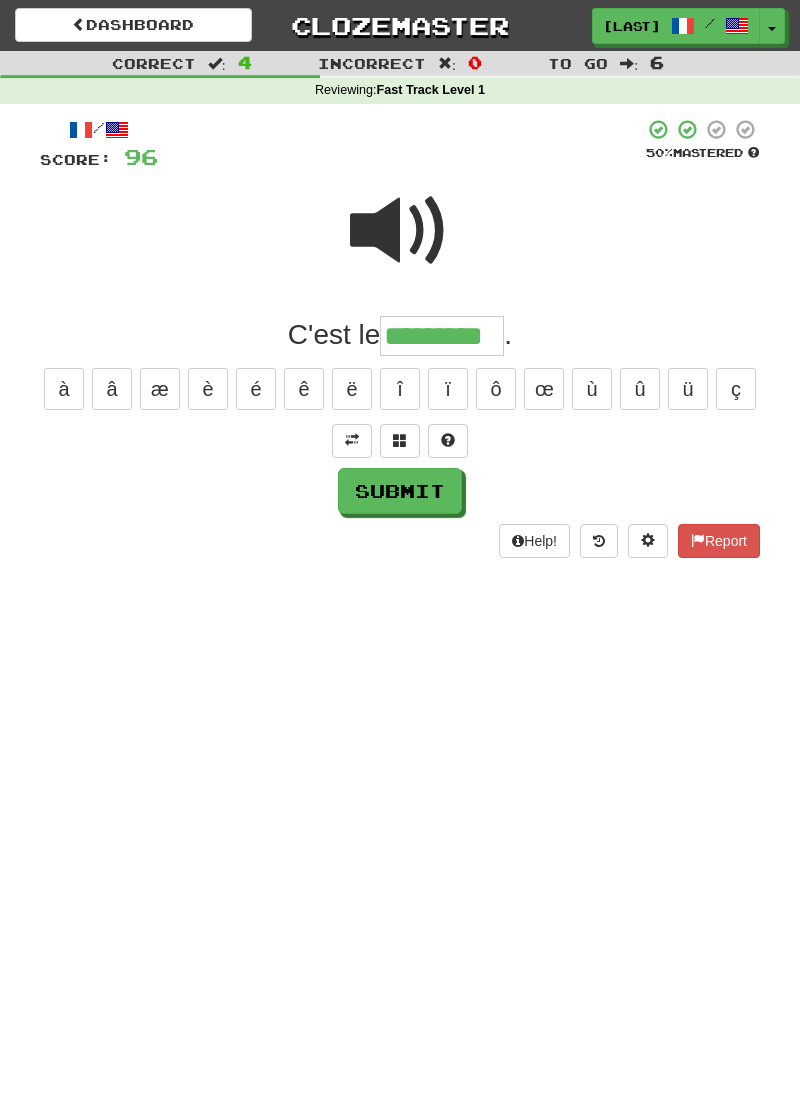 type on "*********" 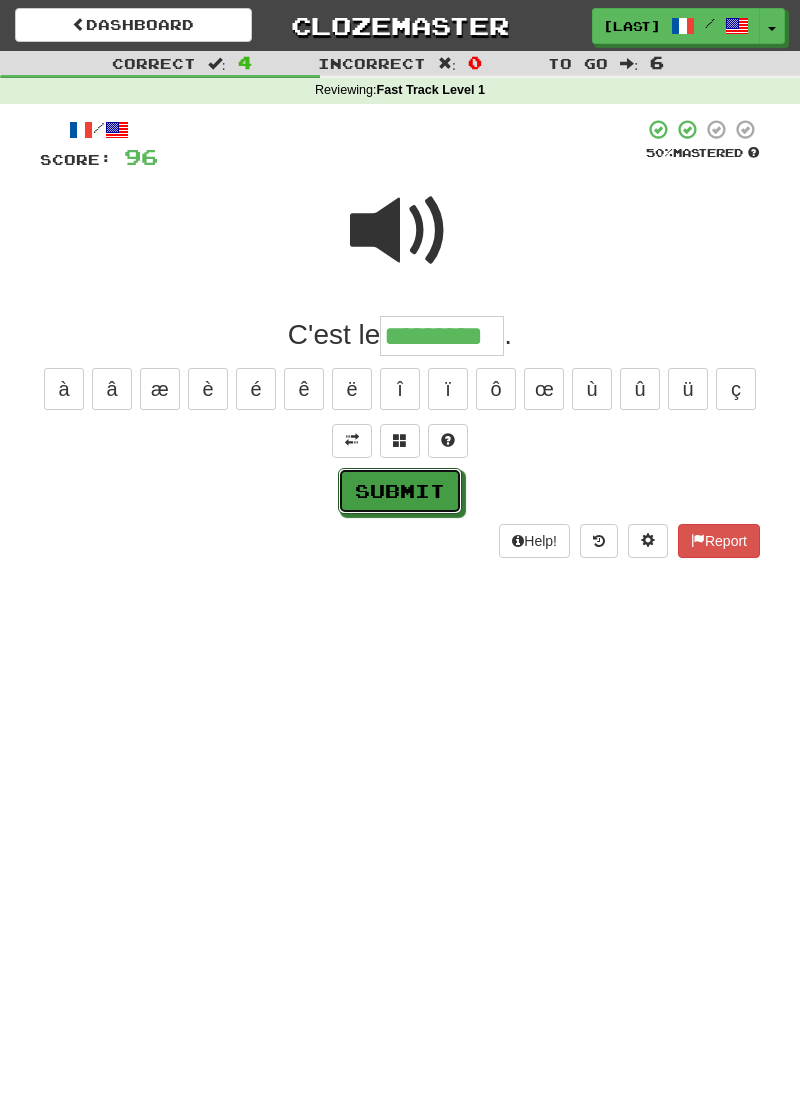click on "Submit" at bounding box center [400, 491] 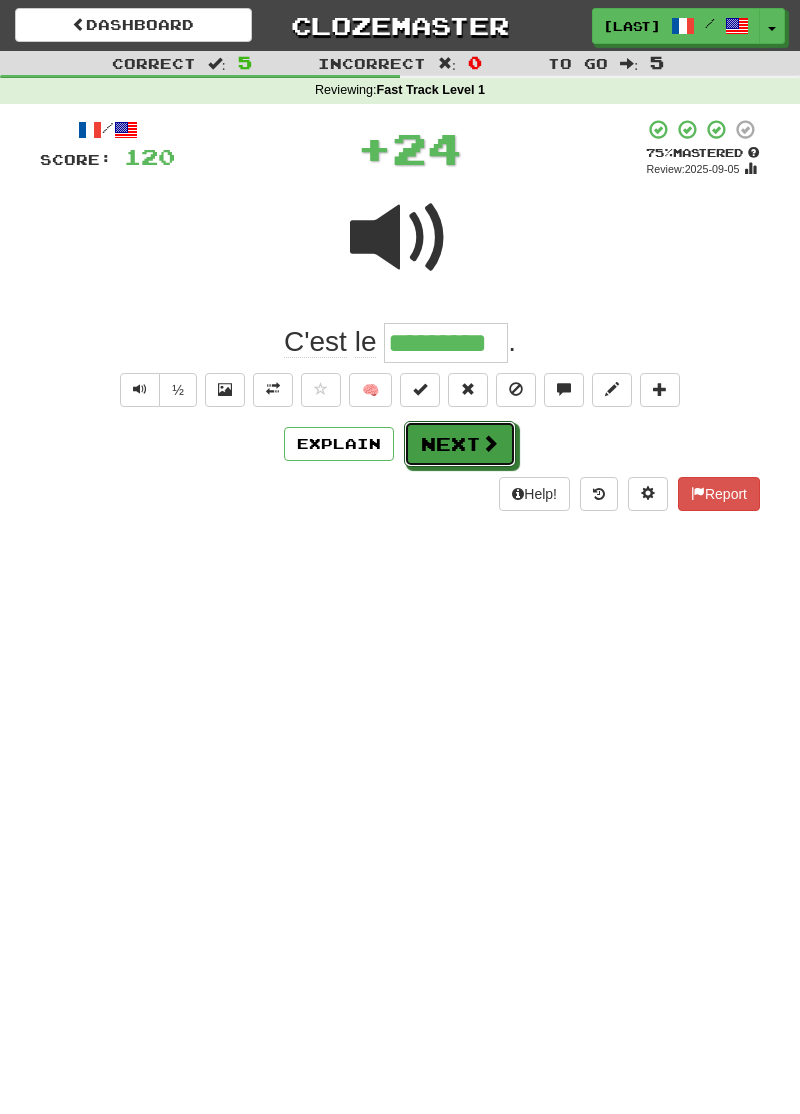 click on "Next" at bounding box center [460, 444] 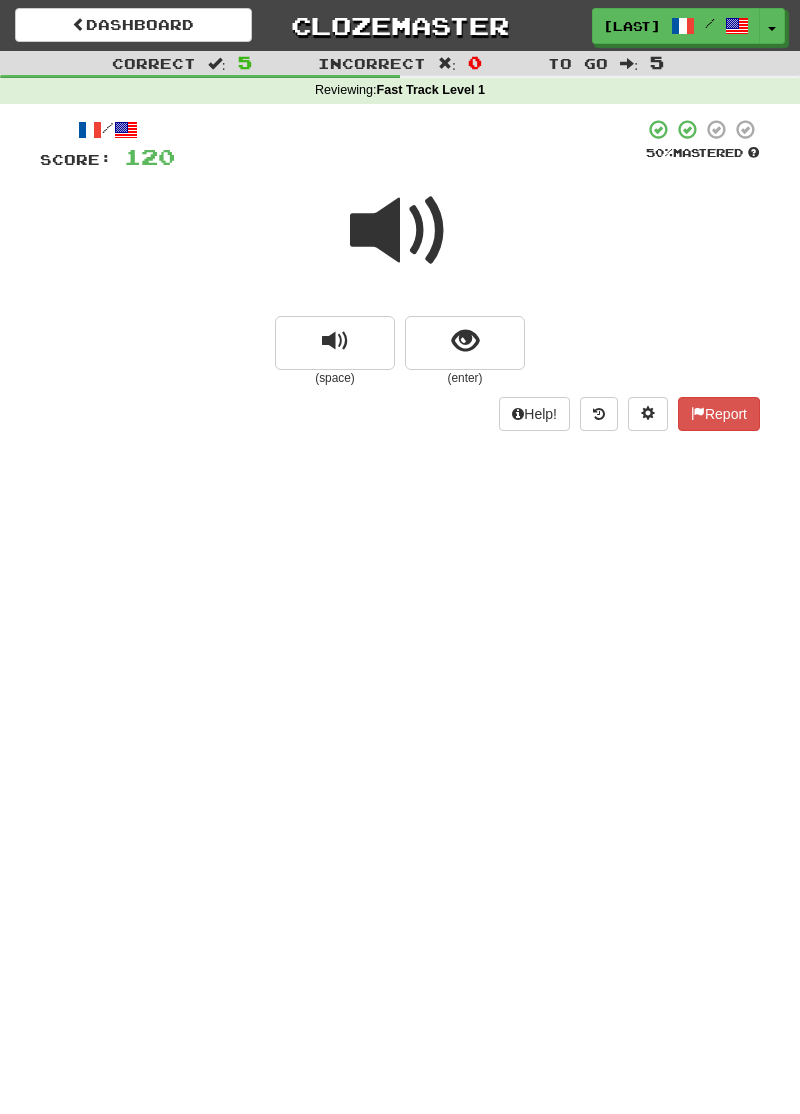click at bounding box center [400, 231] 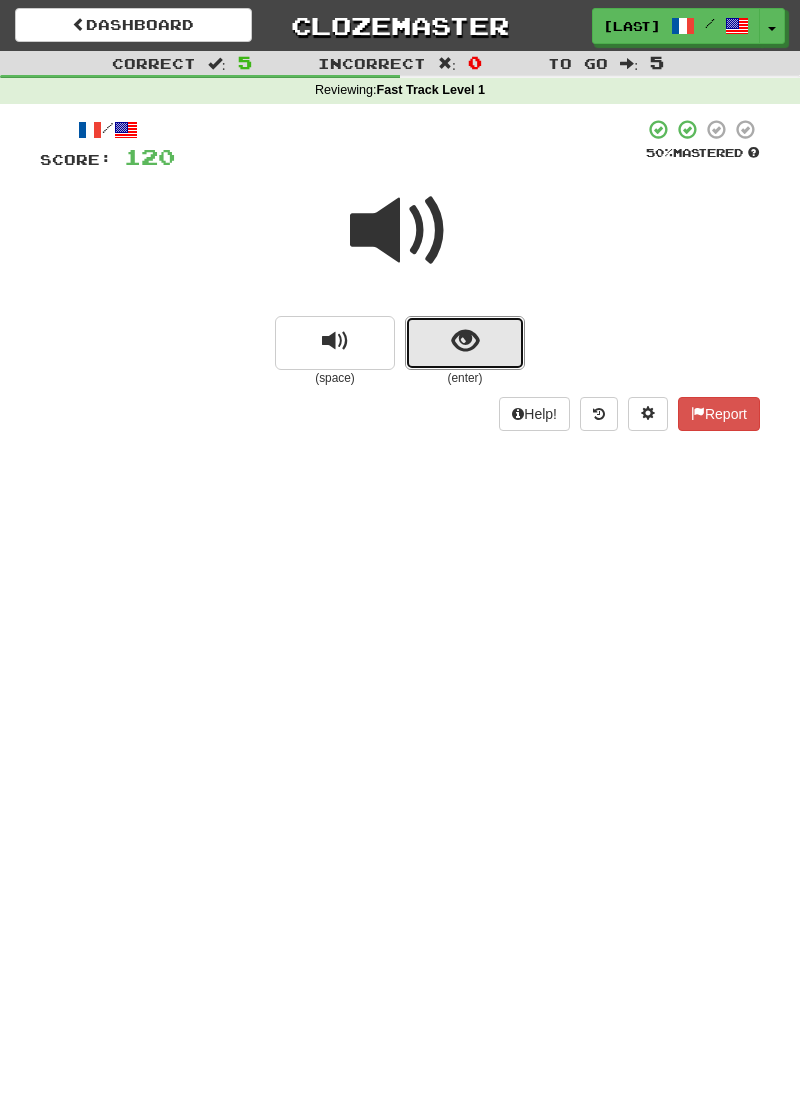 click at bounding box center [465, 343] 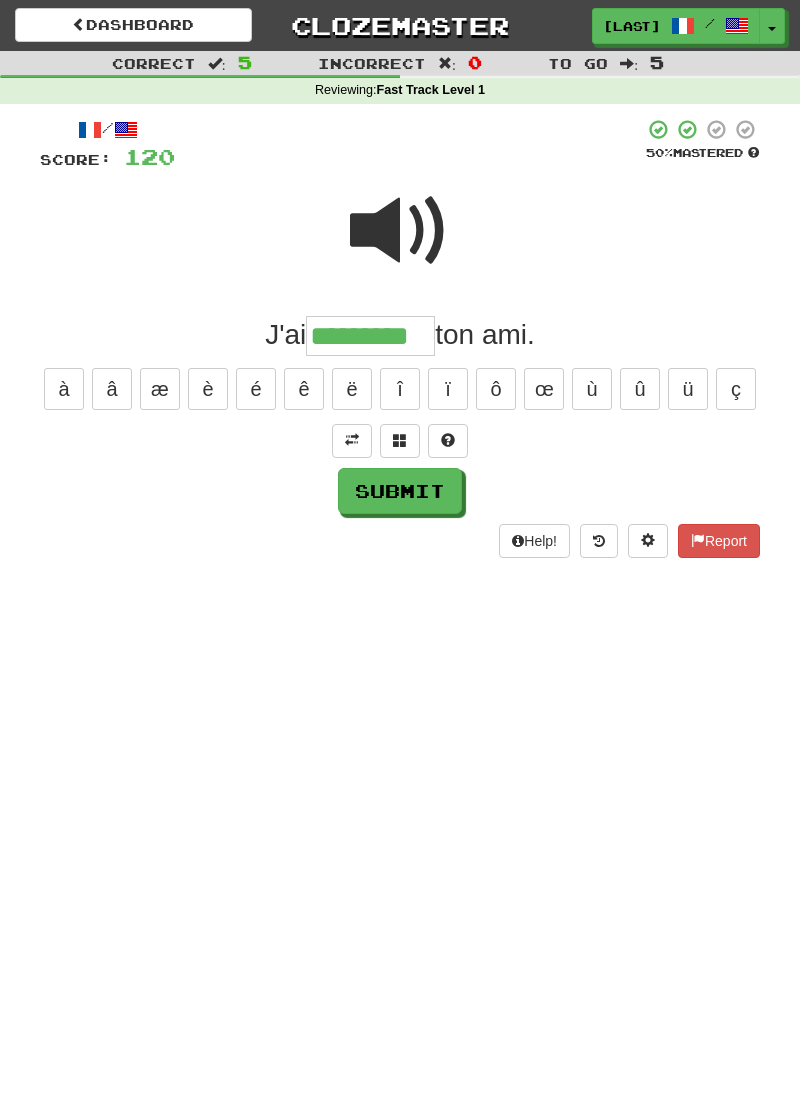 type on "*********" 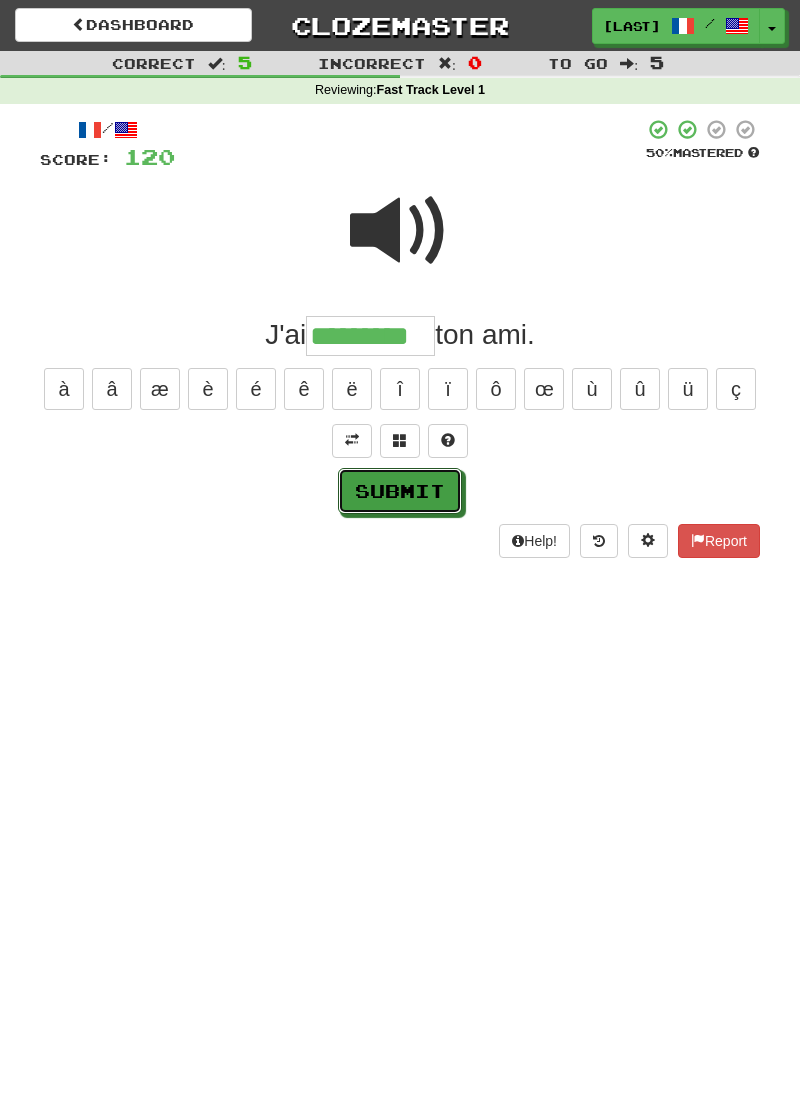 click on "Submit" at bounding box center (400, 491) 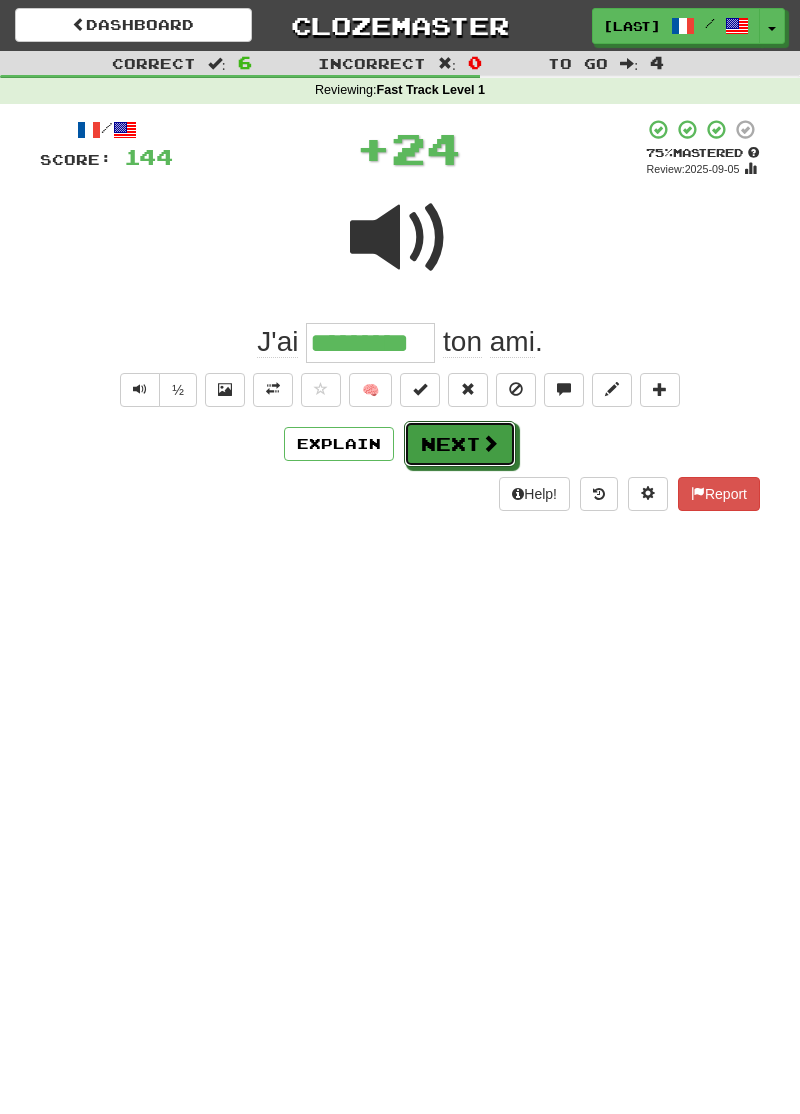 click on "Next" at bounding box center [460, 444] 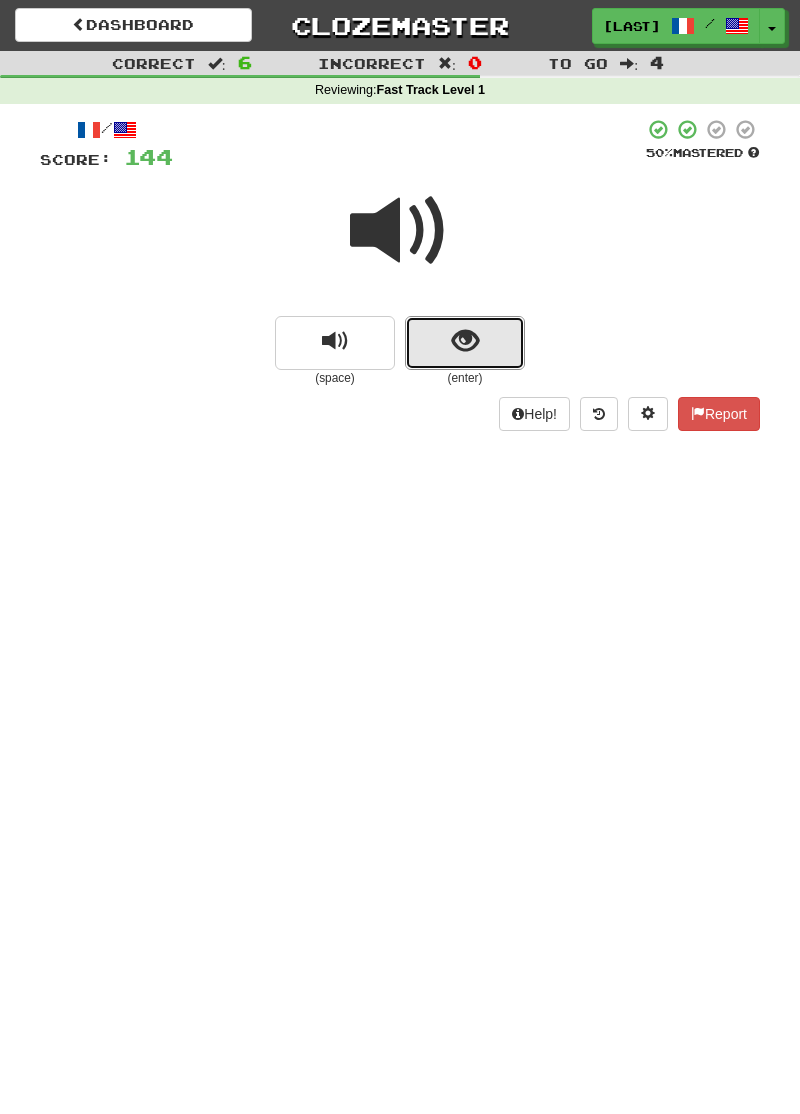 click at bounding box center (465, 341) 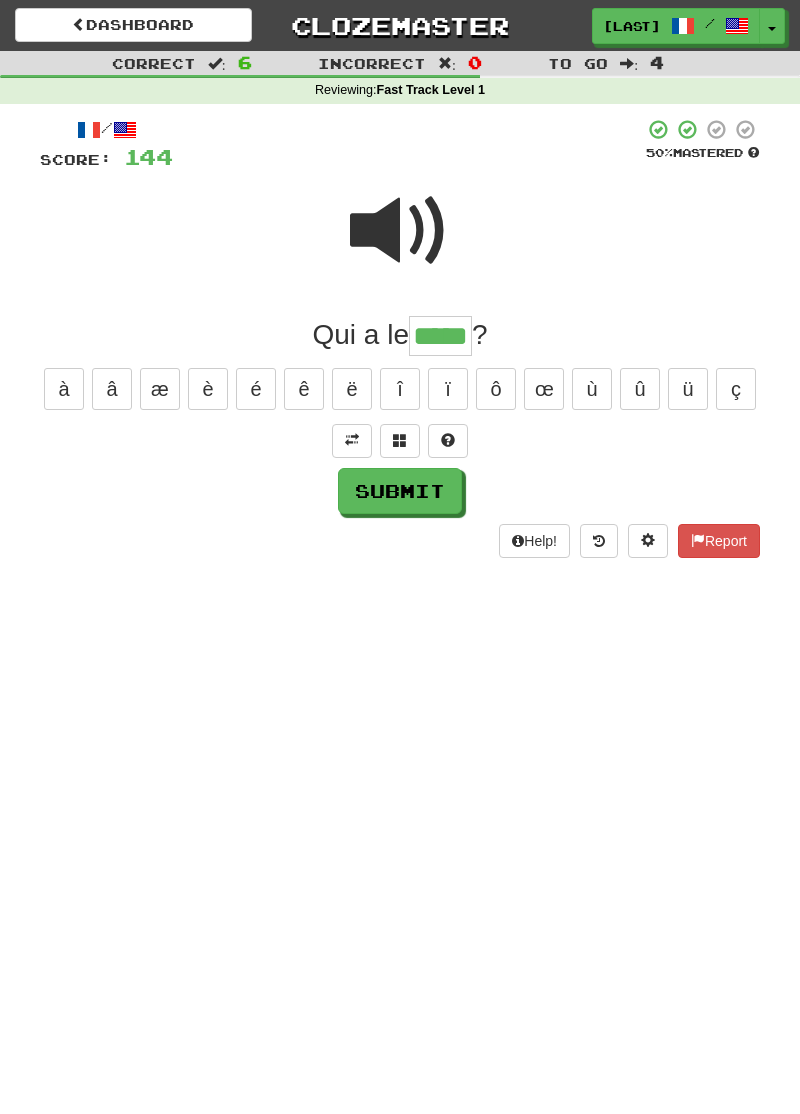 type on "*****" 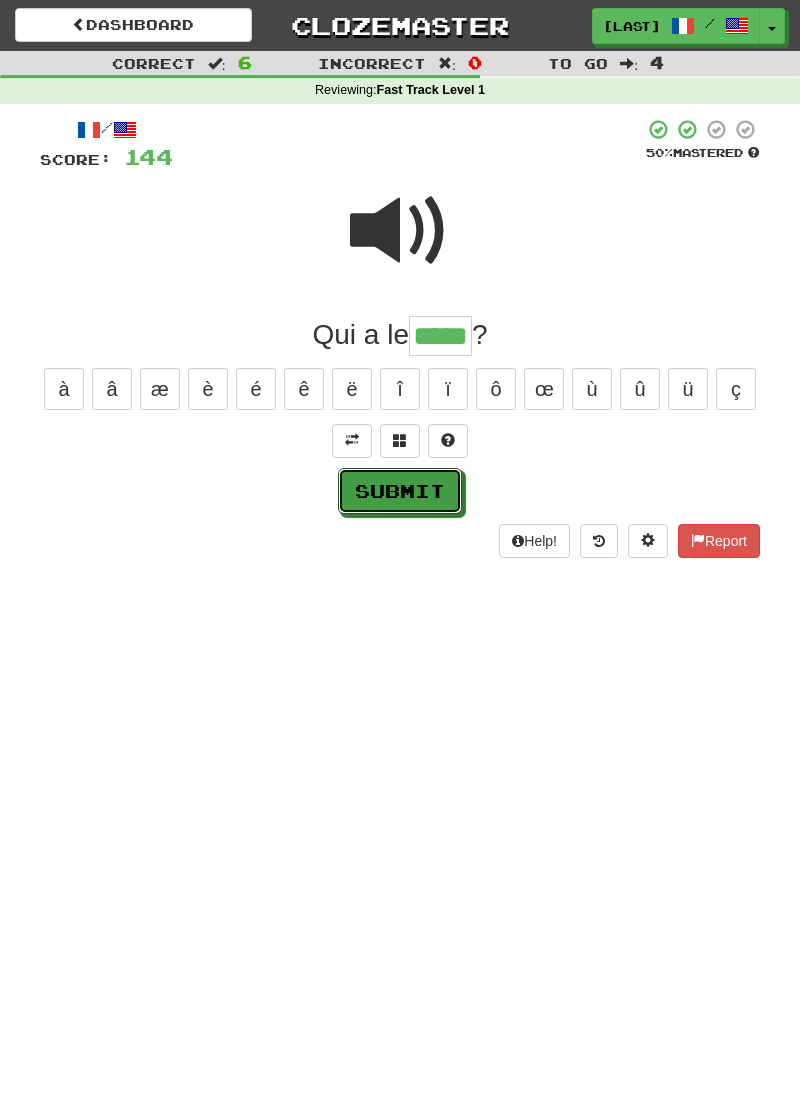 click on "Submit" at bounding box center [400, 491] 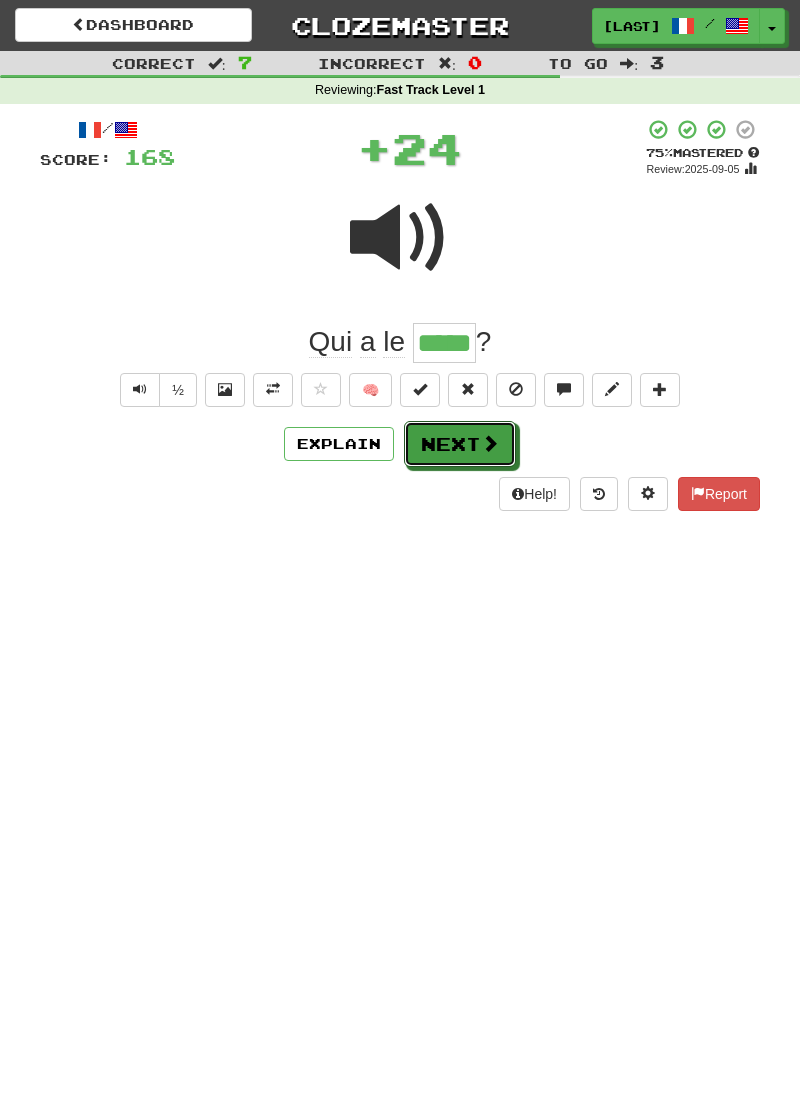click on "Next" at bounding box center [460, 444] 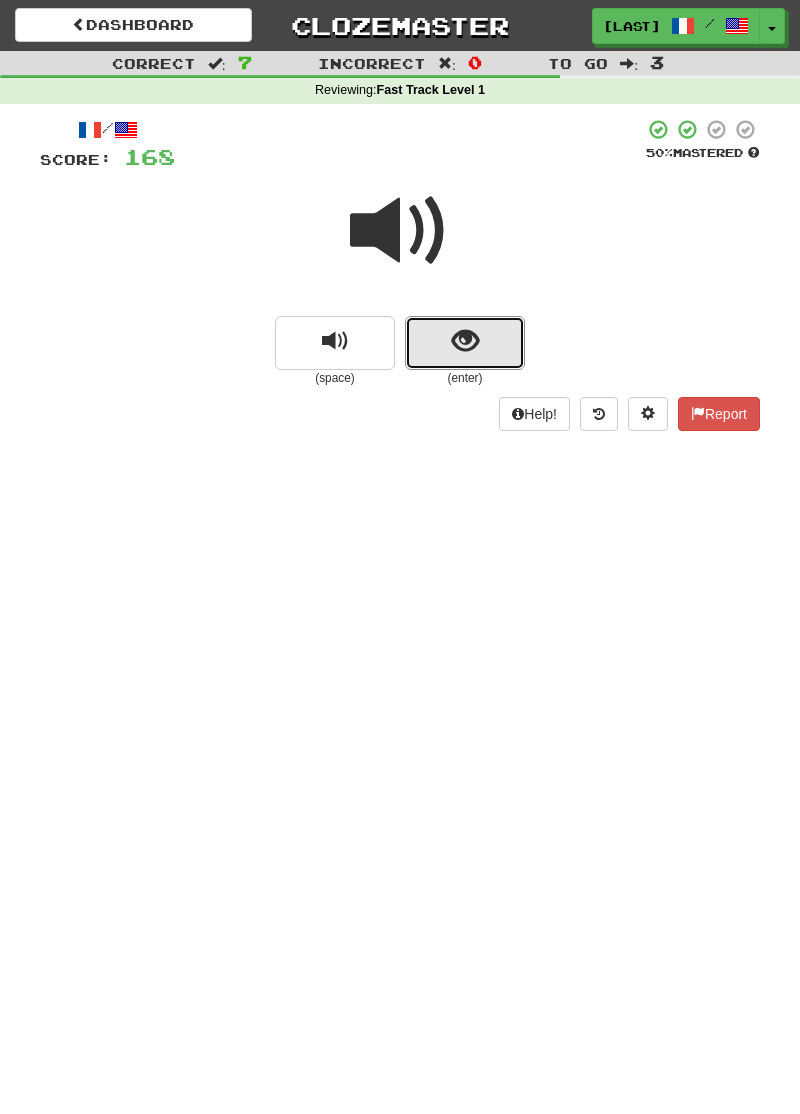 click at bounding box center (465, 343) 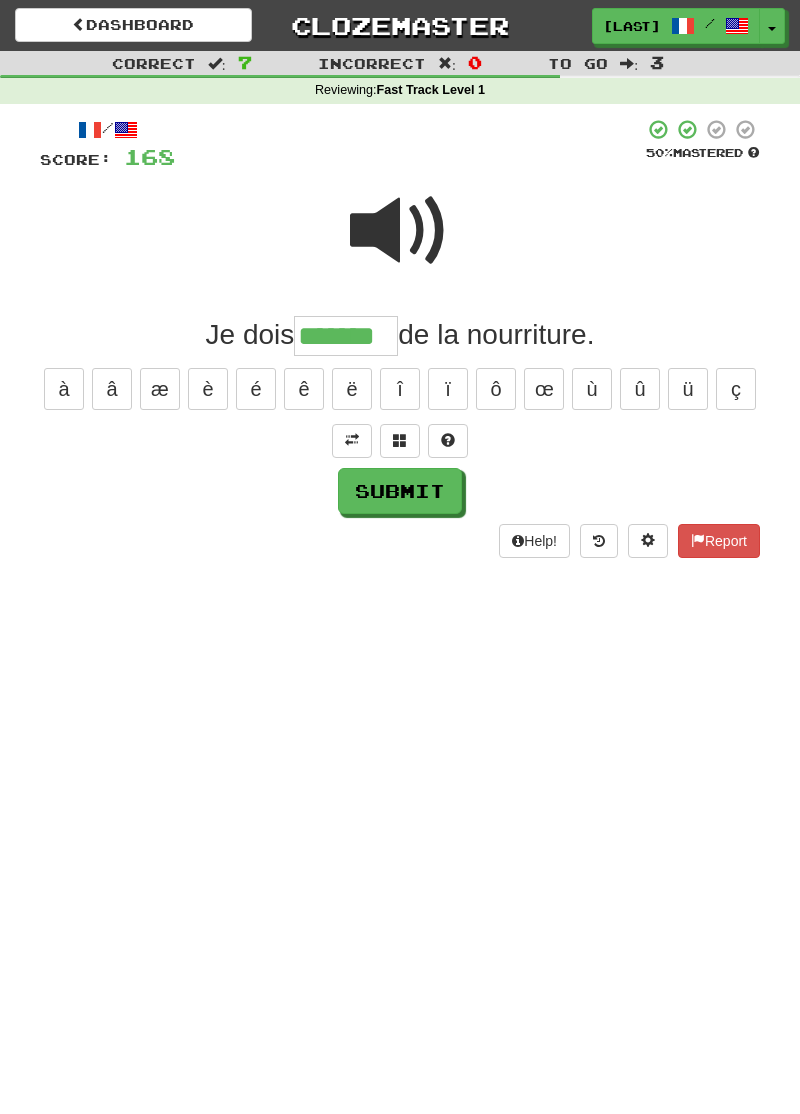 type on "*******" 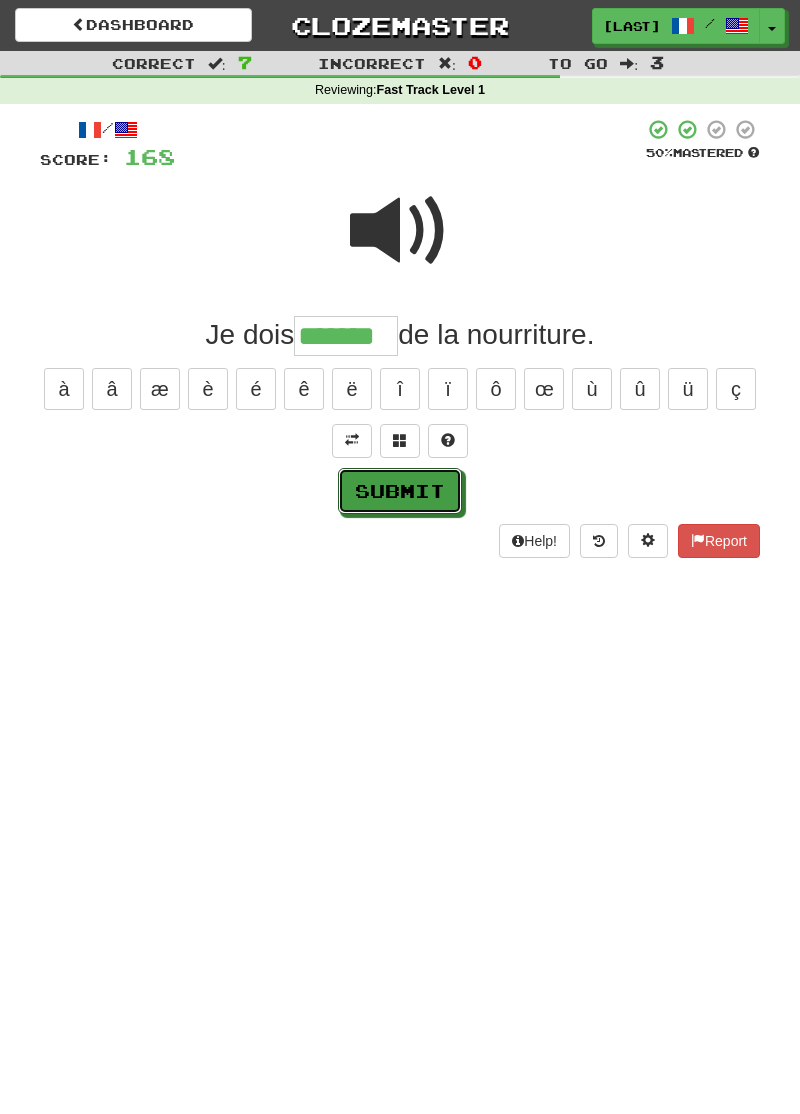 click on "Submit" at bounding box center (400, 491) 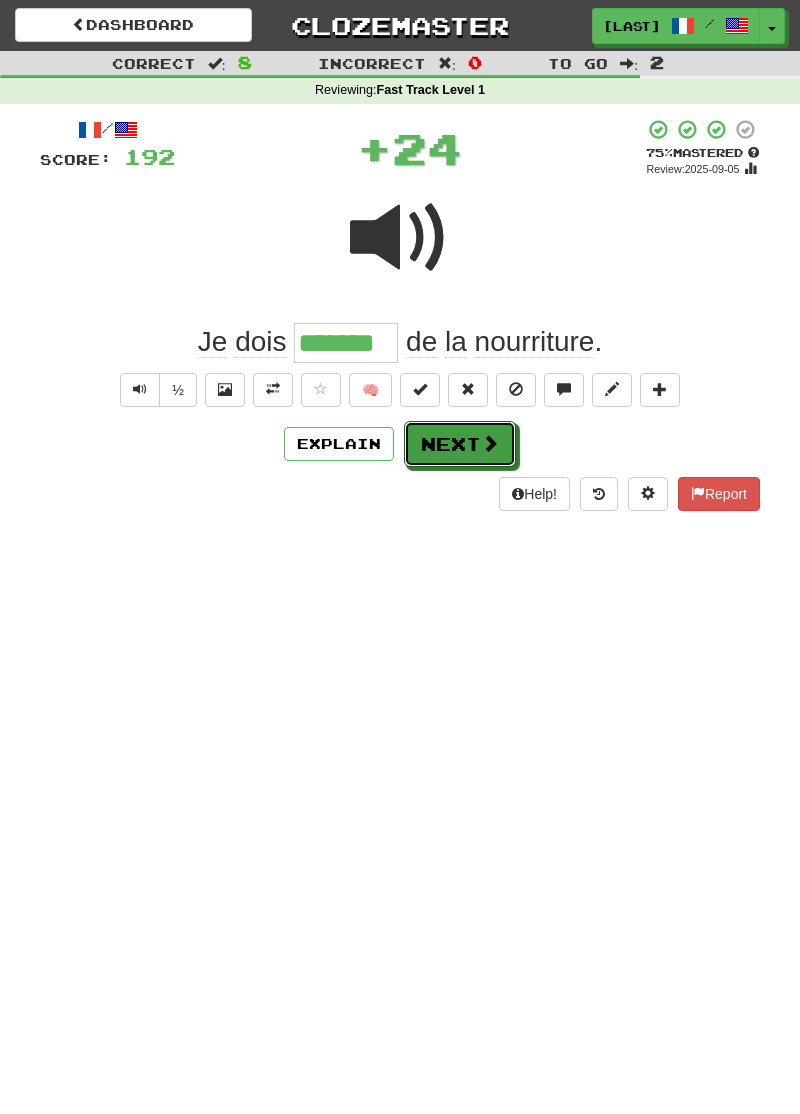click on "Next" at bounding box center [460, 444] 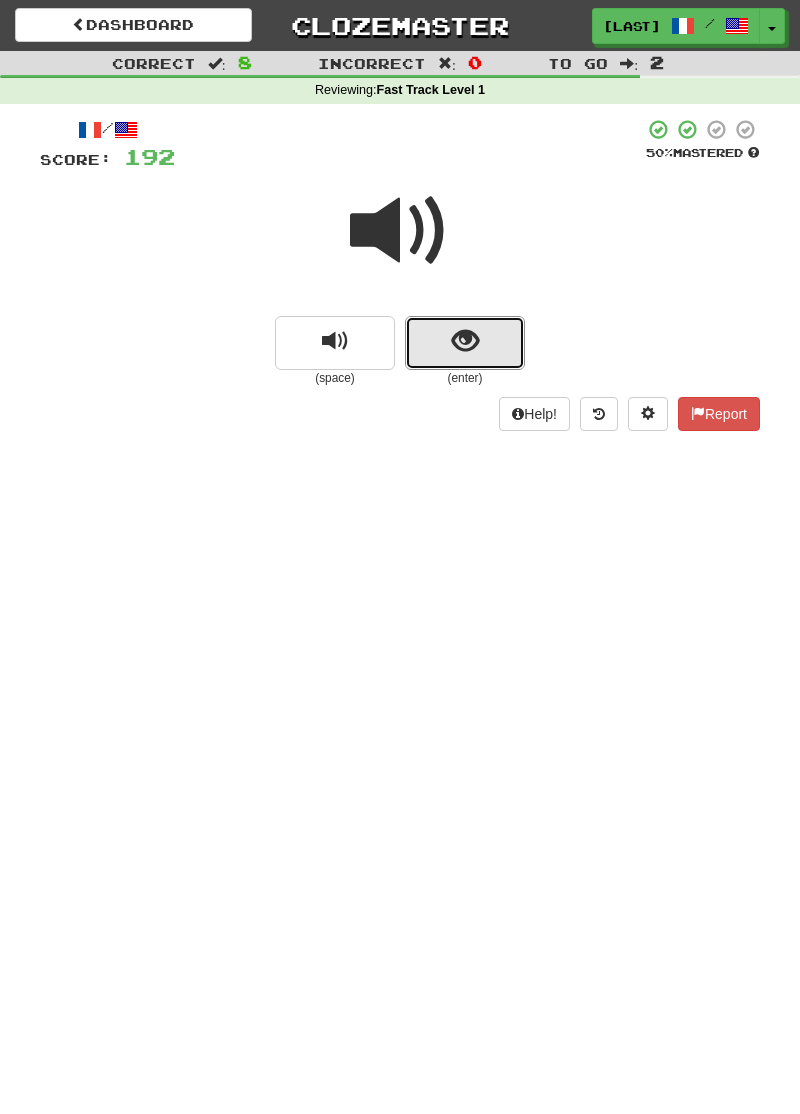 click at bounding box center [465, 343] 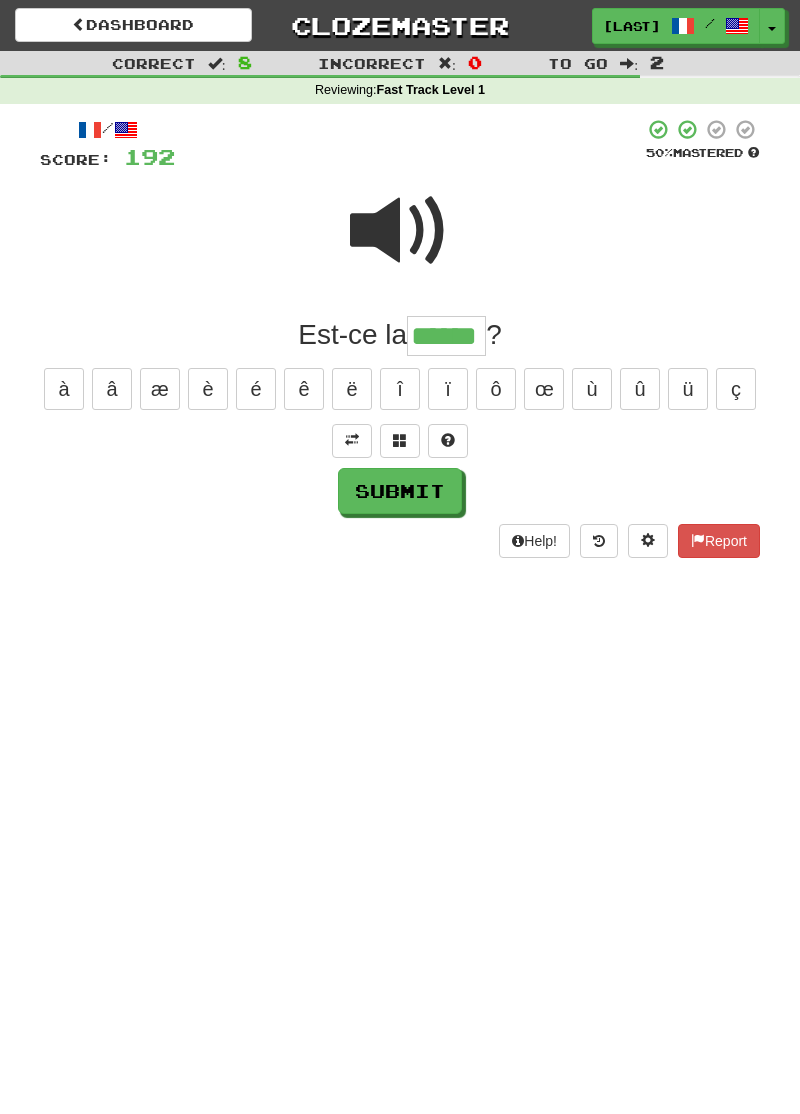 type on "******" 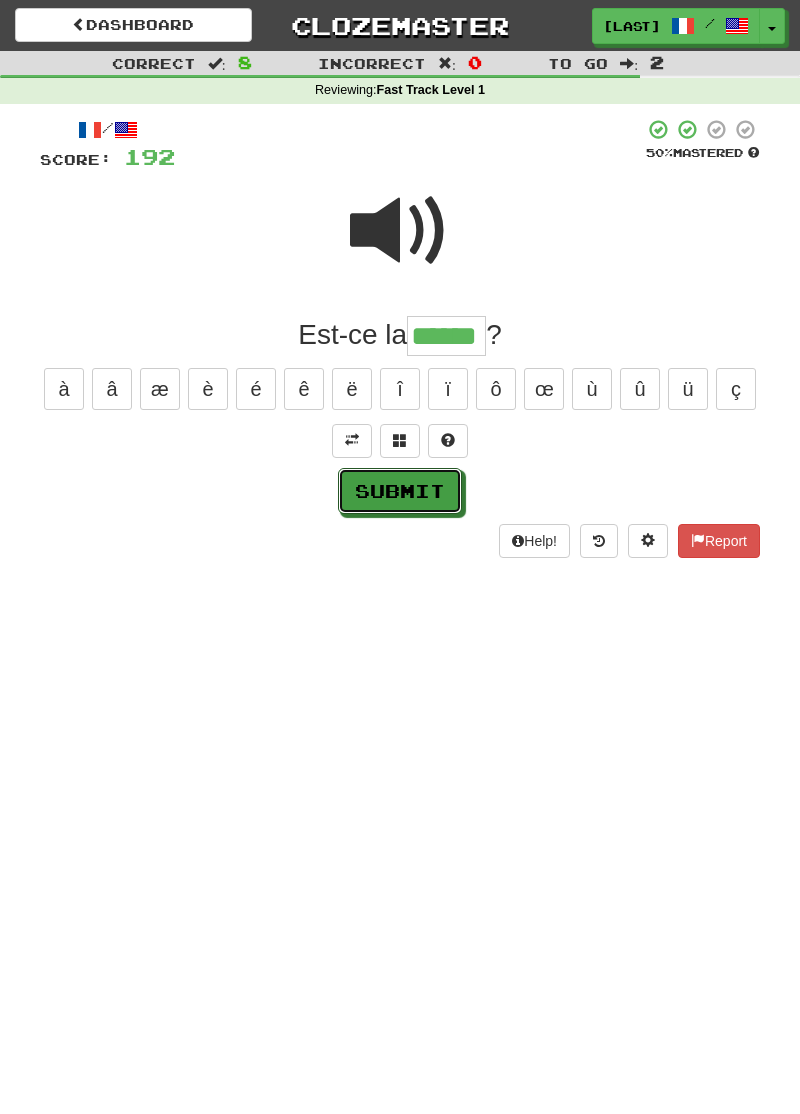 click on "Submit" at bounding box center (400, 491) 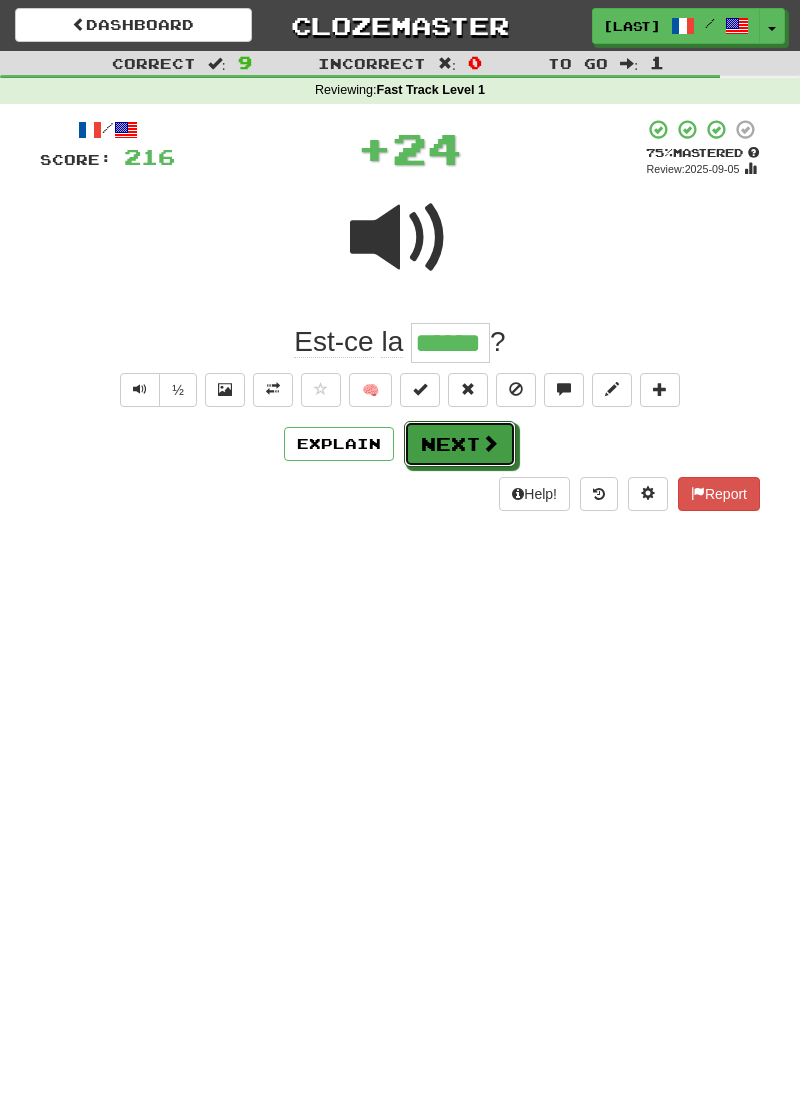 click on "Next" at bounding box center (460, 444) 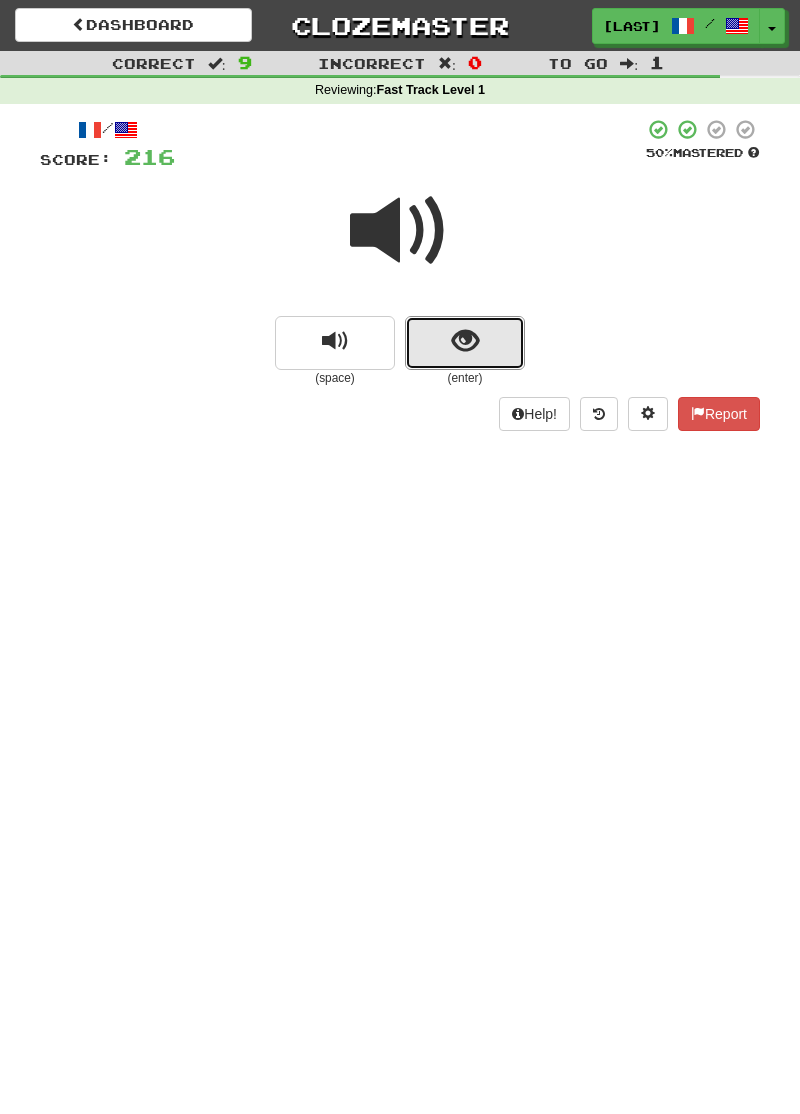 click at bounding box center [465, 343] 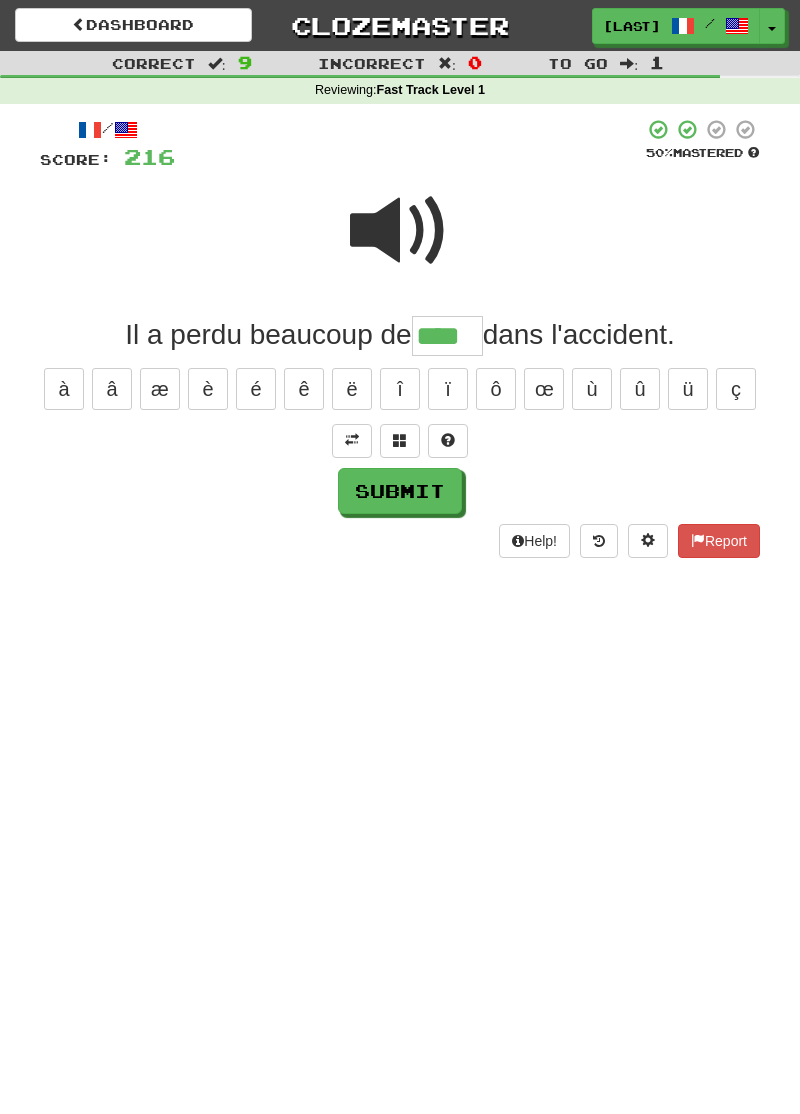 type on "****" 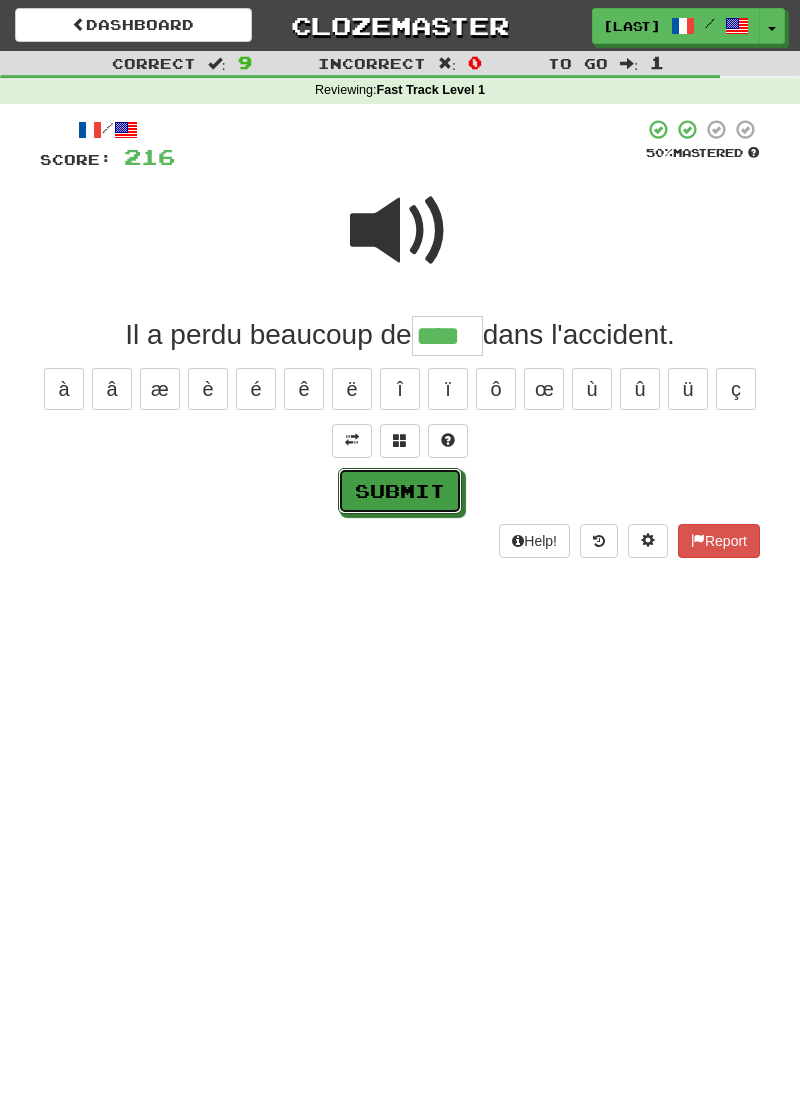 click on "Submit" at bounding box center (400, 491) 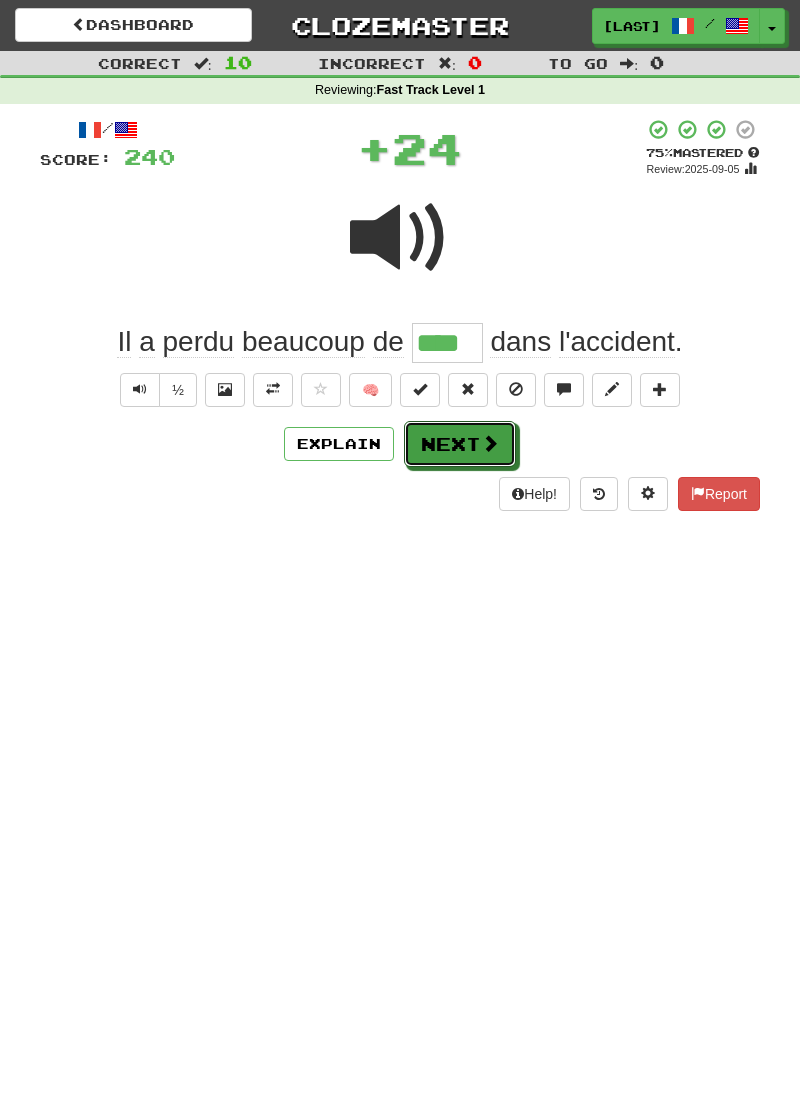 click on "Next" at bounding box center [460, 444] 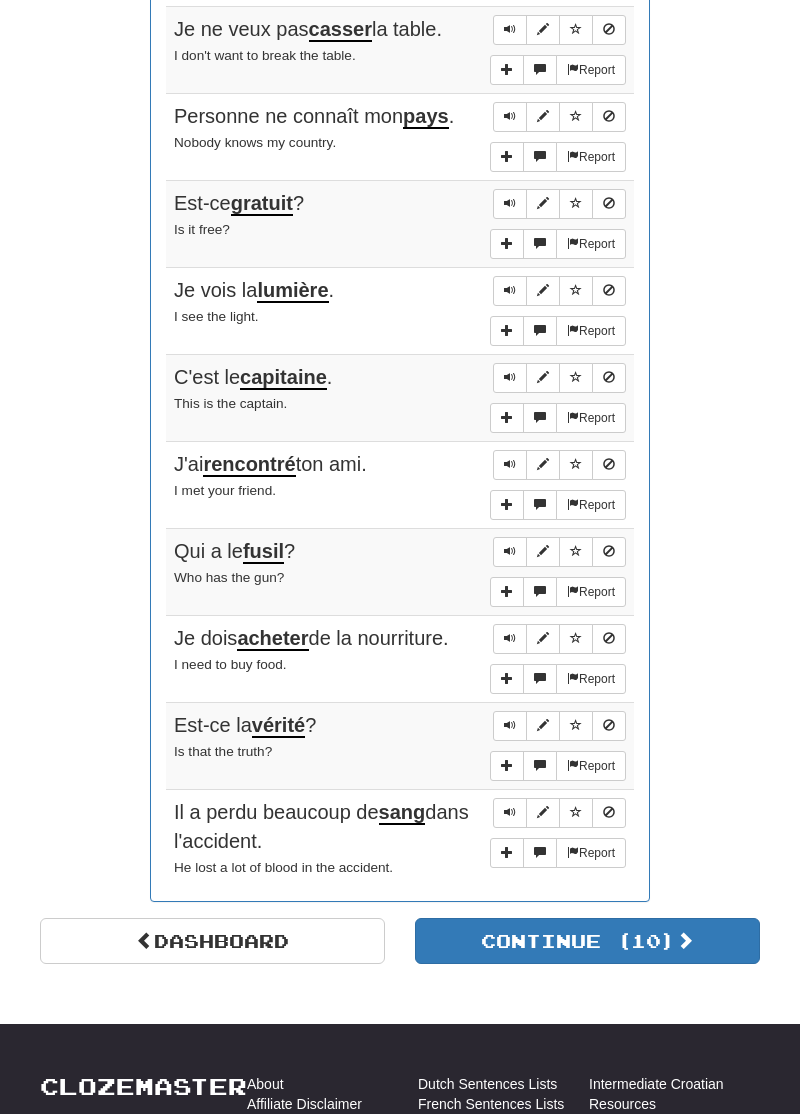 scroll, scrollTop: 1042, scrollLeft: 0, axis: vertical 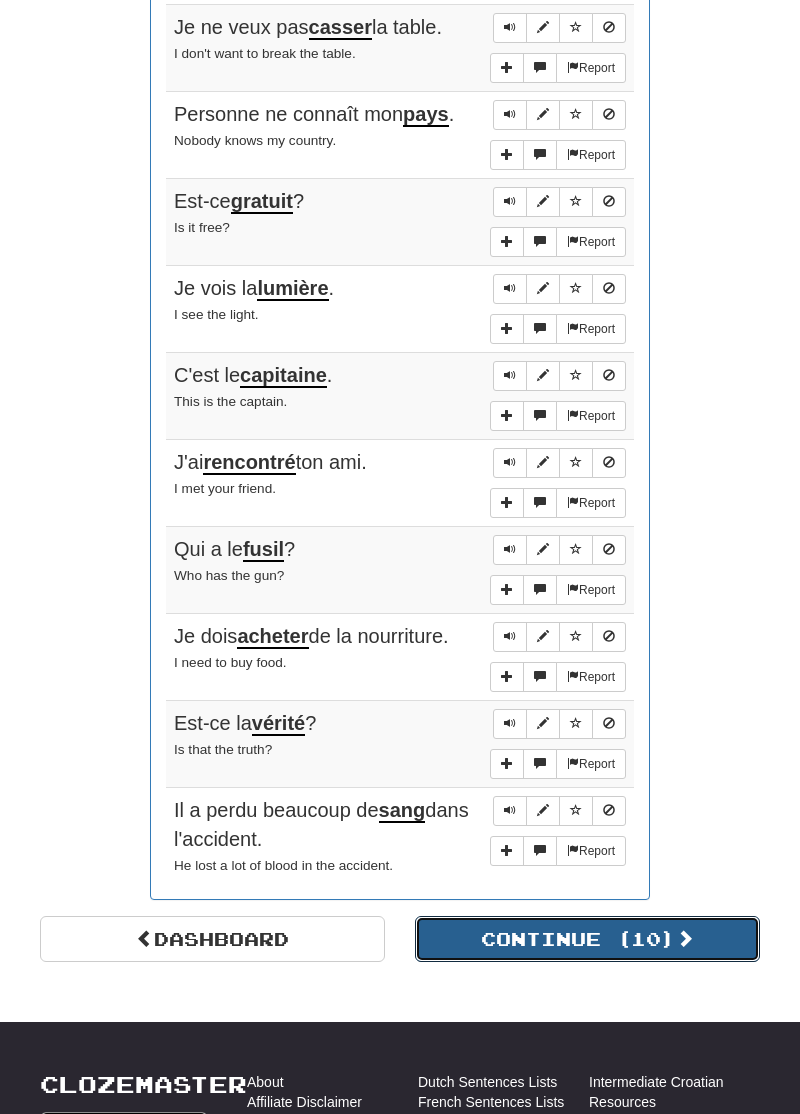 click on "Continue ( 10 )" at bounding box center [587, 939] 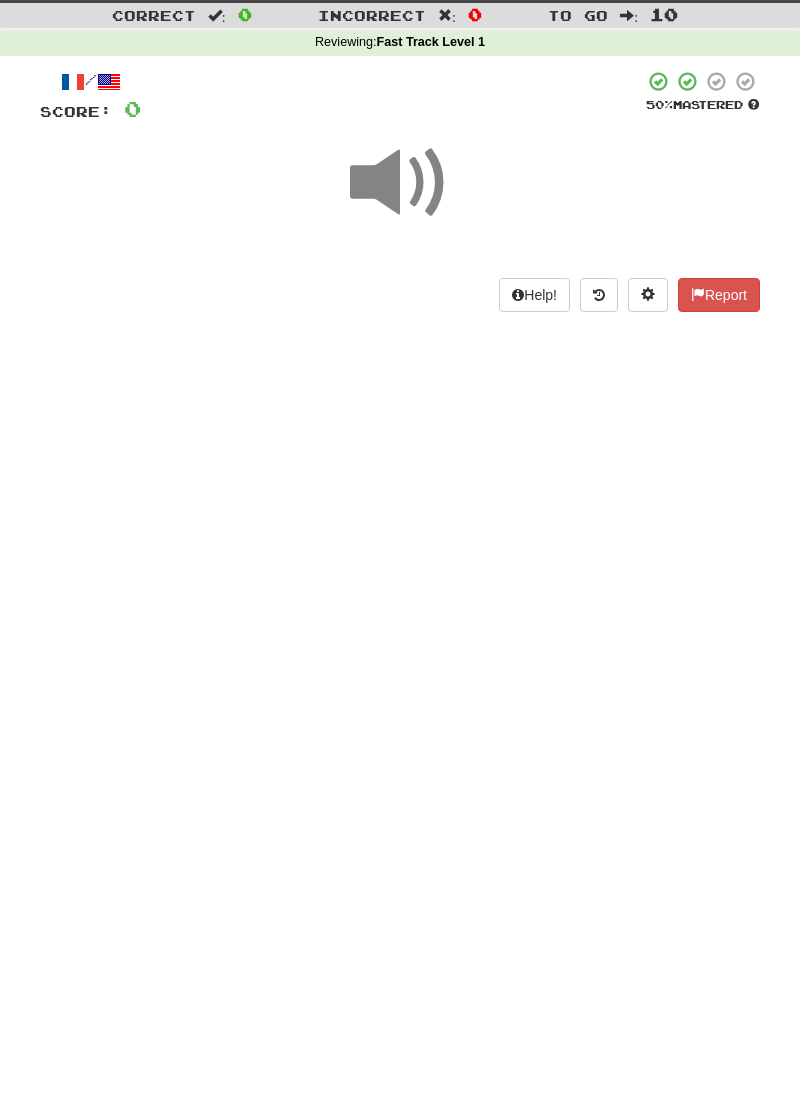 scroll, scrollTop: 0, scrollLeft: 0, axis: both 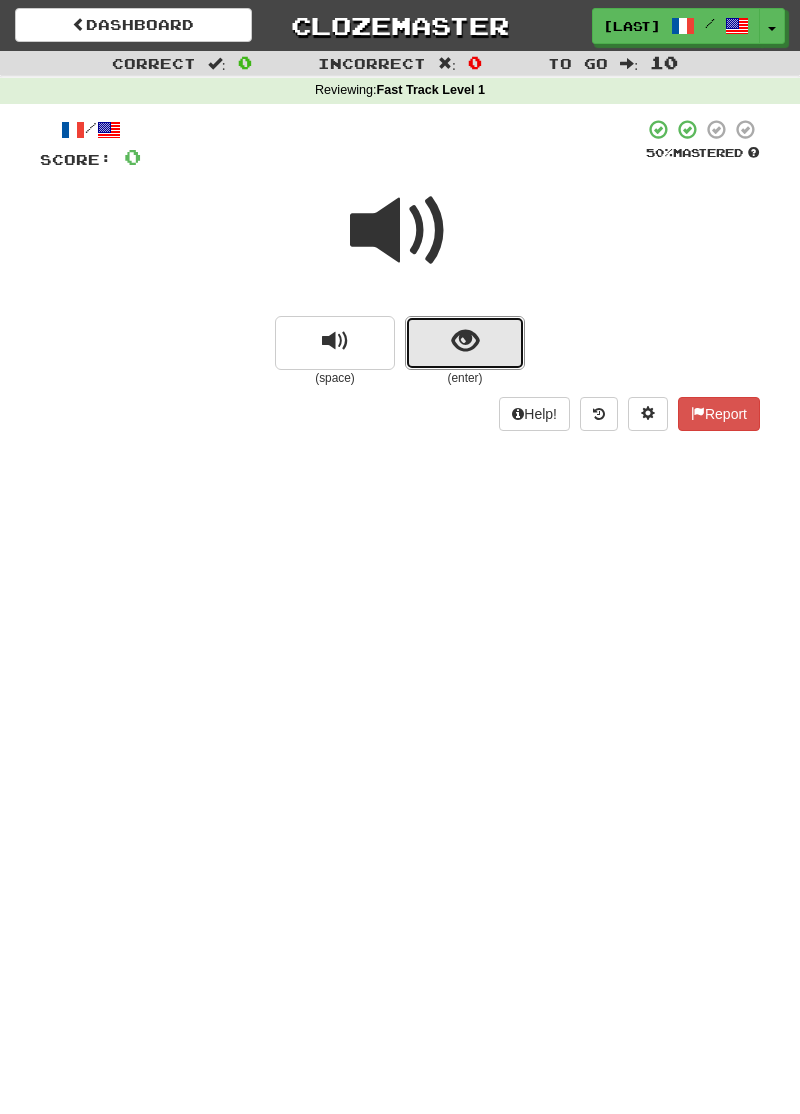 click at bounding box center [465, 343] 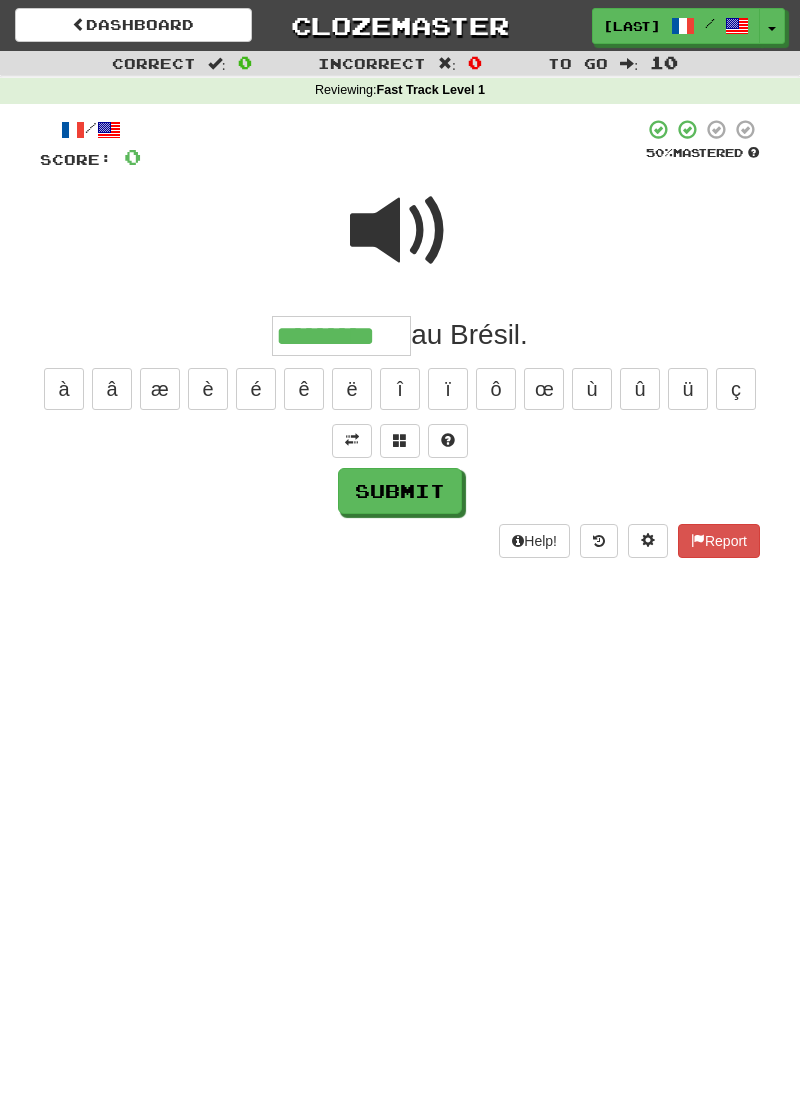 type on "*********" 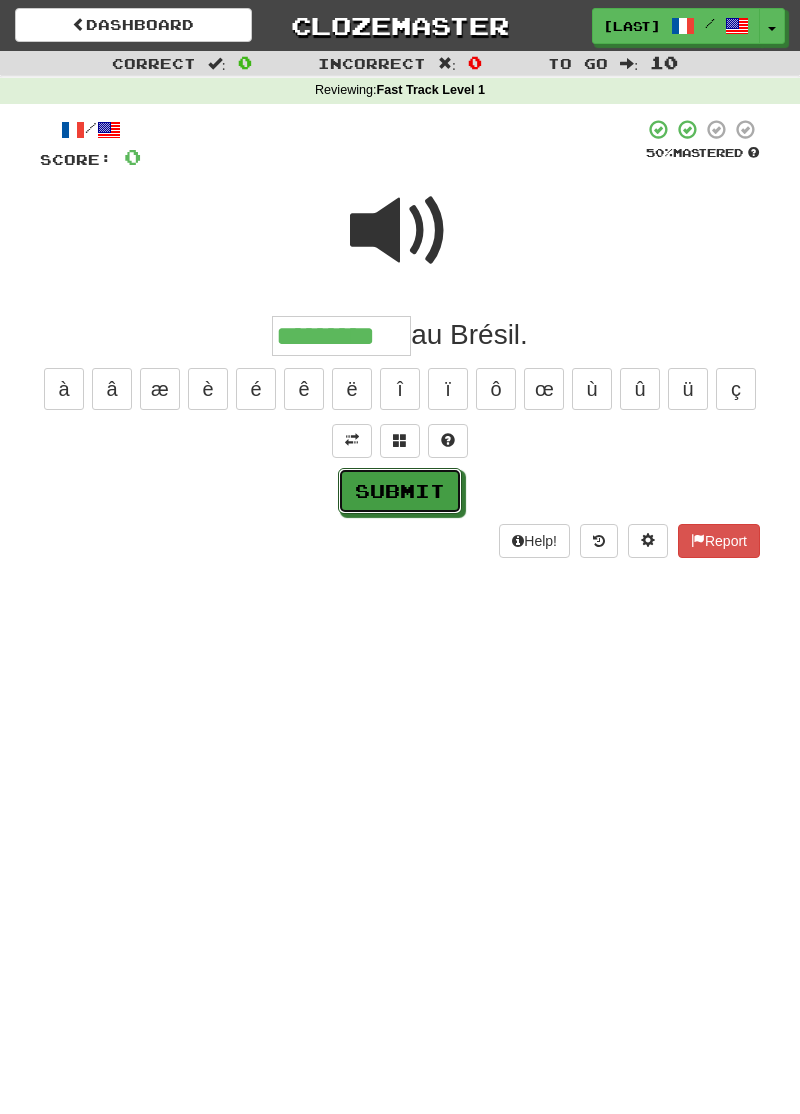 click on "Submit" at bounding box center (400, 491) 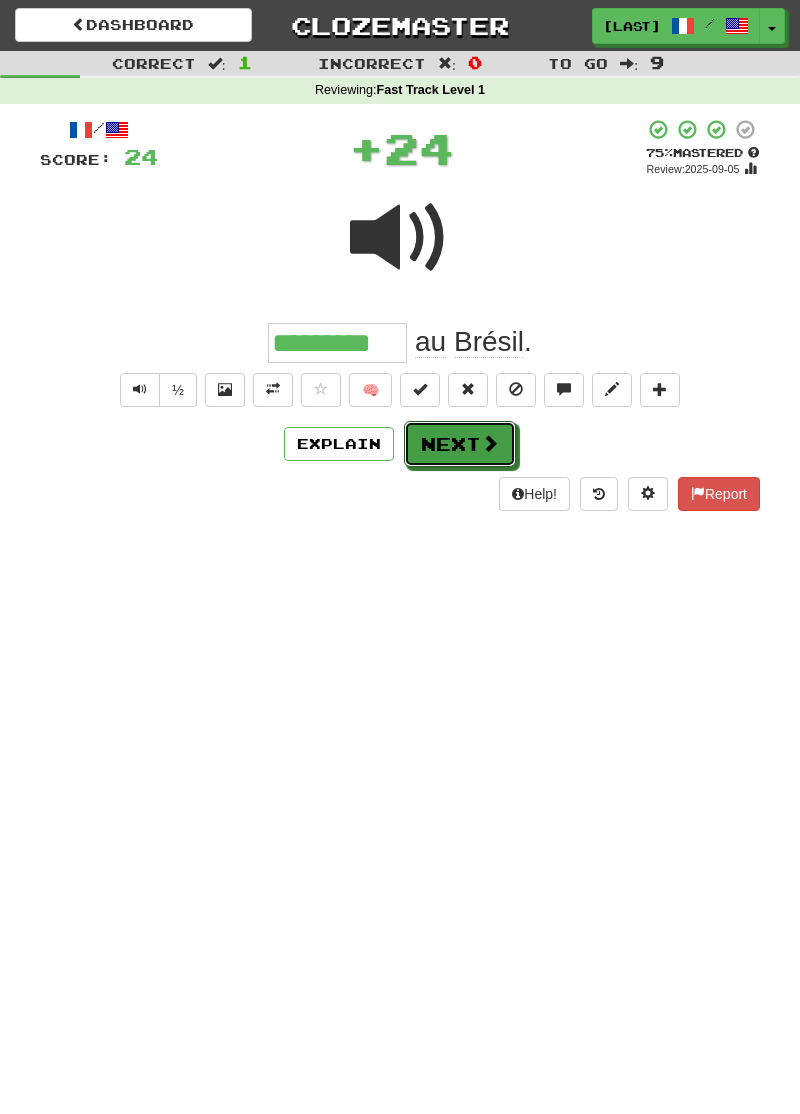 click on "Next" at bounding box center [460, 444] 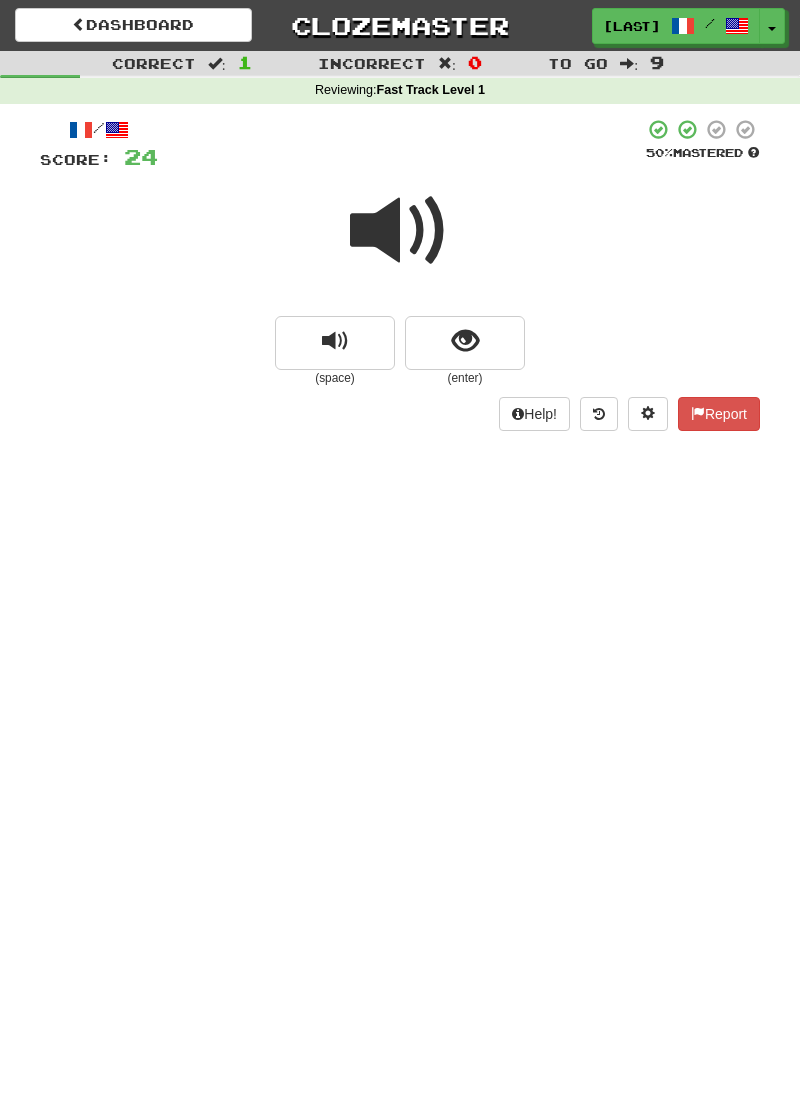 click at bounding box center [400, 231] 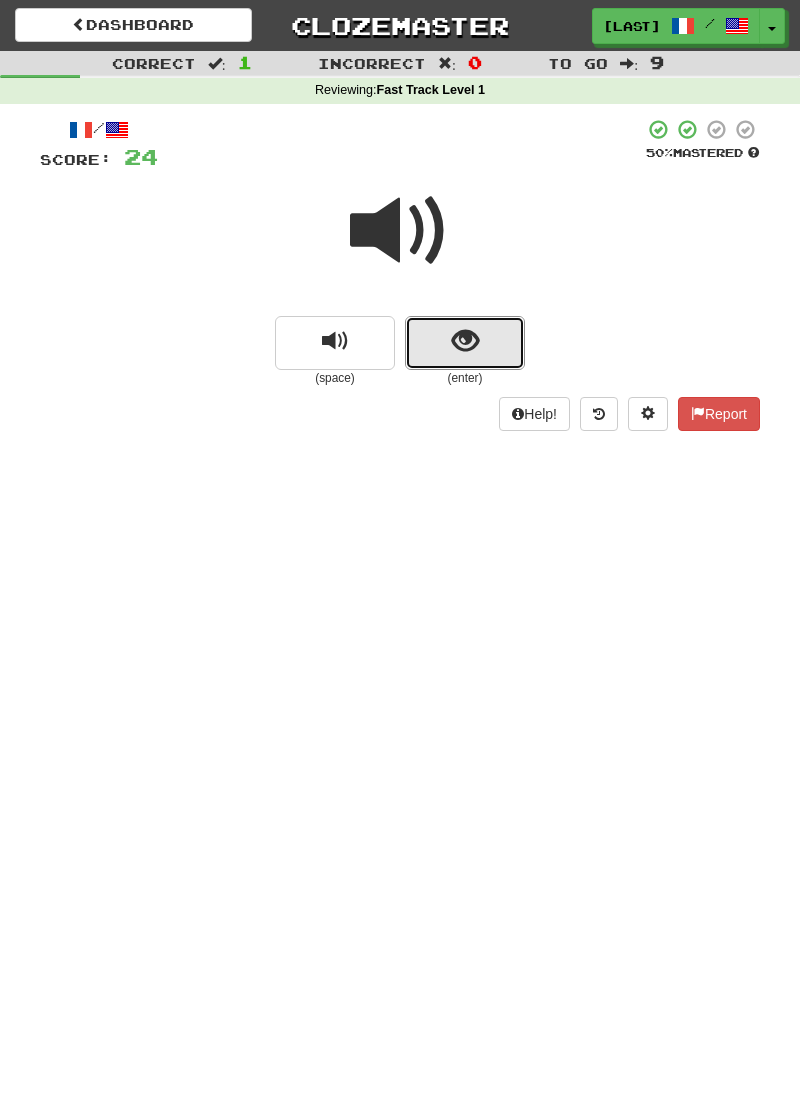 click at bounding box center [465, 341] 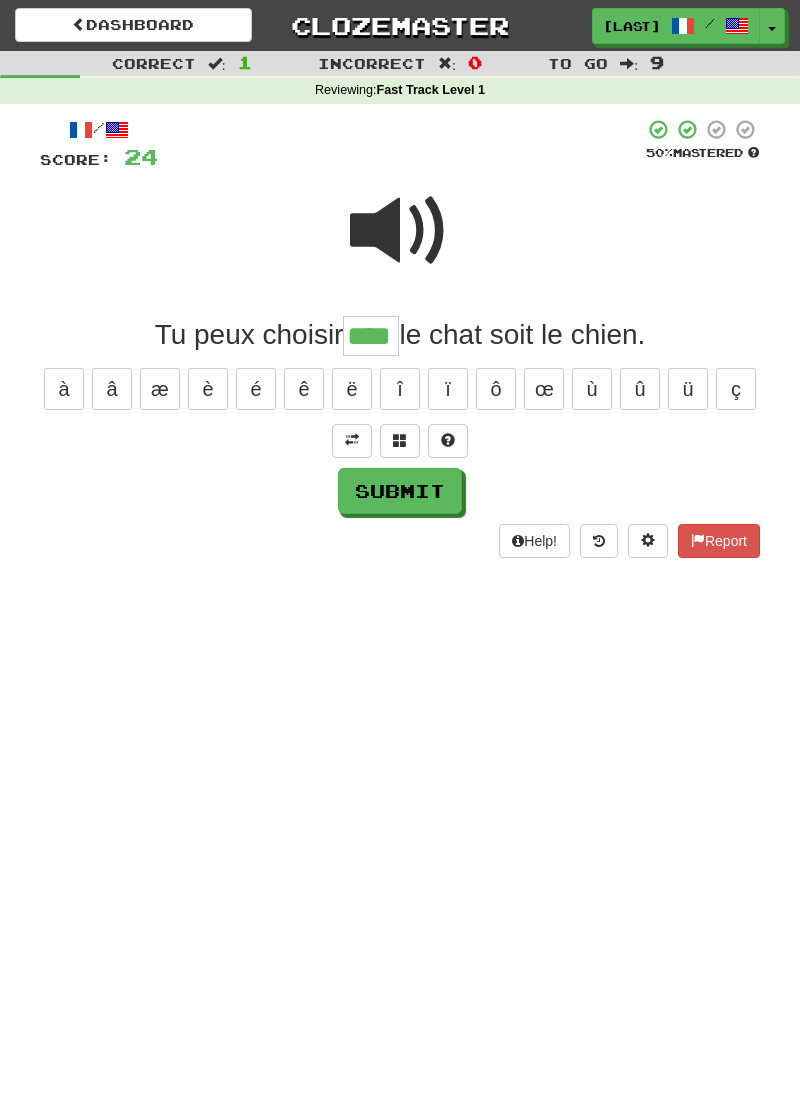 type on "****" 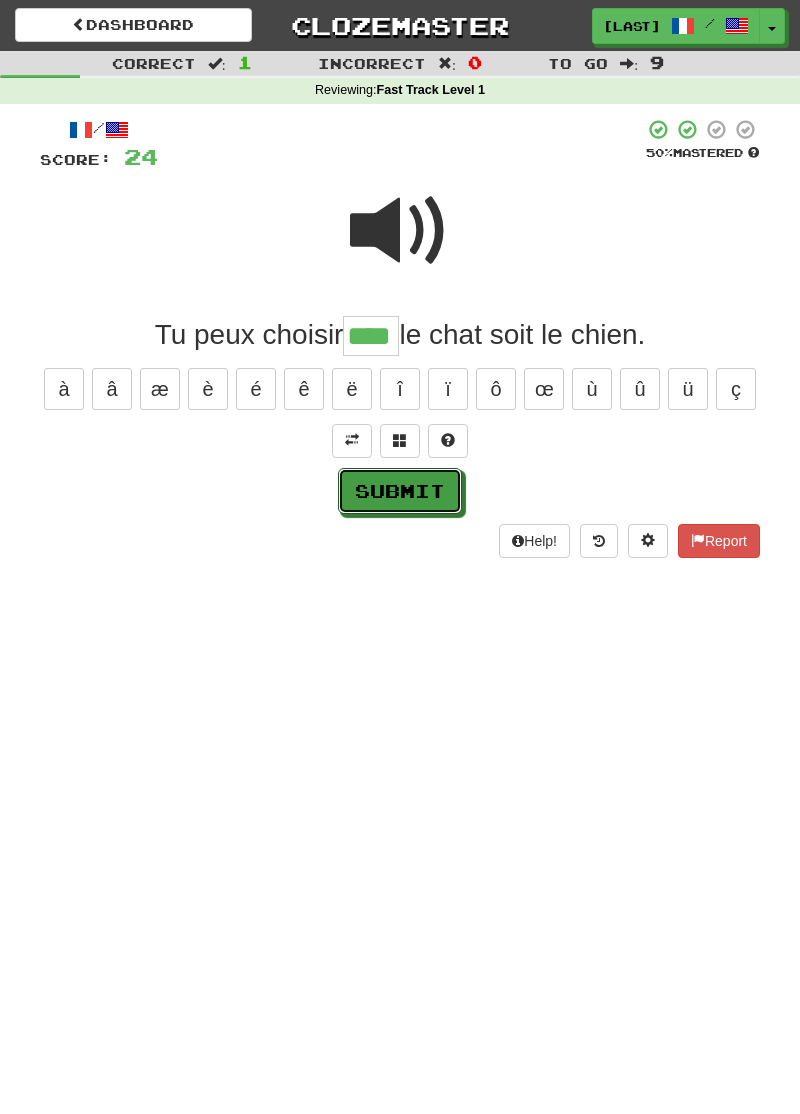 click on "Submit" at bounding box center (400, 491) 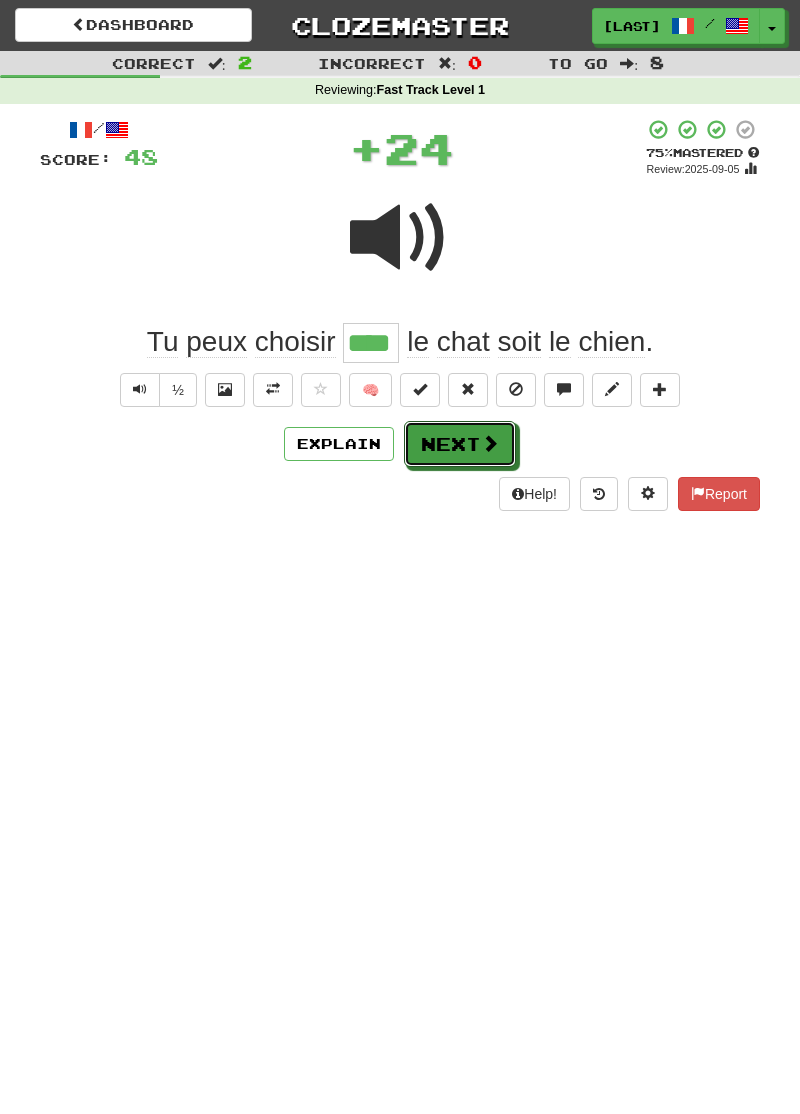click on "Next" at bounding box center [460, 444] 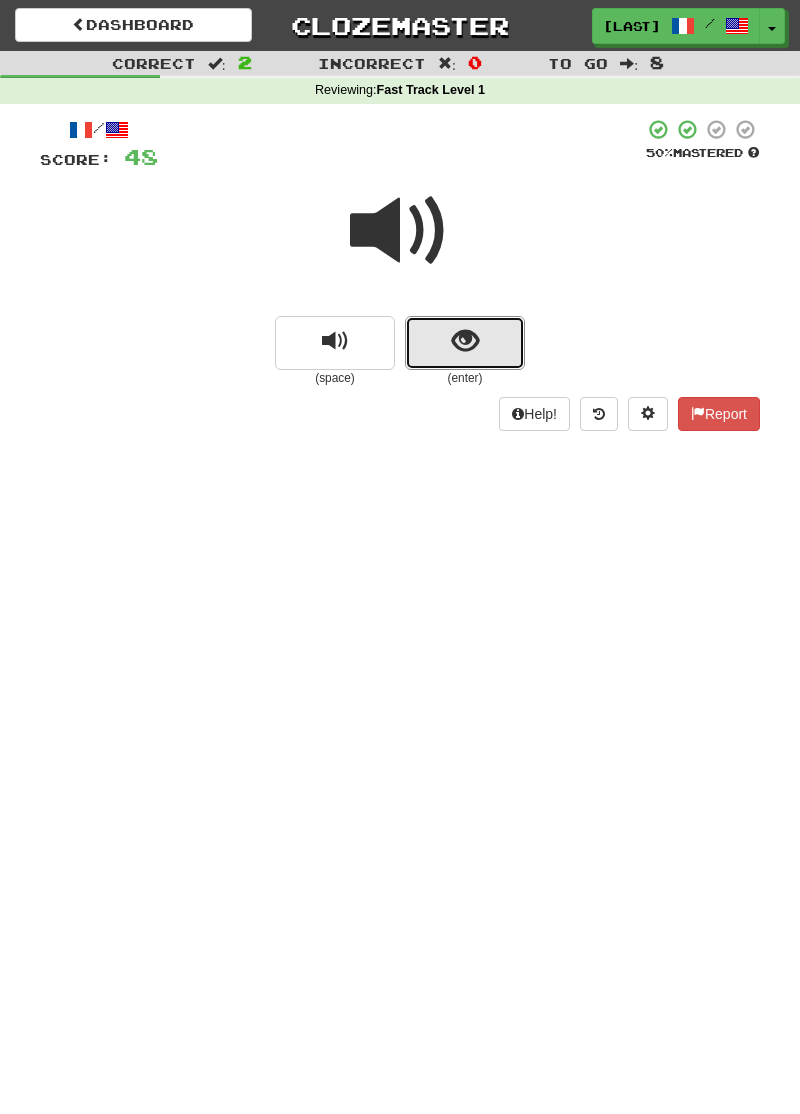 click at bounding box center (465, 343) 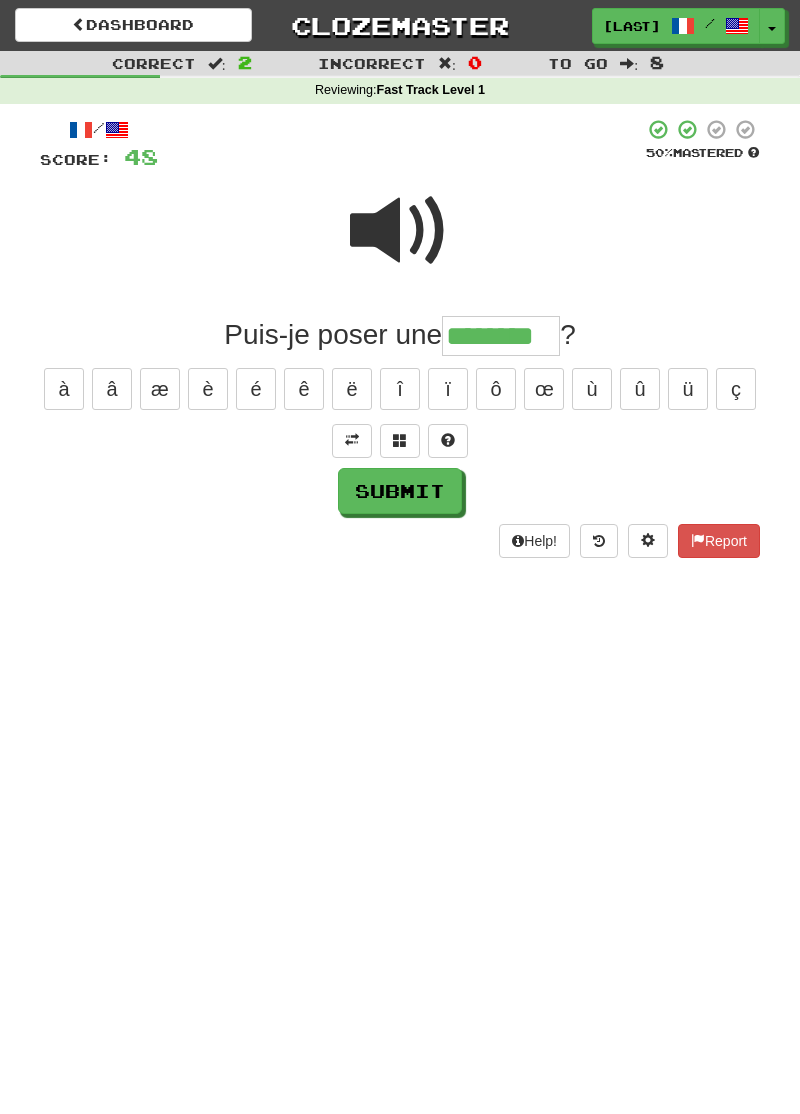 type on "********" 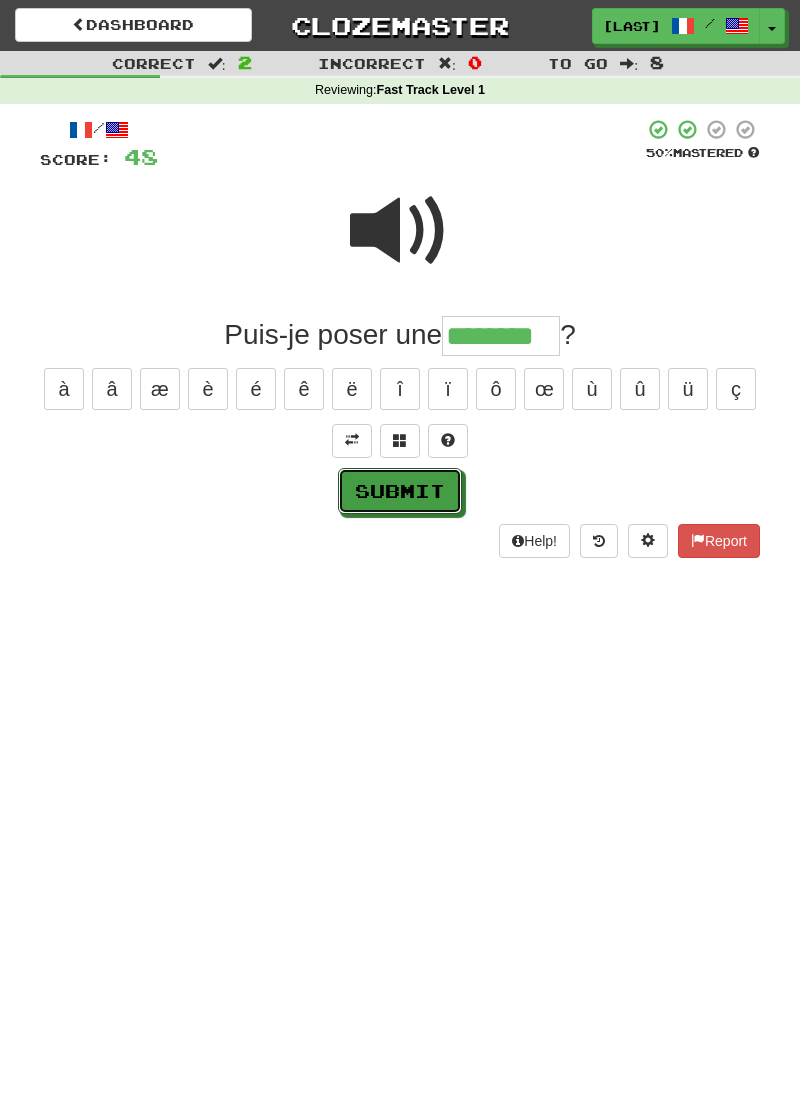 click on "Submit" at bounding box center [400, 491] 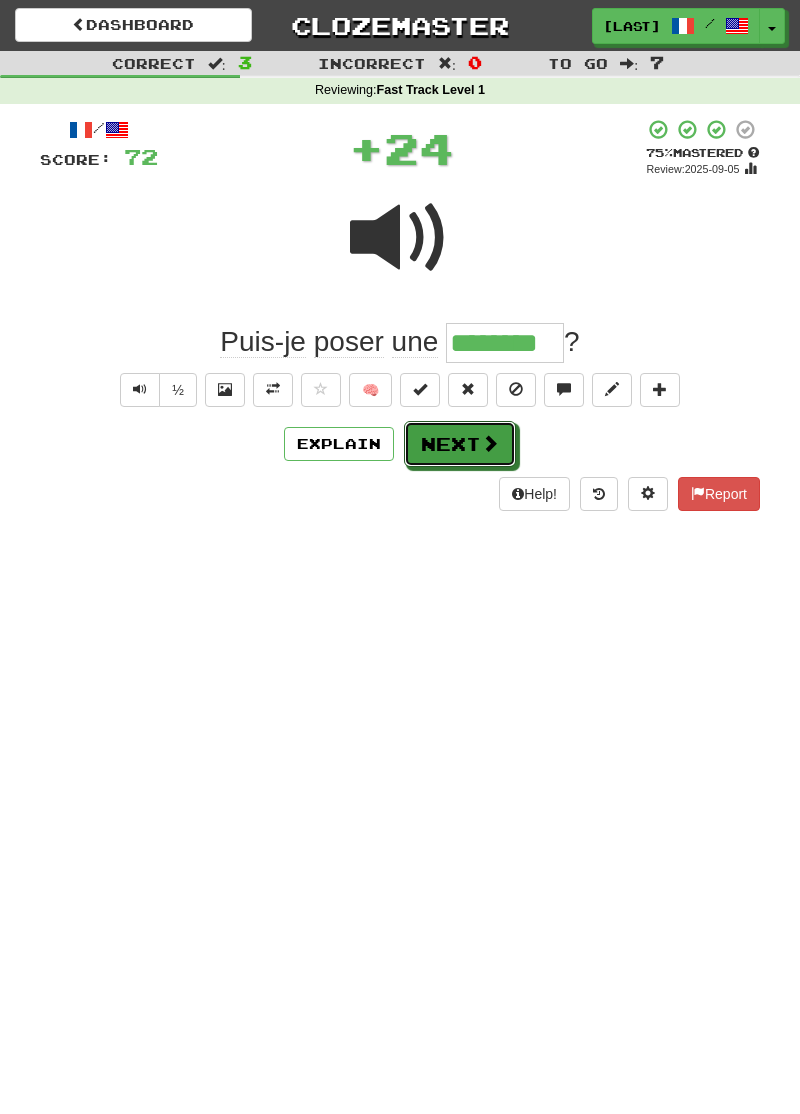 click on "Next" at bounding box center [460, 444] 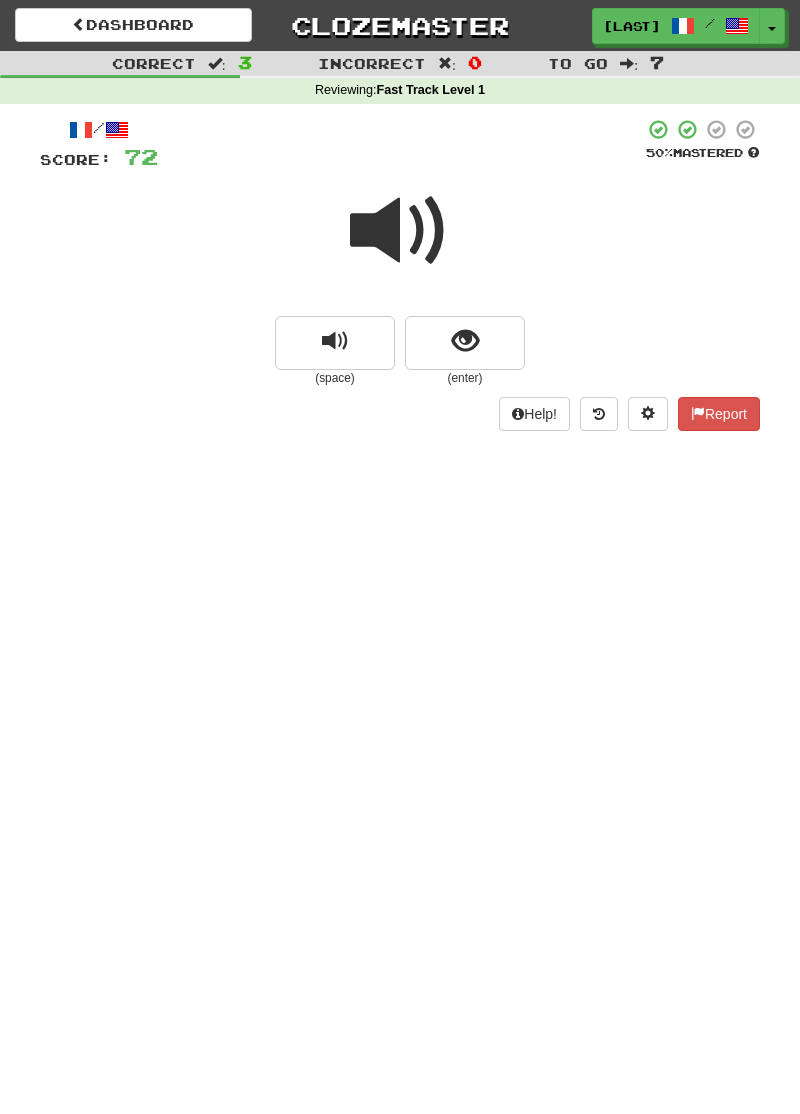 click at bounding box center [400, 231] 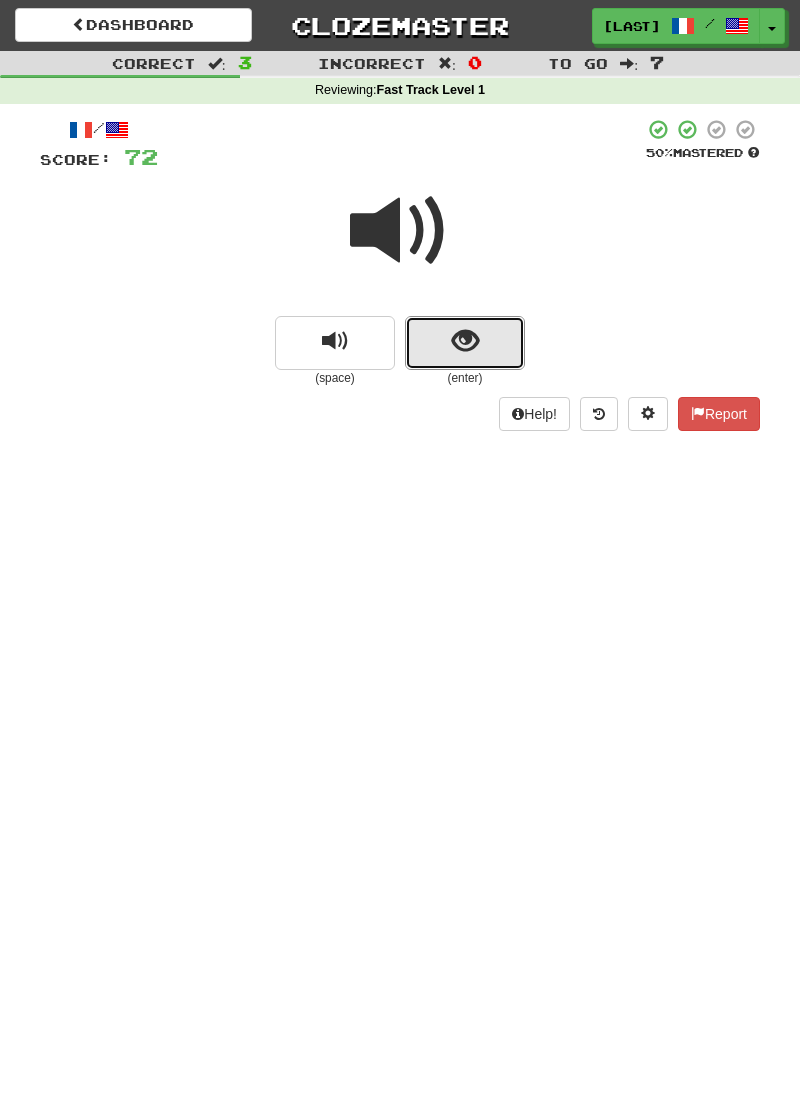 click at bounding box center [465, 343] 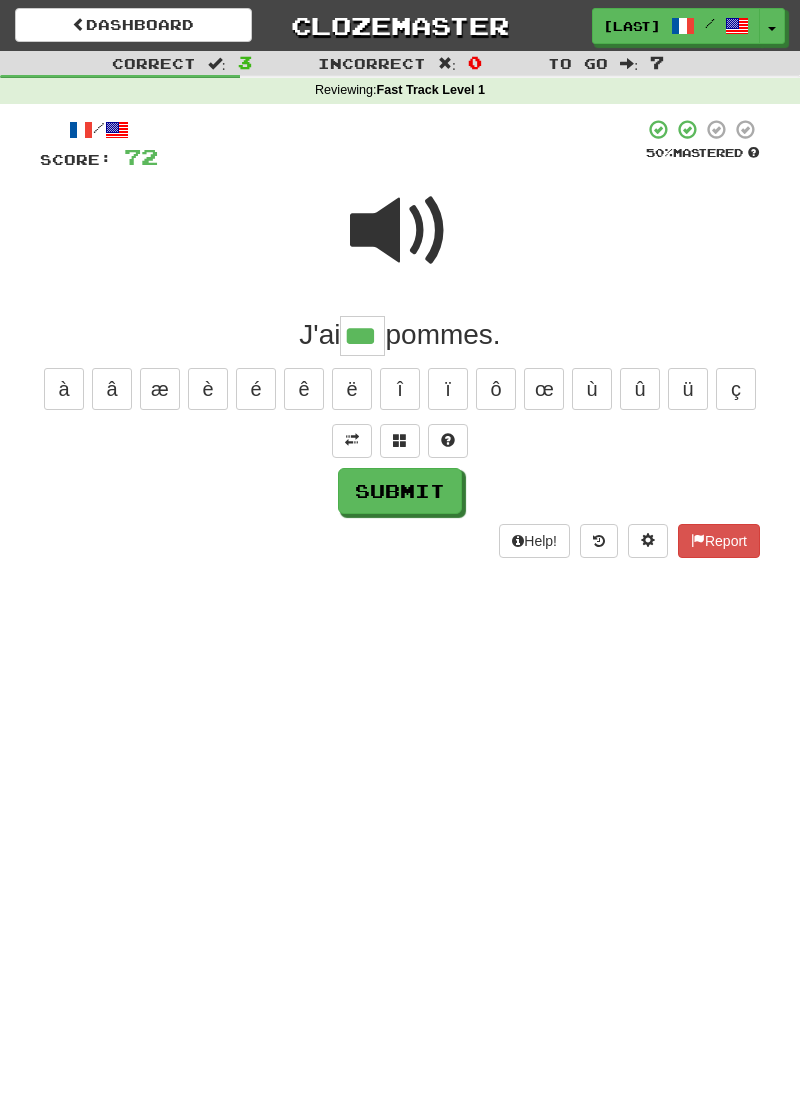 type on "***" 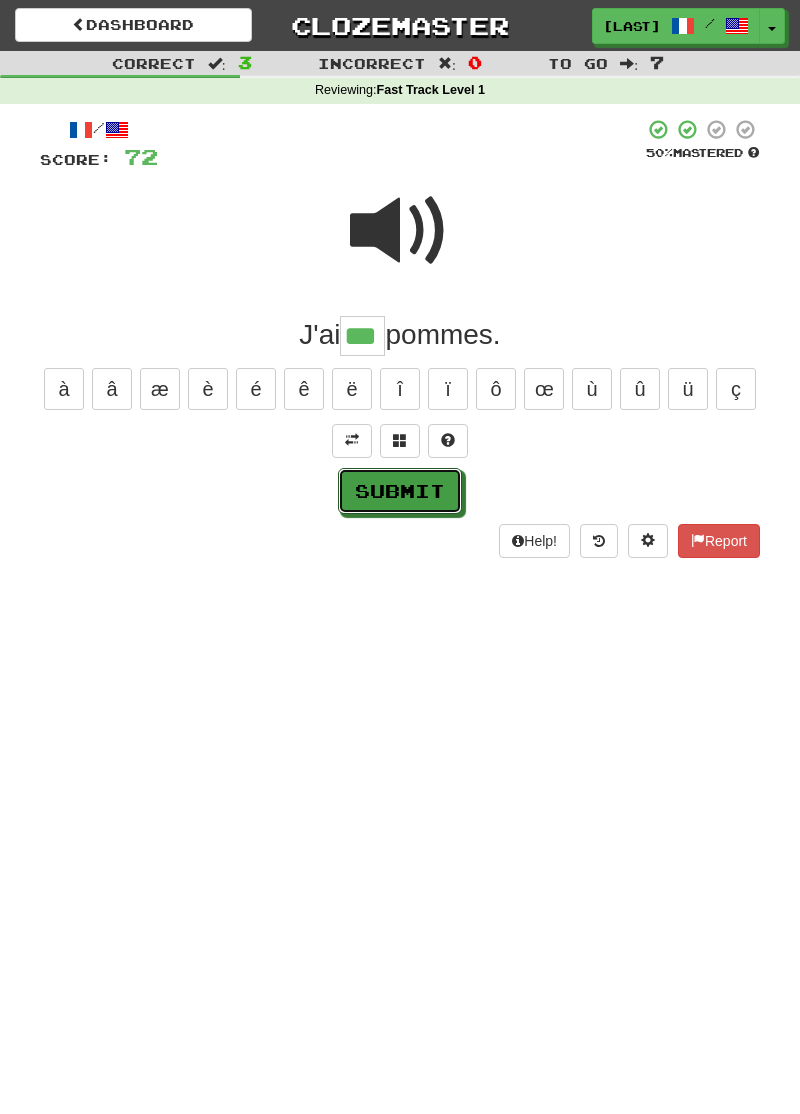 click on "Submit" at bounding box center [400, 491] 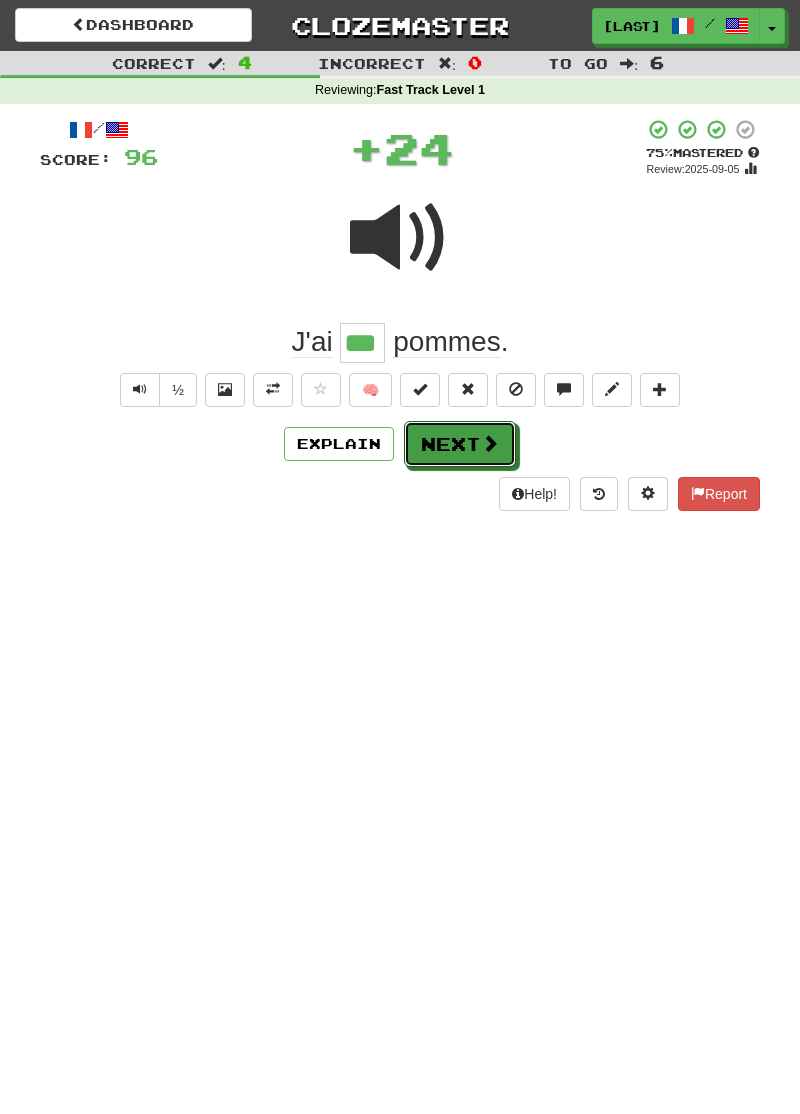 click on "Next" at bounding box center (460, 444) 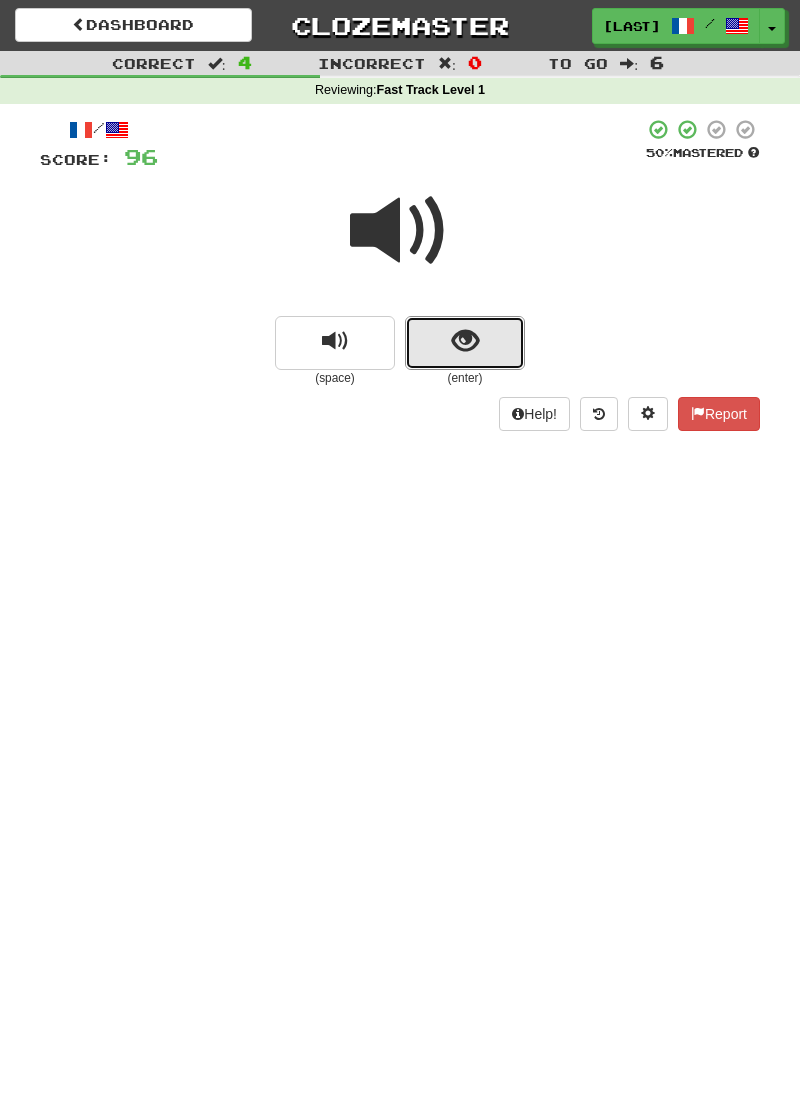 click at bounding box center (465, 343) 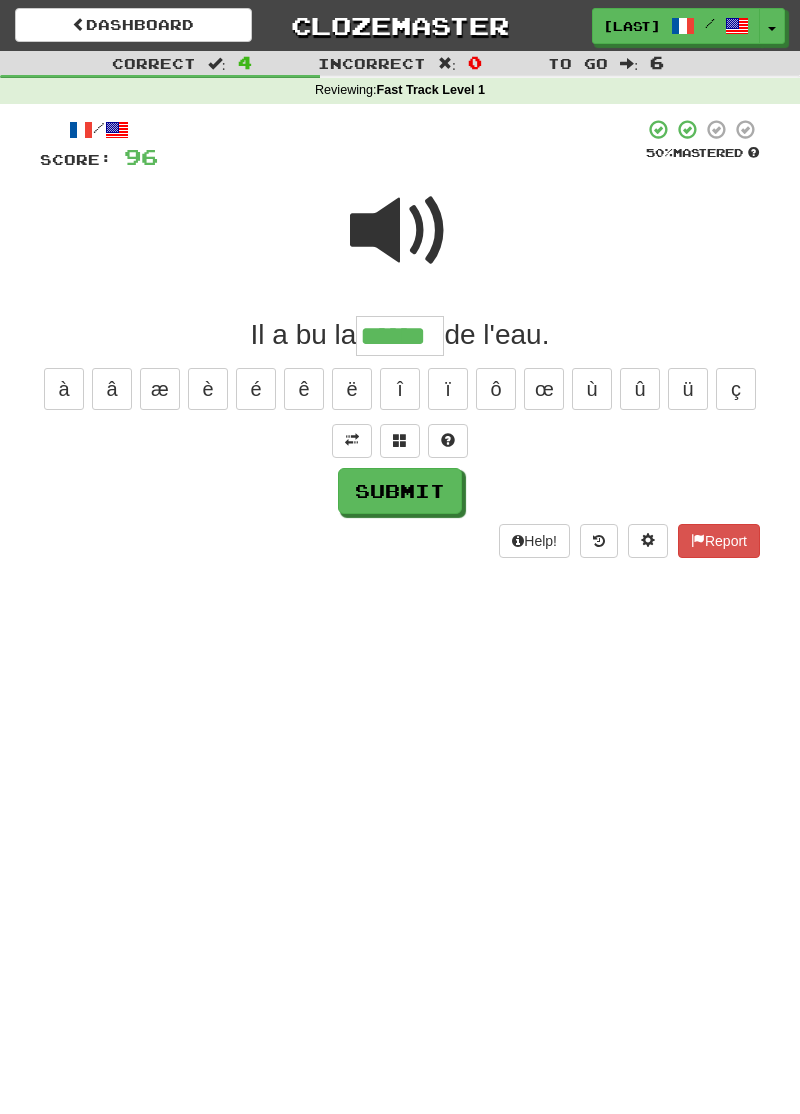 type on "******" 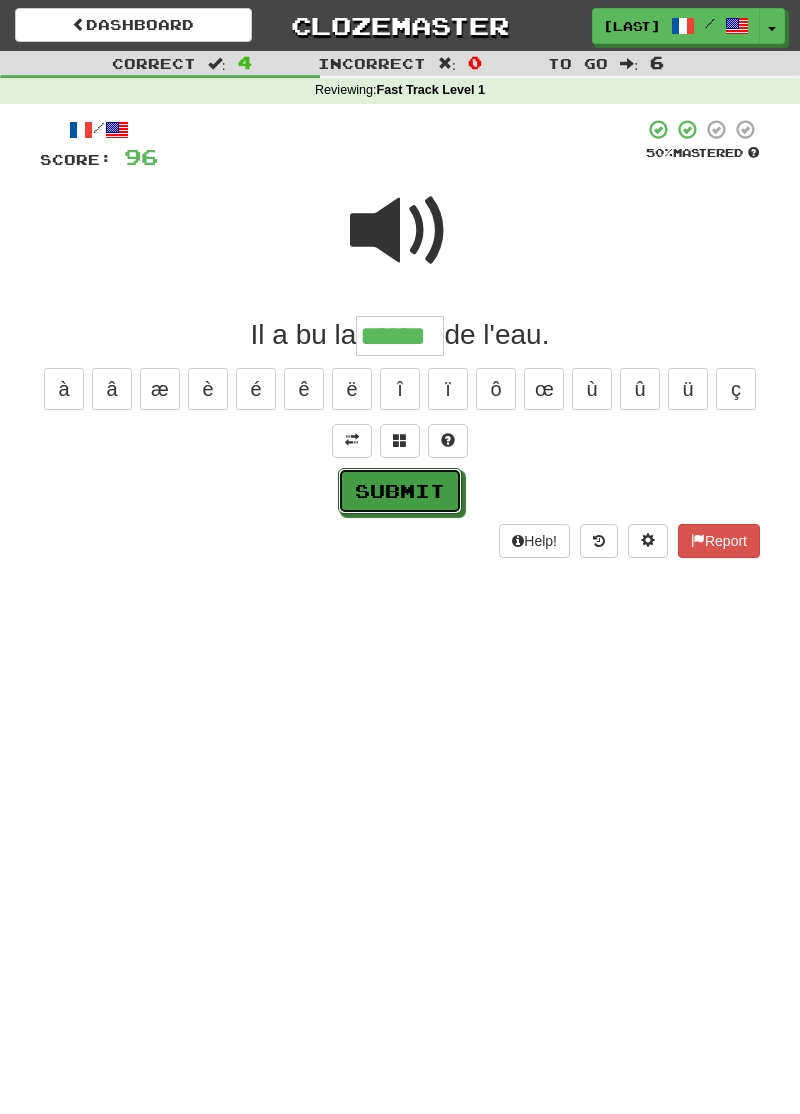 click on "Submit" at bounding box center [400, 491] 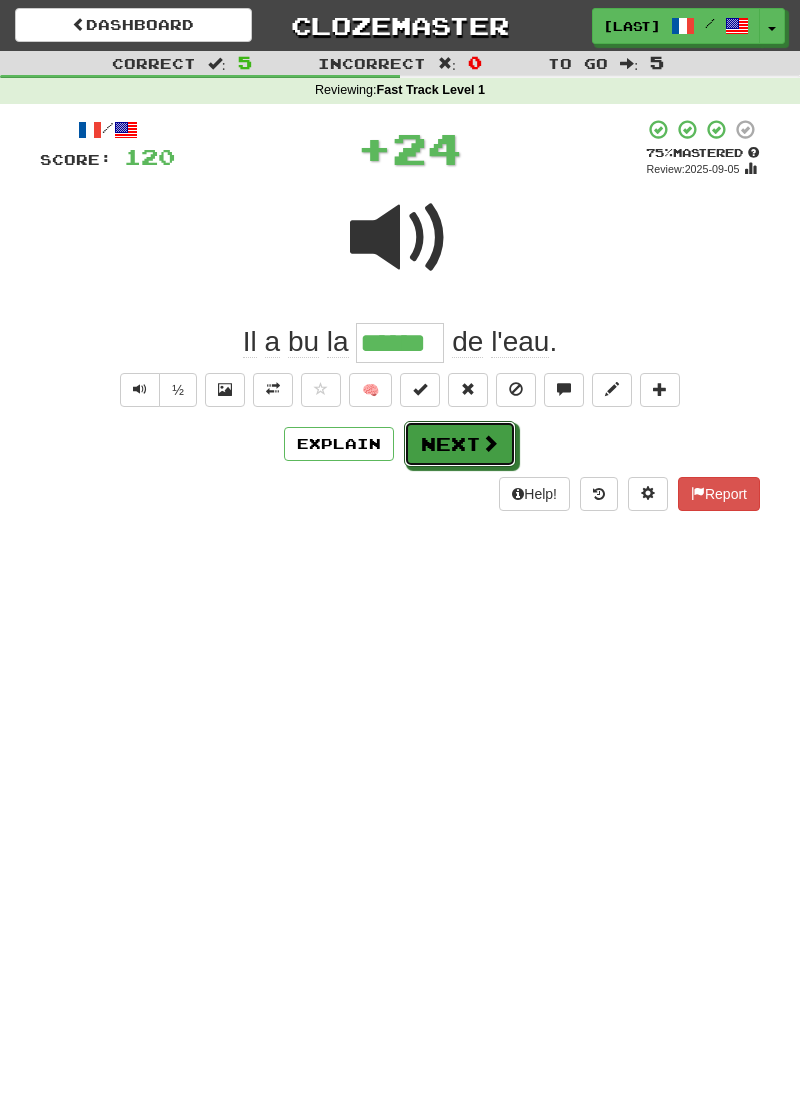 click on "Next" at bounding box center [460, 444] 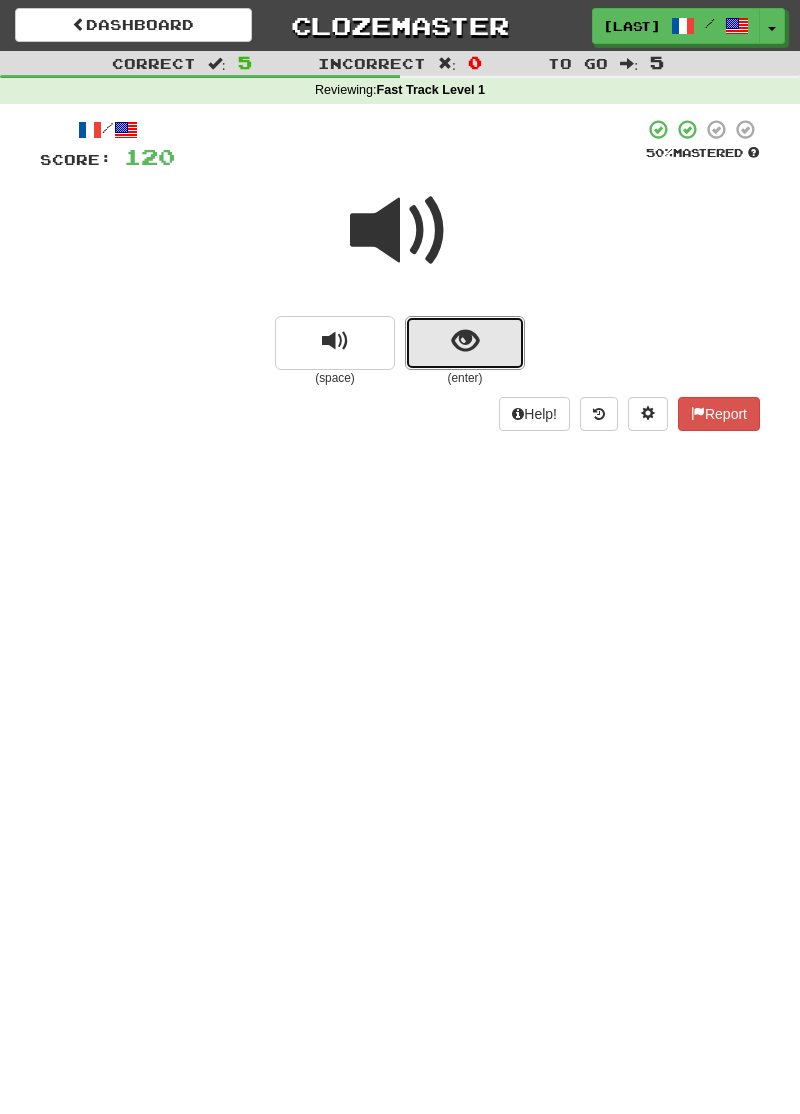 click at bounding box center [465, 343] 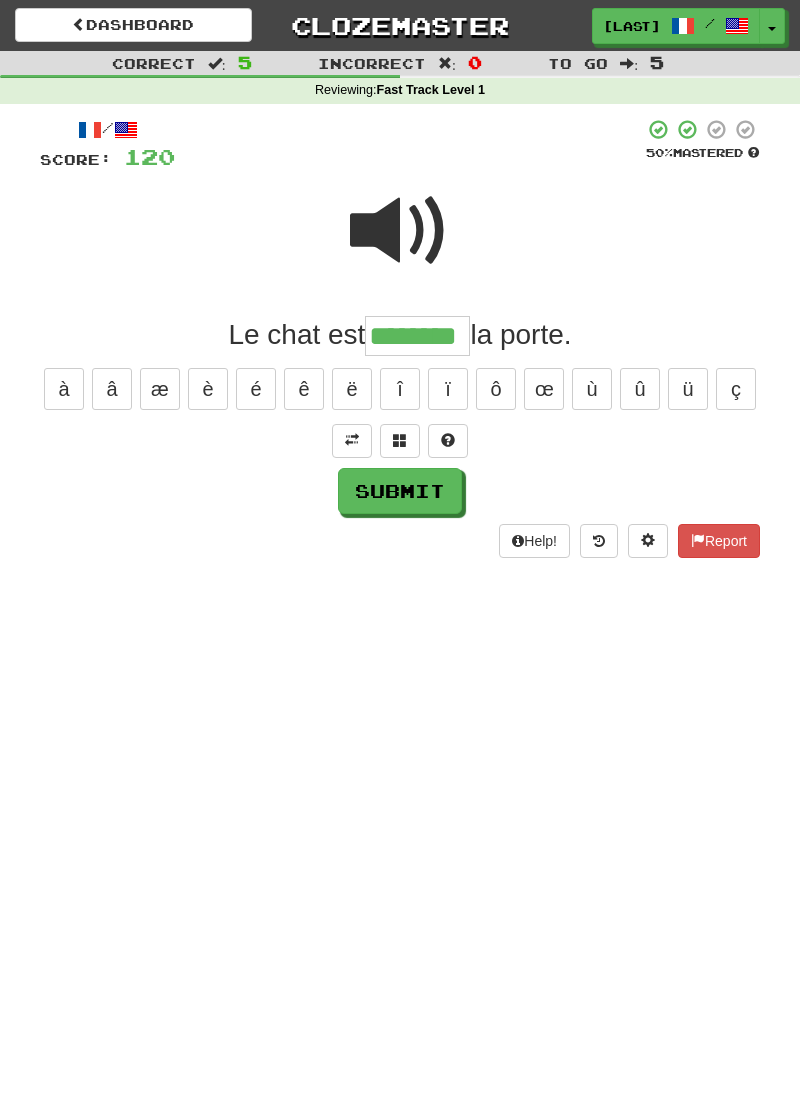 type on "********" 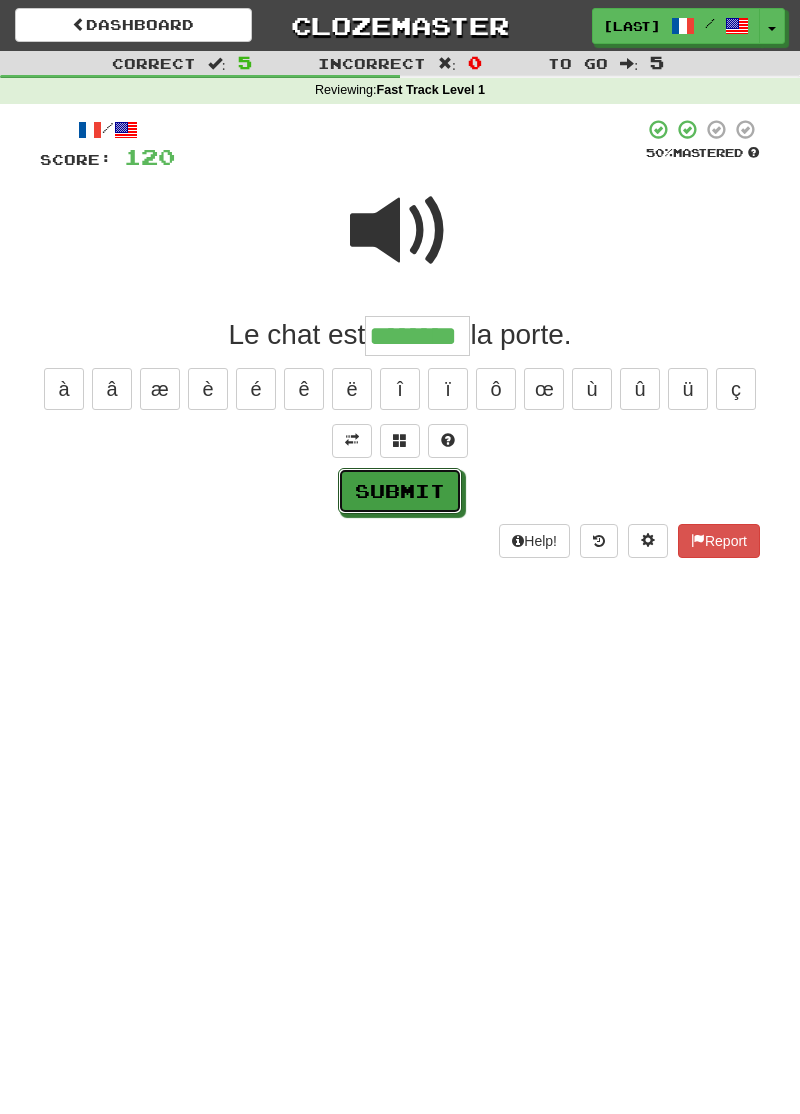 click on "Submit" at bounding box center (400, 491) 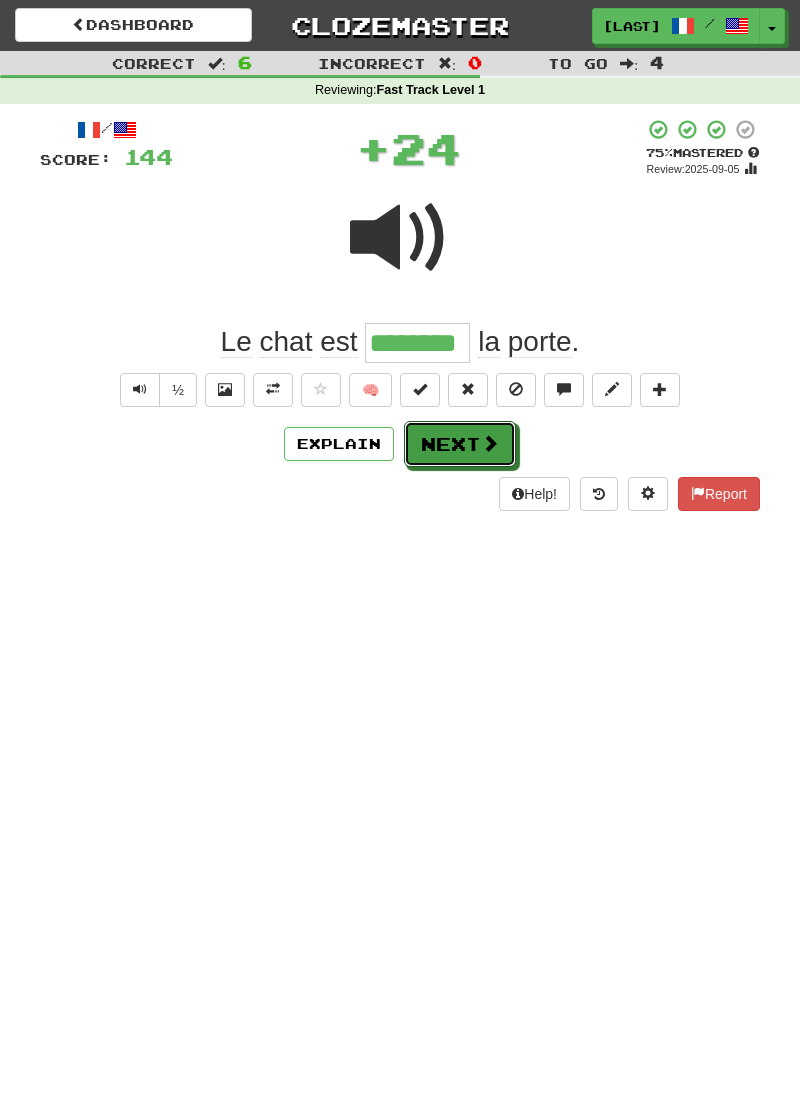click on "Next" at bounding box center [460, 444] 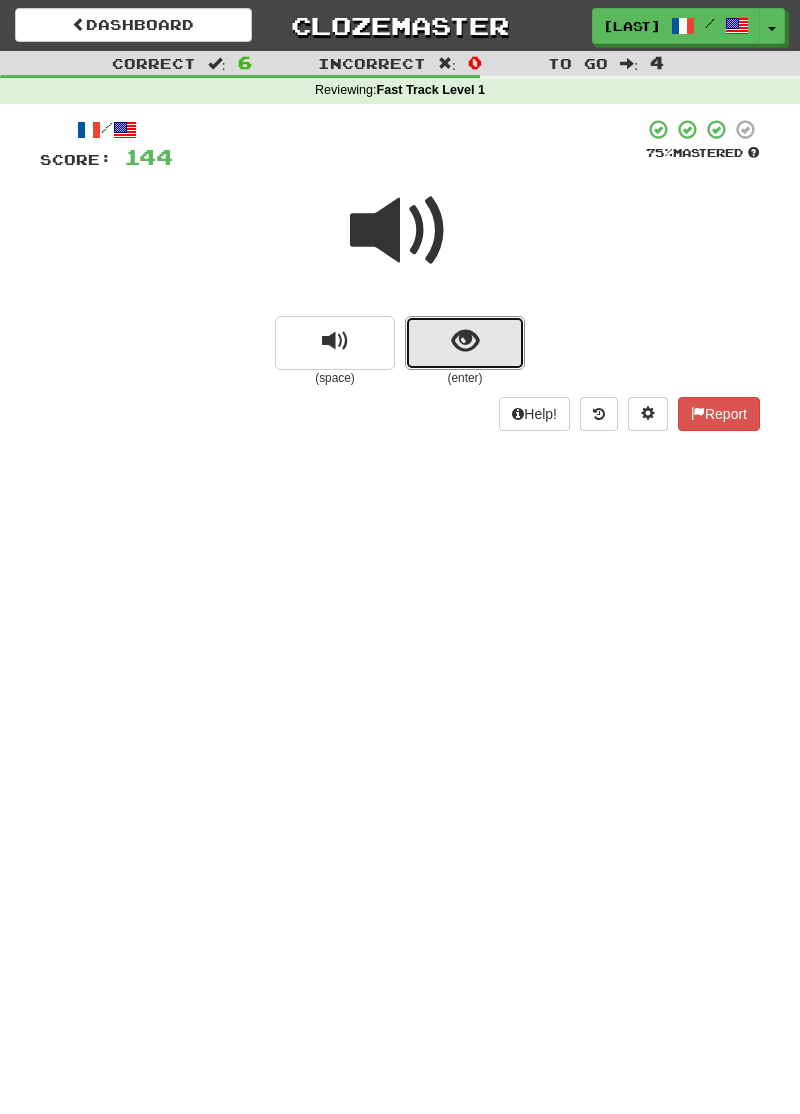 click at bounding box center [465, 343] 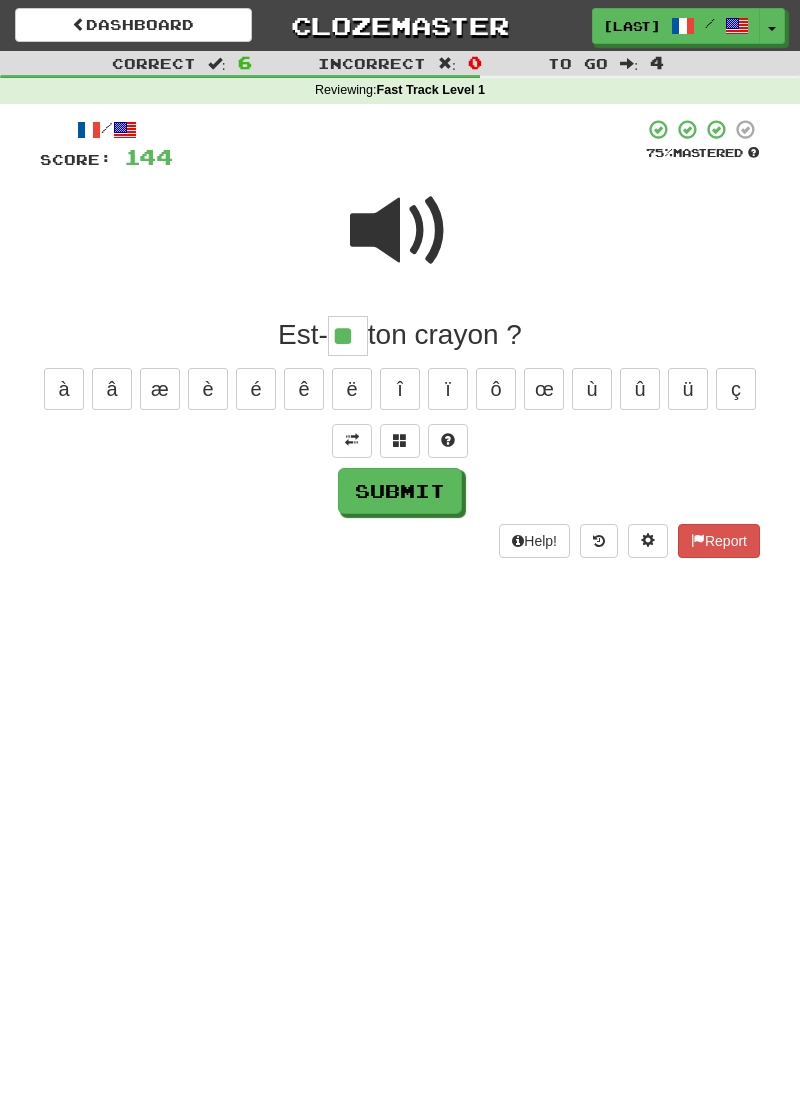 type on "**" 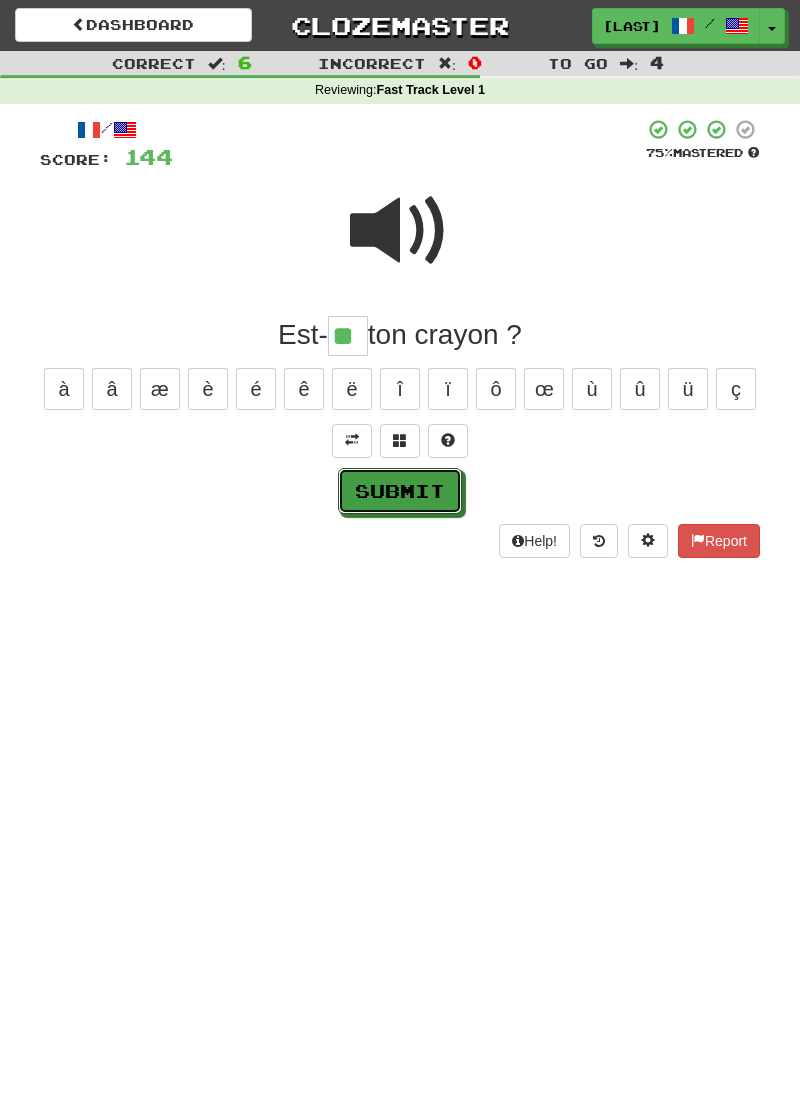click on "Submit" at bounding box center (400, 491) 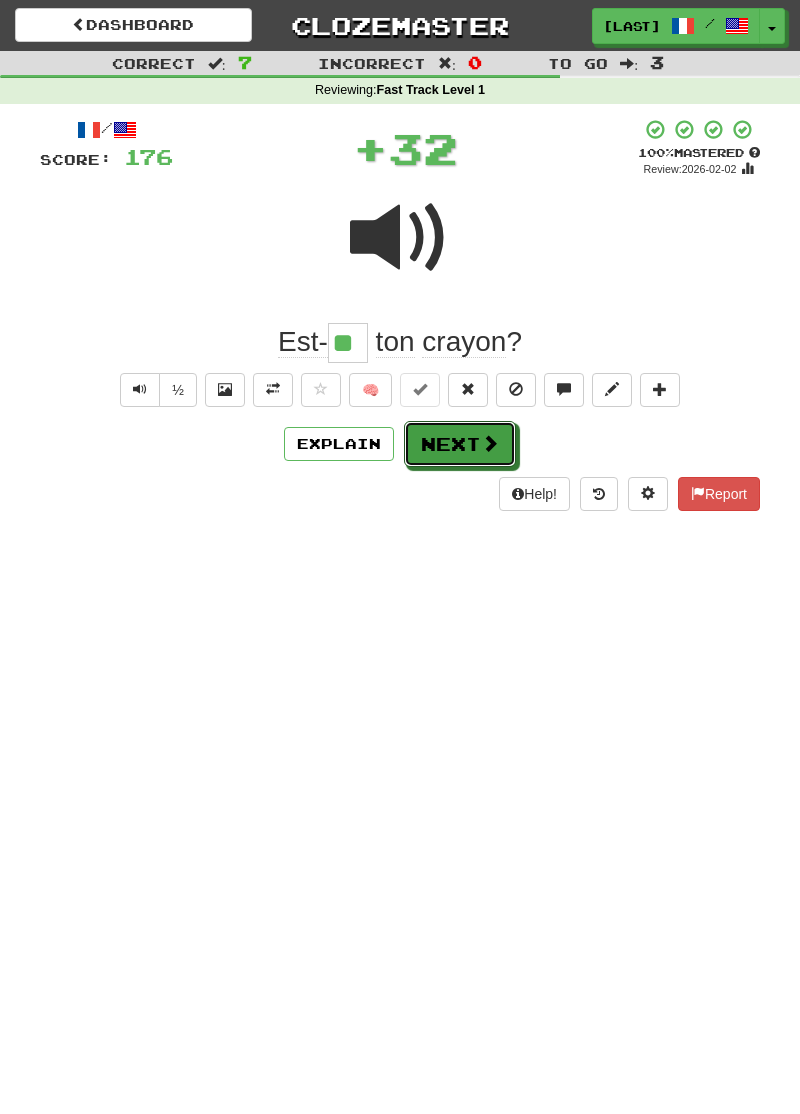 click on "Next" at bounding box center [460, 444] 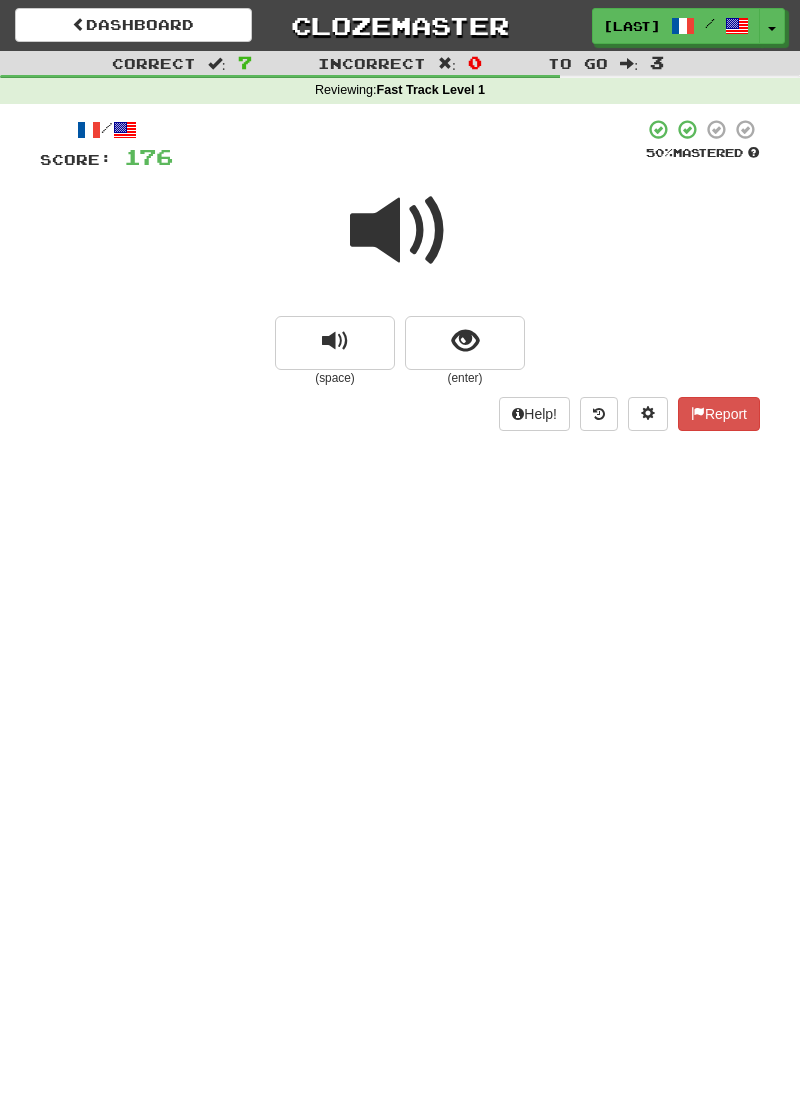 click at bounding box center (400, 231) 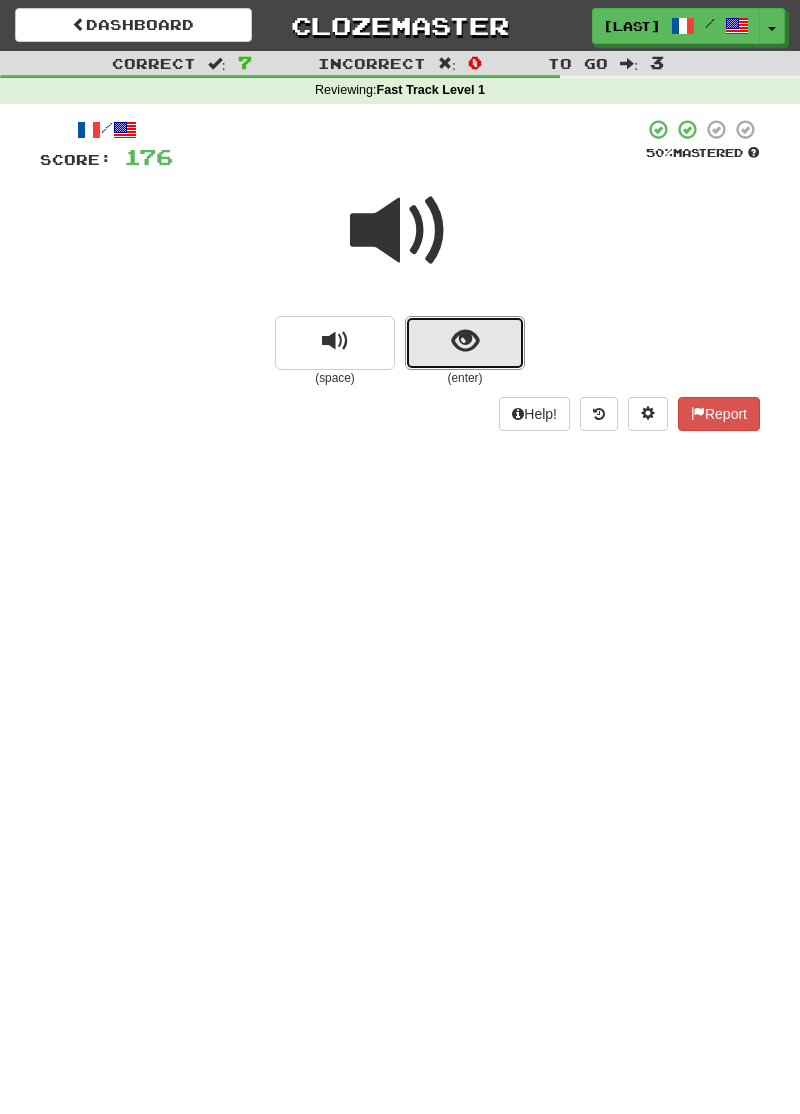 click at bounding box center [465, 341] 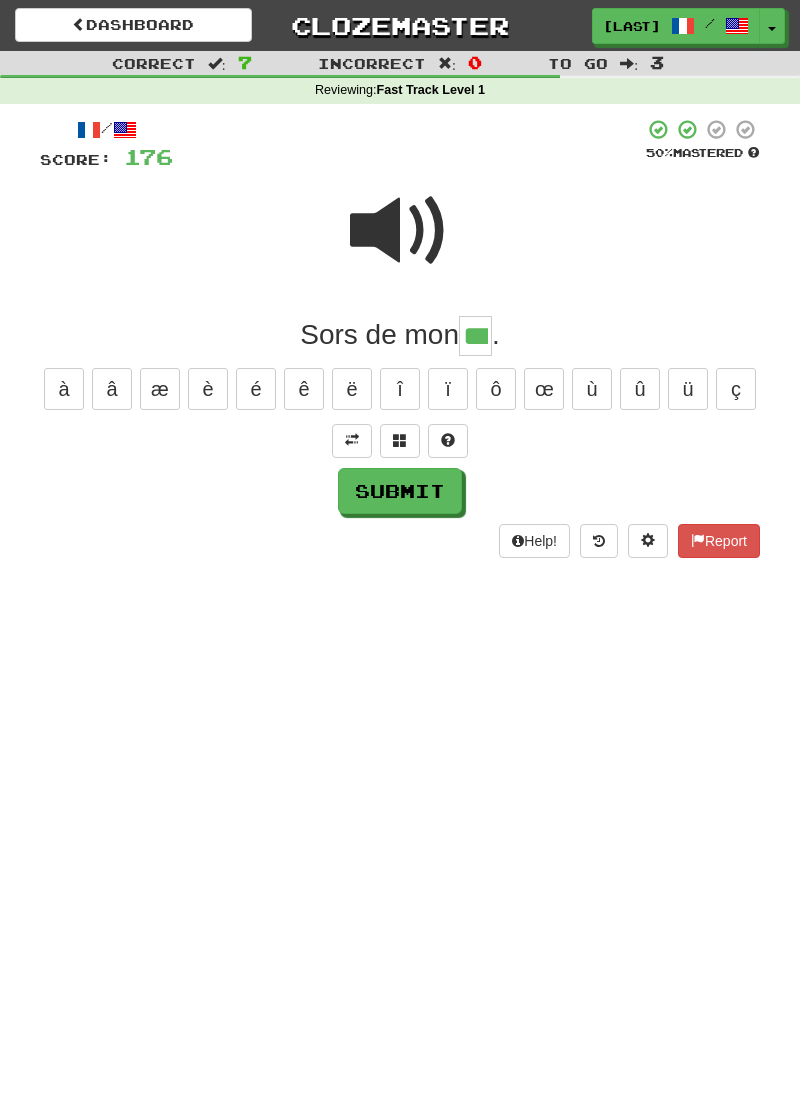 type on "***" 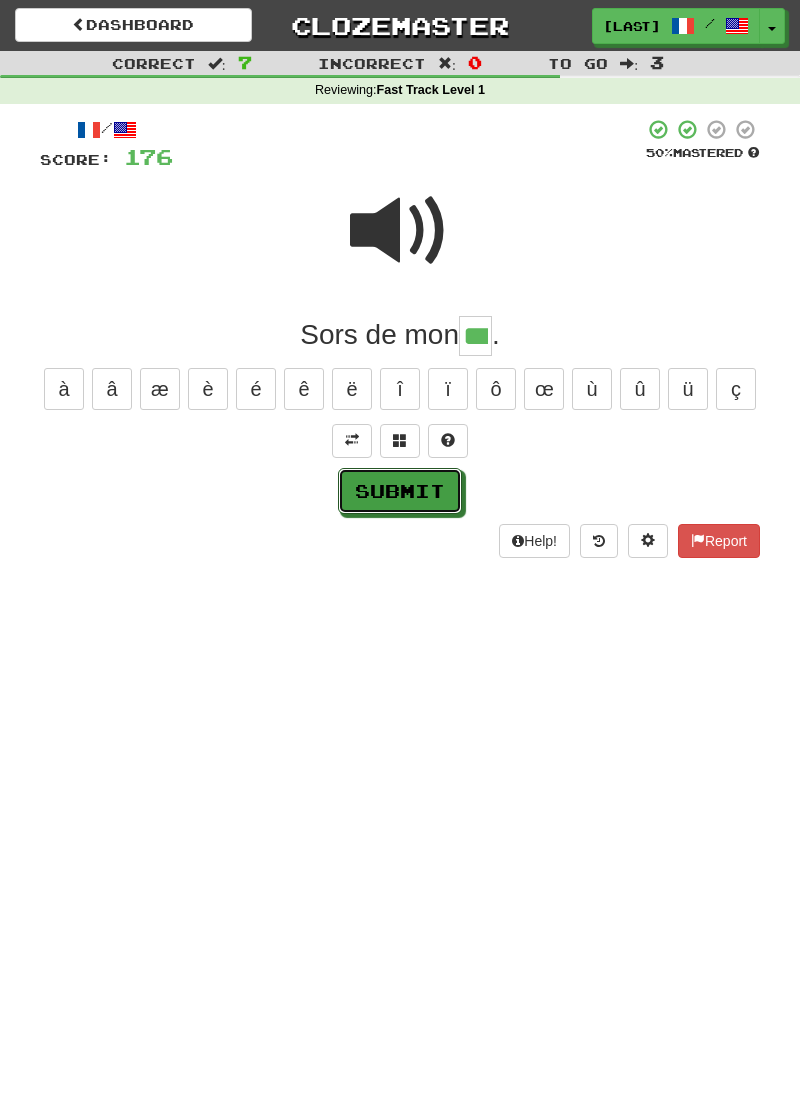 click on "Submit" at bounding box center [400, 491] 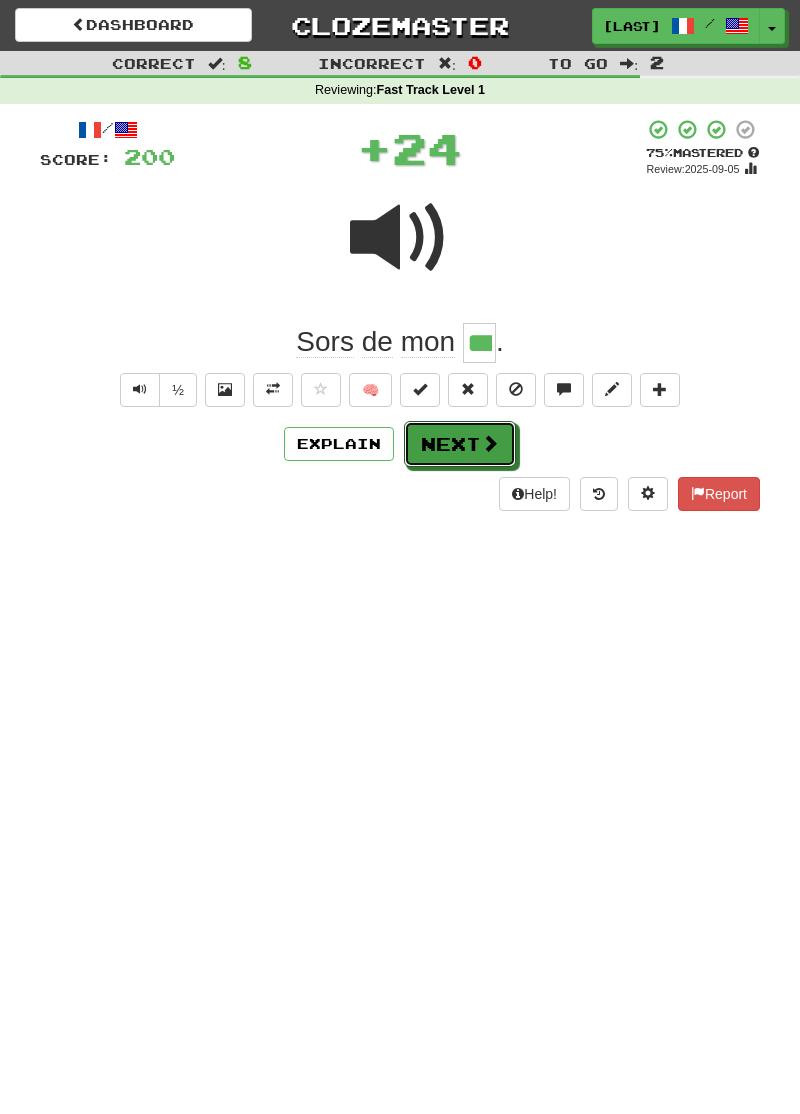 click on "Next" at bounding box center (460, 444) 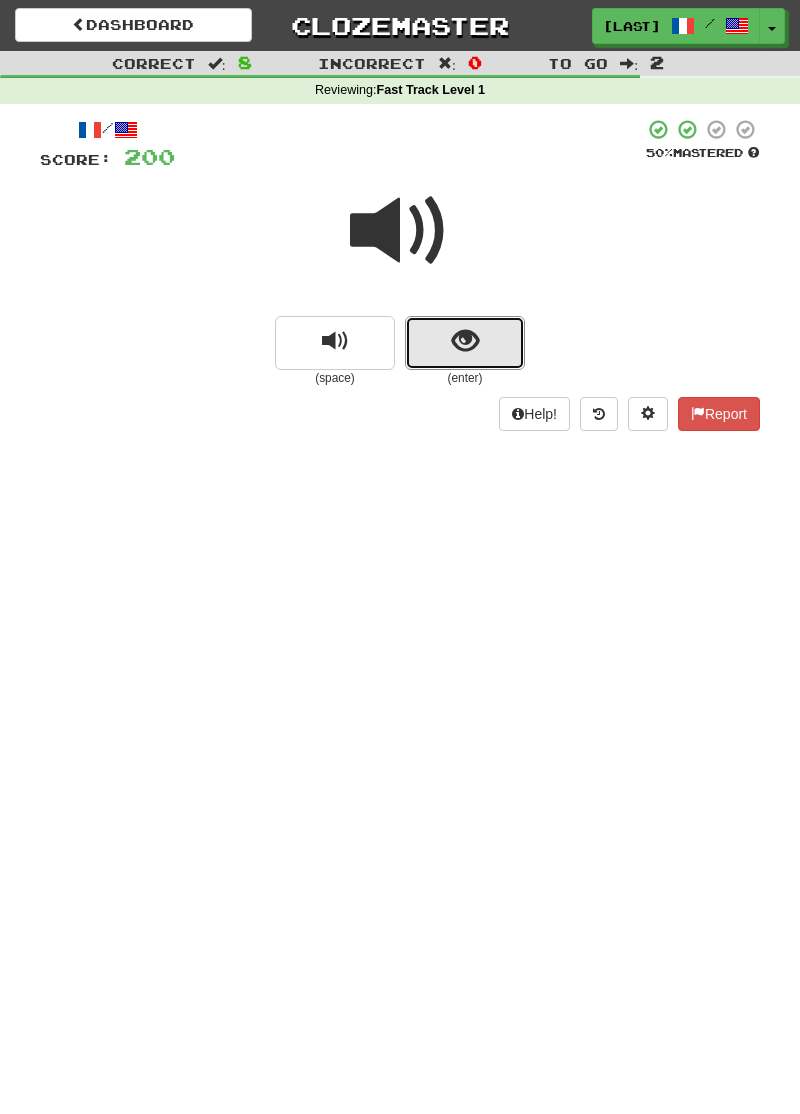 click at bounding box center (465, 343) 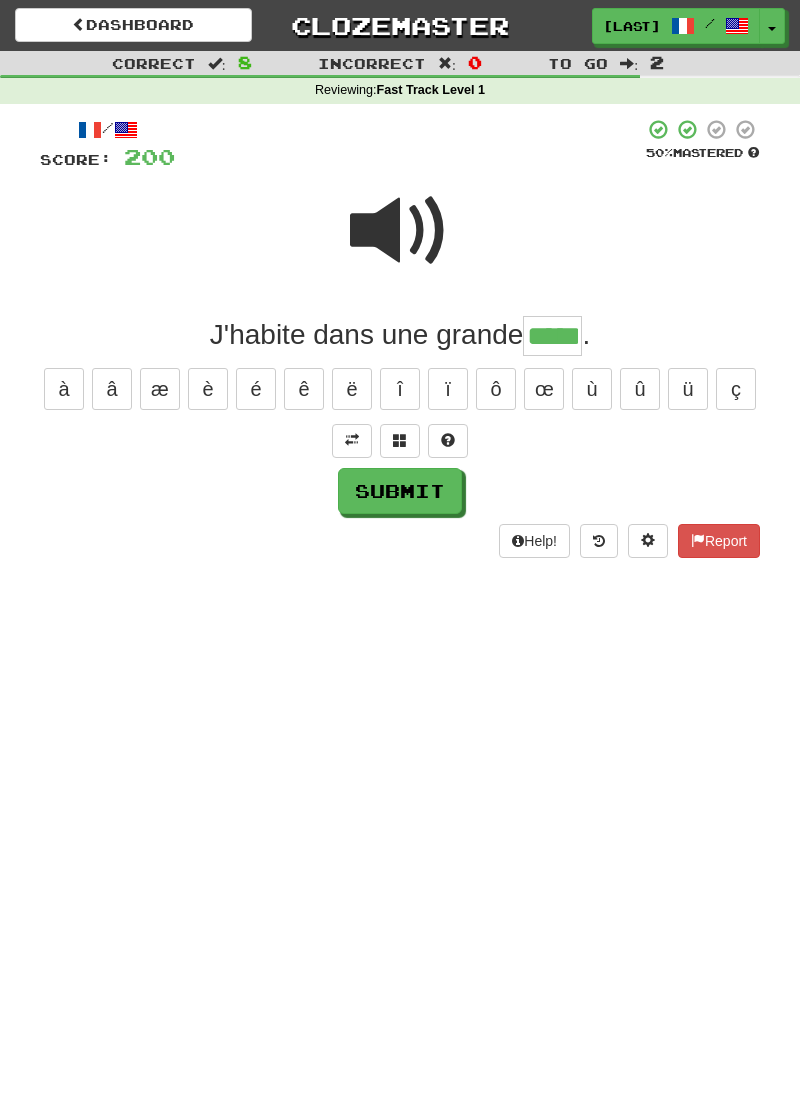 type on "*****" 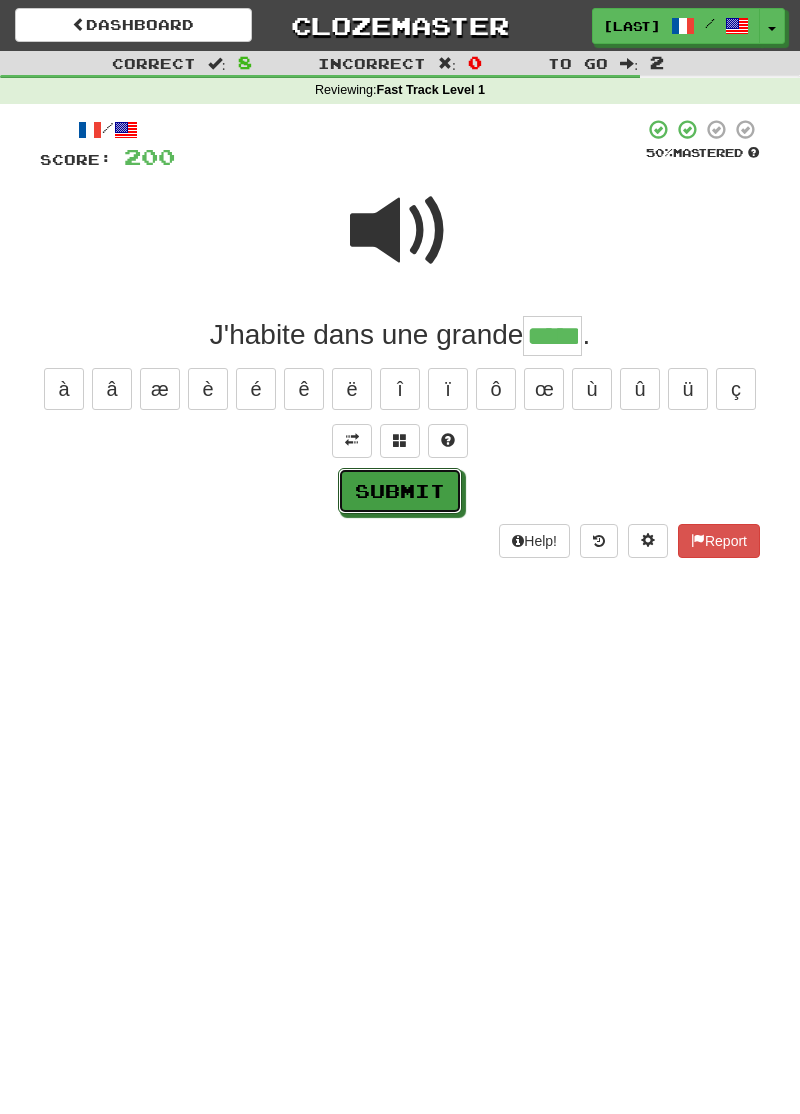 click on "Submit" at bounding box center (400, 491) 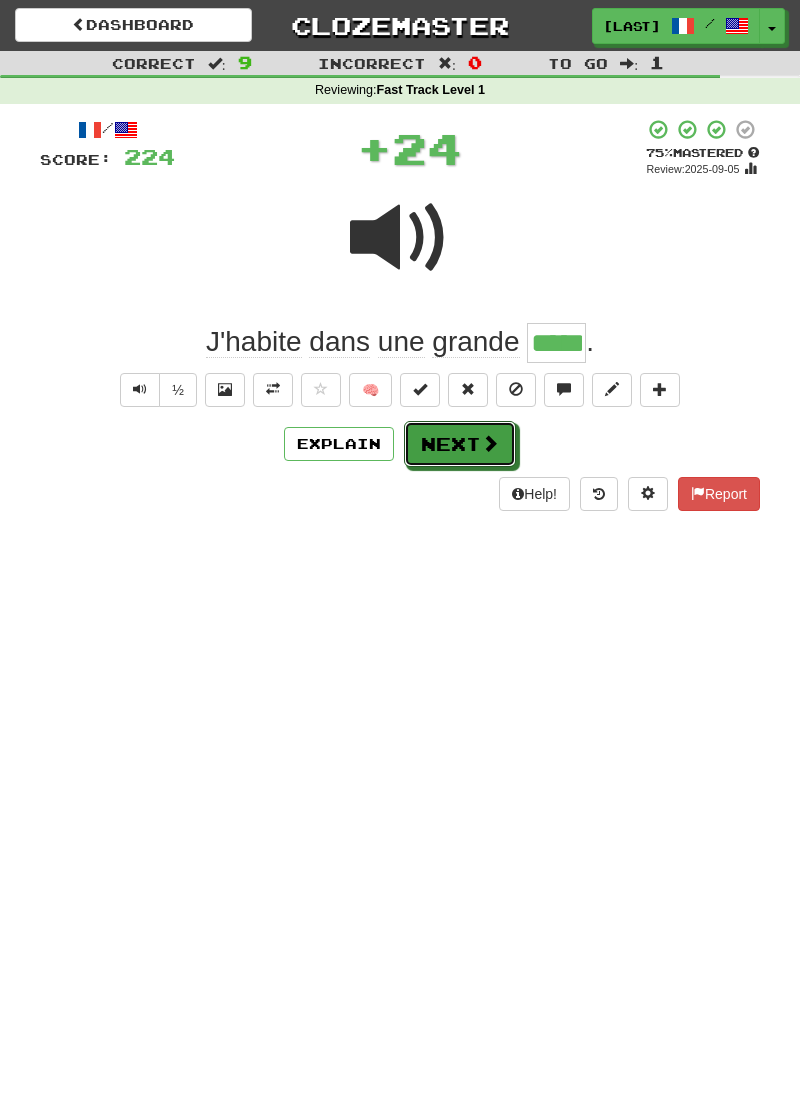 click on "Next" at bounding box center [460, 444] 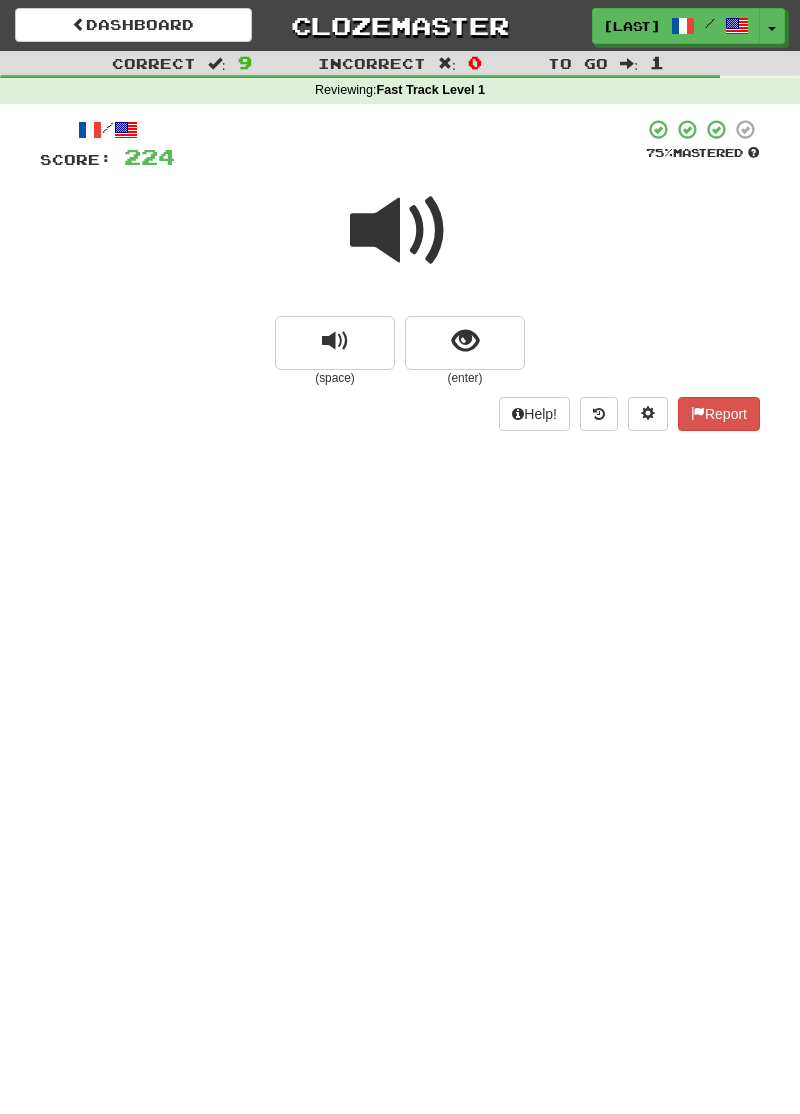 click at bounding box center (400, 231) 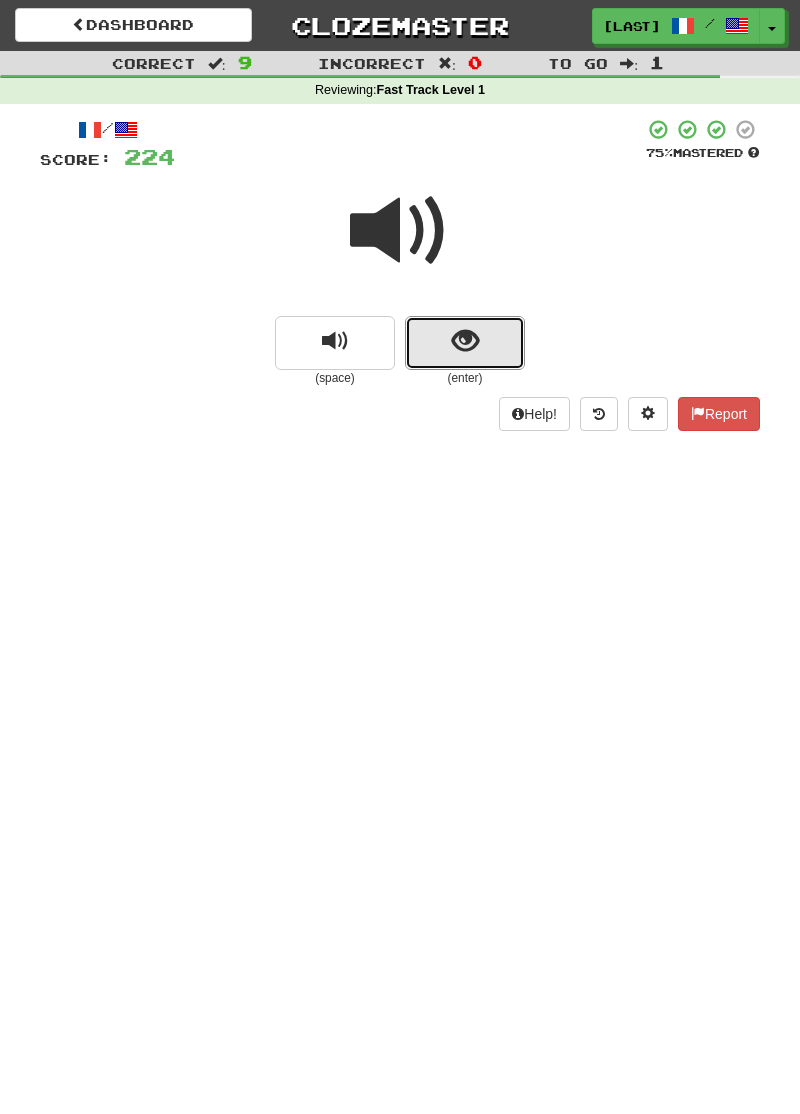 click at bounding box center [465, 343] 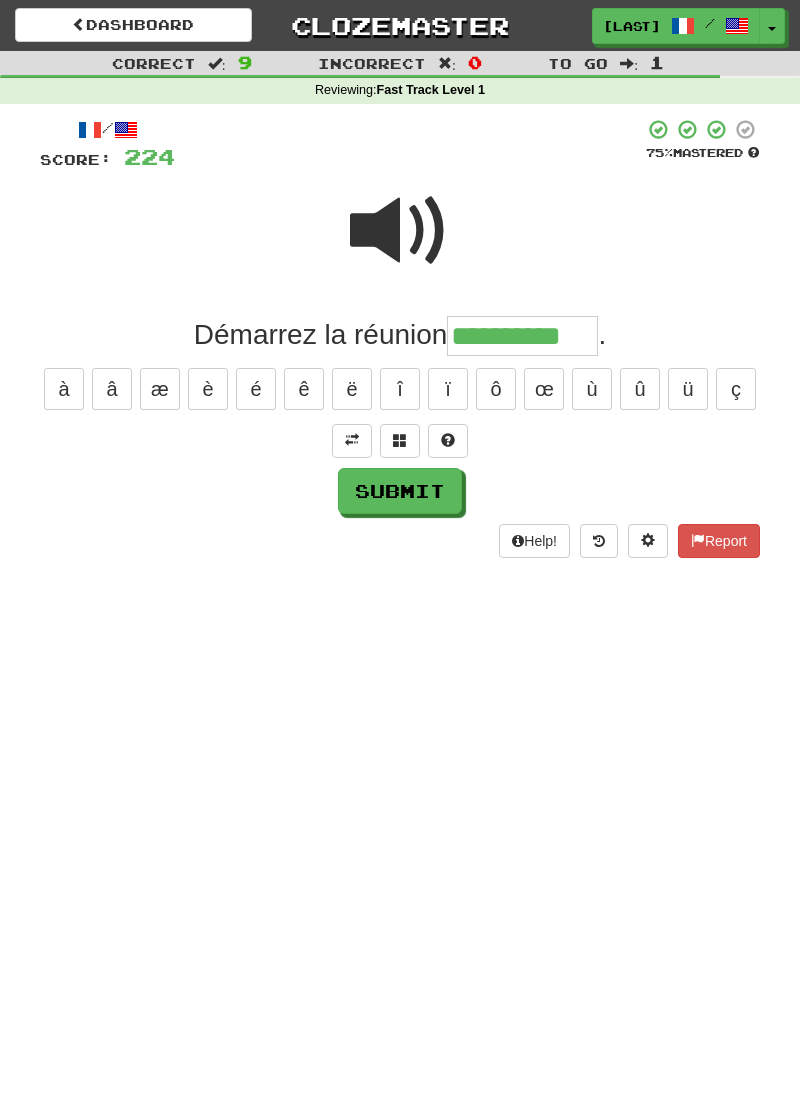 type on "**********" 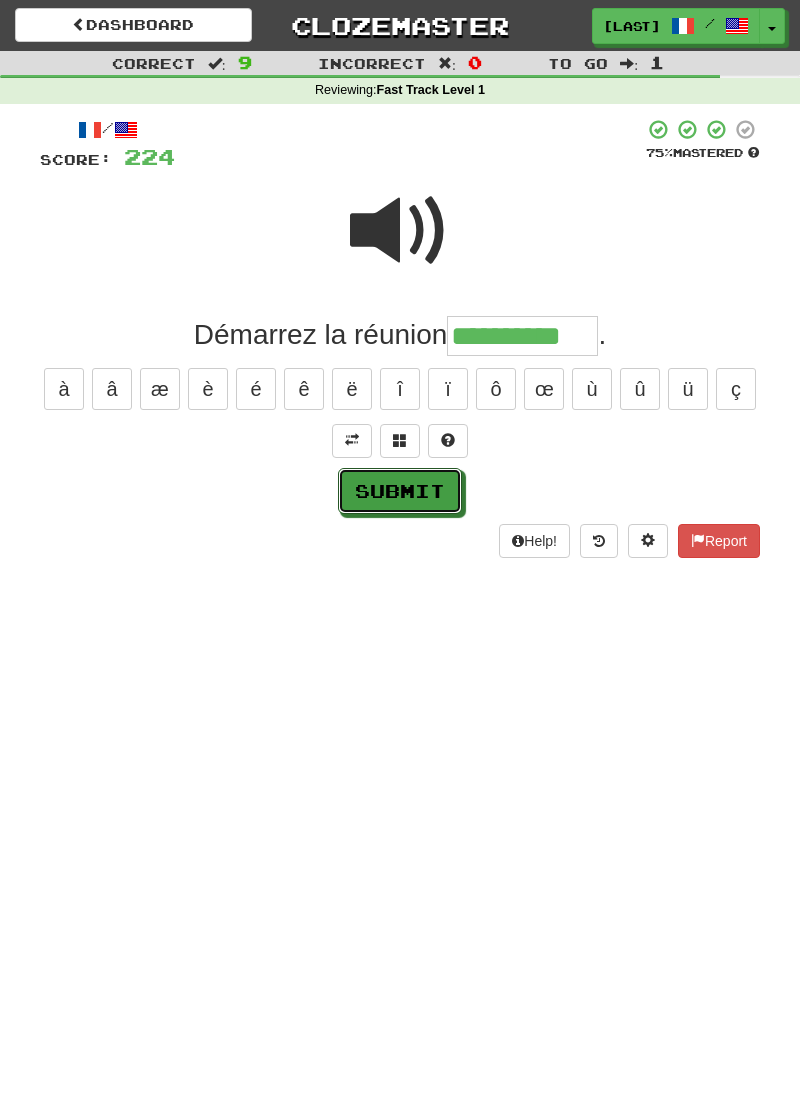 click on "Submit" at bounding box center [400, 491] 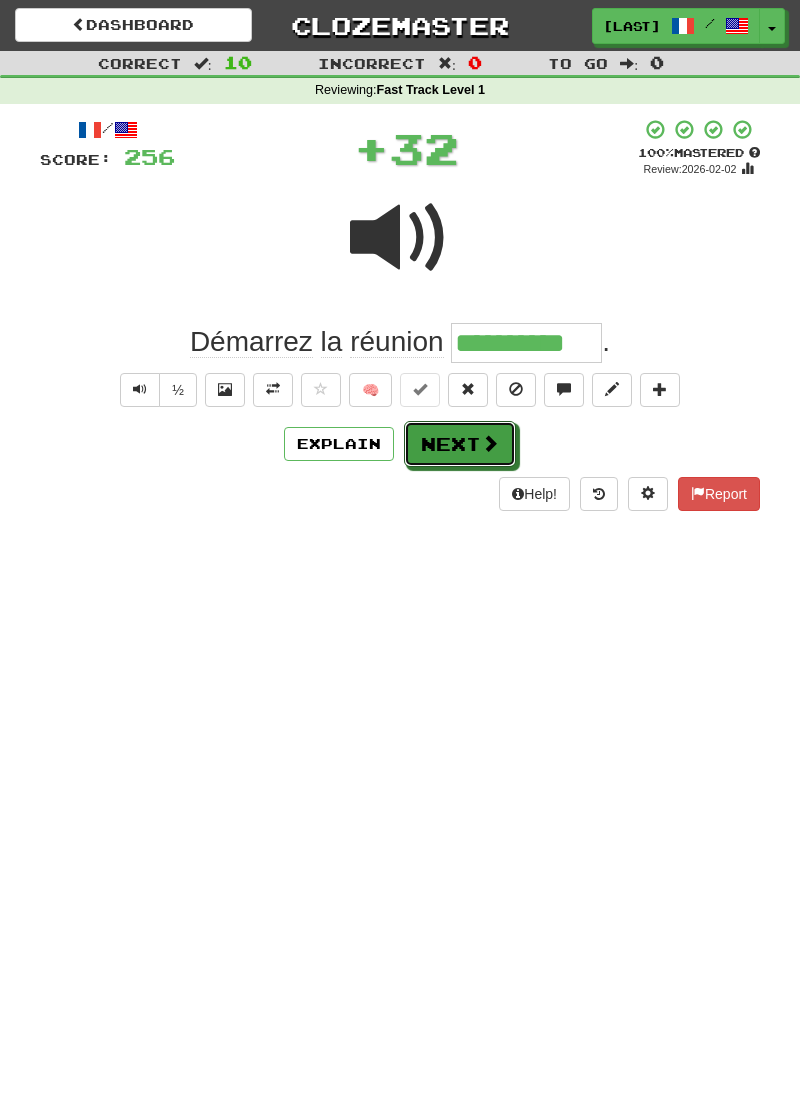 click on "Next" at bounding box center (460, 444) 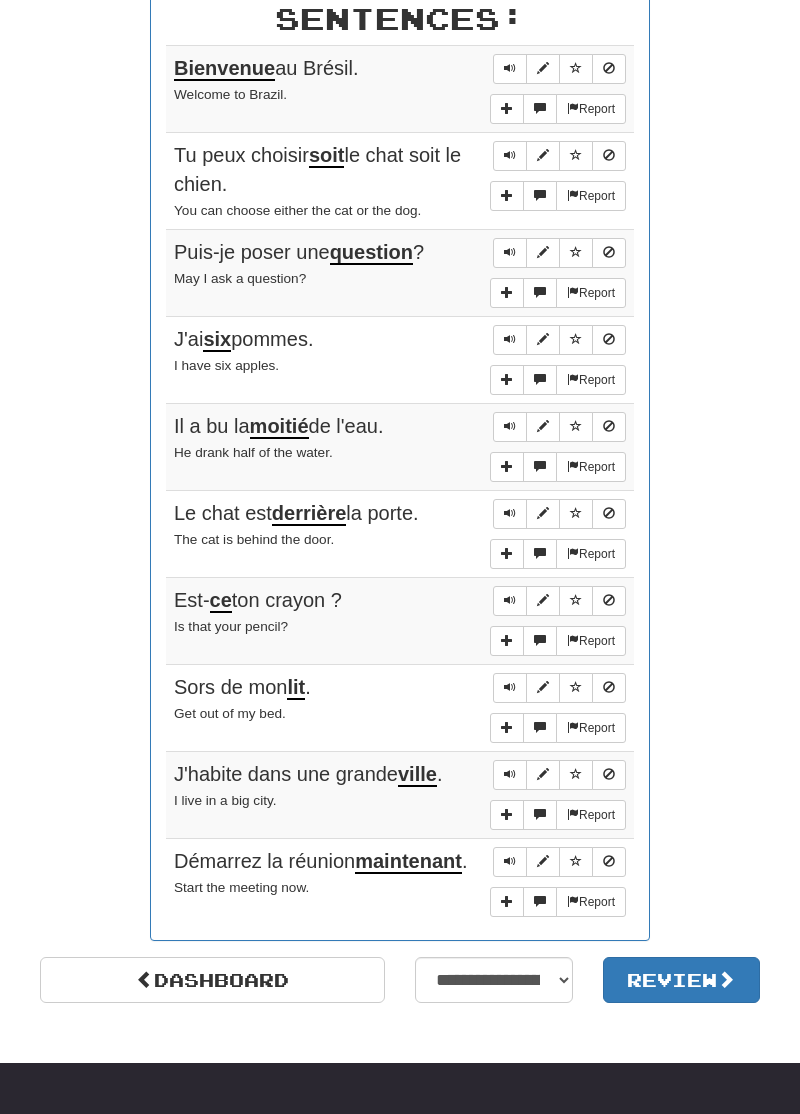scroll, scrollTop: 1003, scrollLeft: 0, axis: vertical 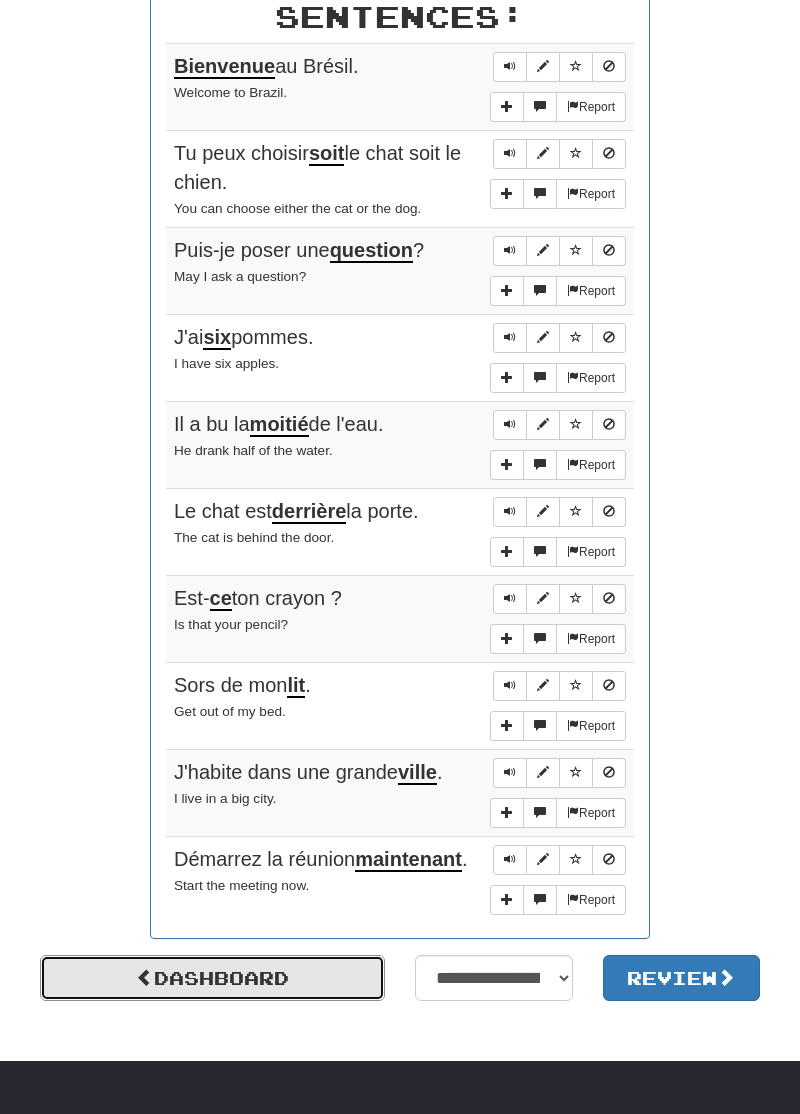 click on "Dashboard" at bounding box center [212, 978] 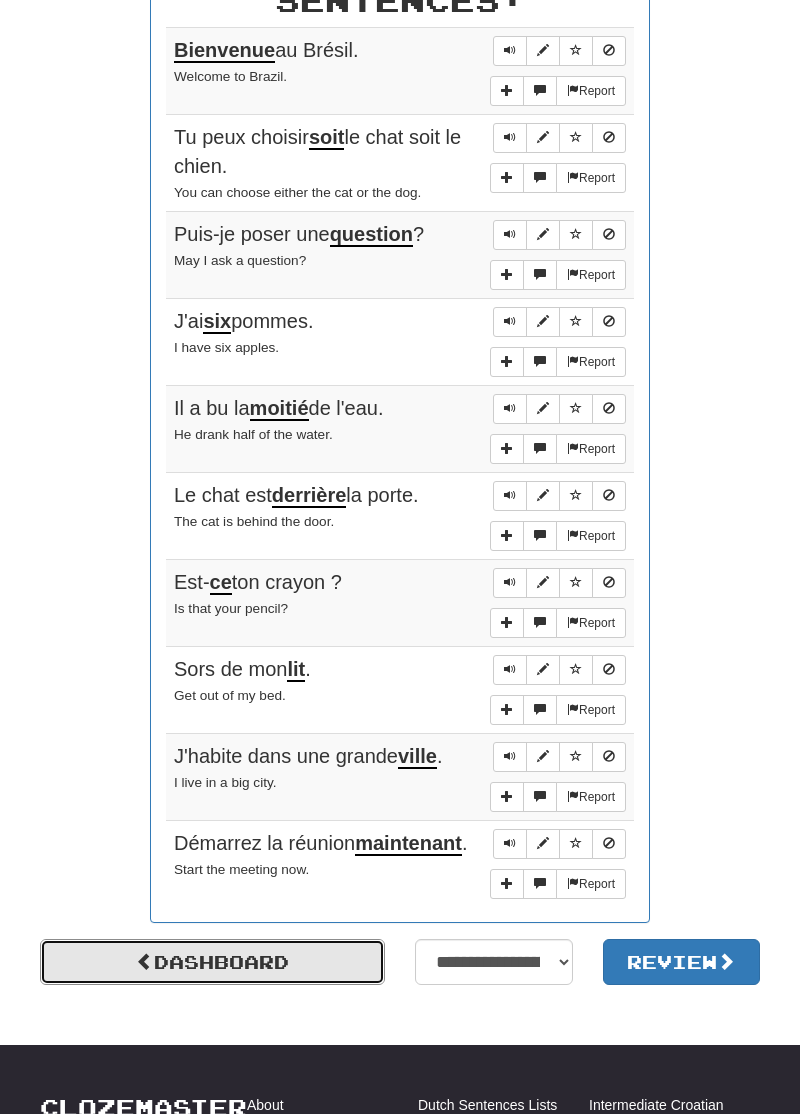 scroll, scrollTop: 1097, scrollLeft: 0, axis: vertical 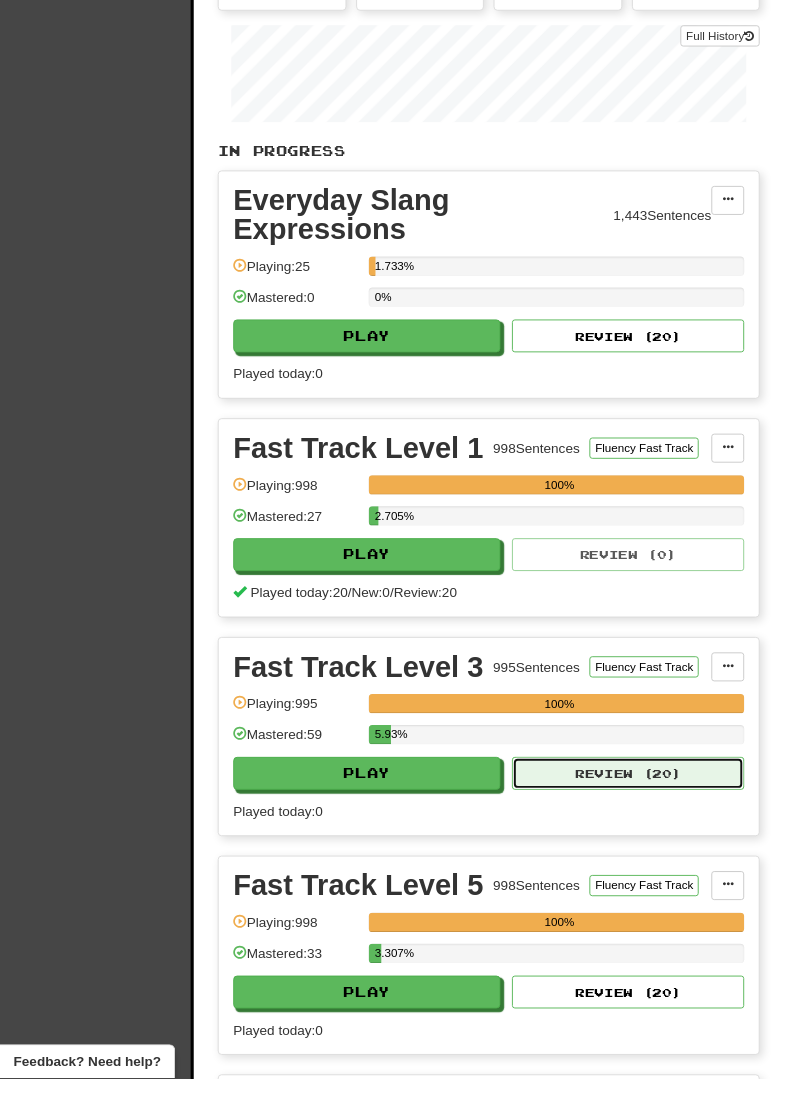 click on "Review ( 20 )" at bounding box center (649, 799) 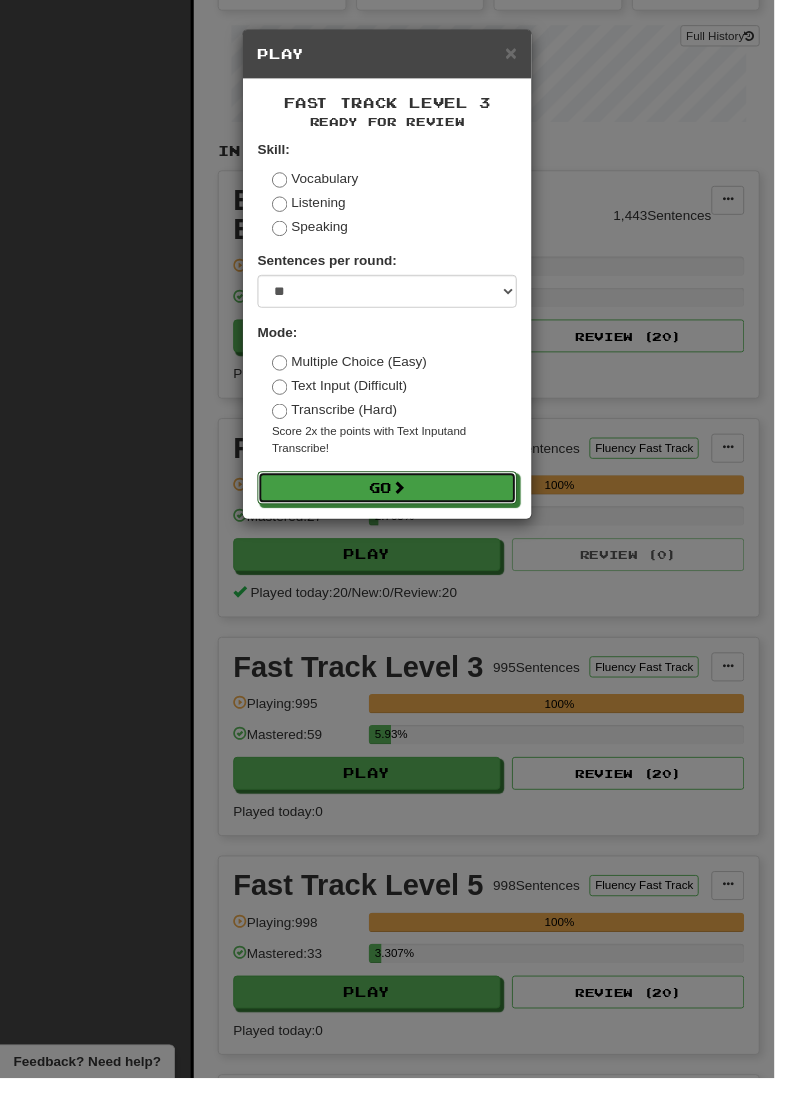 click on "Go" at bounding box center [400, 504] 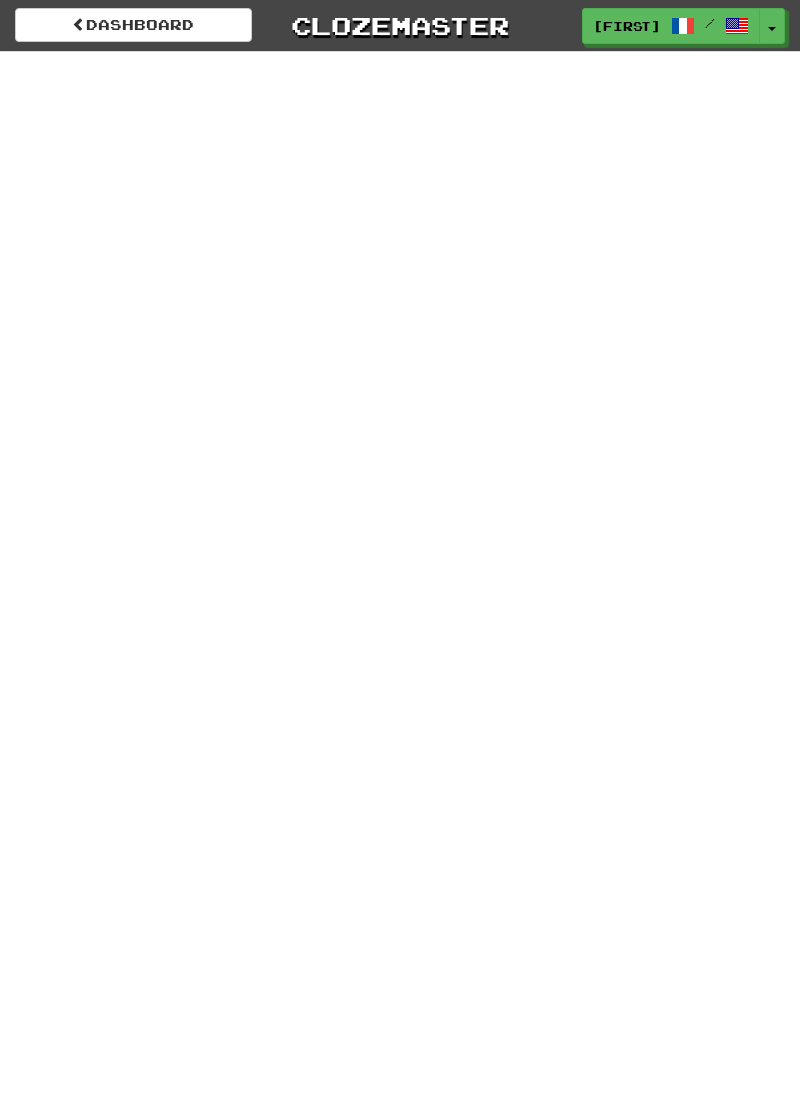 scroll, scrollTop: 0, scrollLeft: 0, axis: both 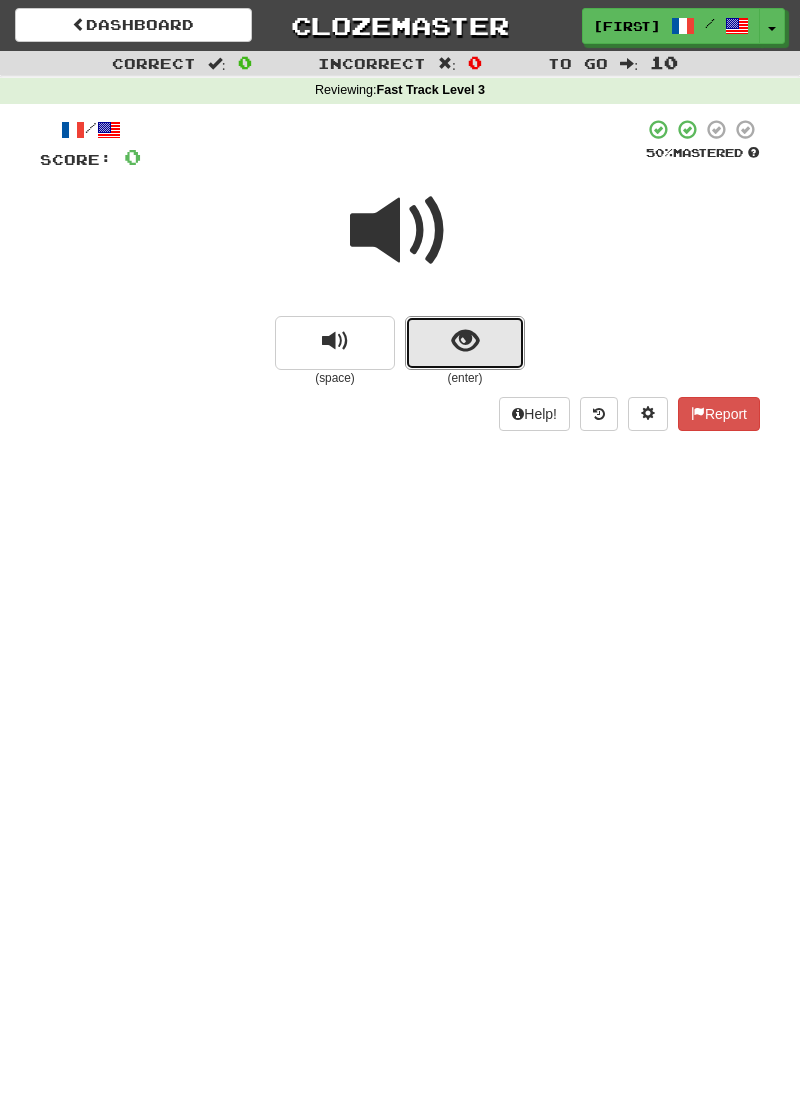 click at bounding box center (465, 341) 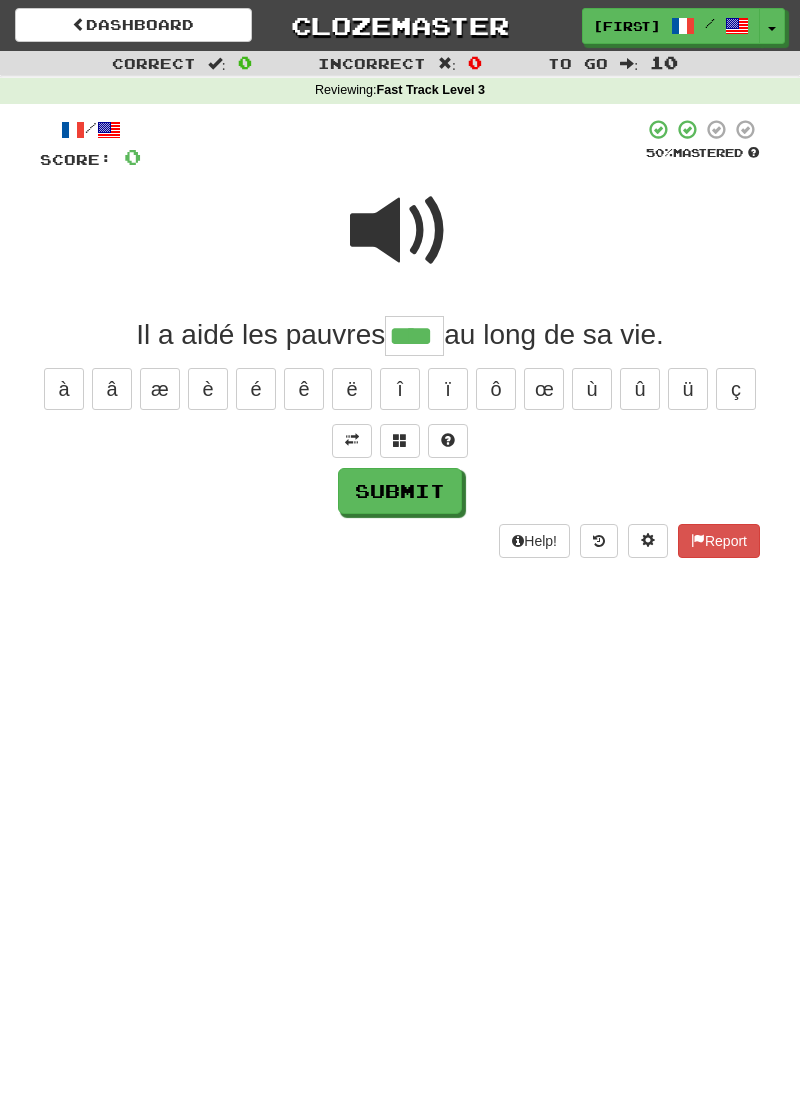 type on "****" 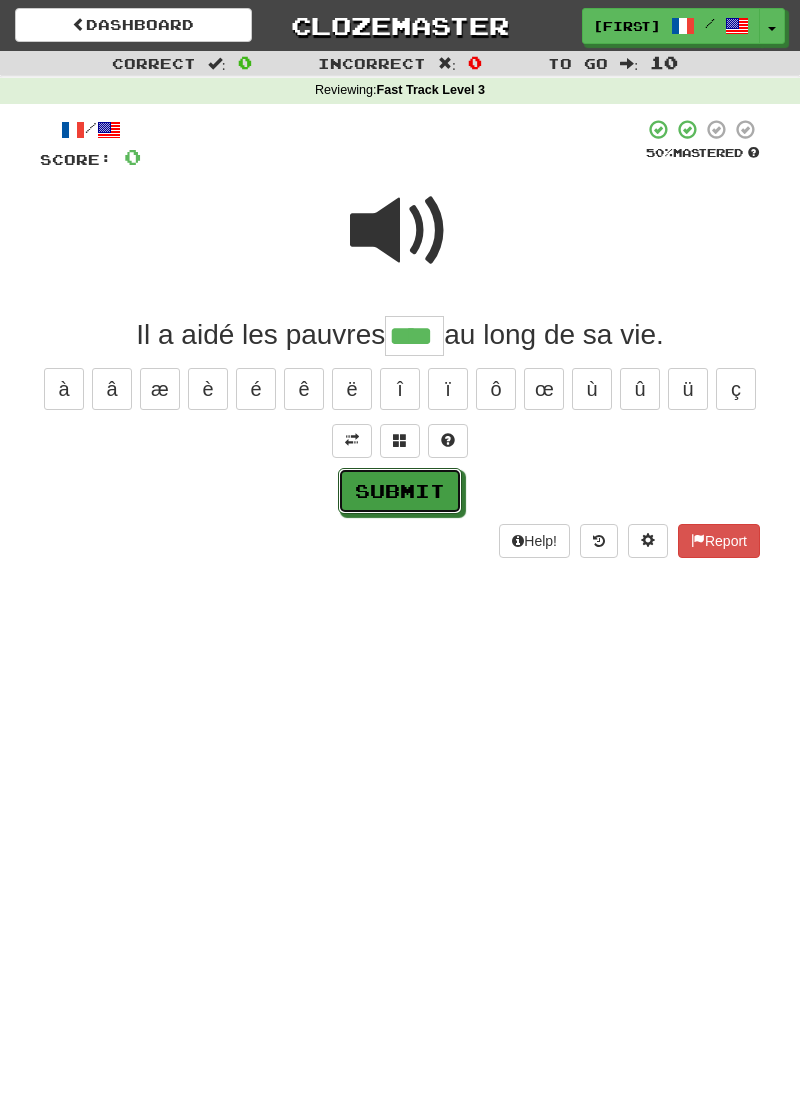 click on "Submit" at bounding box center [400, 491] 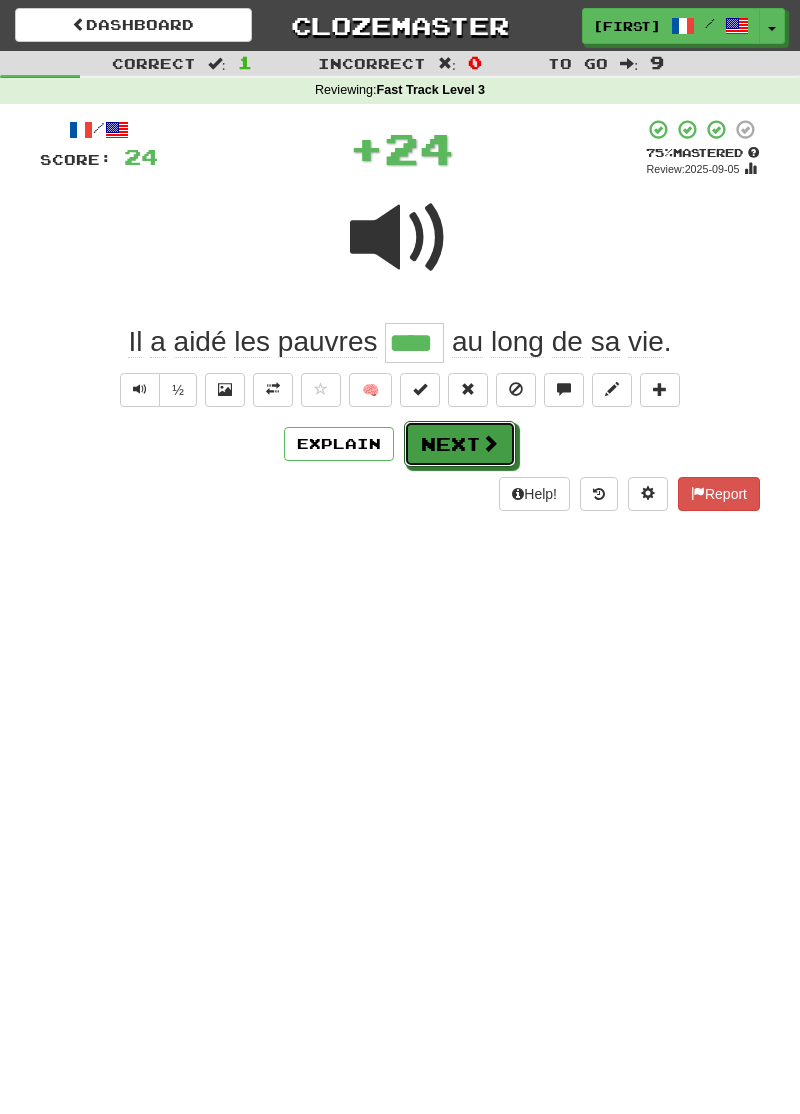 click on "Next" at bounding box center (460, 444) 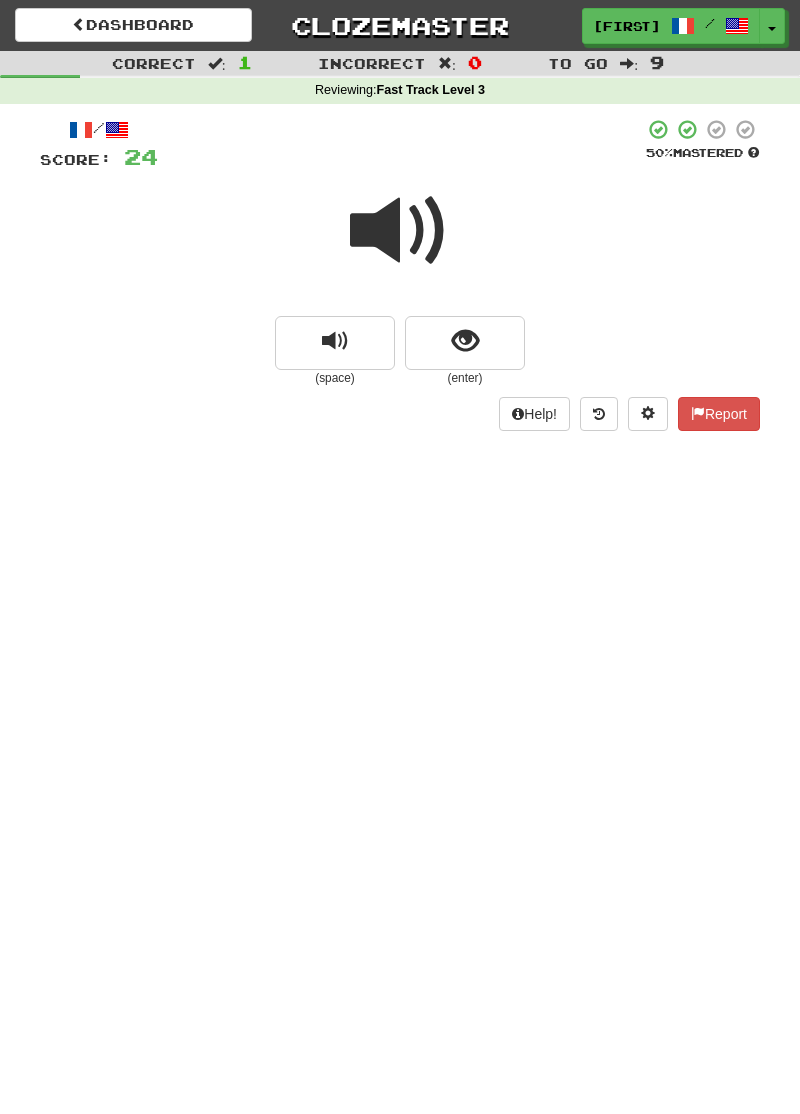 click at bounding box center (400, 231) 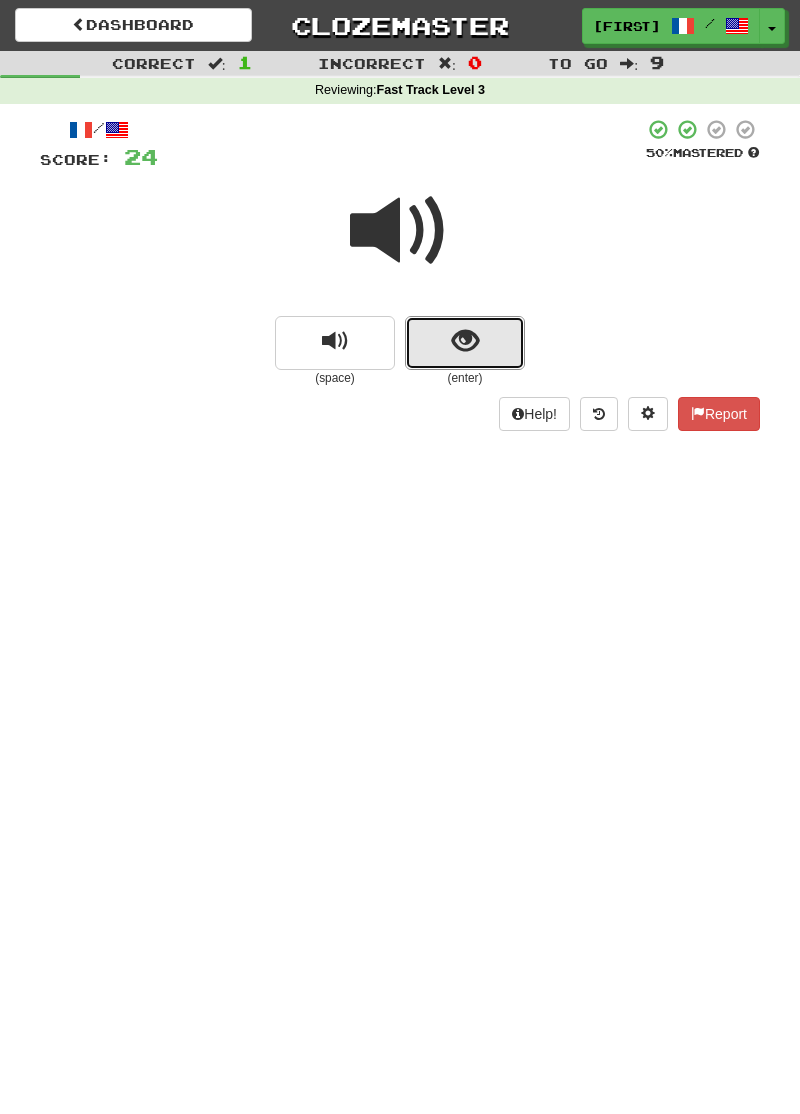 click at bounding box center (465, 343) 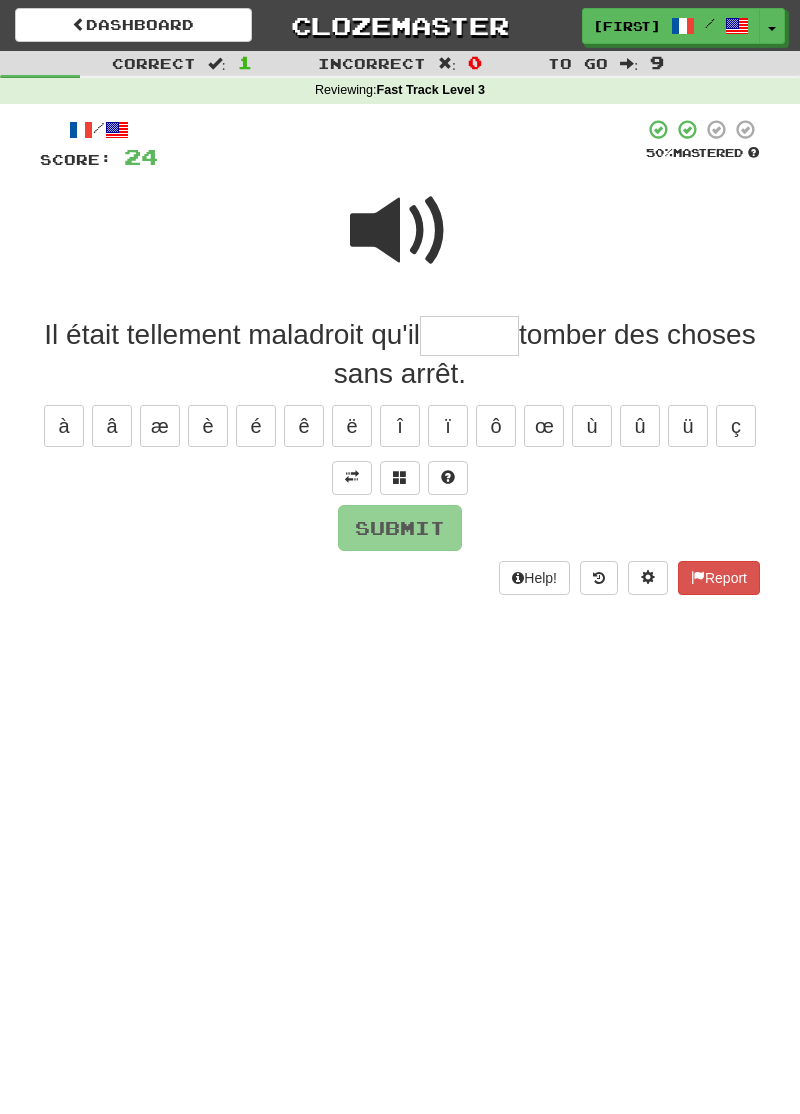 click at bounding box center [400, 231] 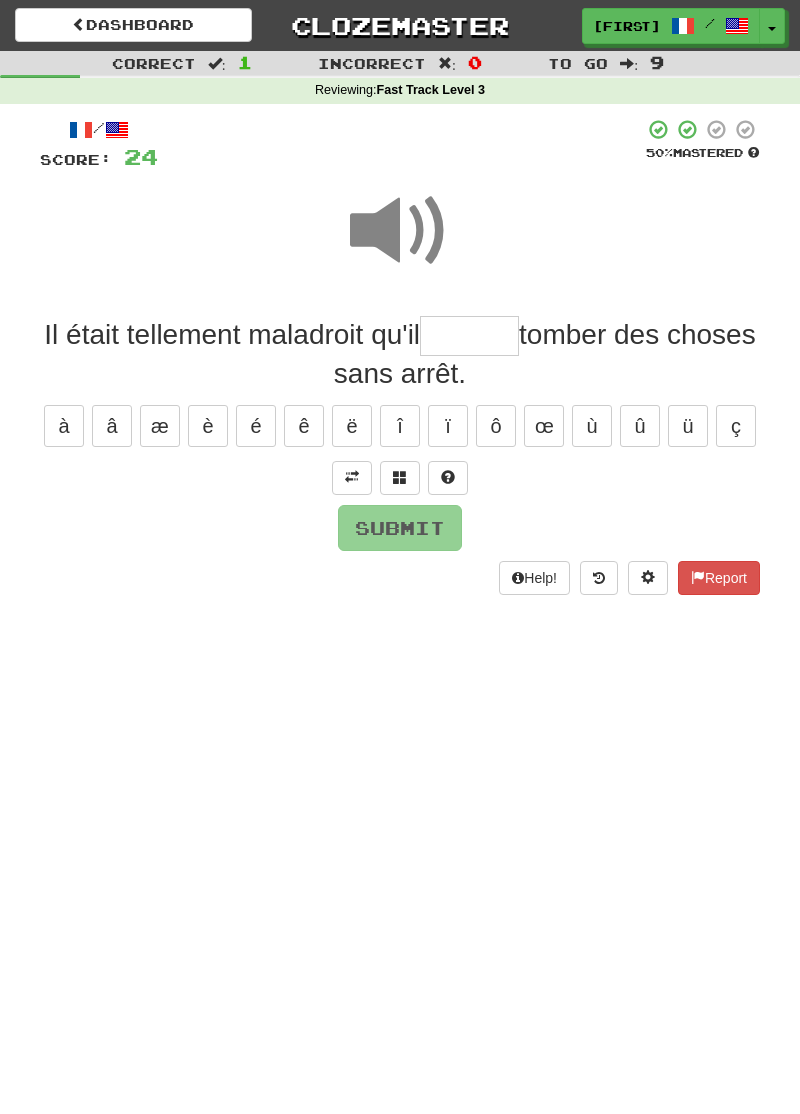 click at bounding box center [469, 336] 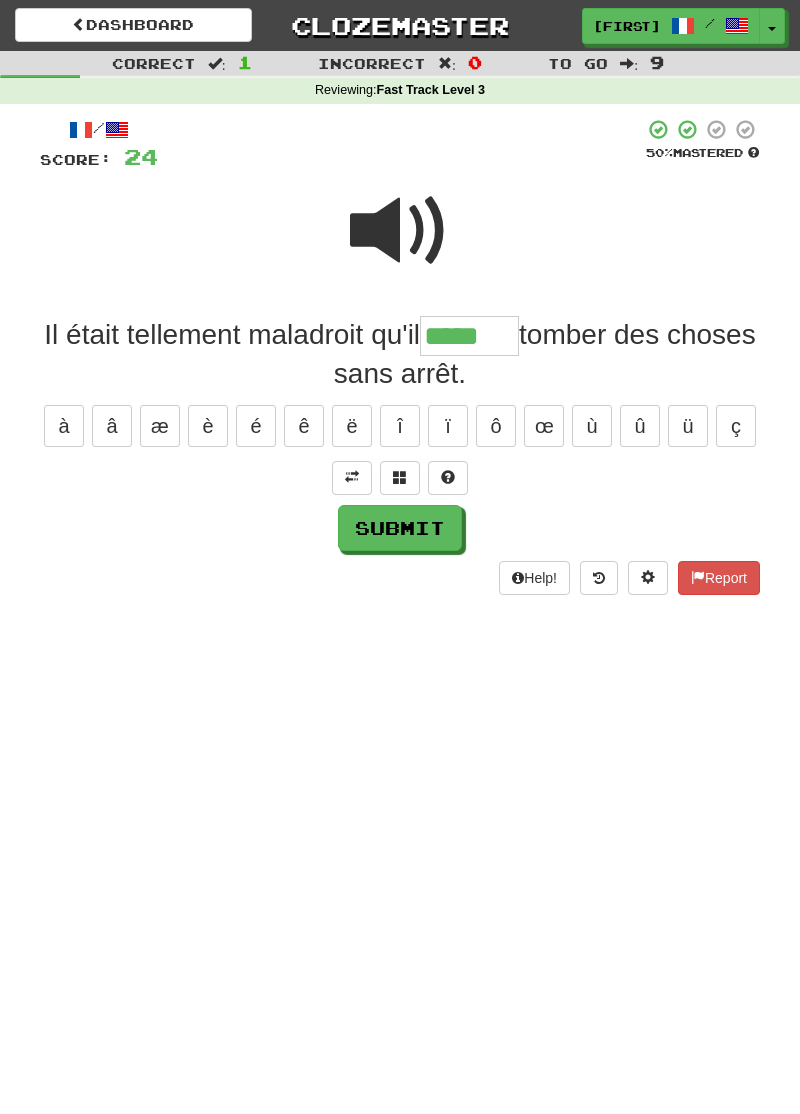 click at bounding box center (400, 231) 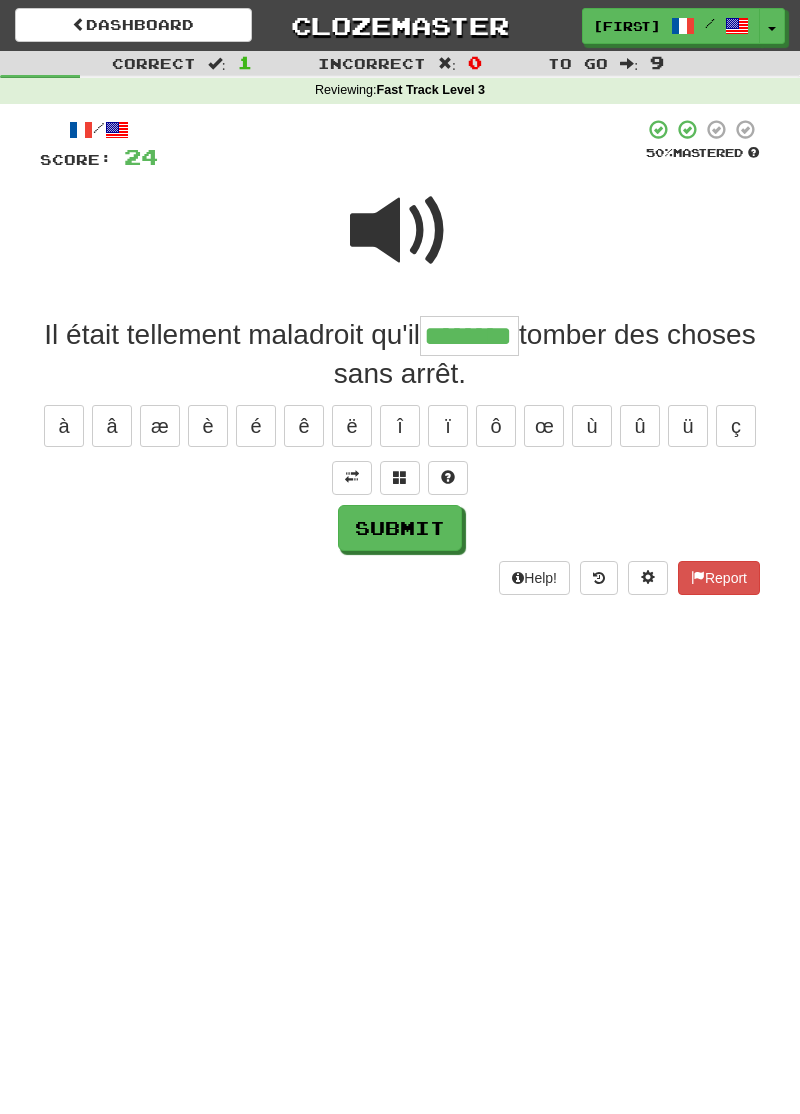 type on "********" 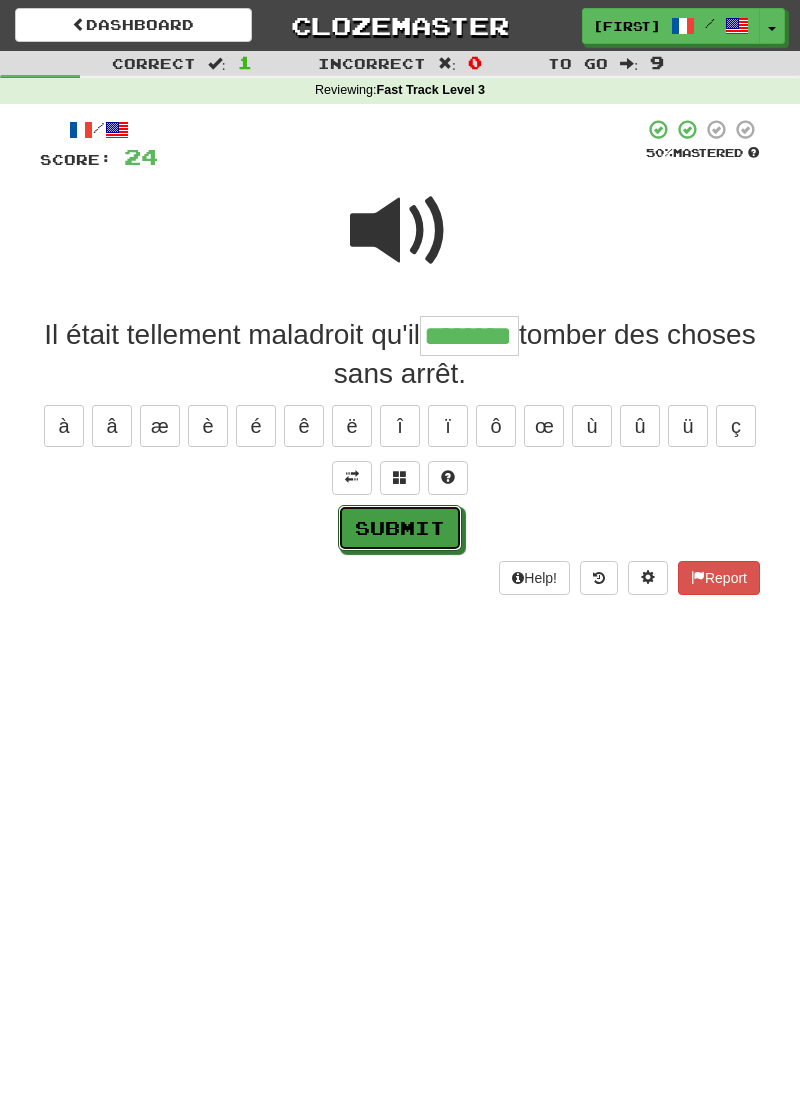 click on "Submit" at bounding box center (400, 528) 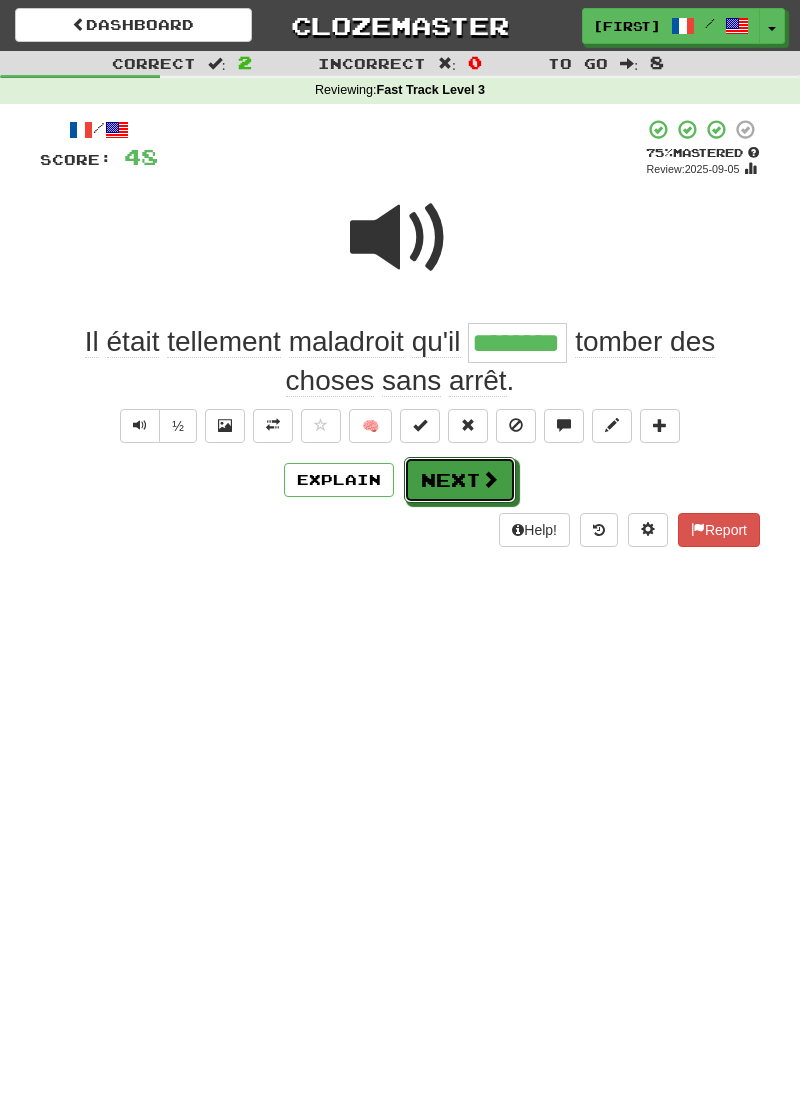 click on "Next" at bounding box center (460, 480) 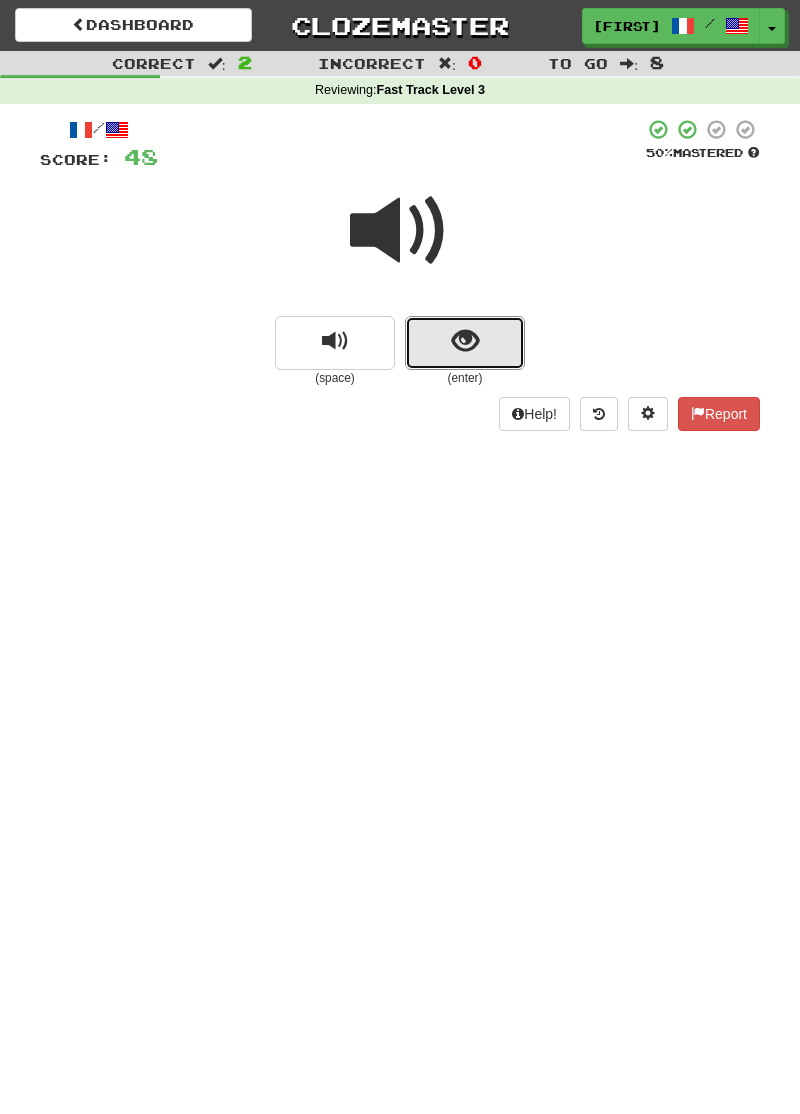 click at bounding box center [465, 341] 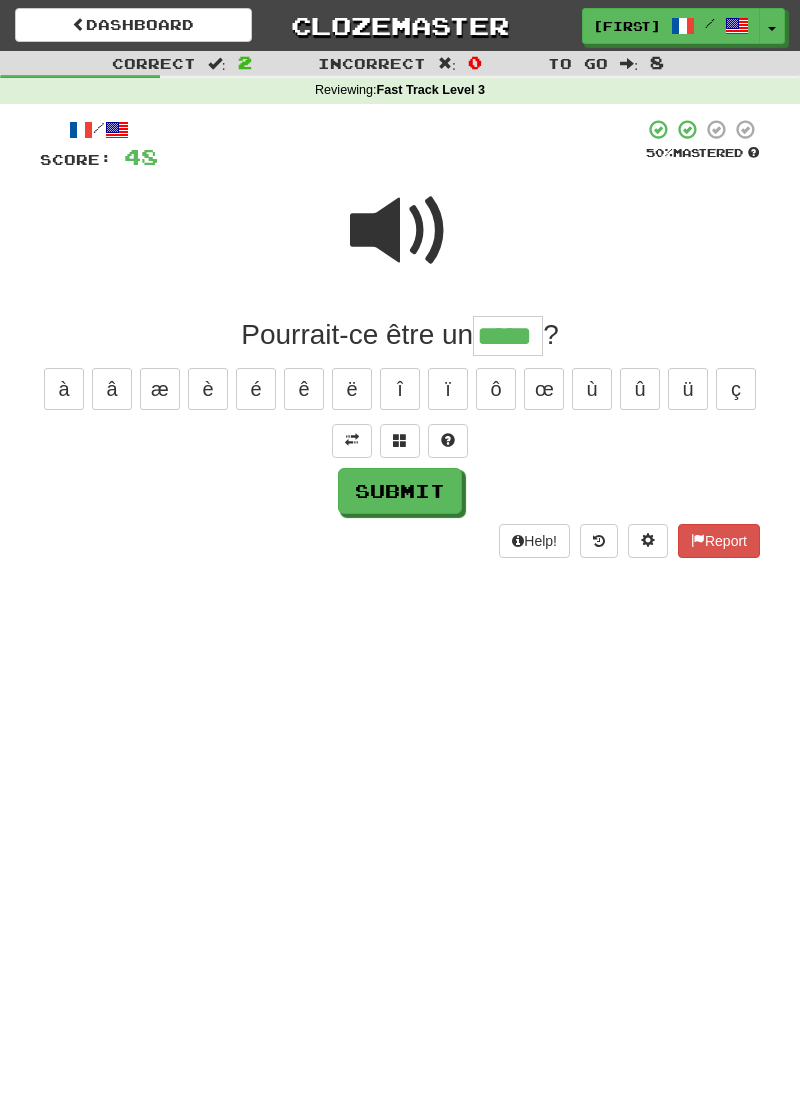 type on "*****" 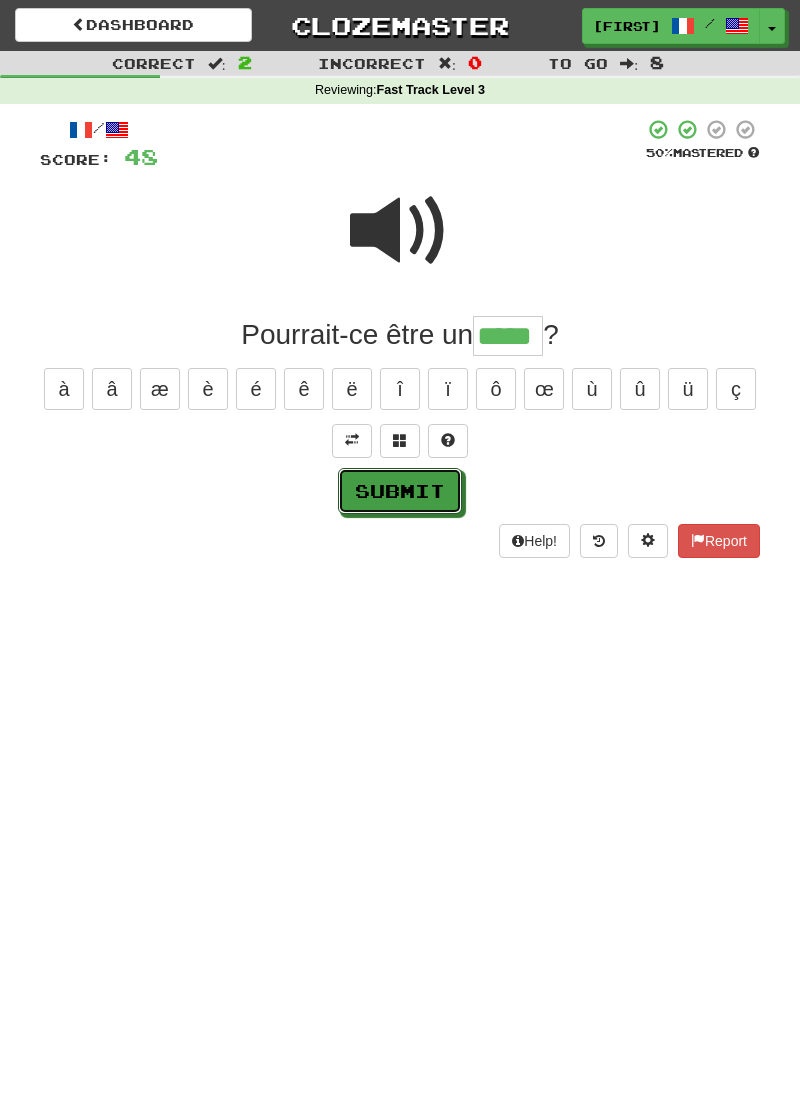 click on "Submit" at bounding box center (400, 491) 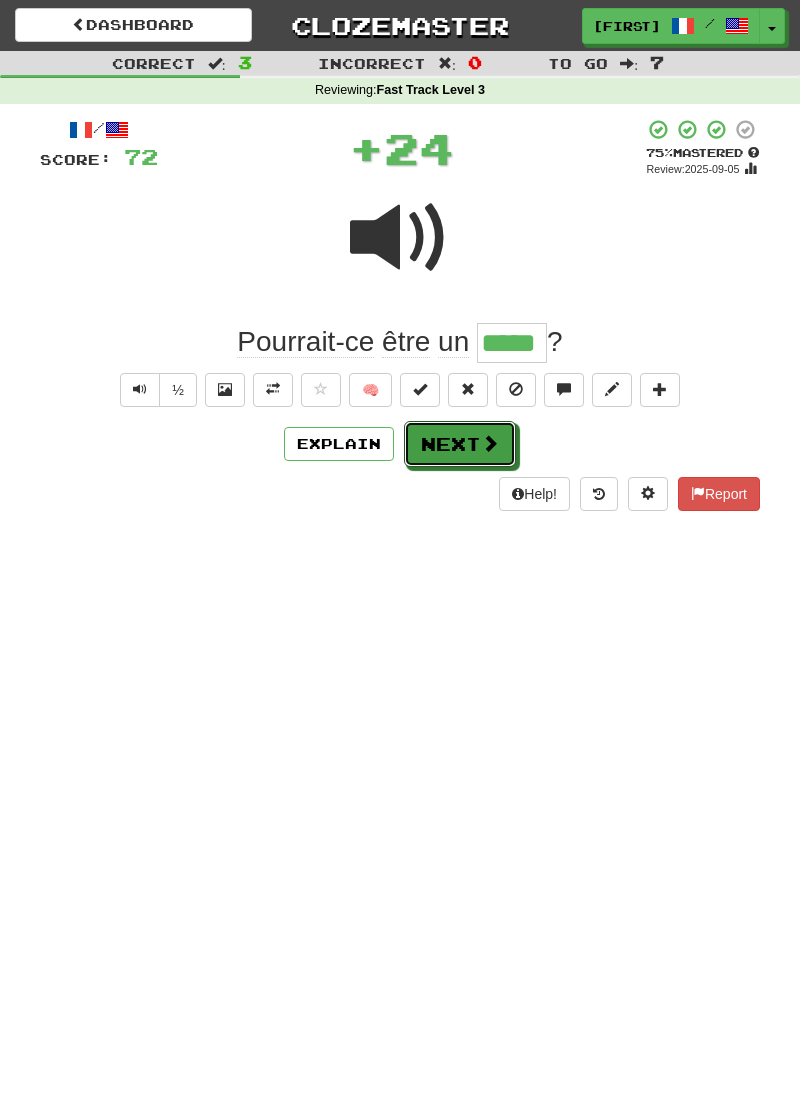 click on "Next" at bounding box center [460, 444] 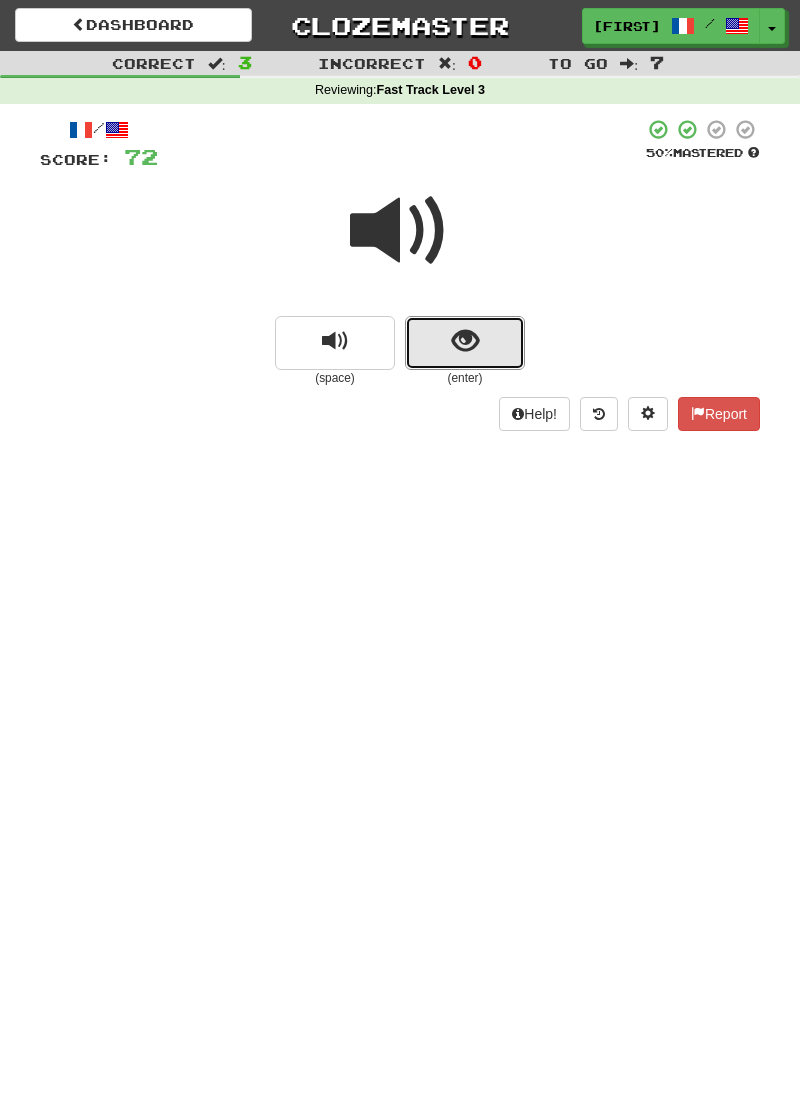 click at bounding box center [465, 343] 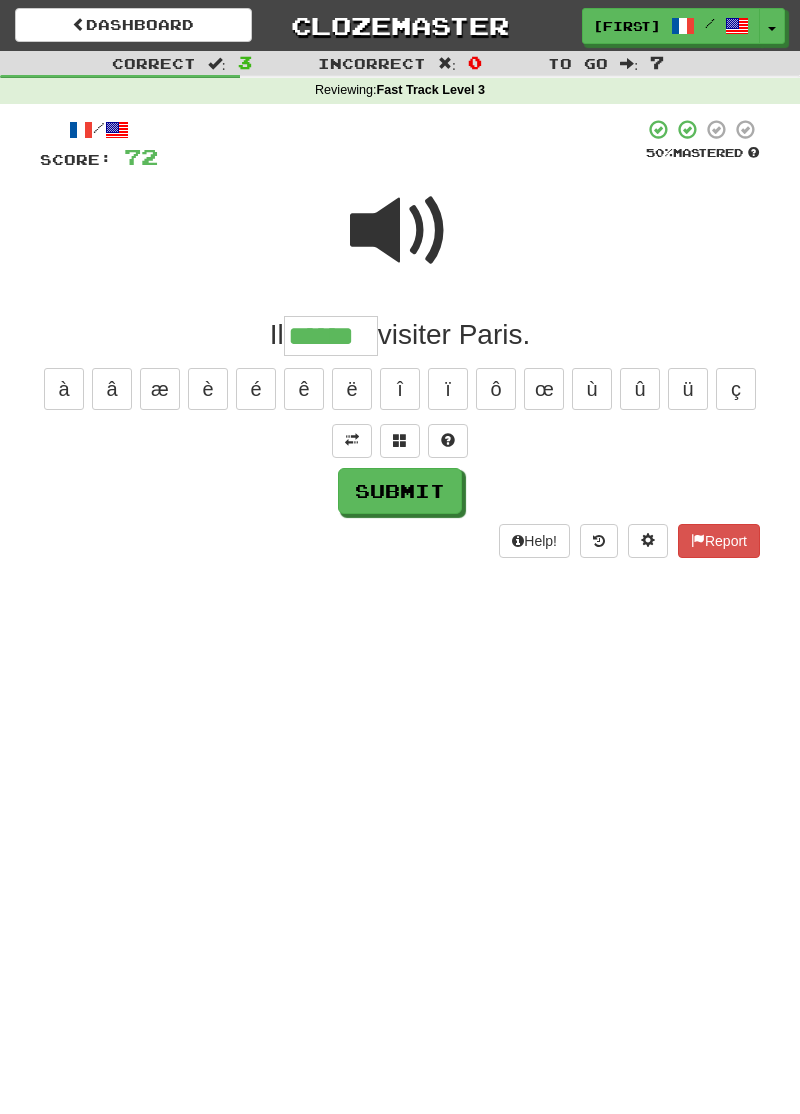 type on "******" 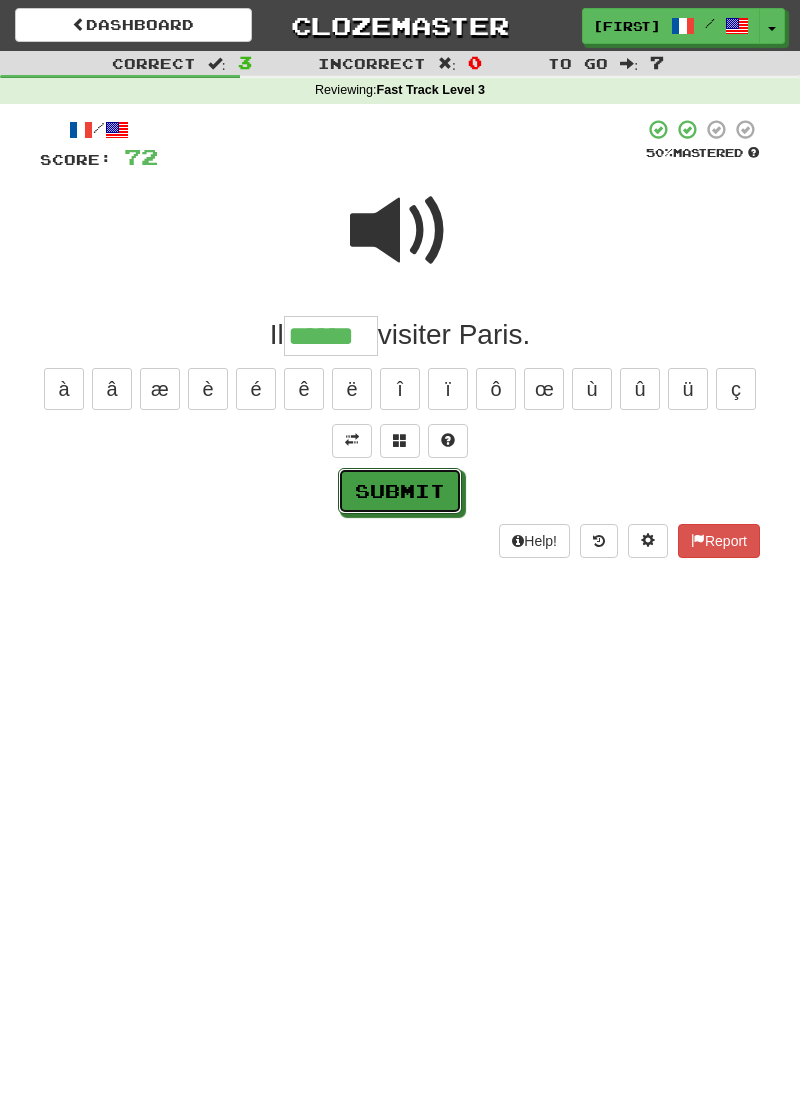 click on "Submit" at bounding box center (400, 491) 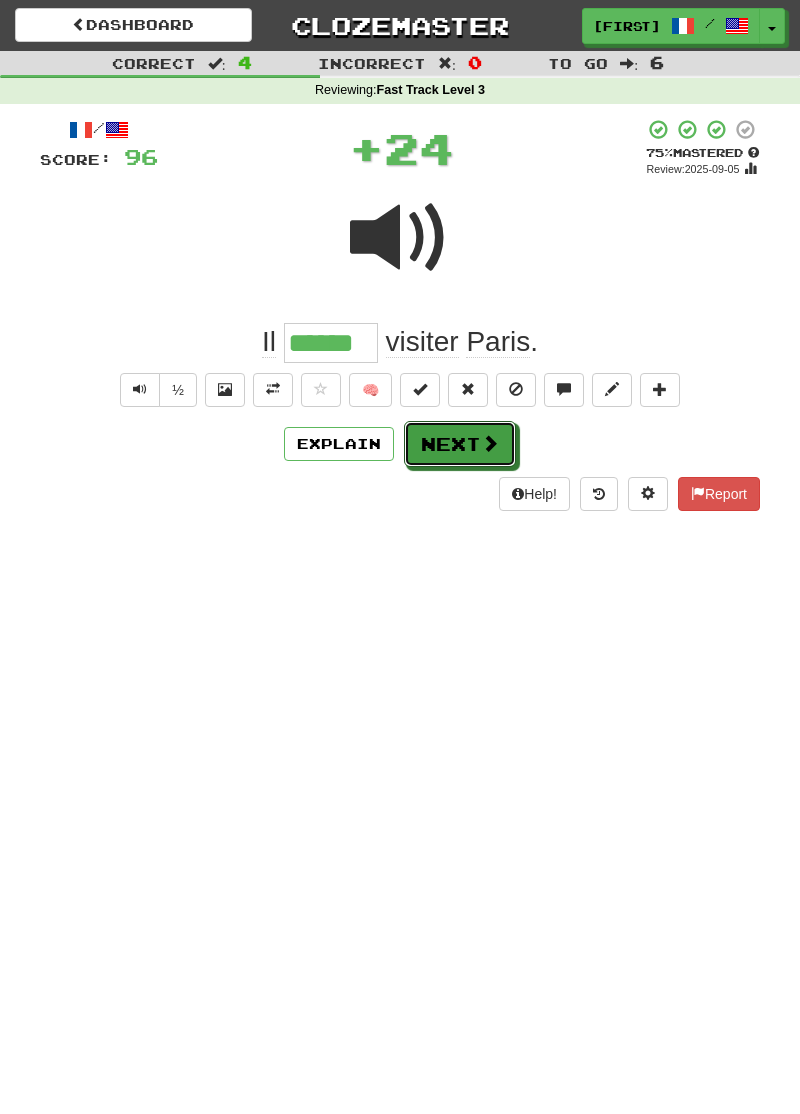 click on "Next" at bounding box center (460, 444) 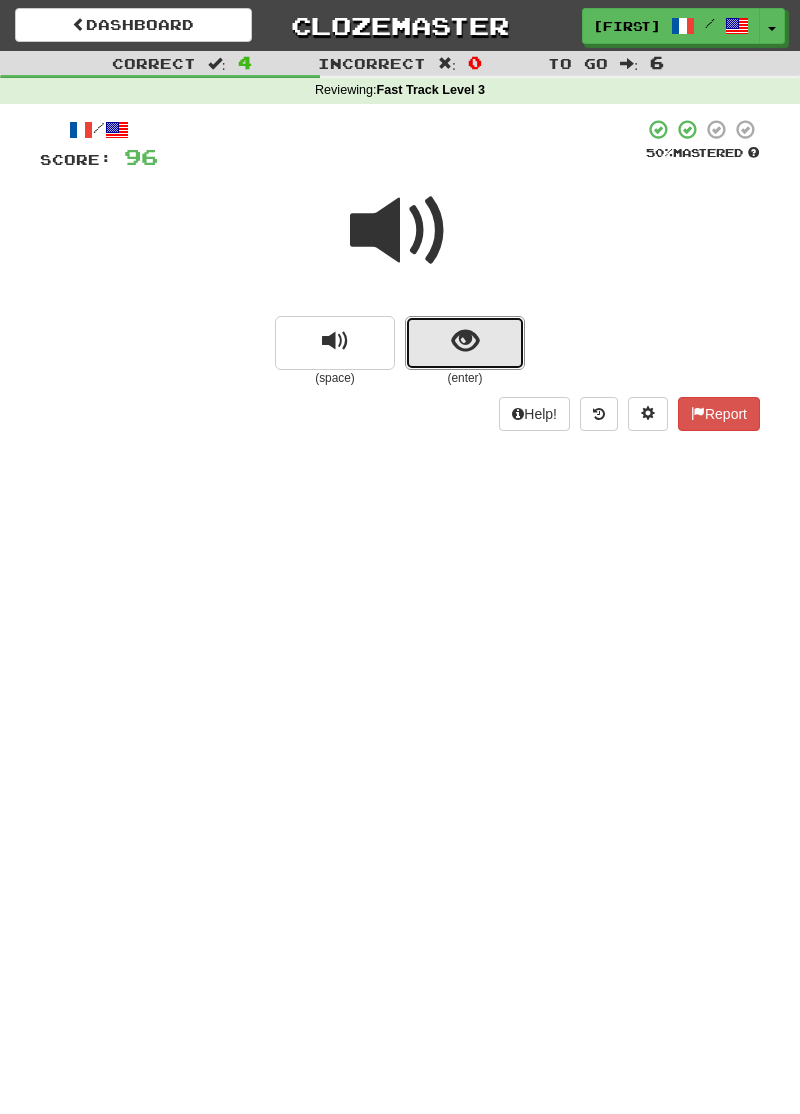 click at bounding box center (465, 341) 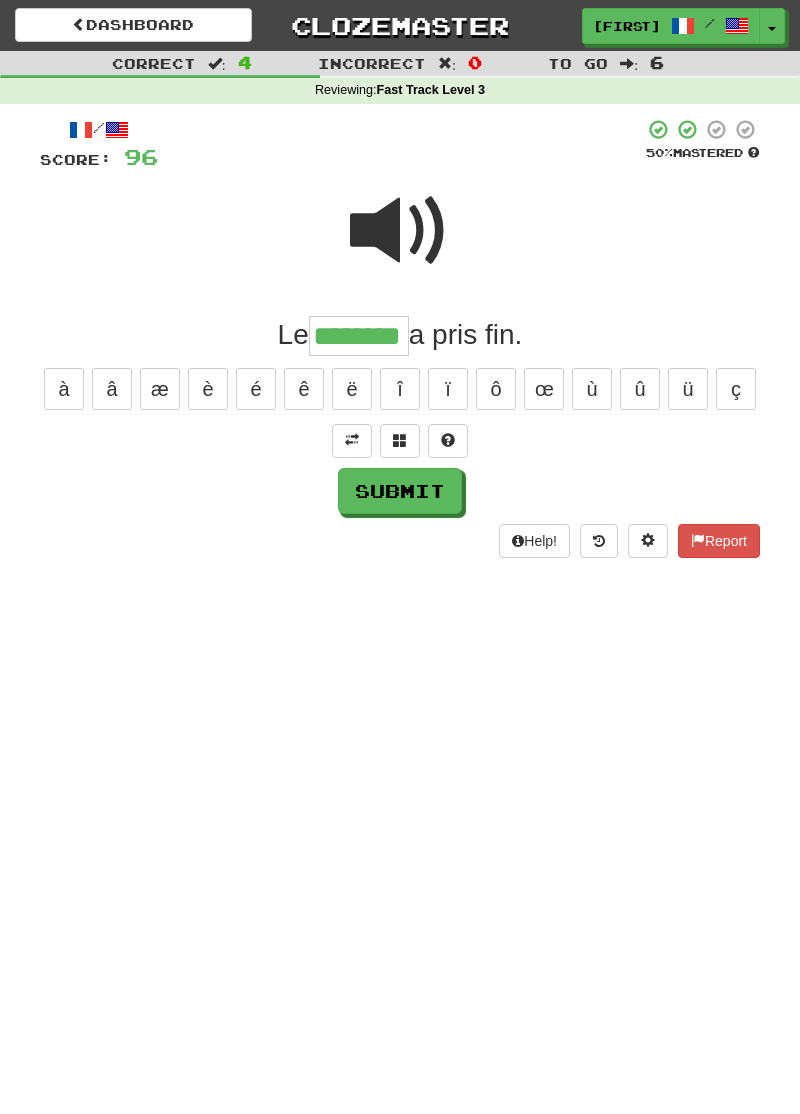 type on "********" 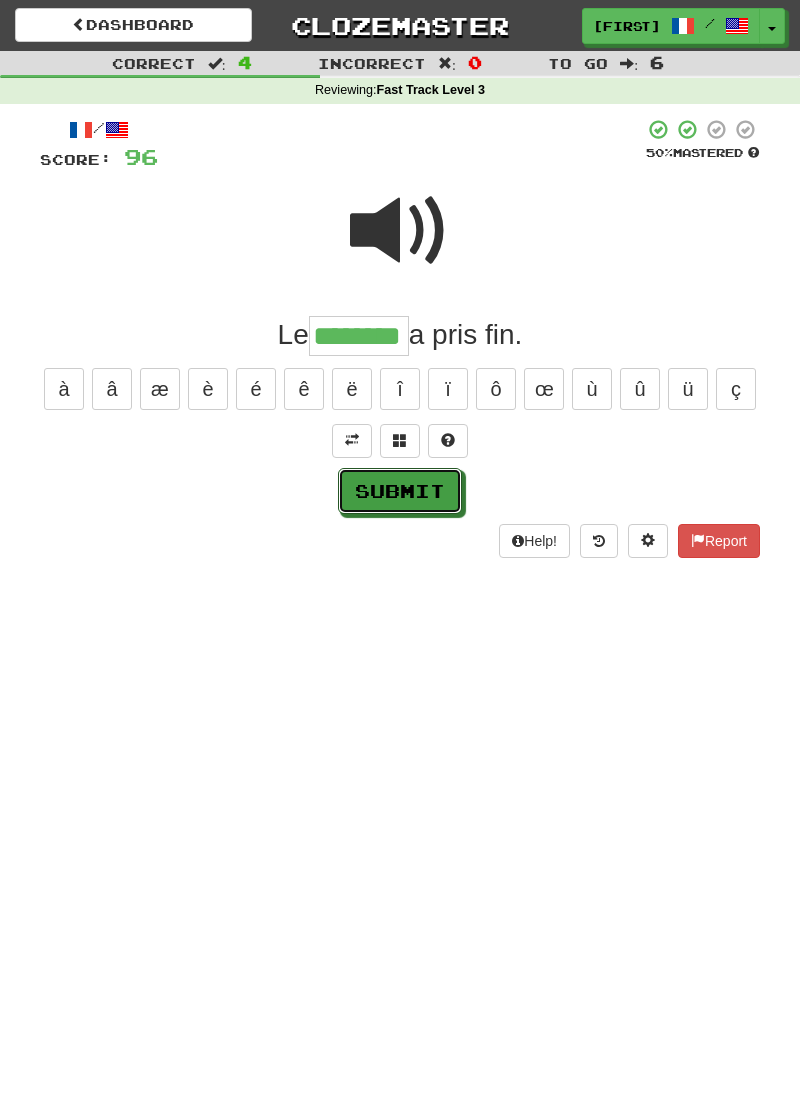 click on "Submit" at bounding box center [400, 491] 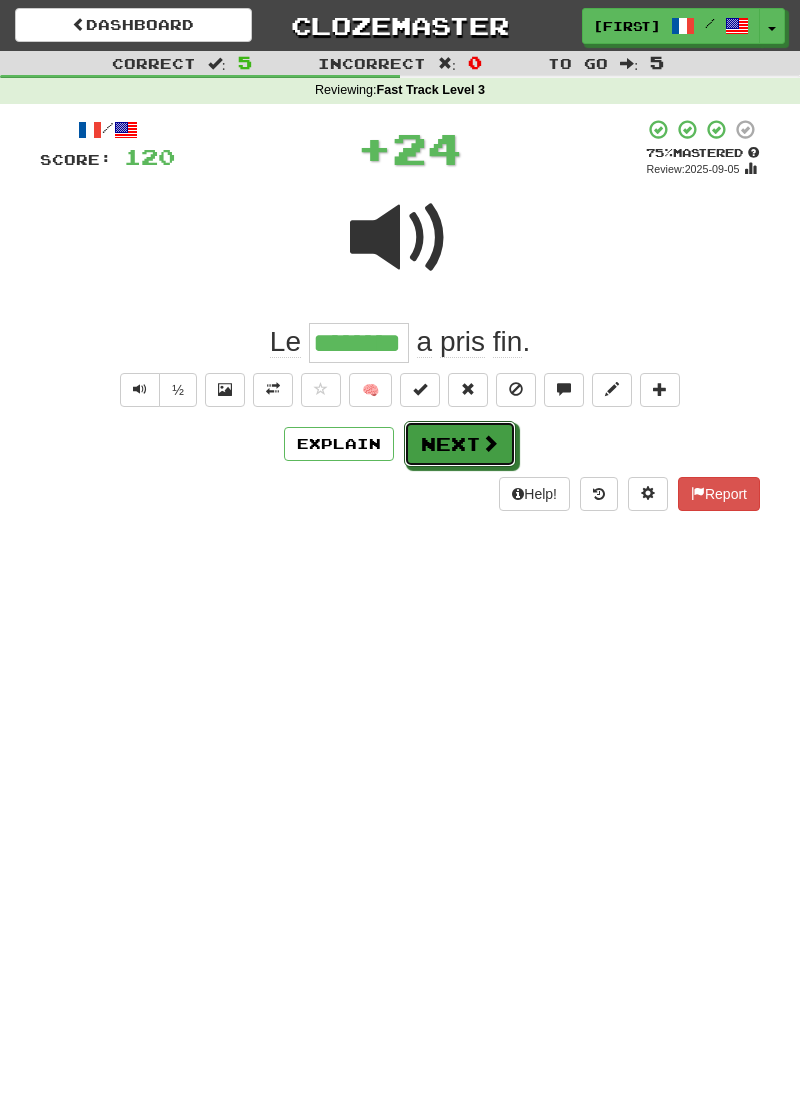 click on "Next" at bounding box center [460, 444] 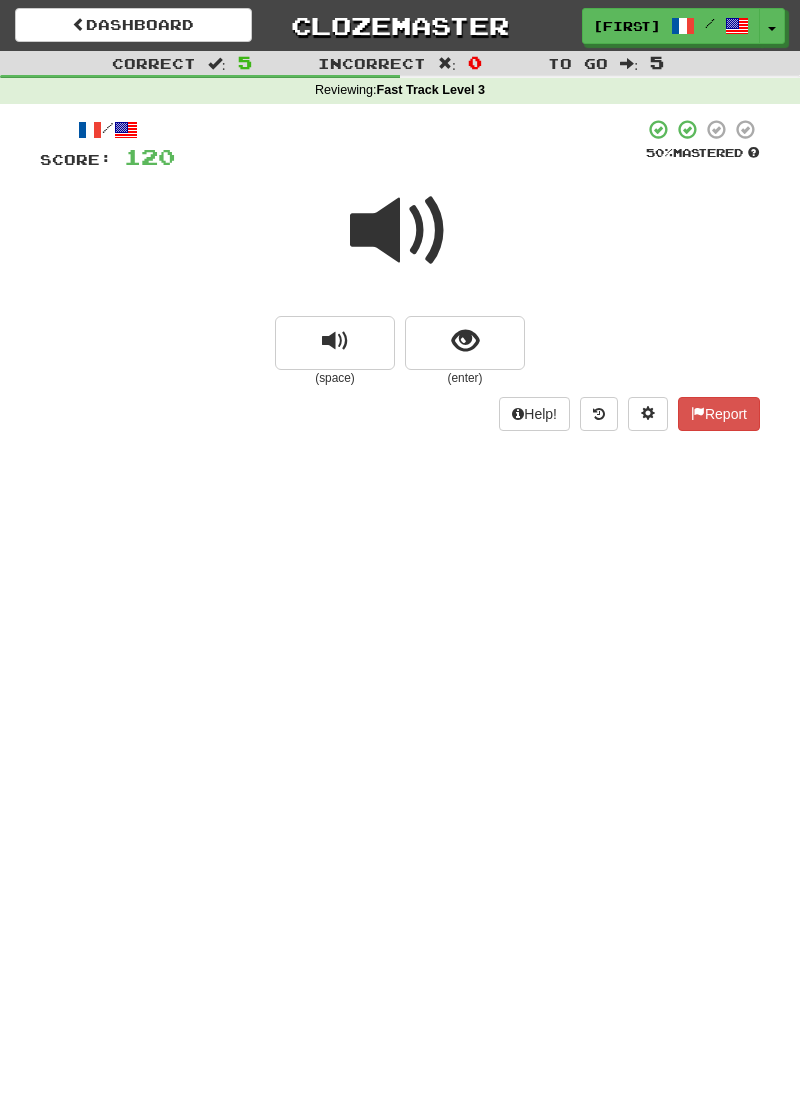click at bounding box center [400, 231] 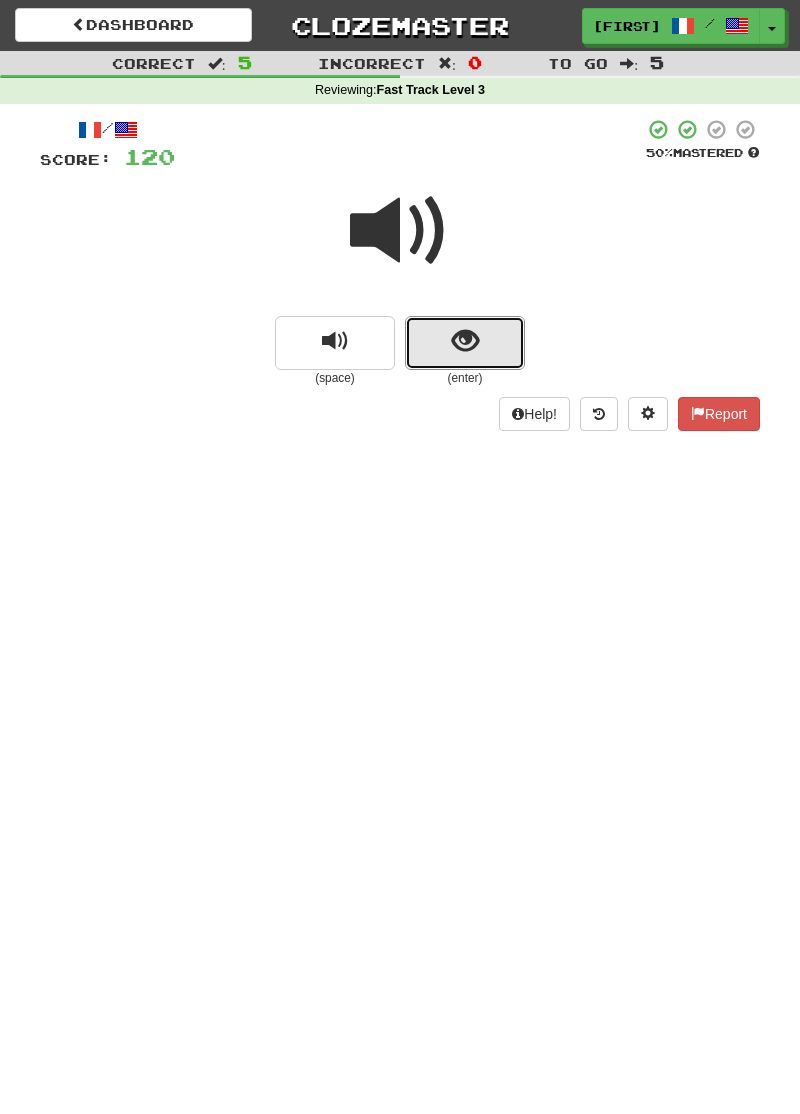 click at bounding box center (465, 343) 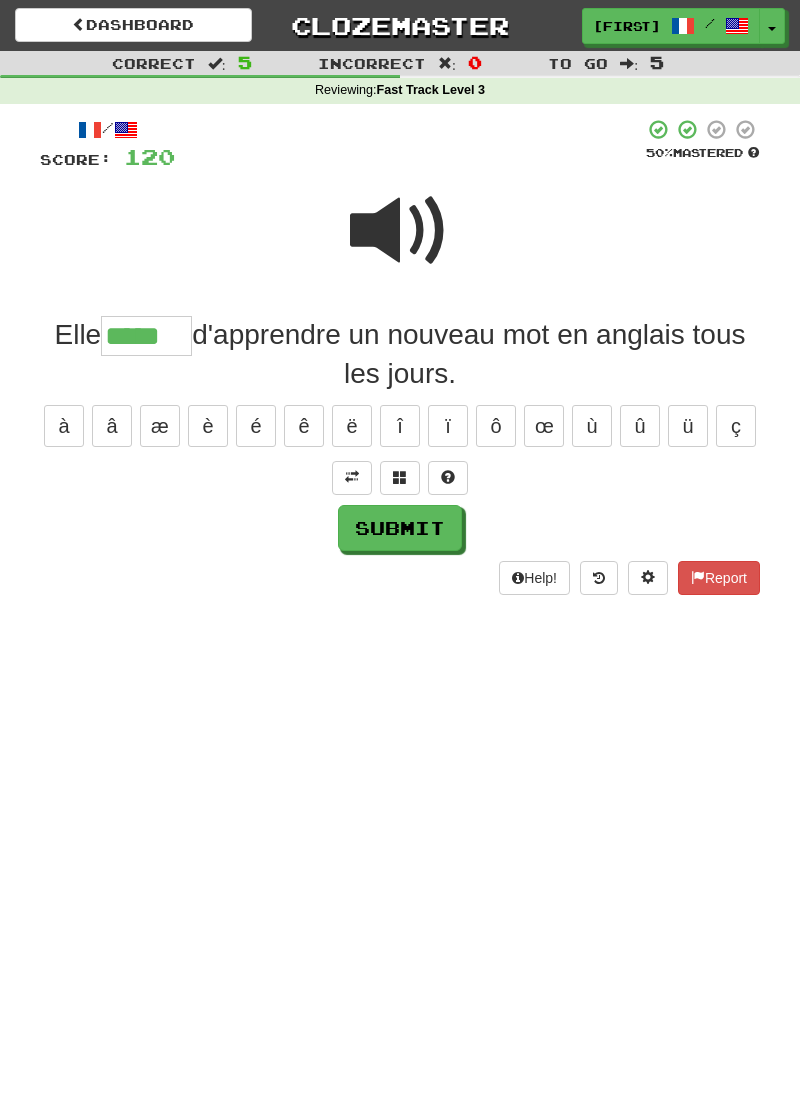 click at bounding box center (400, 231) 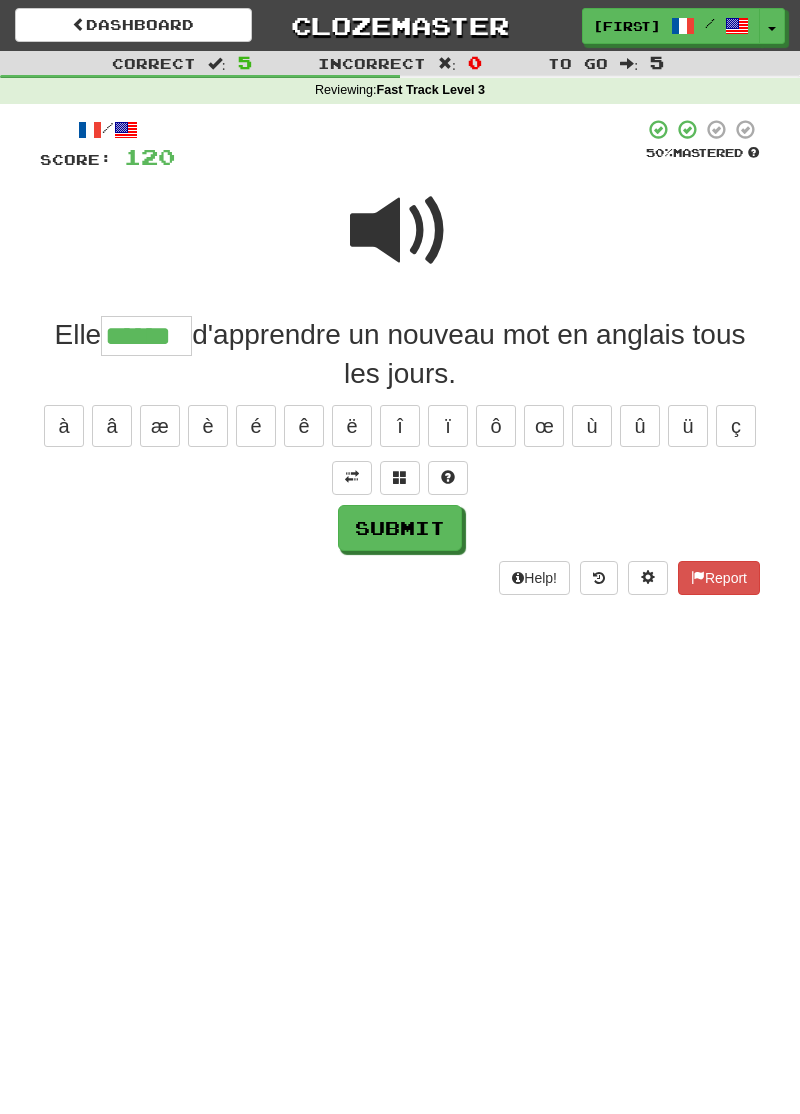 type on "******" 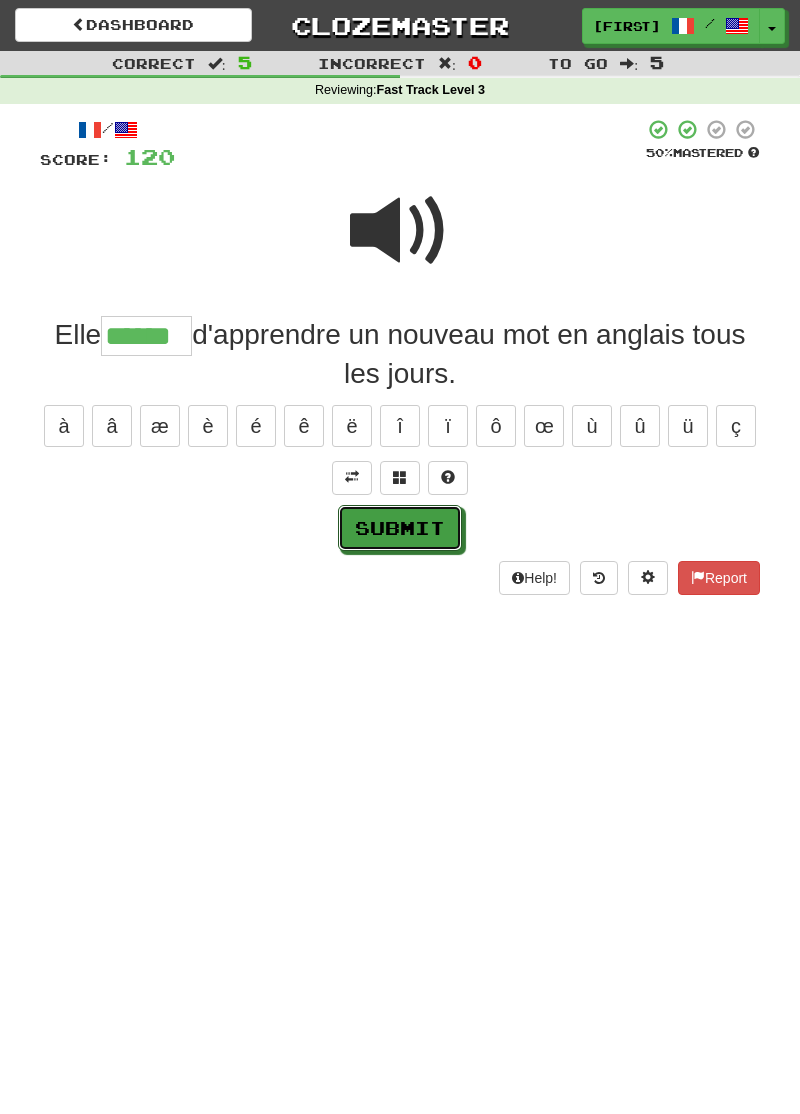 click on "Submit" at bounding box center (400, 528) 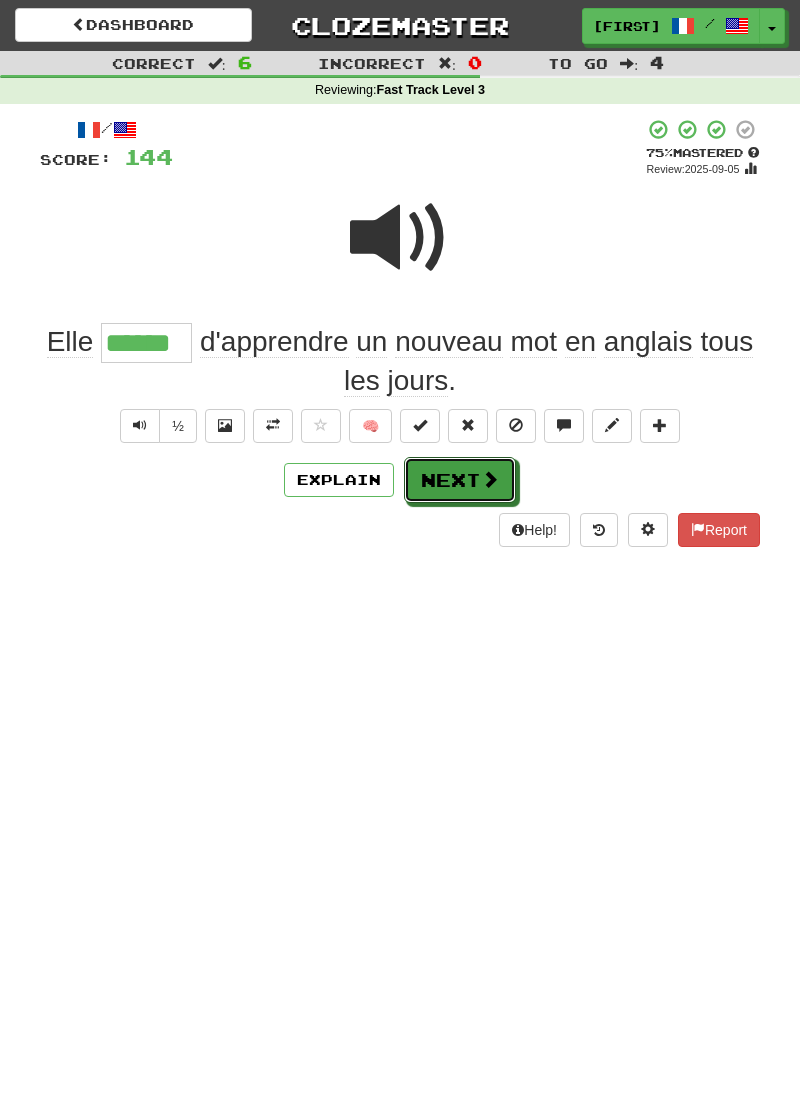 click on "Next" at bounding box center (460, 480) 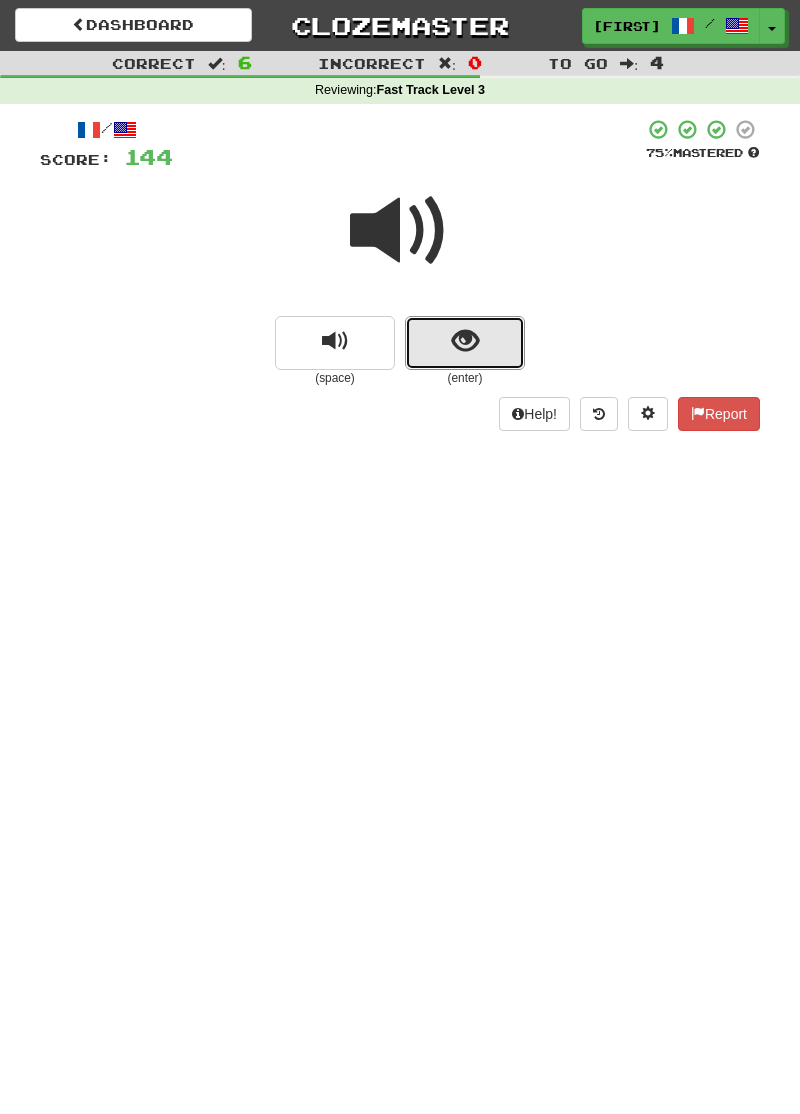 click at bounding box center [465, 343] 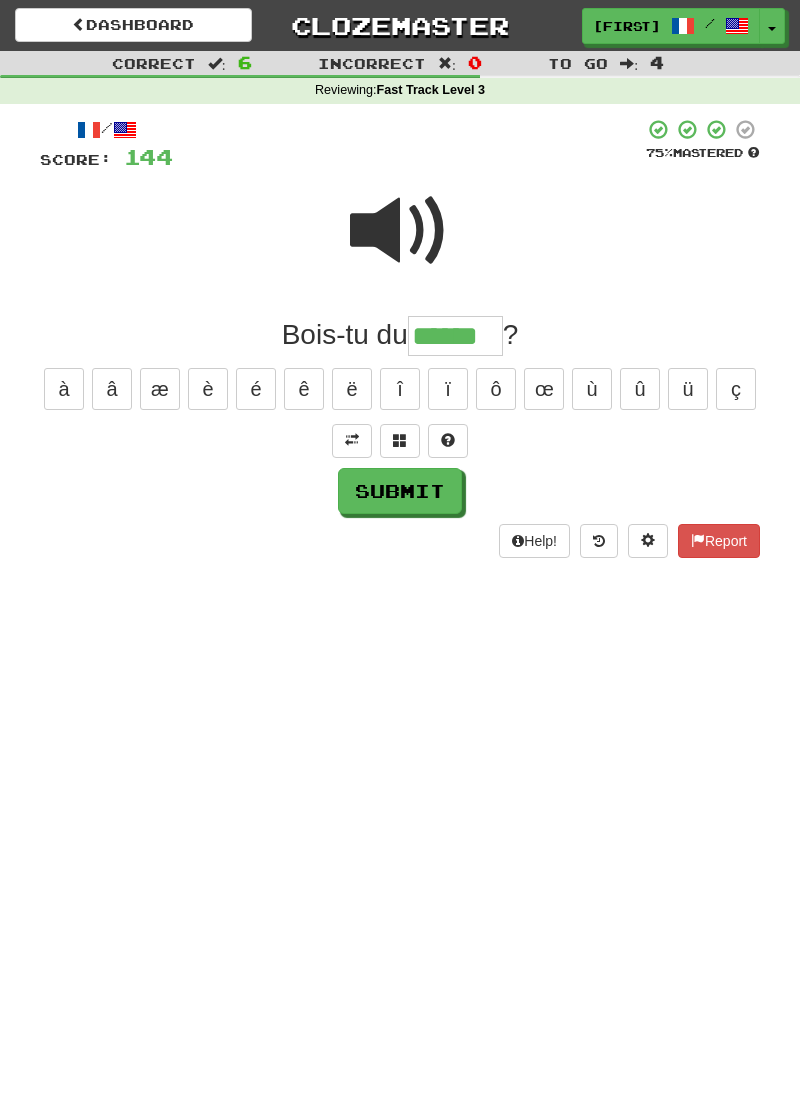 type on "******" 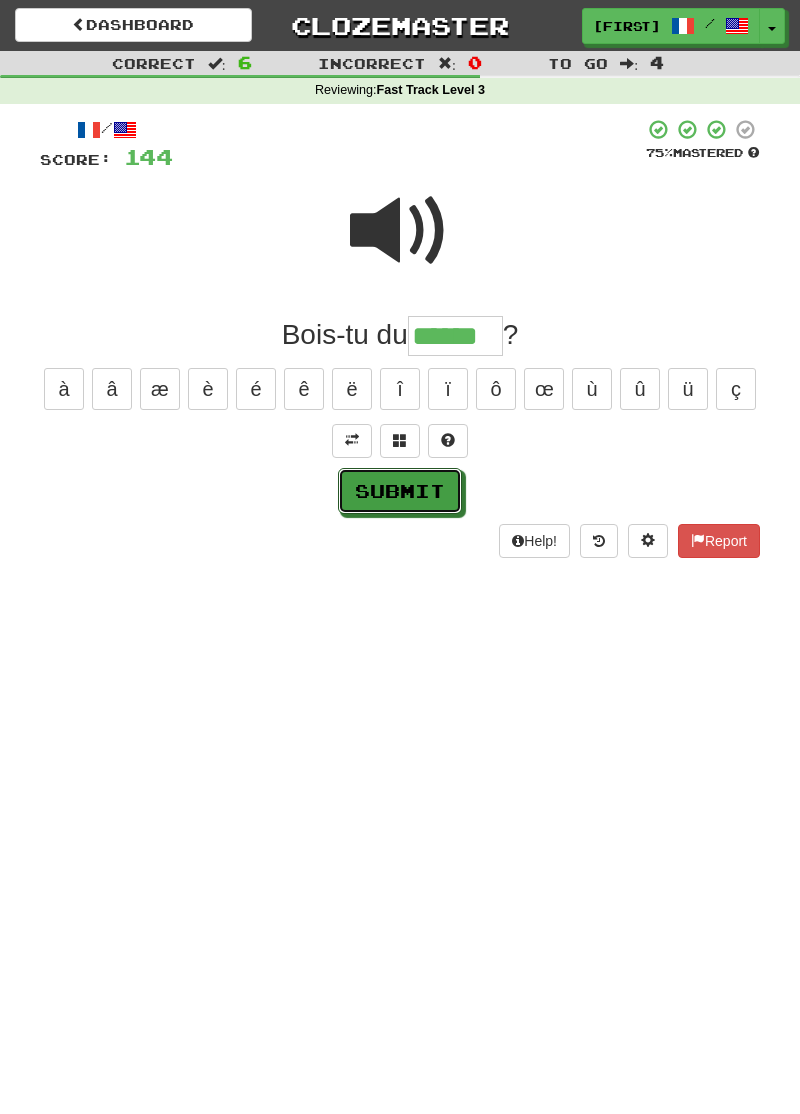 click on "Submit" at bounding box center (400, 491) 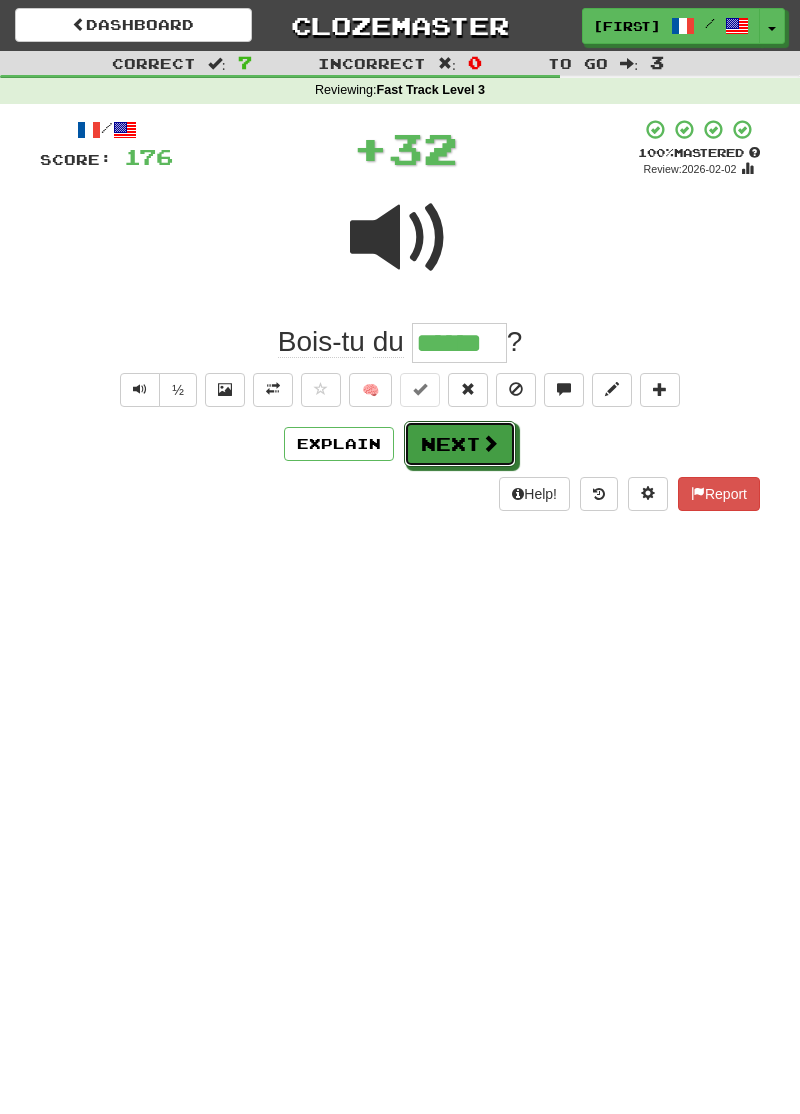 click on "Next" at bounding box center (460, 444) 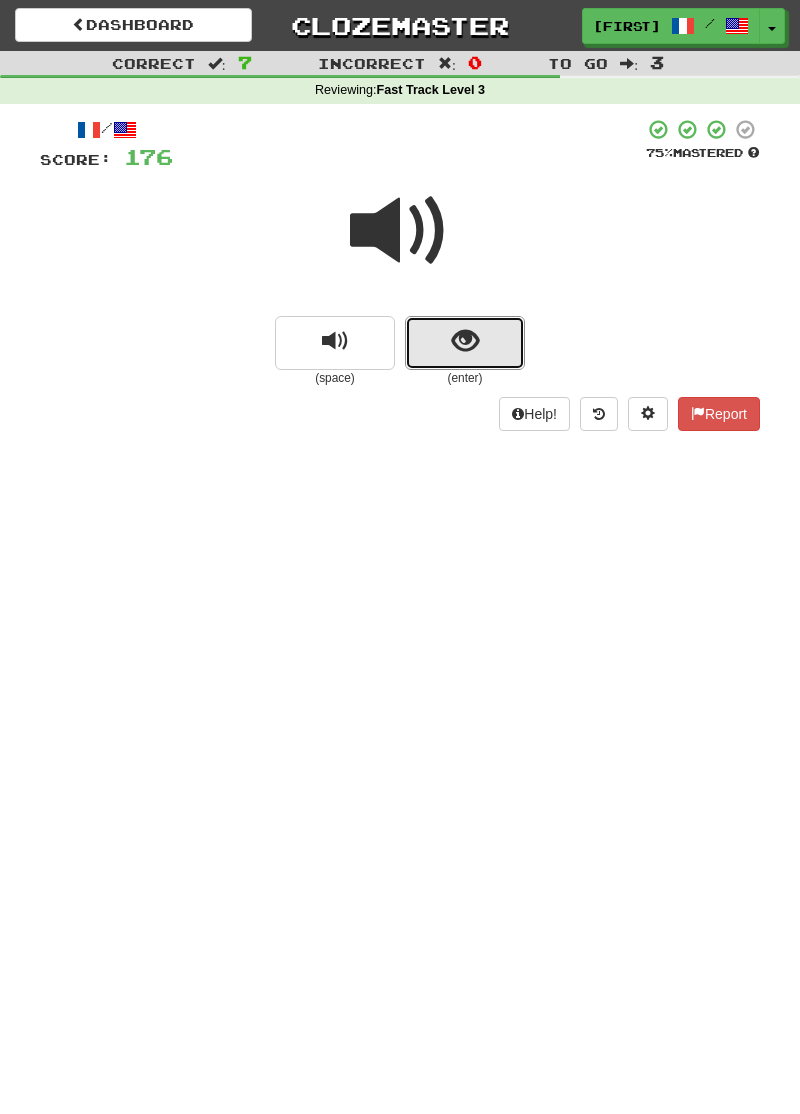 click at bounding box center [465, 343] 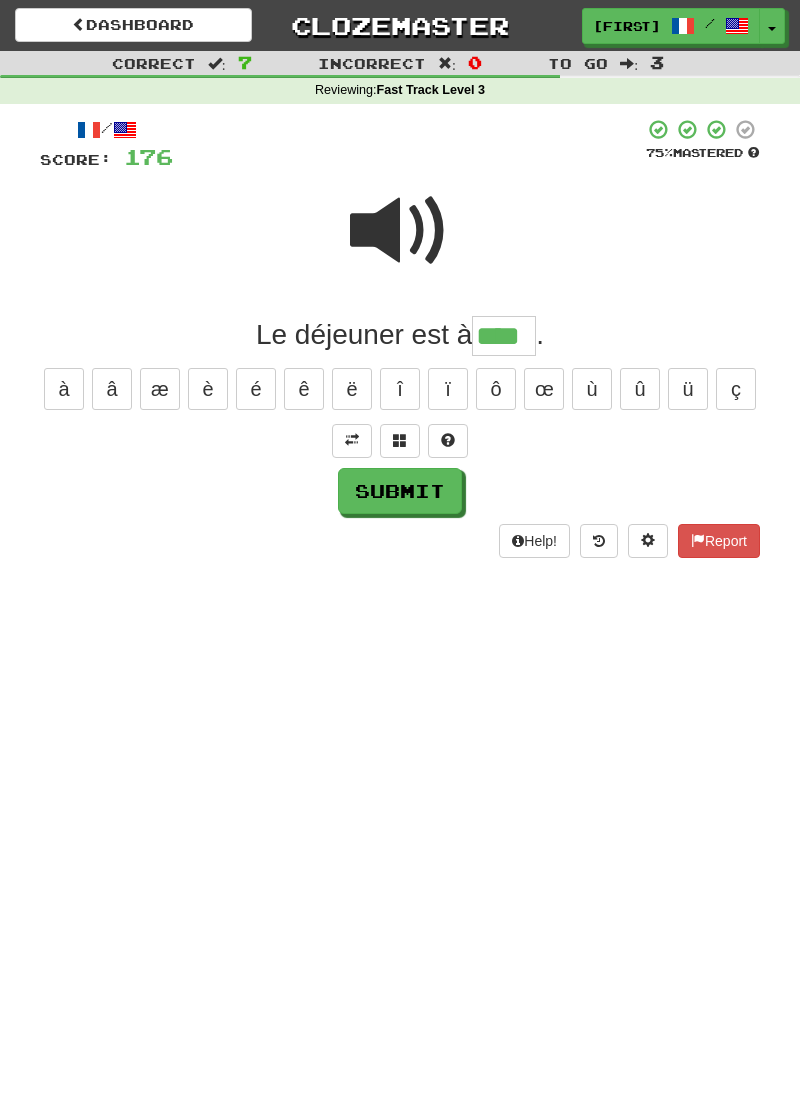 type on "****" 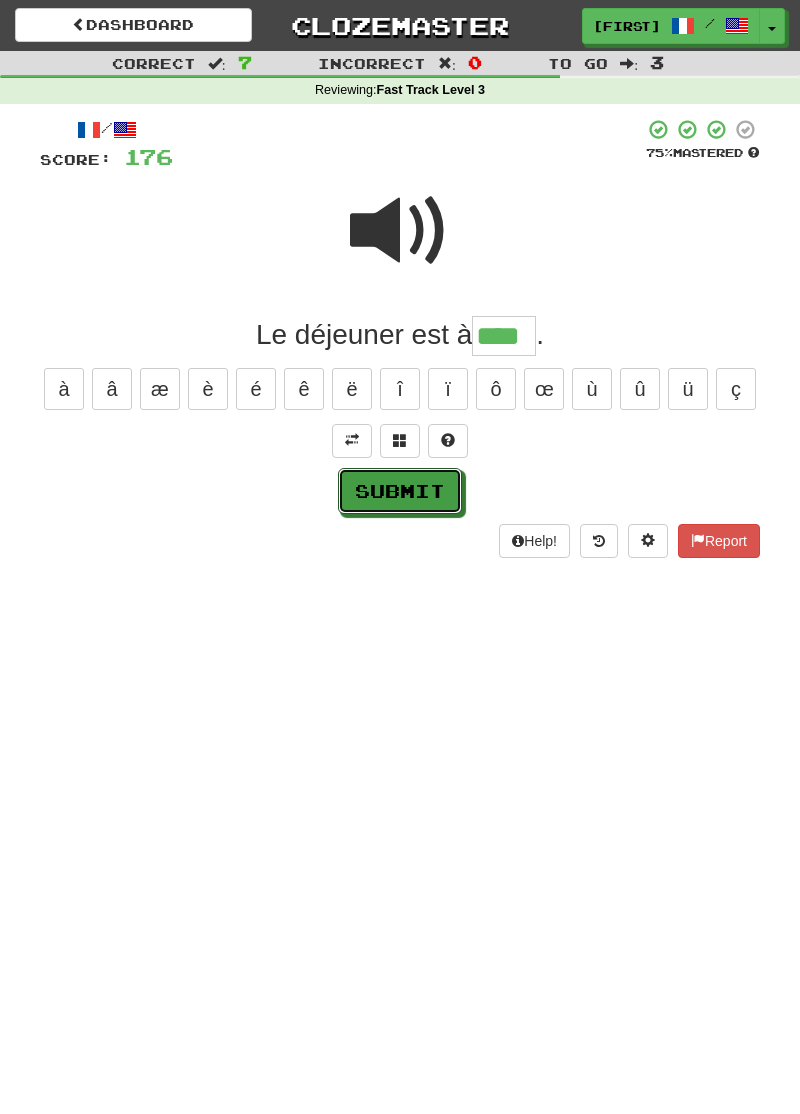 click on "Submit" at bounding box center [400, 491] 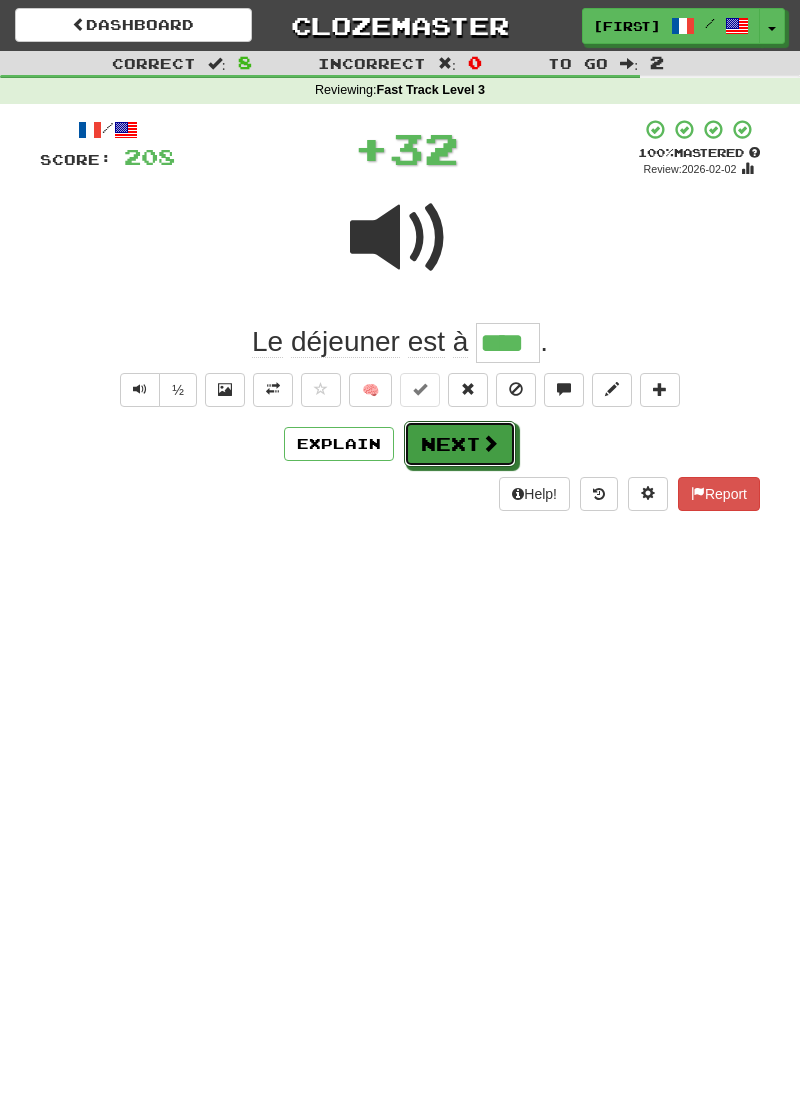 click on "Next" at bounding box center (460, 444) 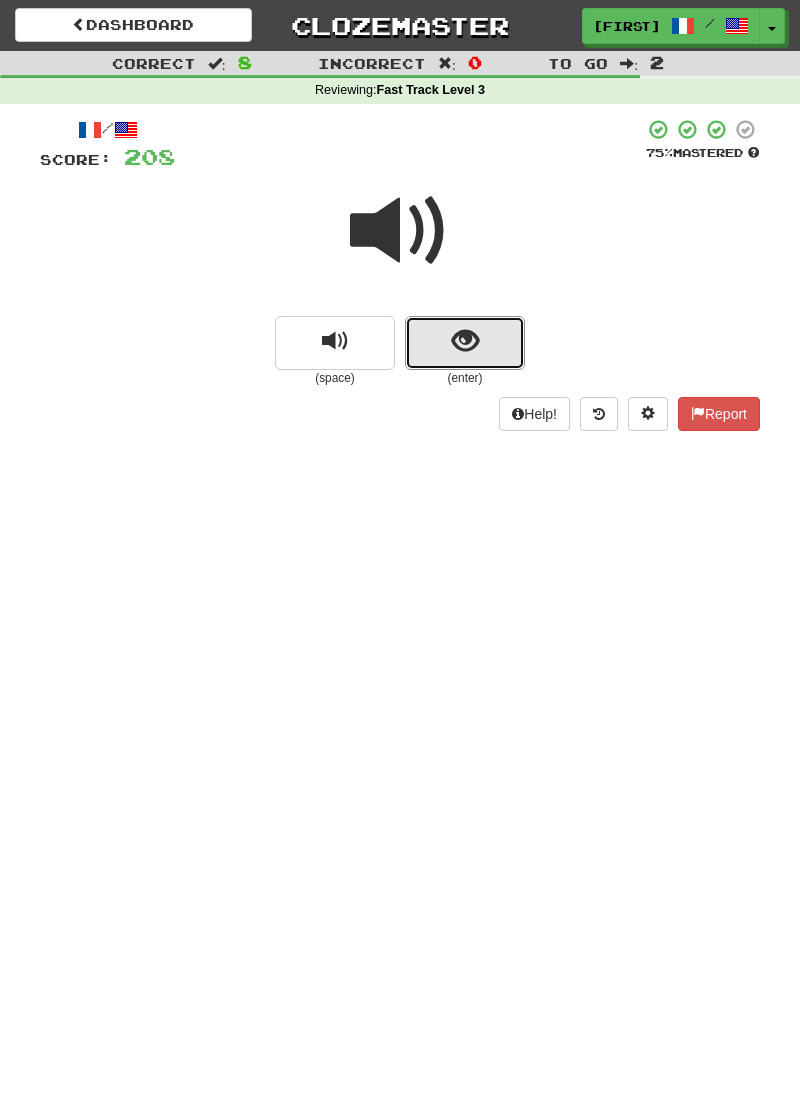 click at bounding box center (465, 343) 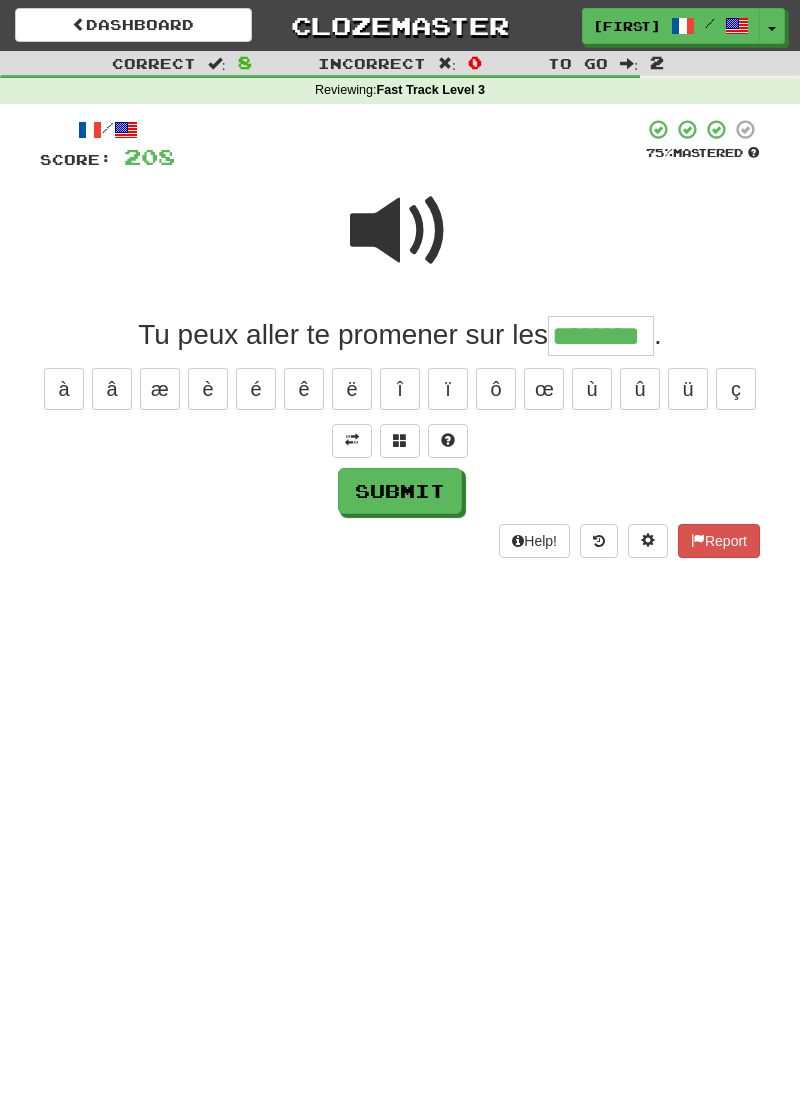 type on "********" 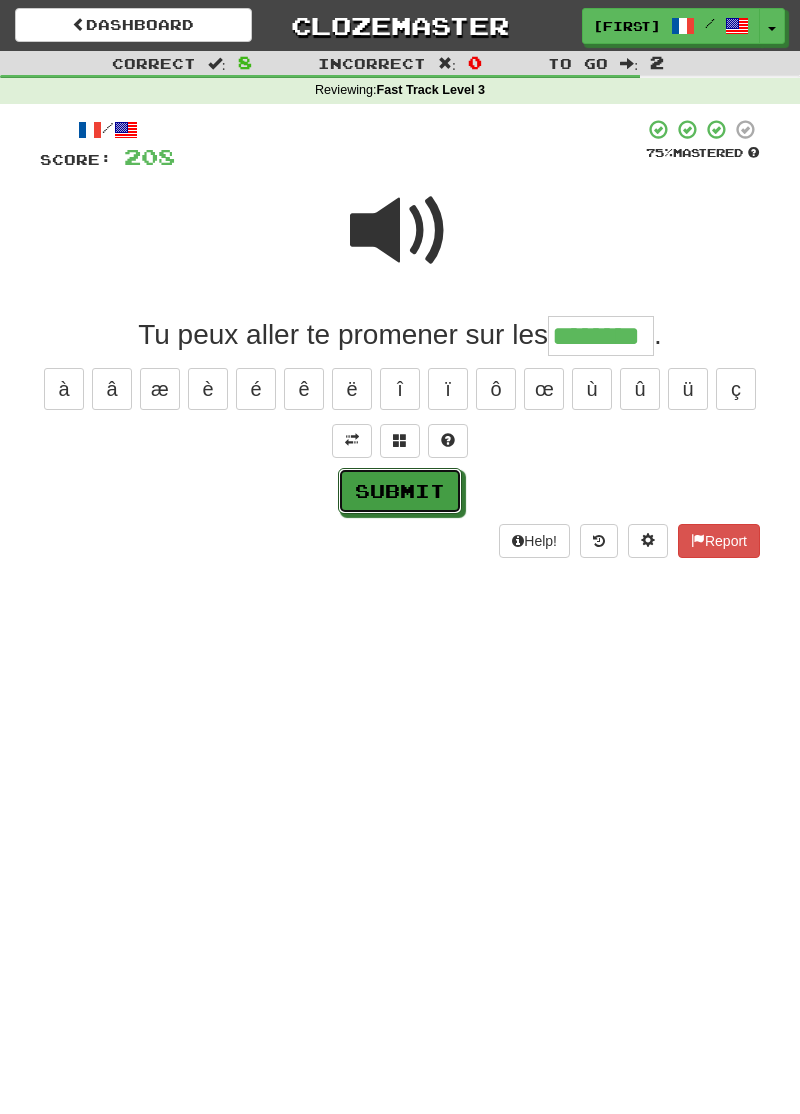 click on "Submit" at bounding box center (400, 491) 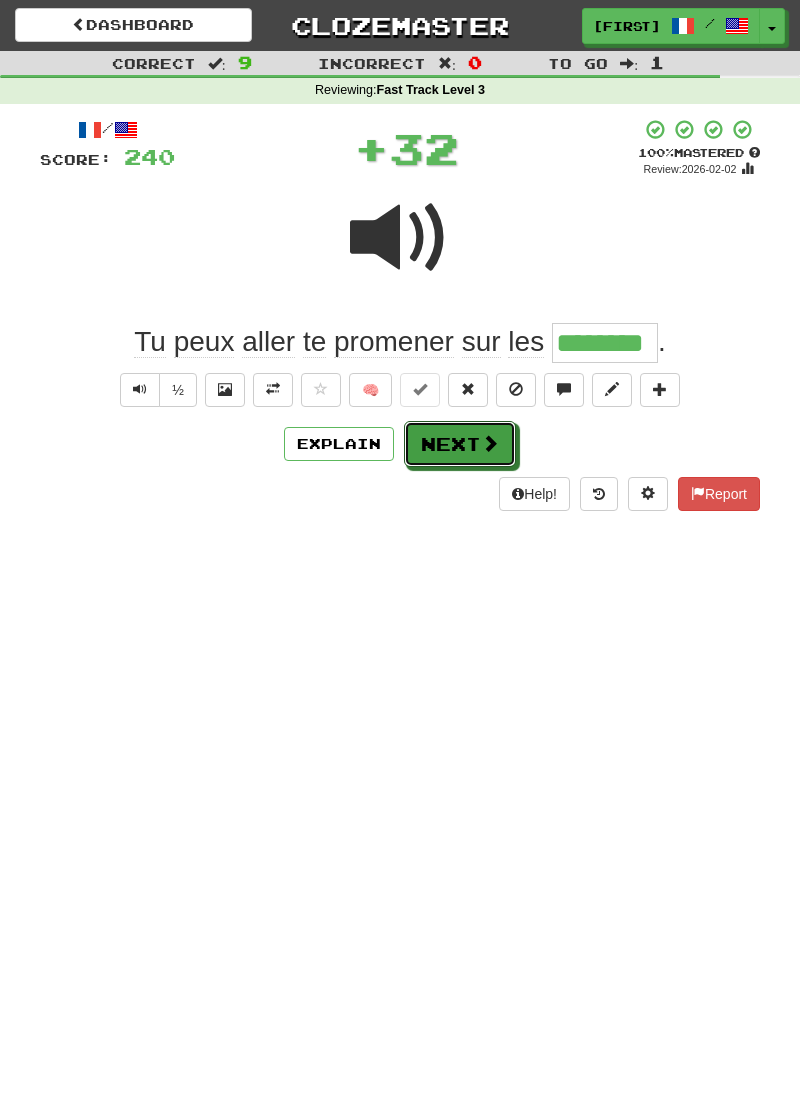 click on "Next" at bounding box center [460, 444] 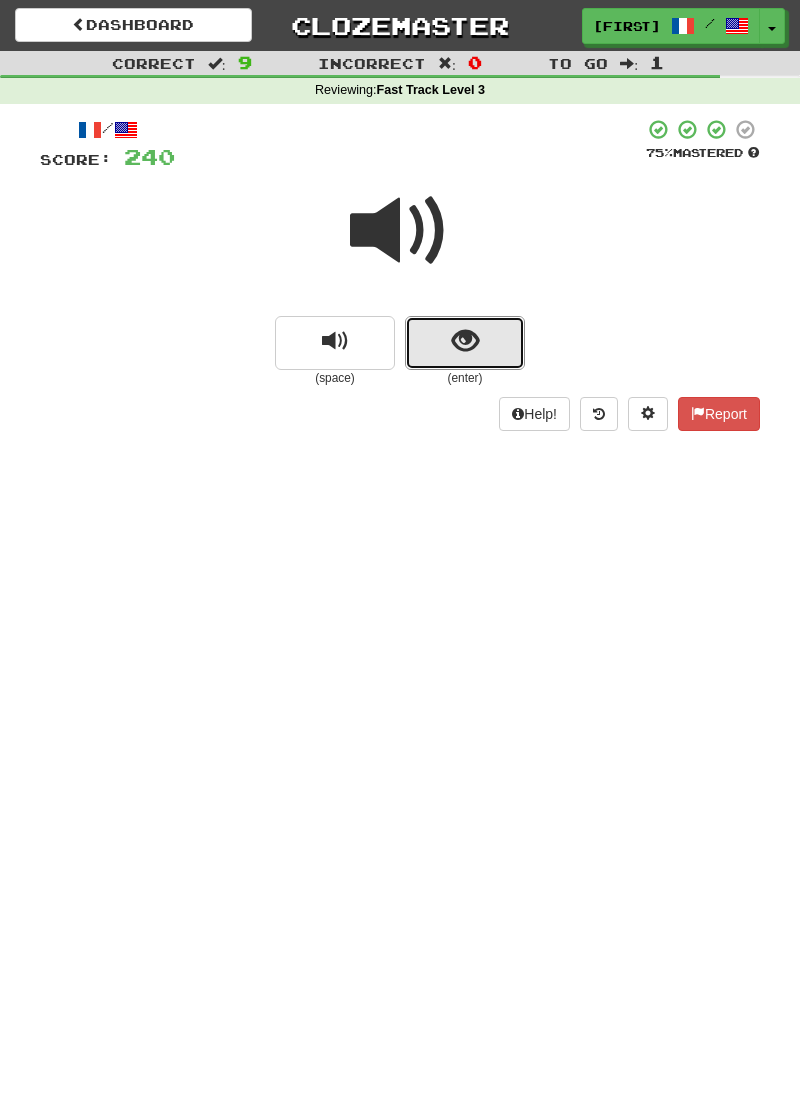 click at bounding box center [465, 341] 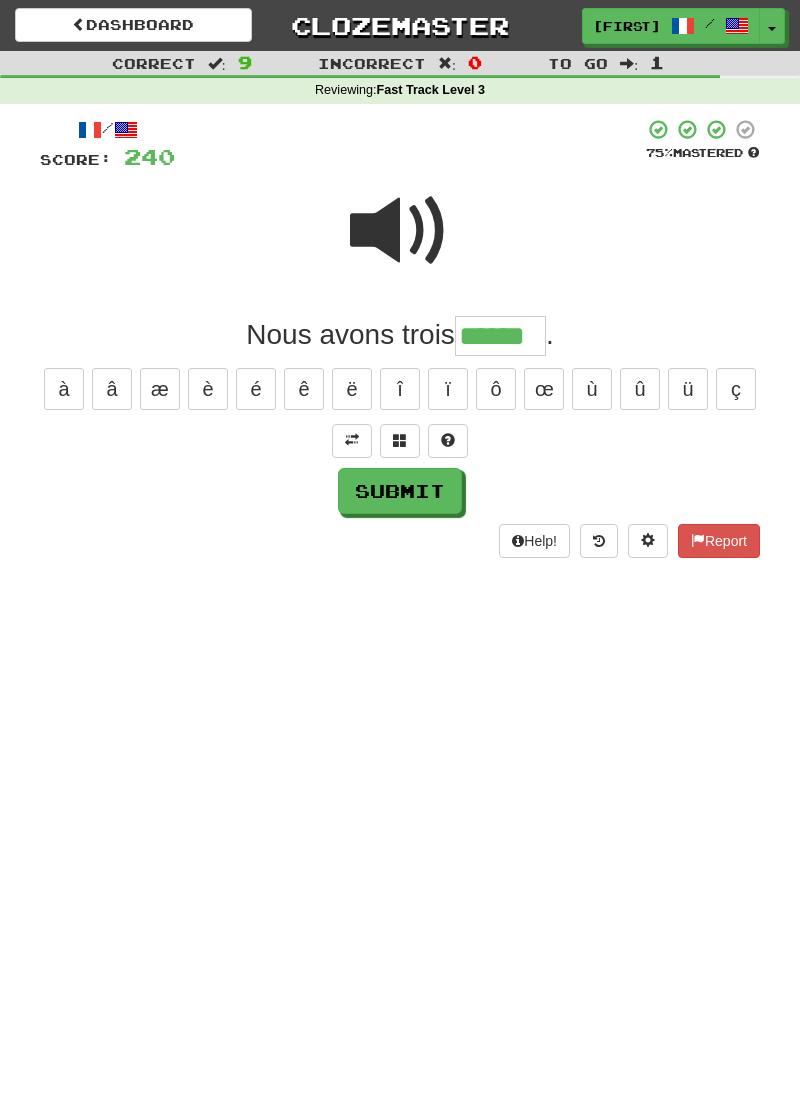 type on "******" 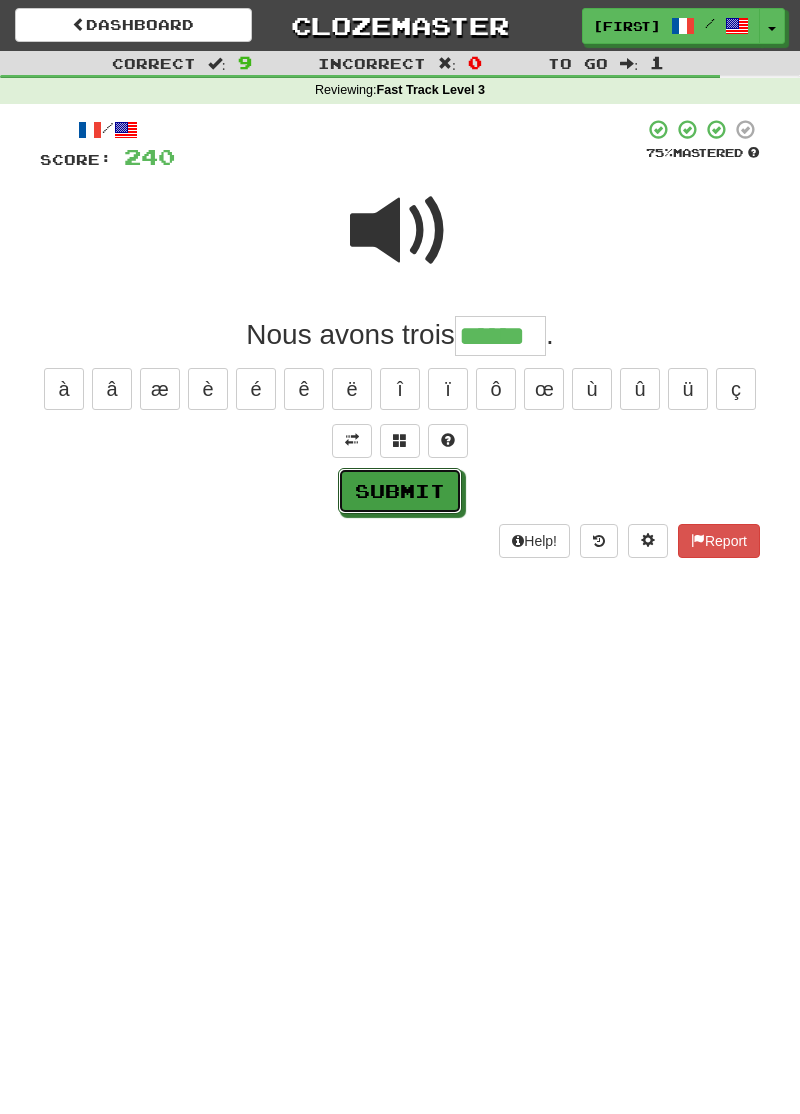 click on "Submit" at bounding box center [400, 491] 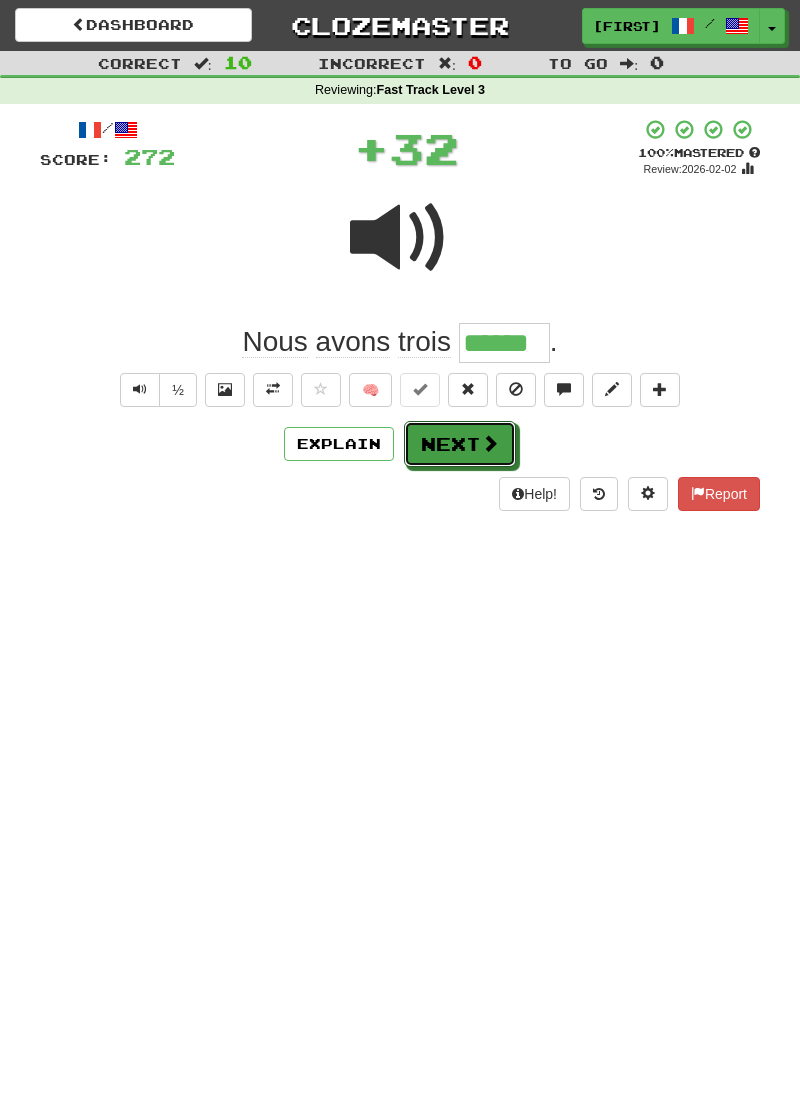 click on "Next" at bounding box center [460, 444] 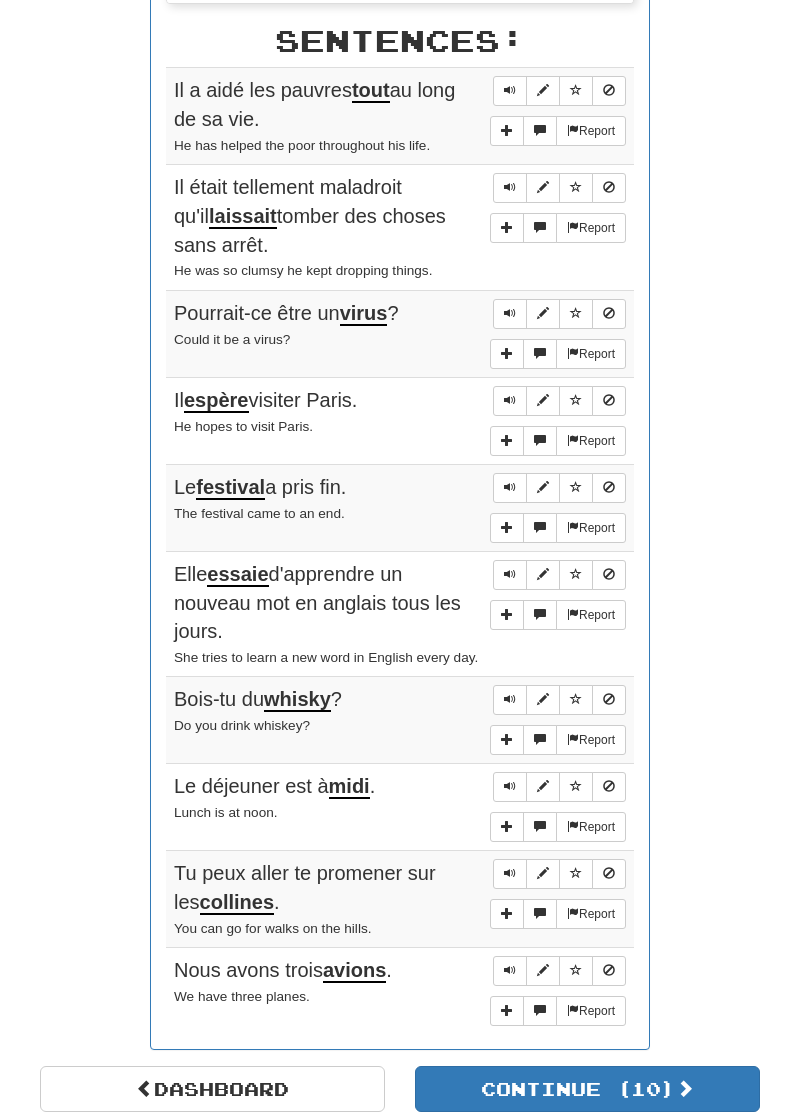 scroll, scrollTop: 984, scrollLeft: 0, axis: vertical 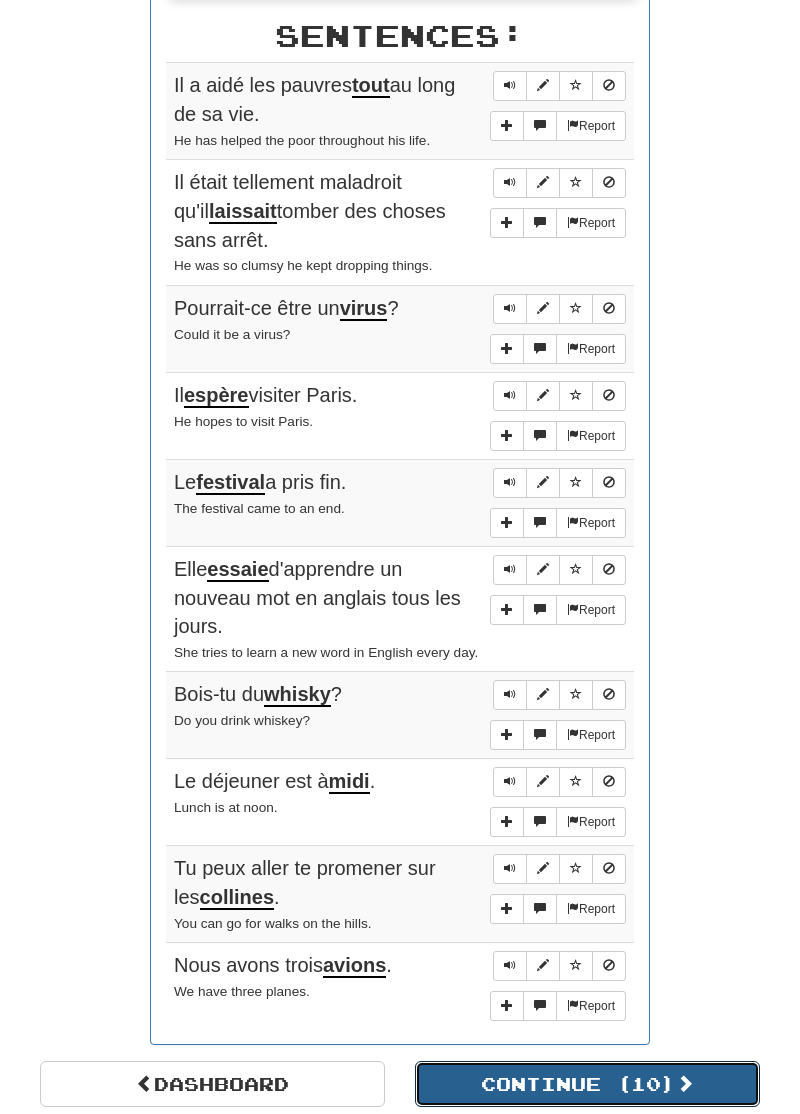 click on "Continue ( 10 )" at bounding box center [587, 1084] 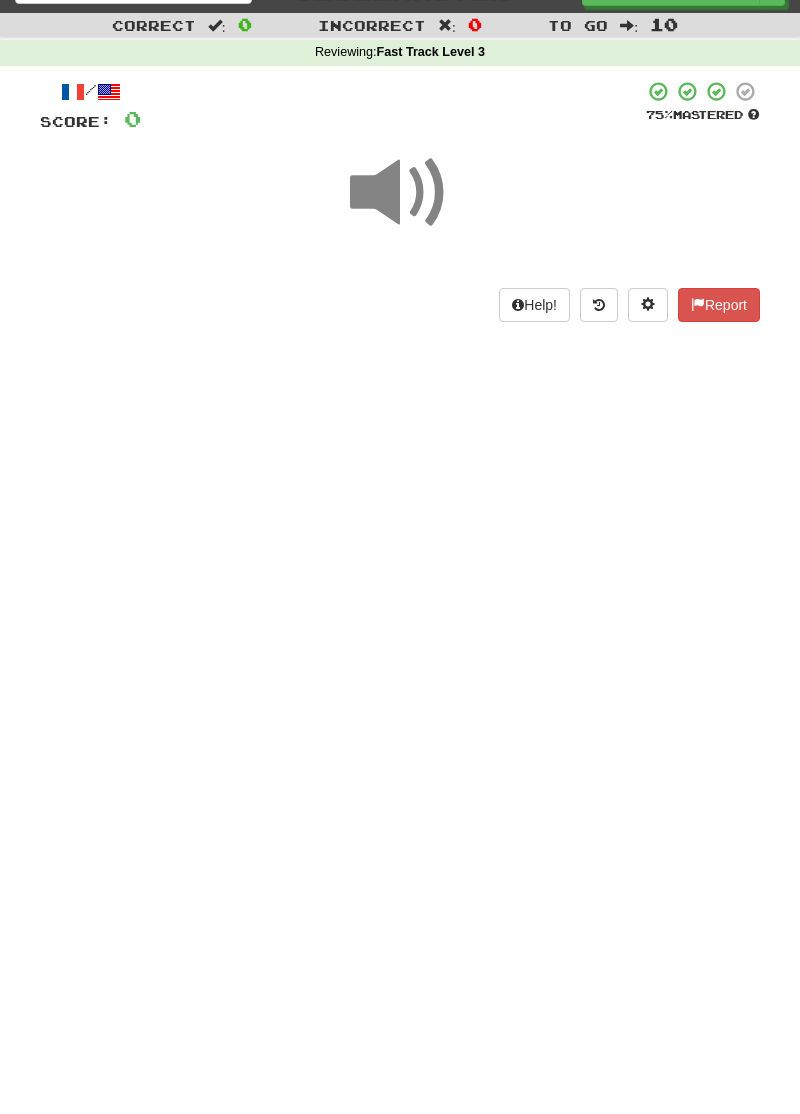 scroll, scrollTop: 0, scrollLeft: 0, axis: both 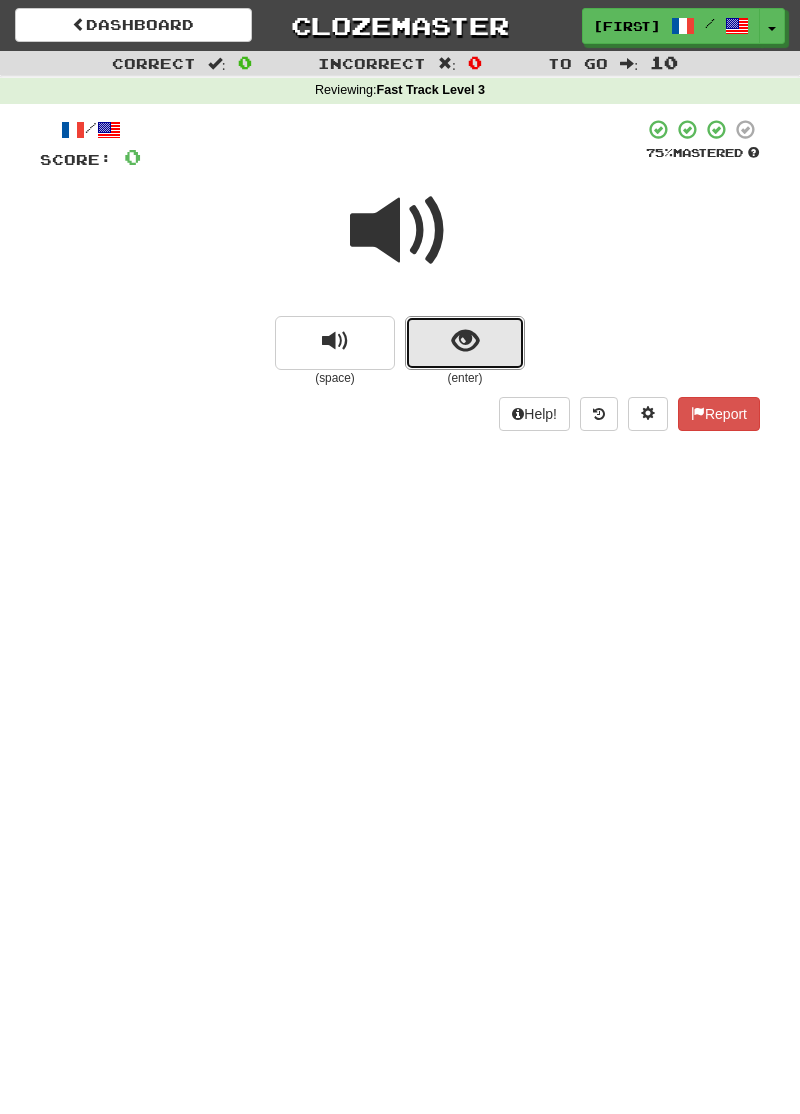 click at bounding box center [465, 343] 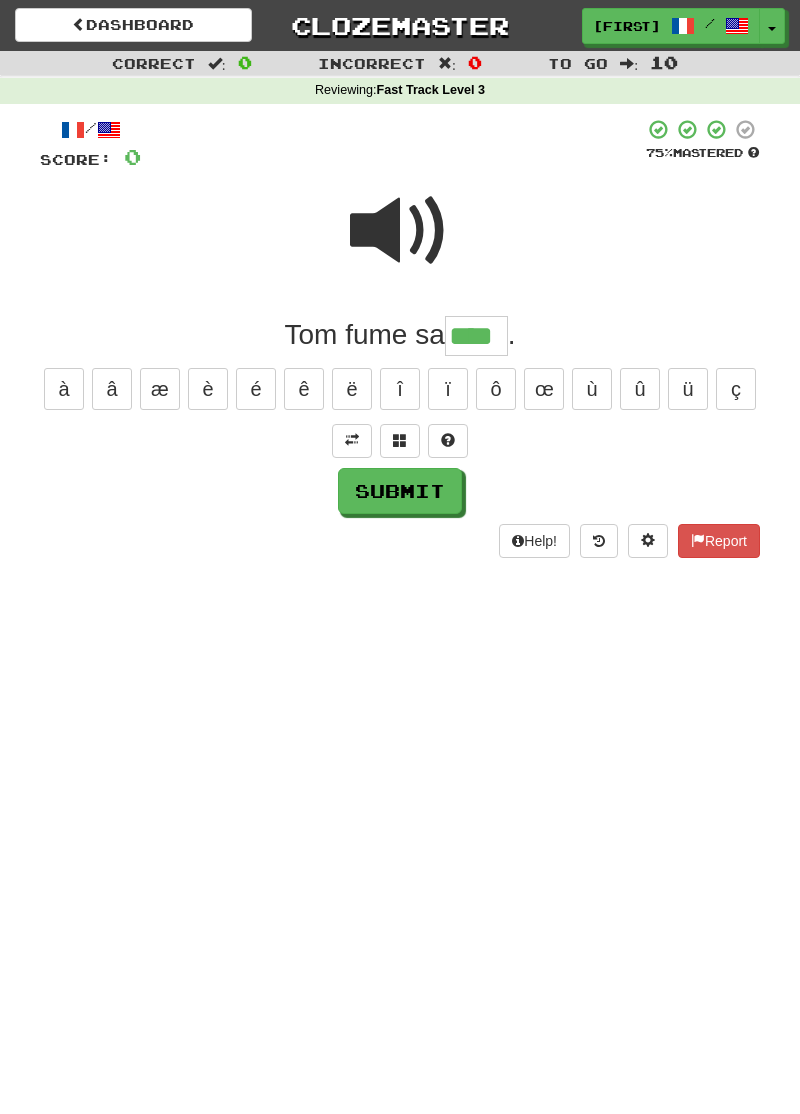 type on "****" 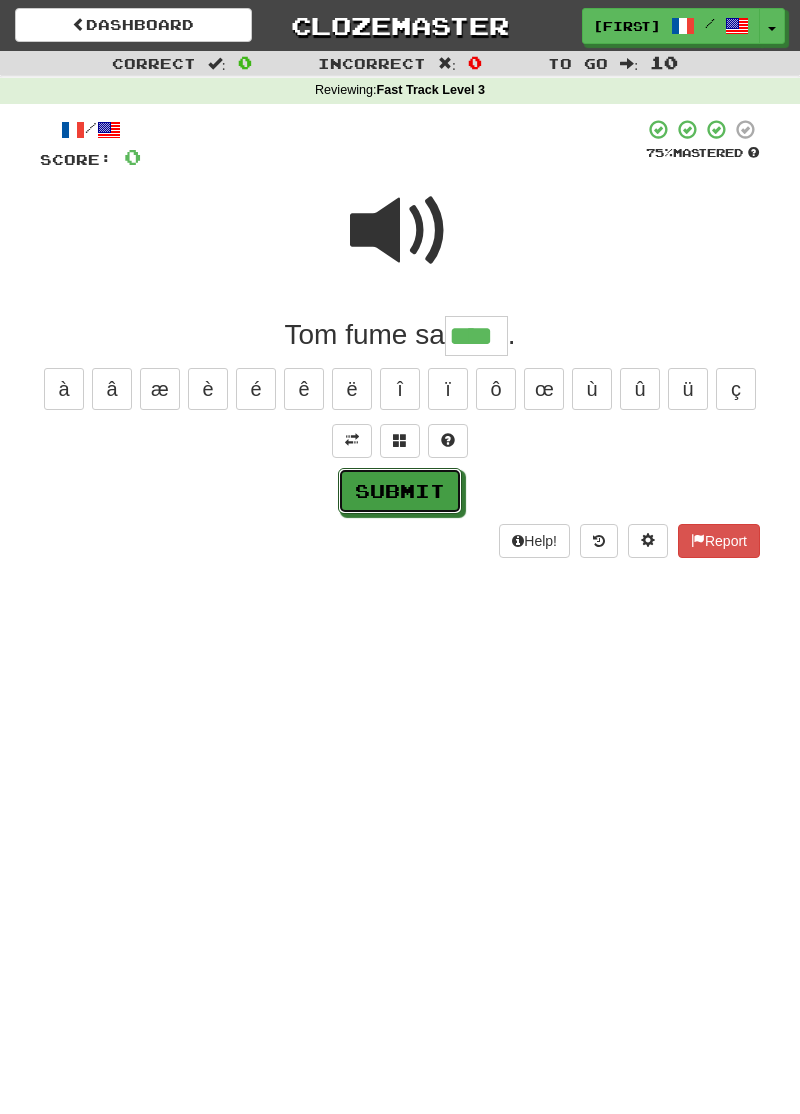 click on "Submit" at bounding box center [400, 491] 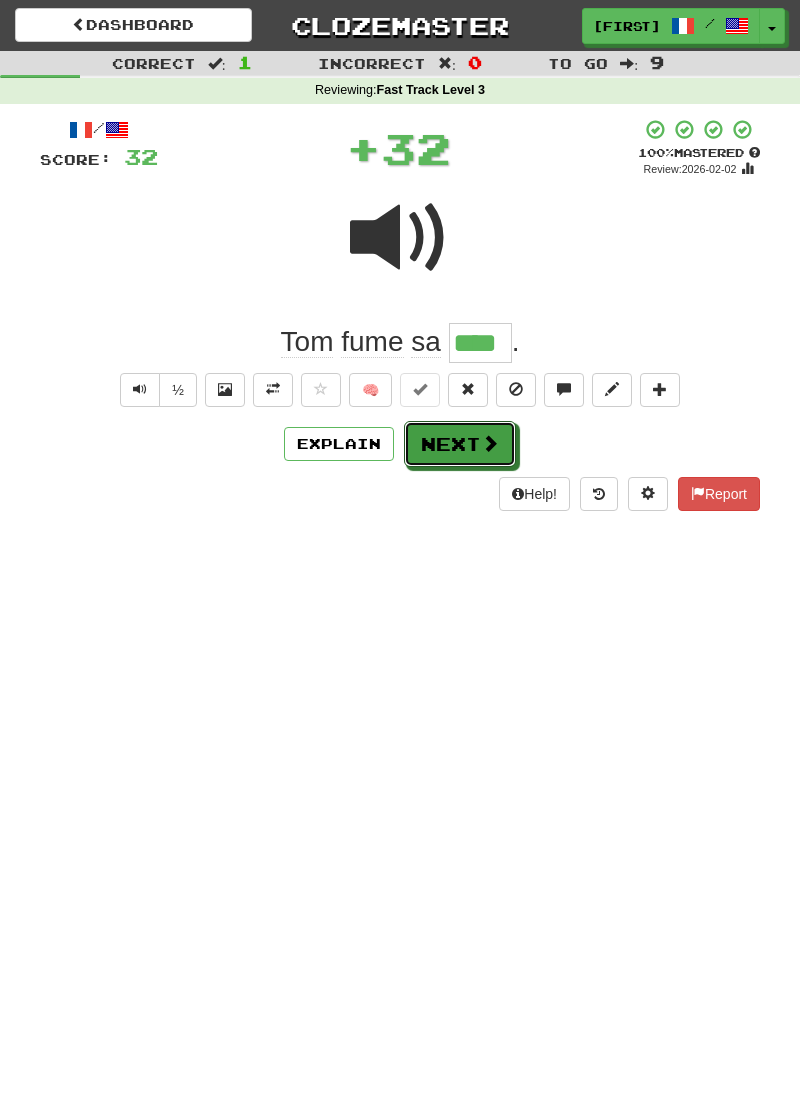 click on "Next" at bounding box center [460, 444] 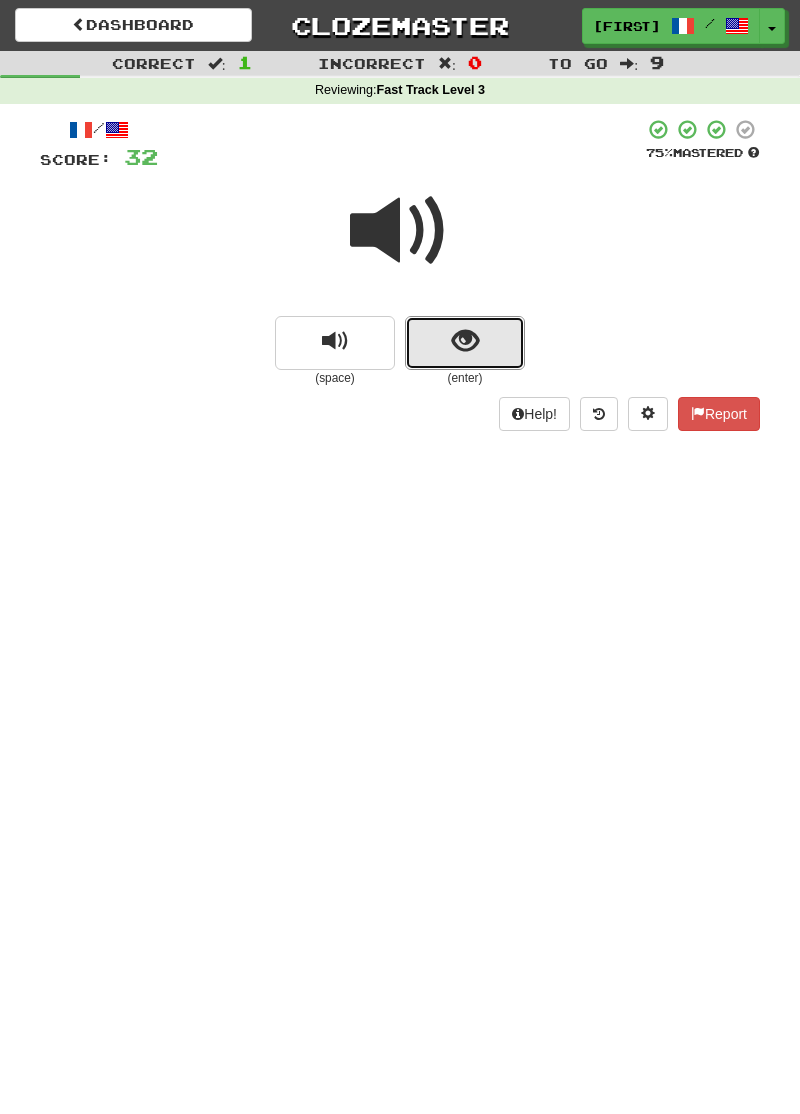 click at bounding box center [465, 341] 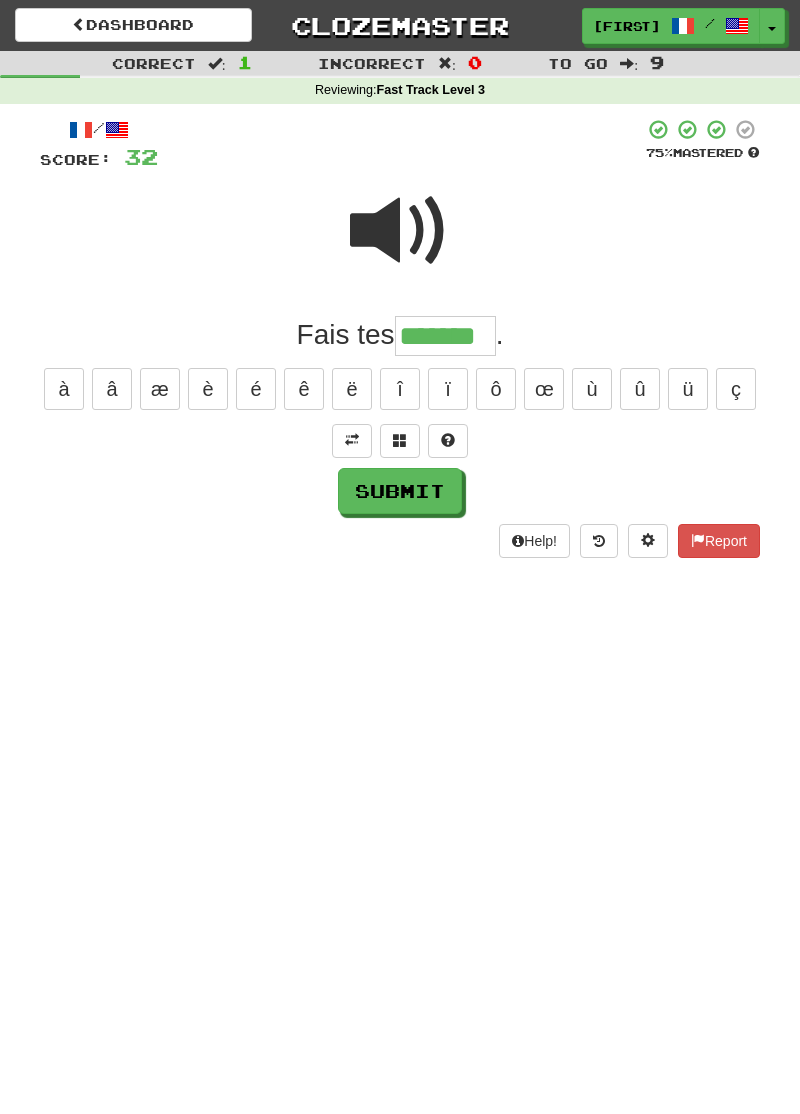 type on "*******" 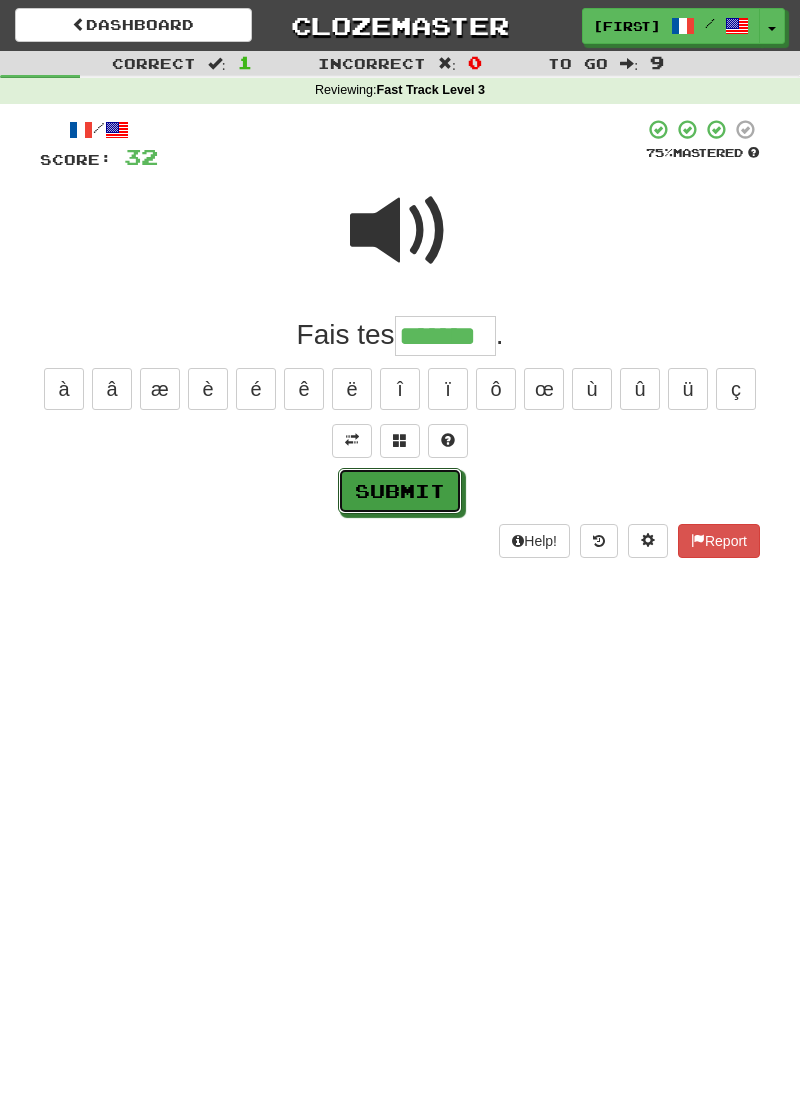 click on "Submit" at bounding box center (400, 491) 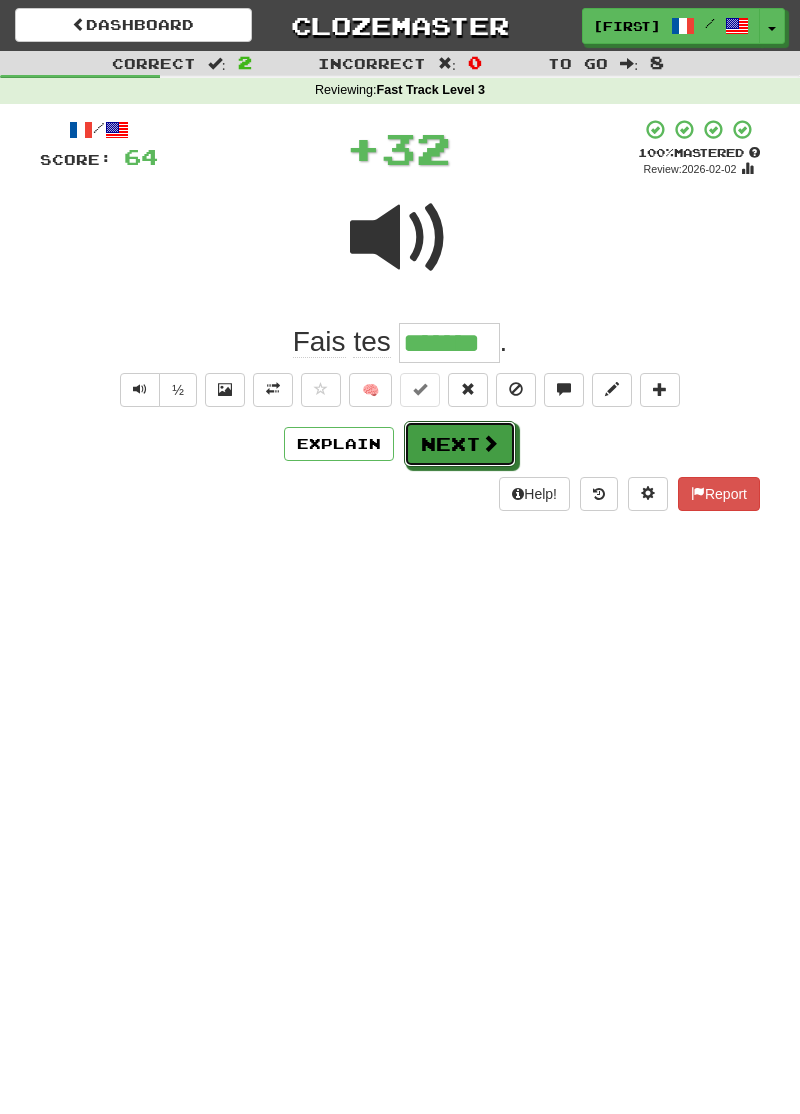 click on "Next" at bounding box center (460, 444) 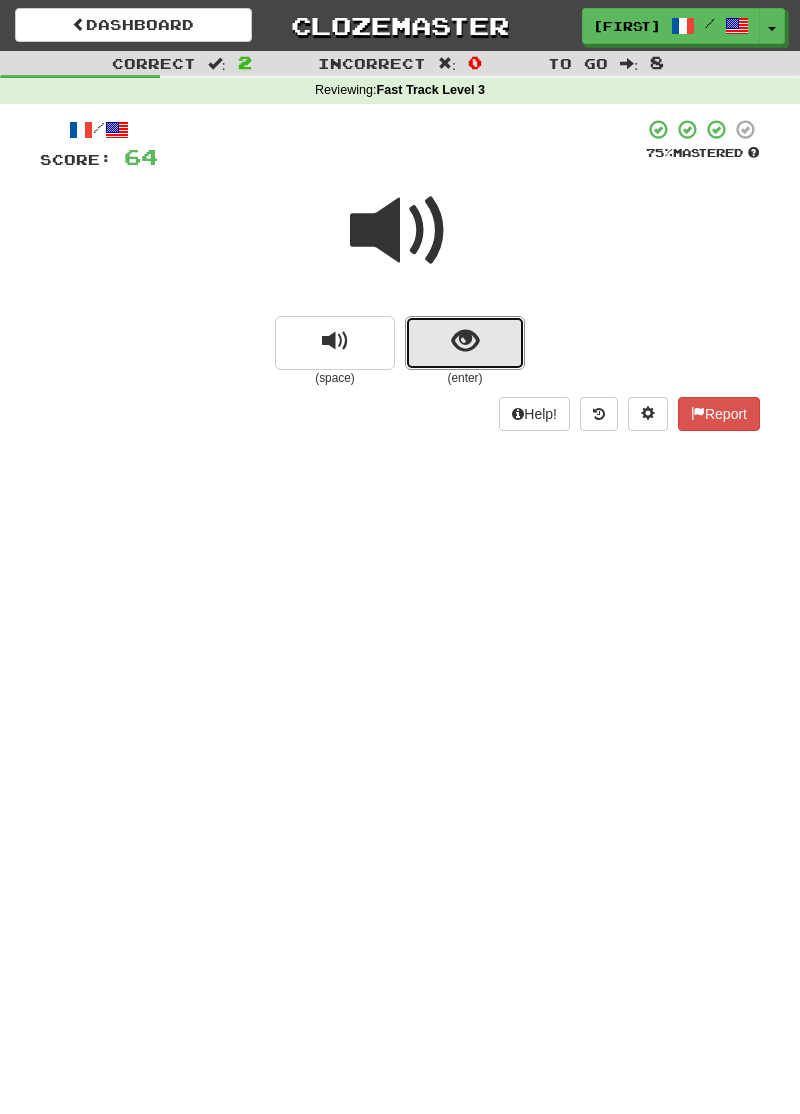 click at bounding box center [465, 343] 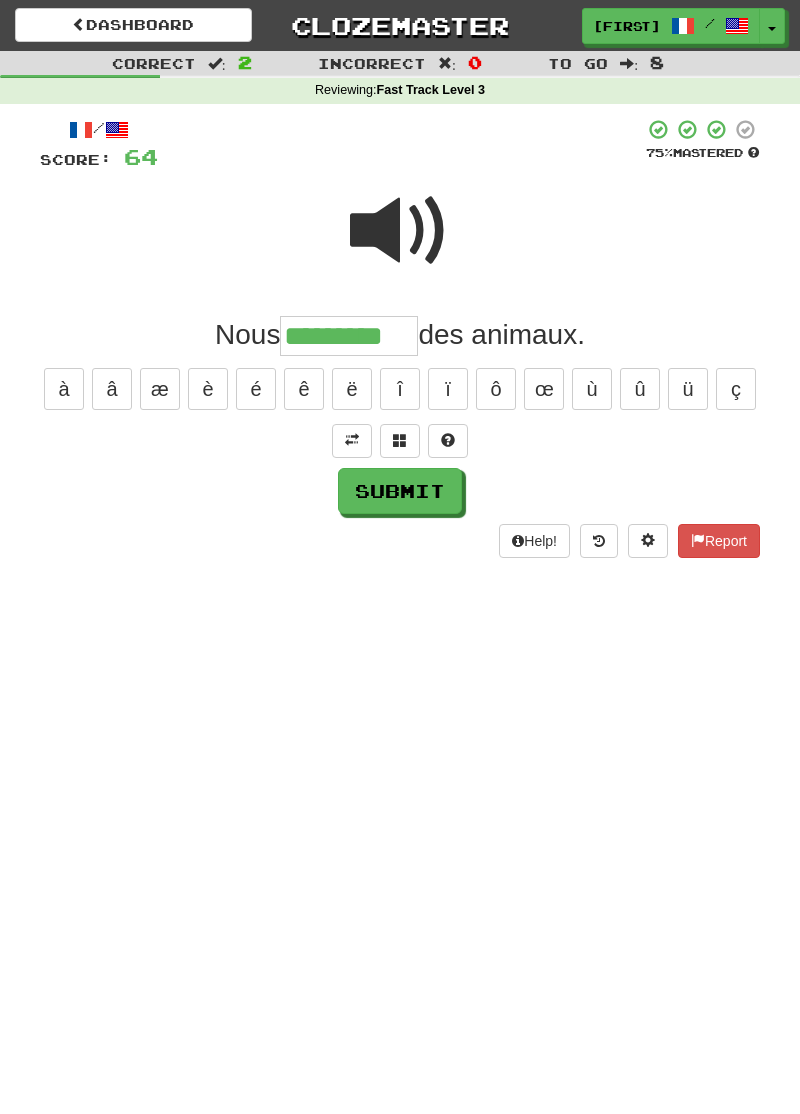 type on "*********" 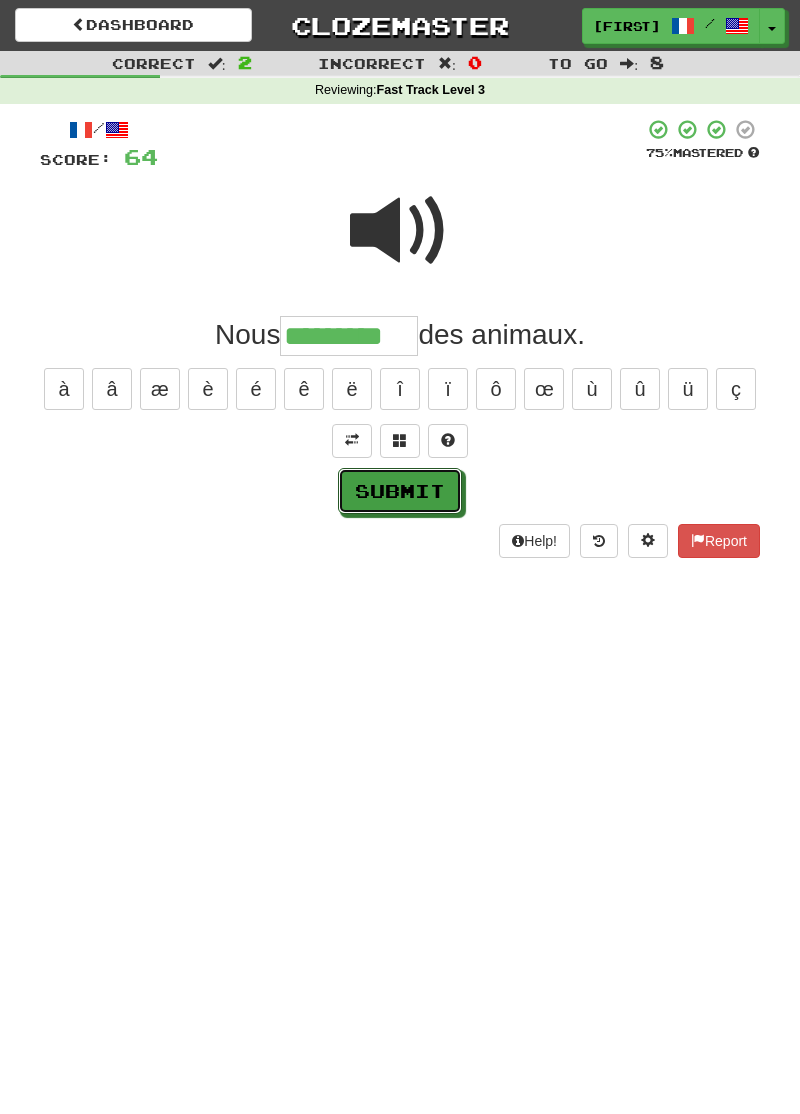 click on "Submit" at bounding box center (400, 491) 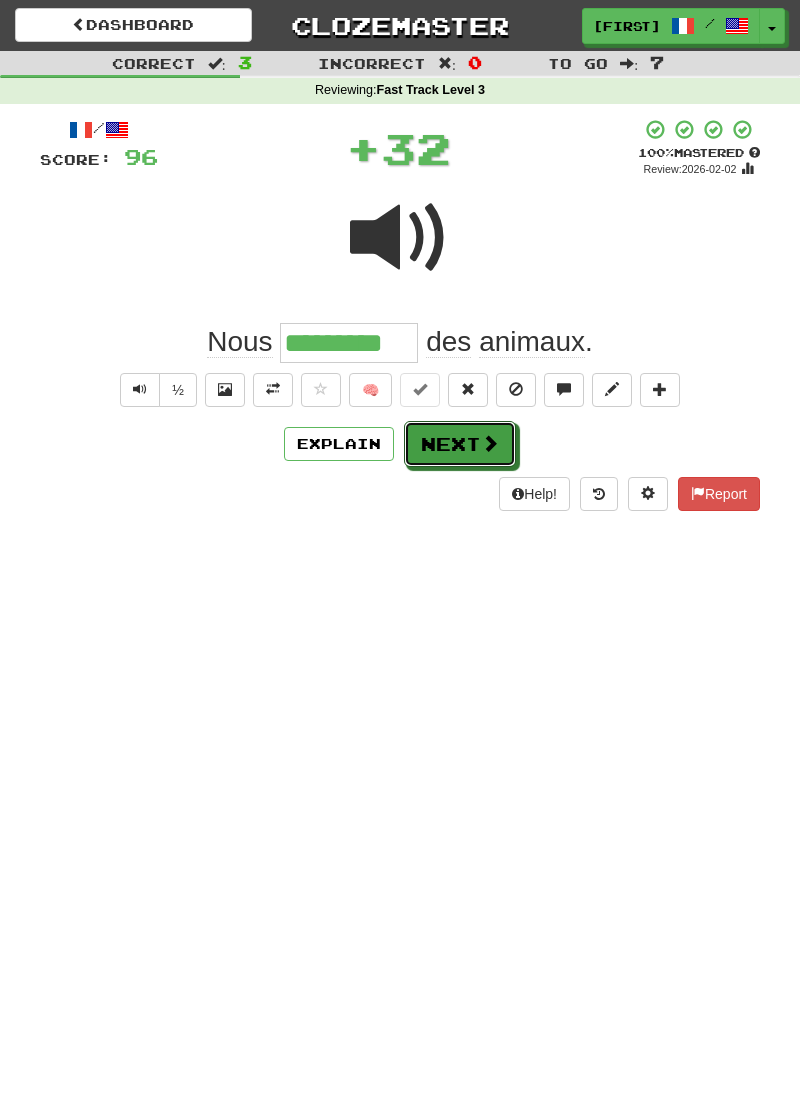 click on "Next" at bounding box center [460, 444] 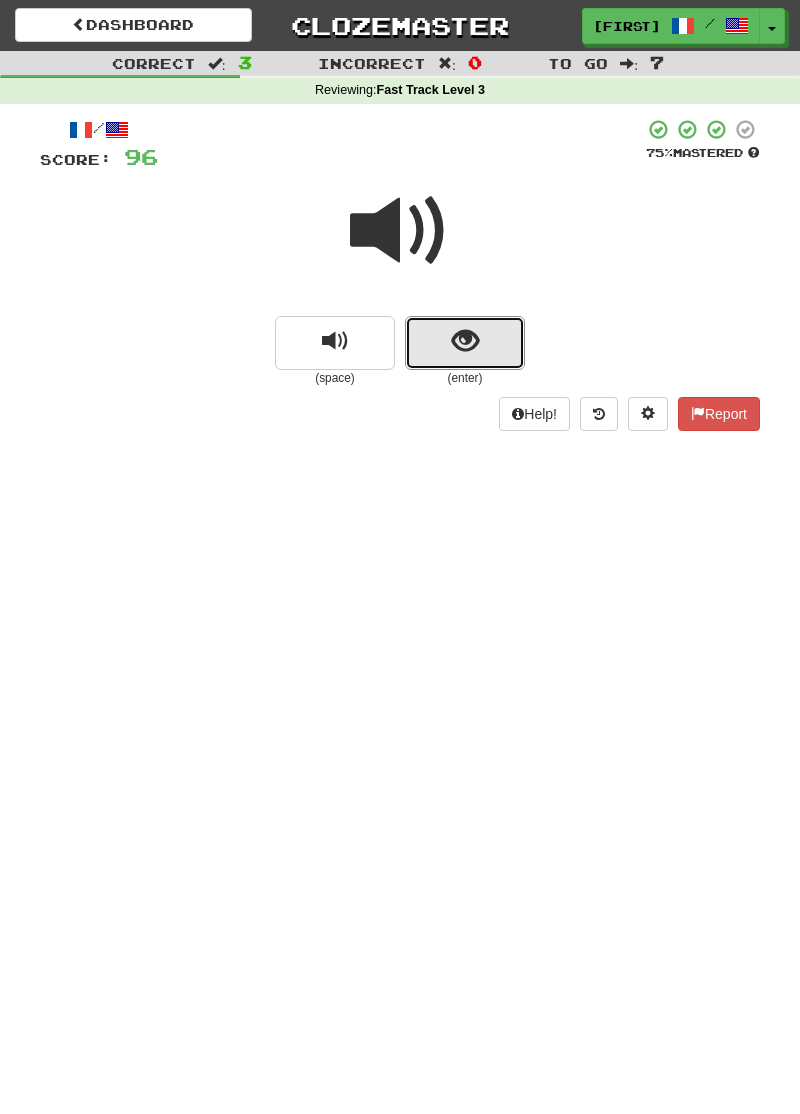 click at bounding box center (465, 343) 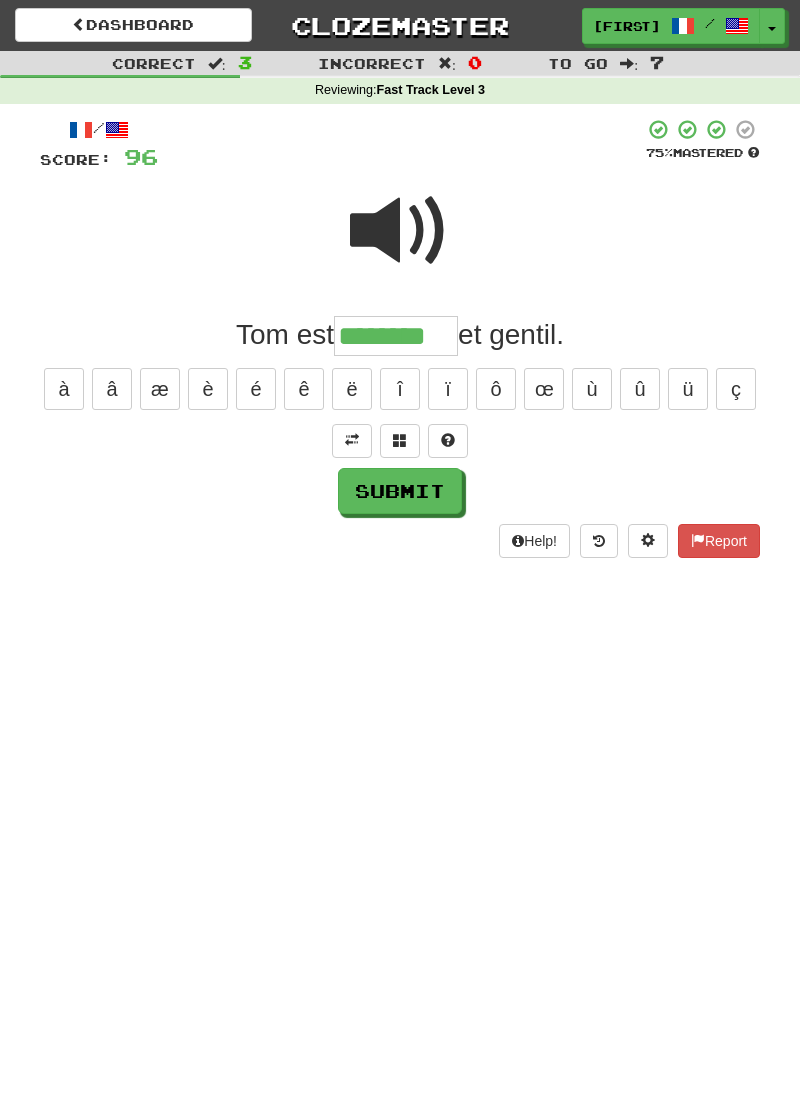 type on "********" 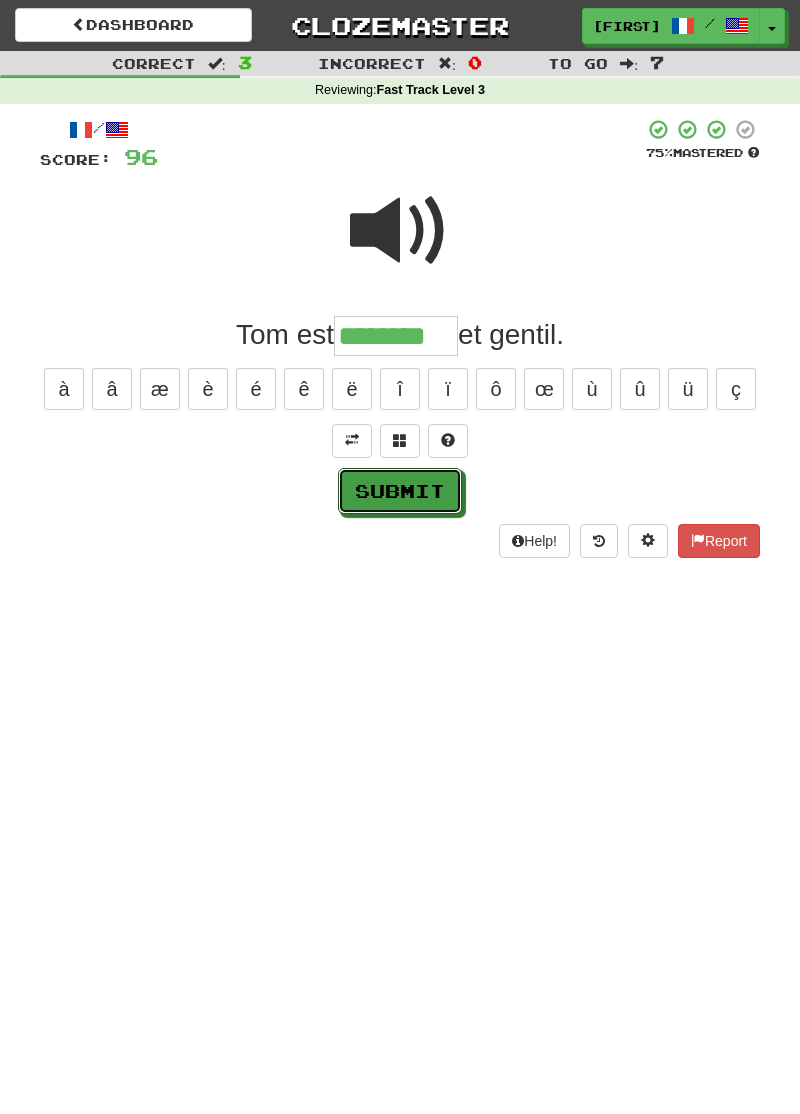 click on "Submit" at bounding box center (400, 491) 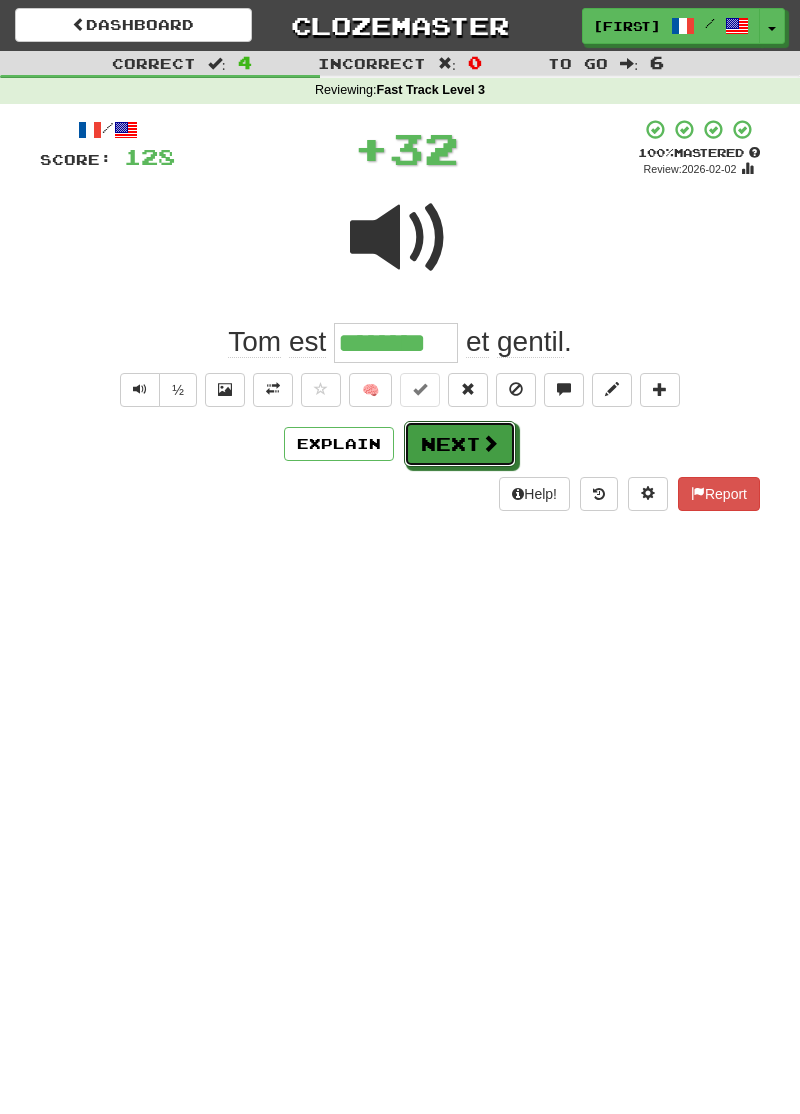 click on "Next" at bounding box center [460, 444] 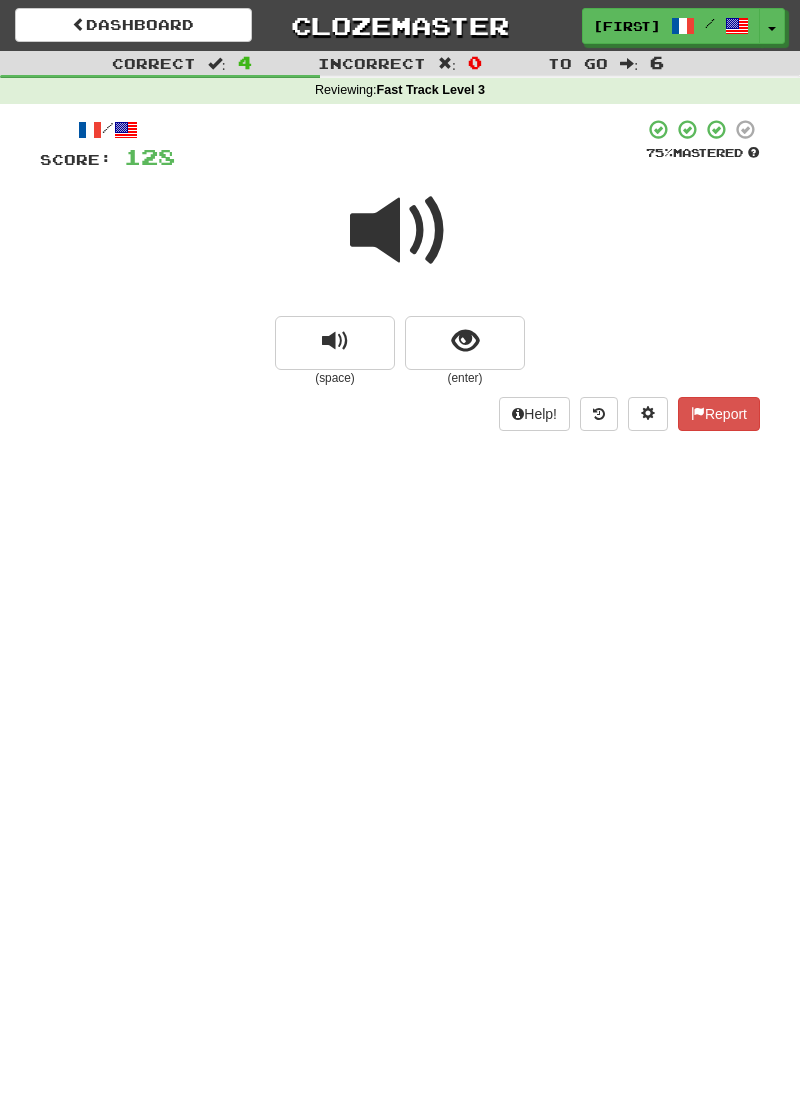 click at bounding box center [400, 231] 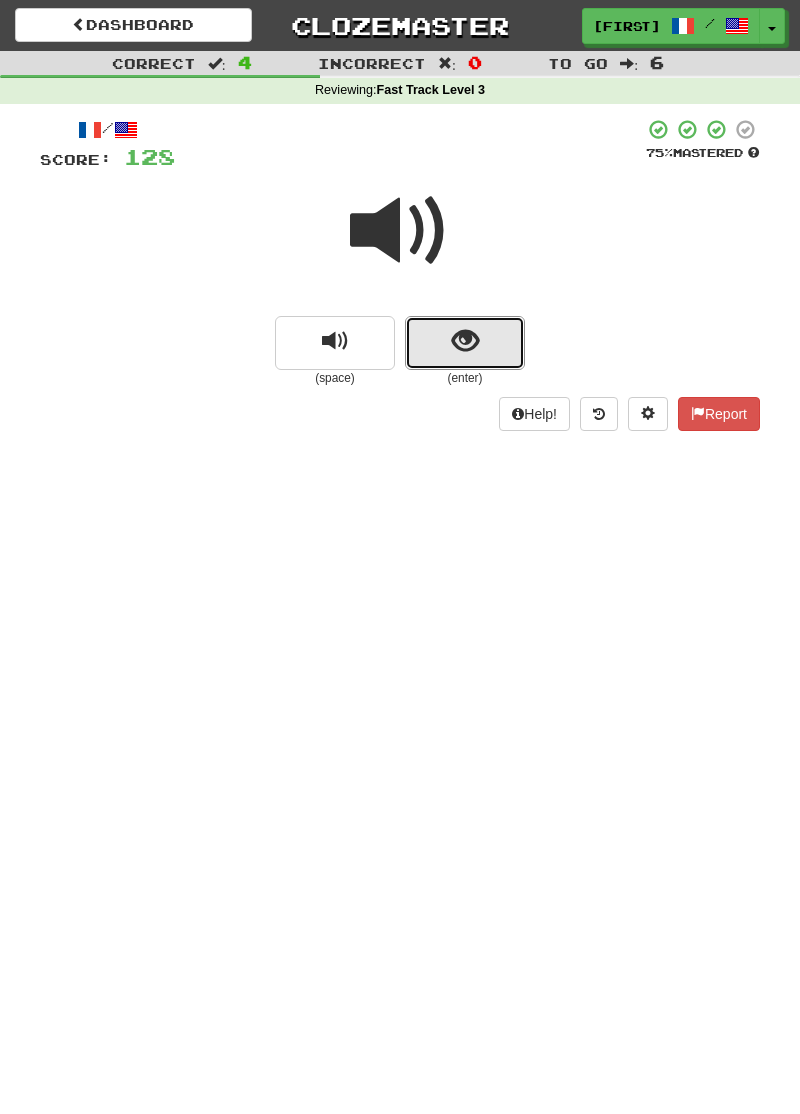 click at bounding box center [465, 343] 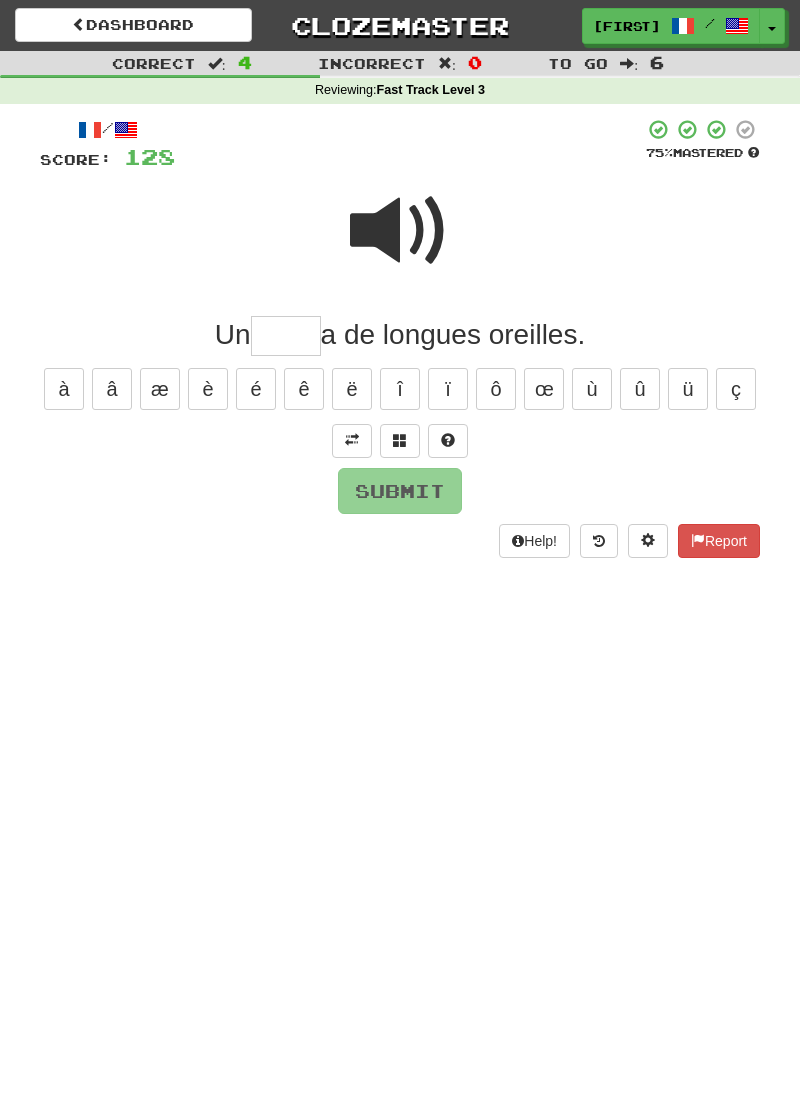 click at bounding box center (400, 231) 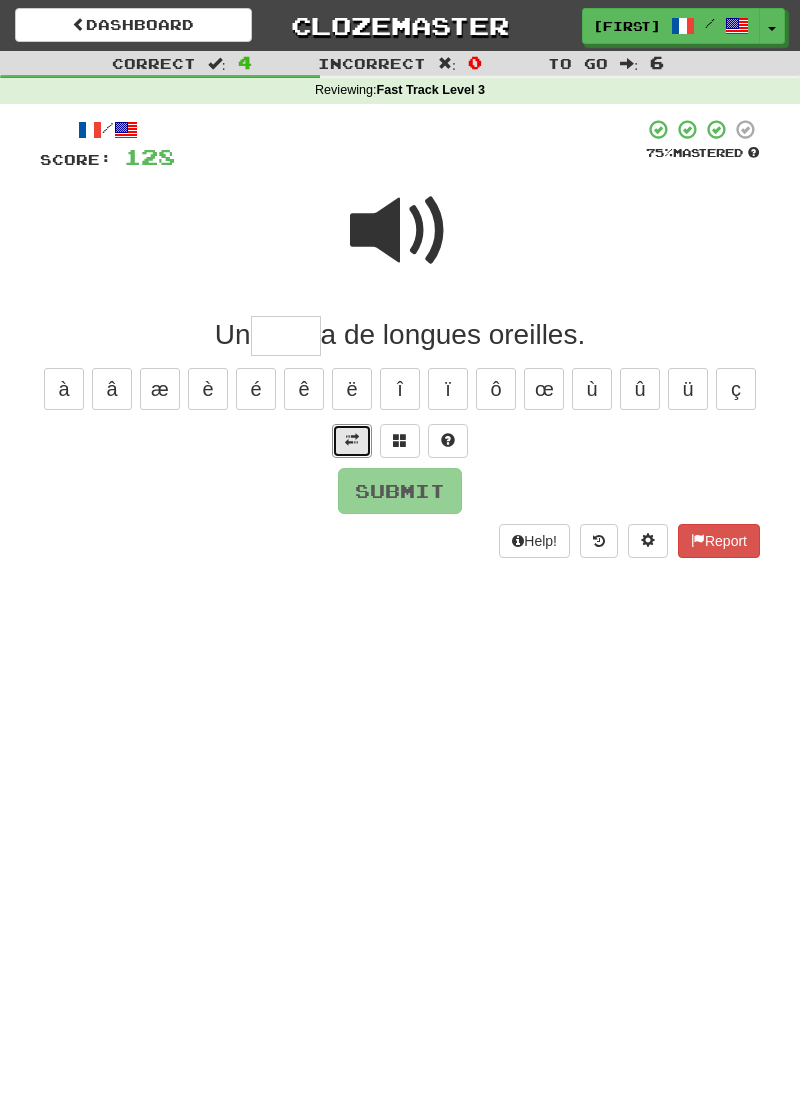 click at bounding box center (352, 440) 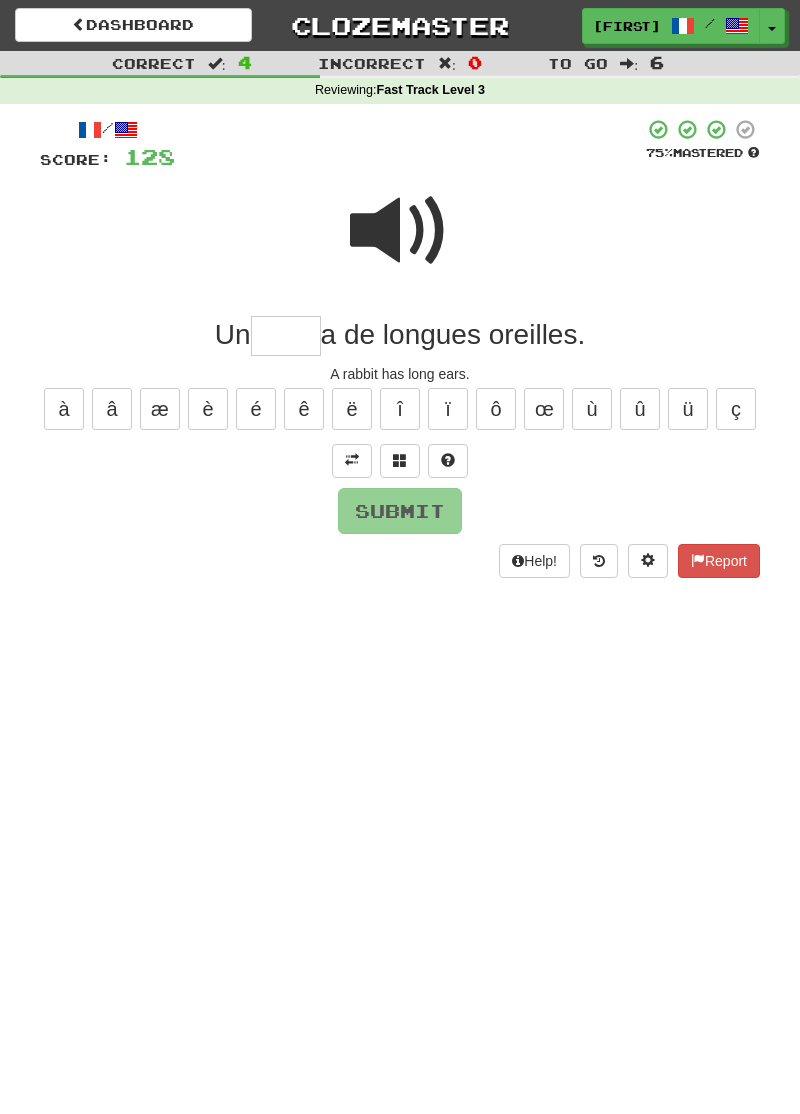 click at bounding box center [286, 336] 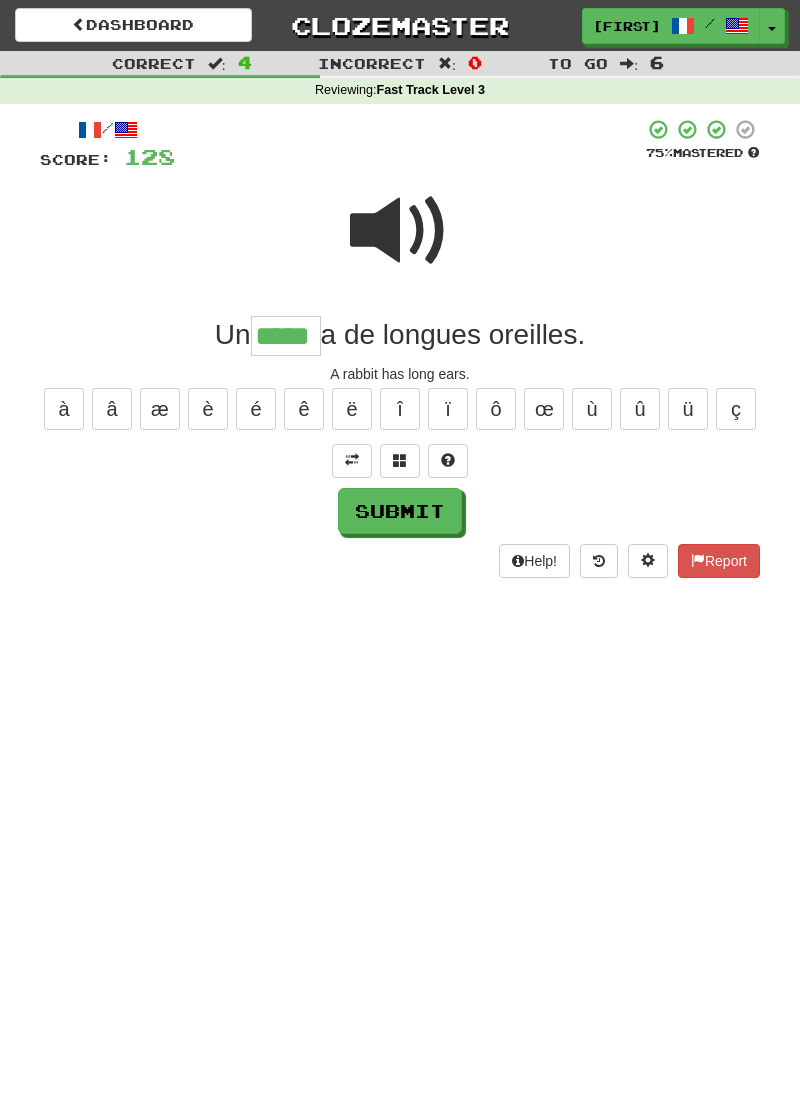 type on "*****" 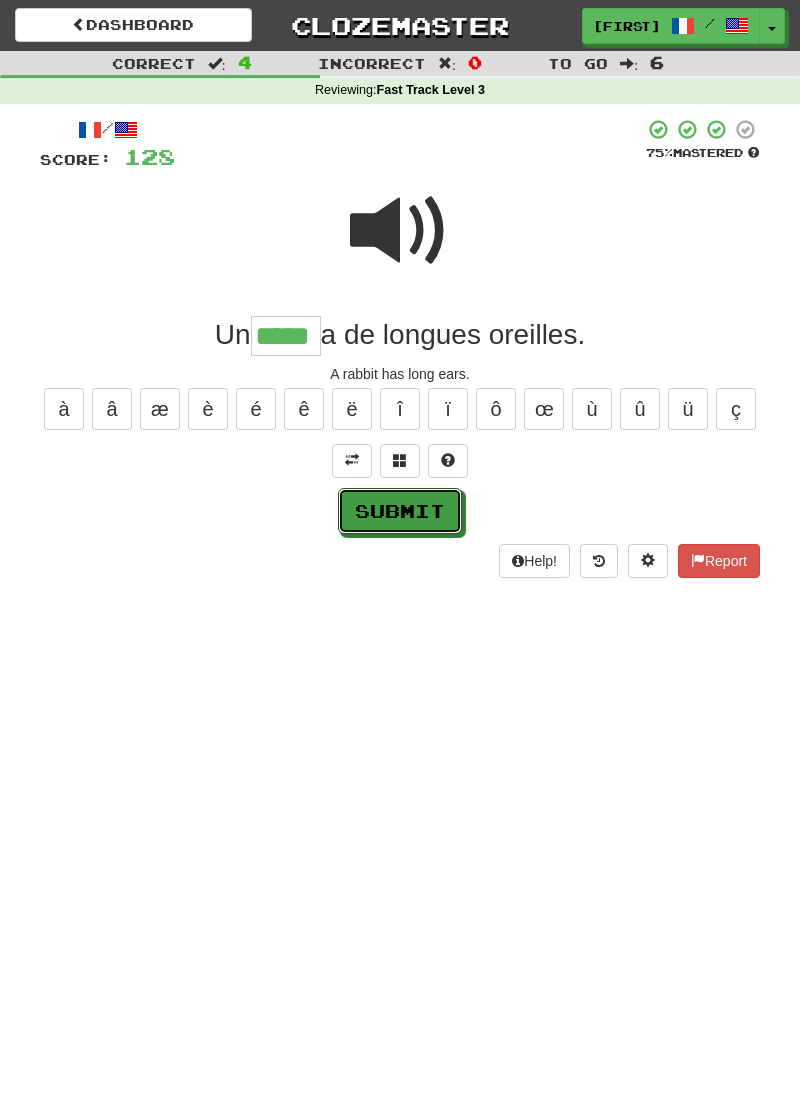 click on "Submit" at bounding box center (400, 511) 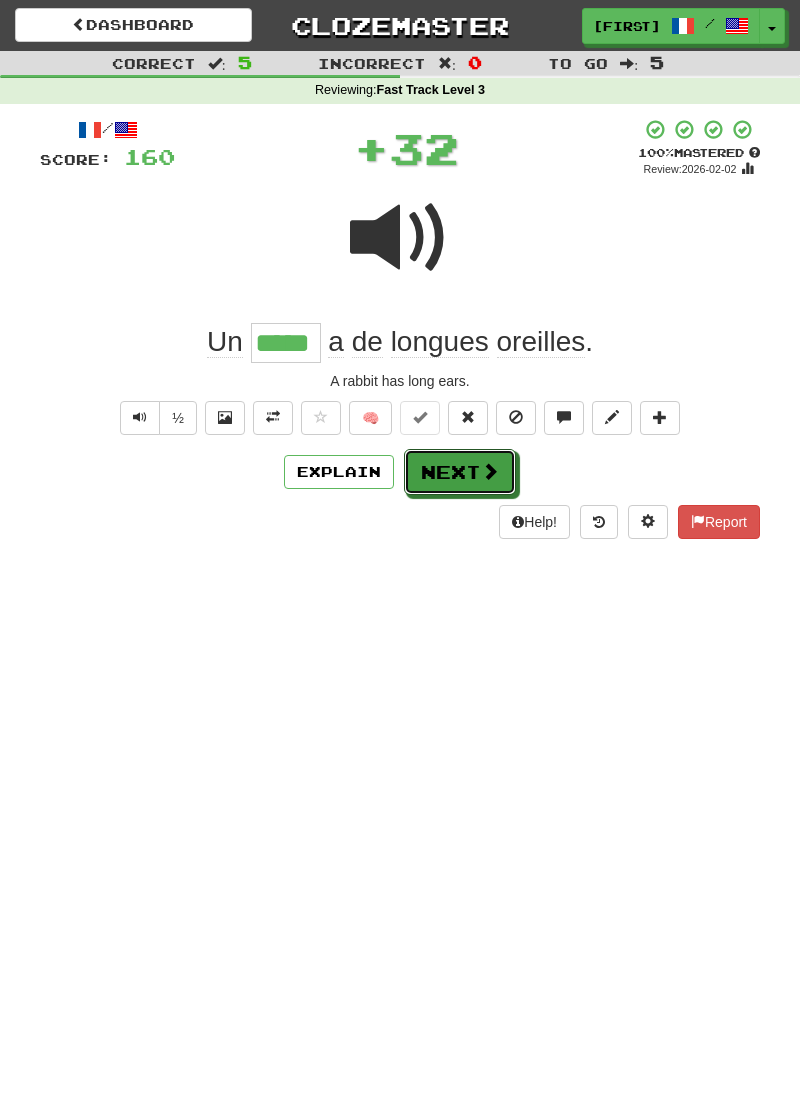 click on "Next" at bounding box center (460, 472) 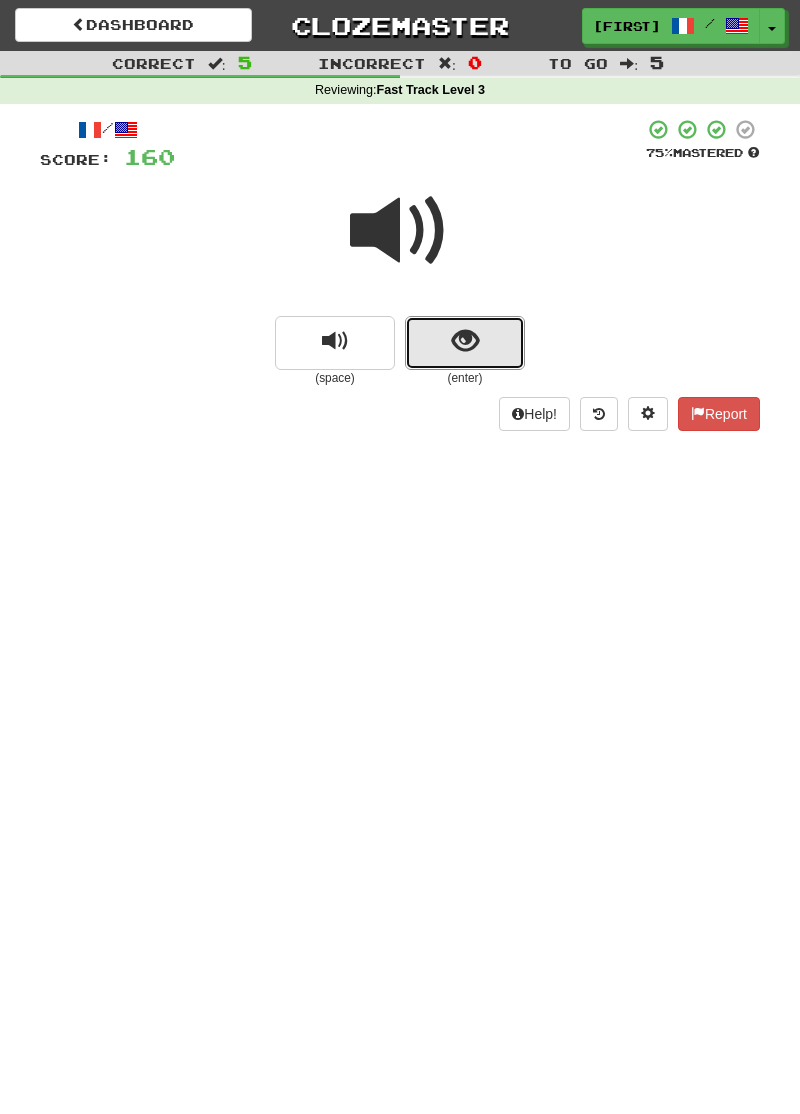 click at bounding box center [465, 341] 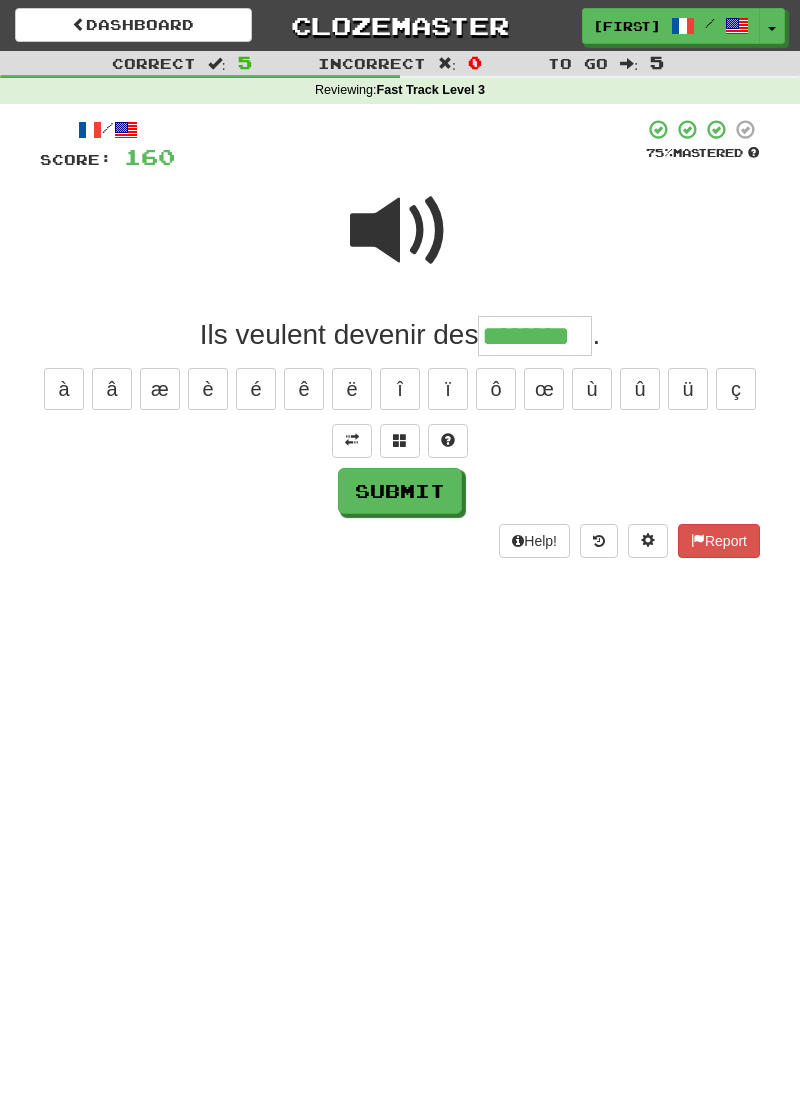type on "********" 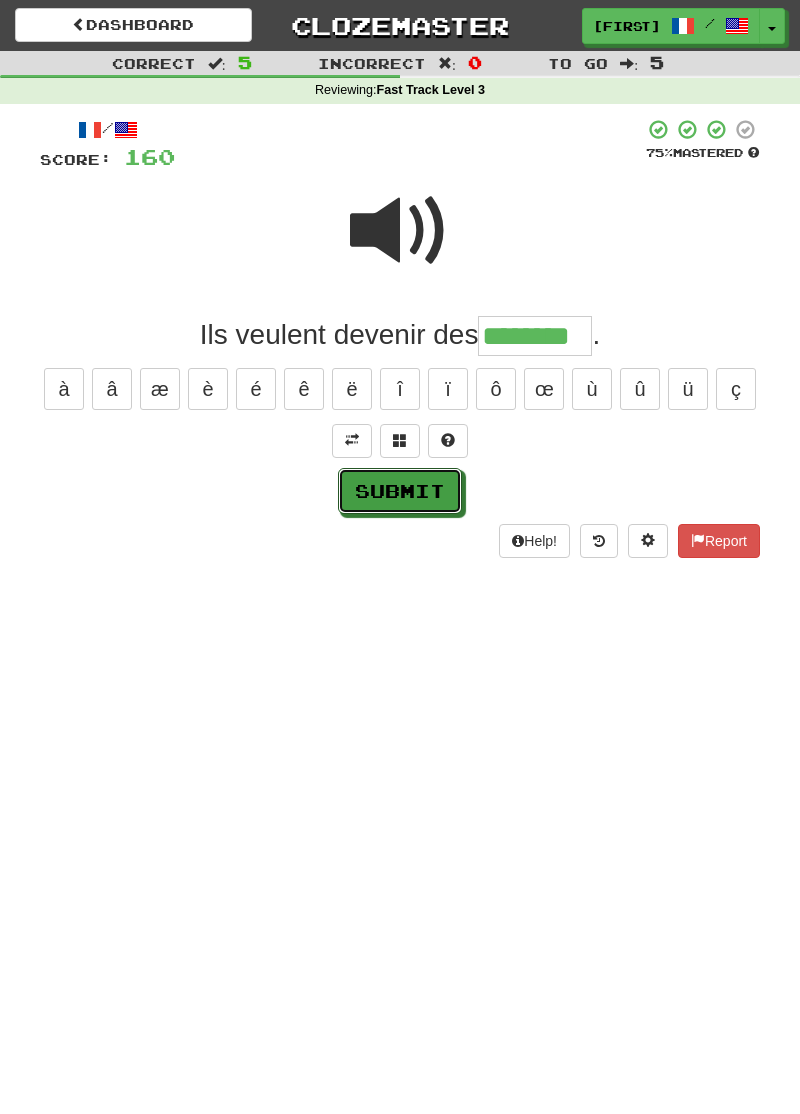 click on "Submit" at bounding box center (400, 491) 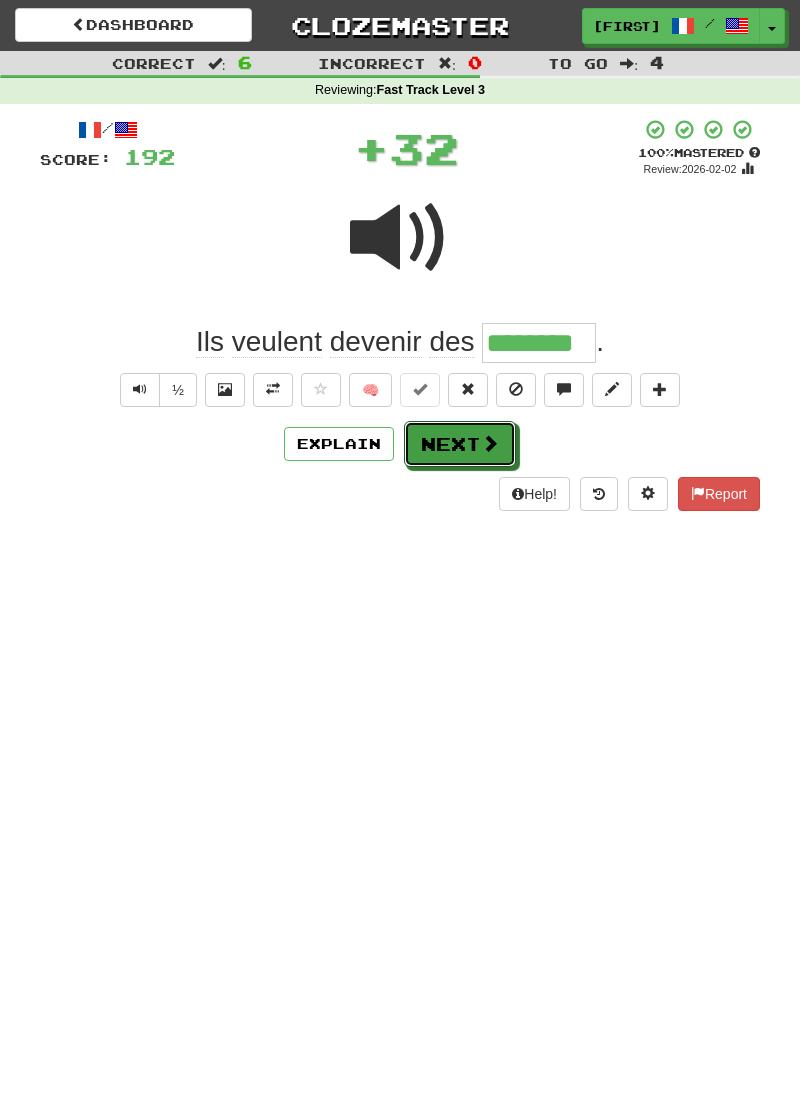 click on "Next" at bounding box center (460, 444) 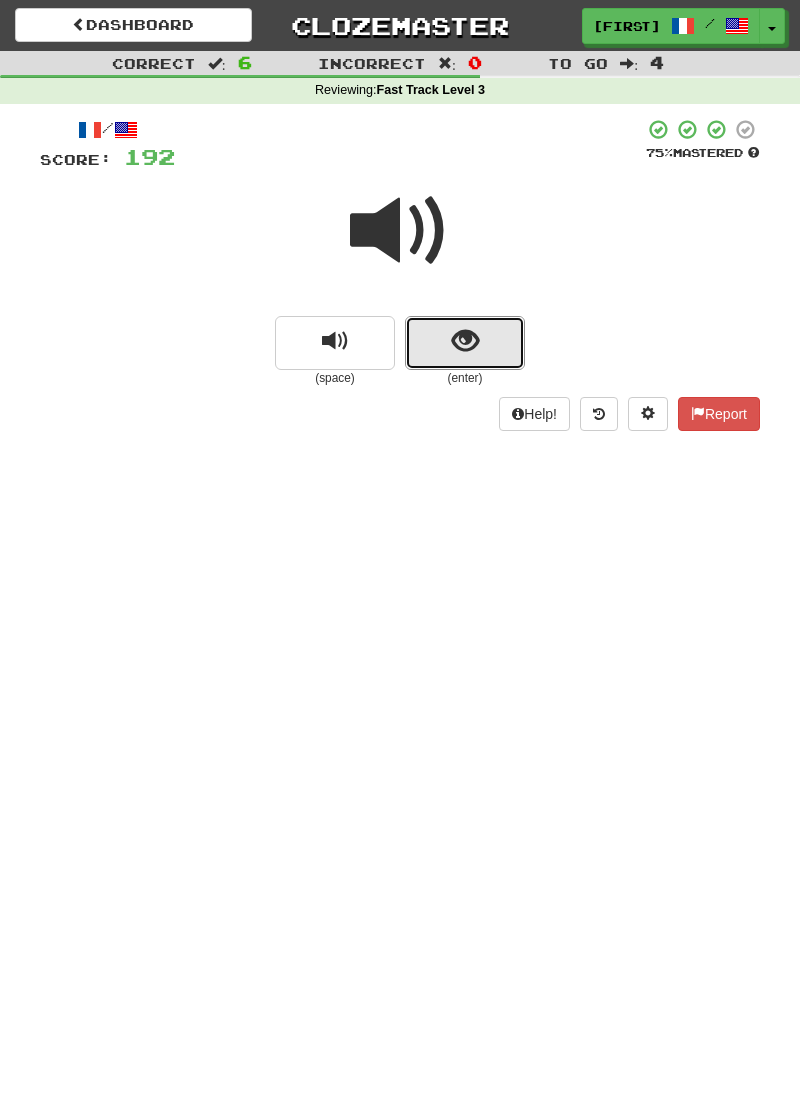 click at bounding box center [465, 343] 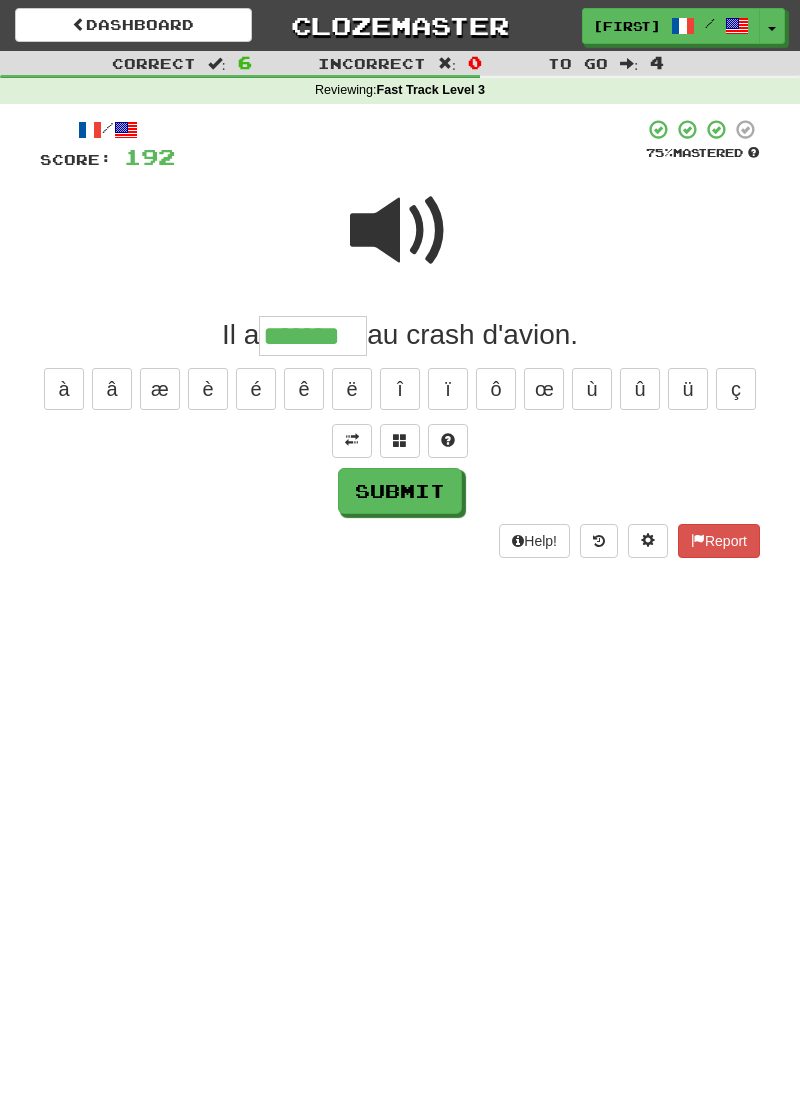 type on "*******" 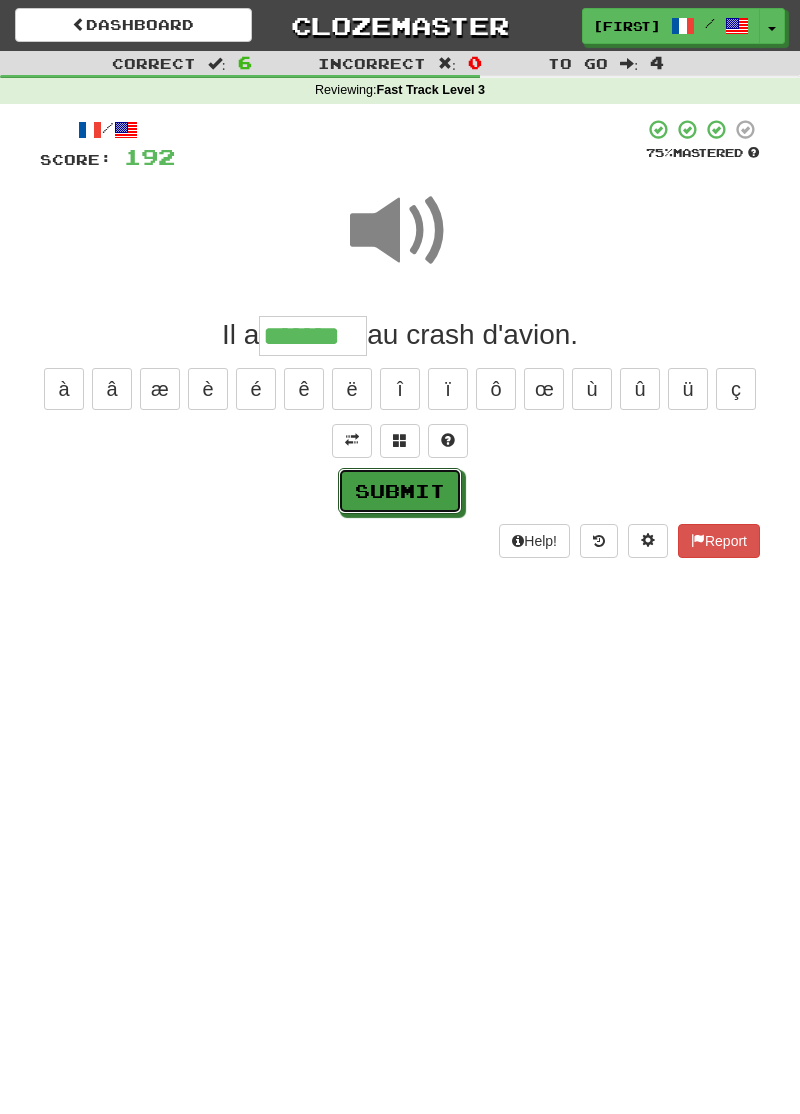 click on "Submit" at bounding box center [400, 491] 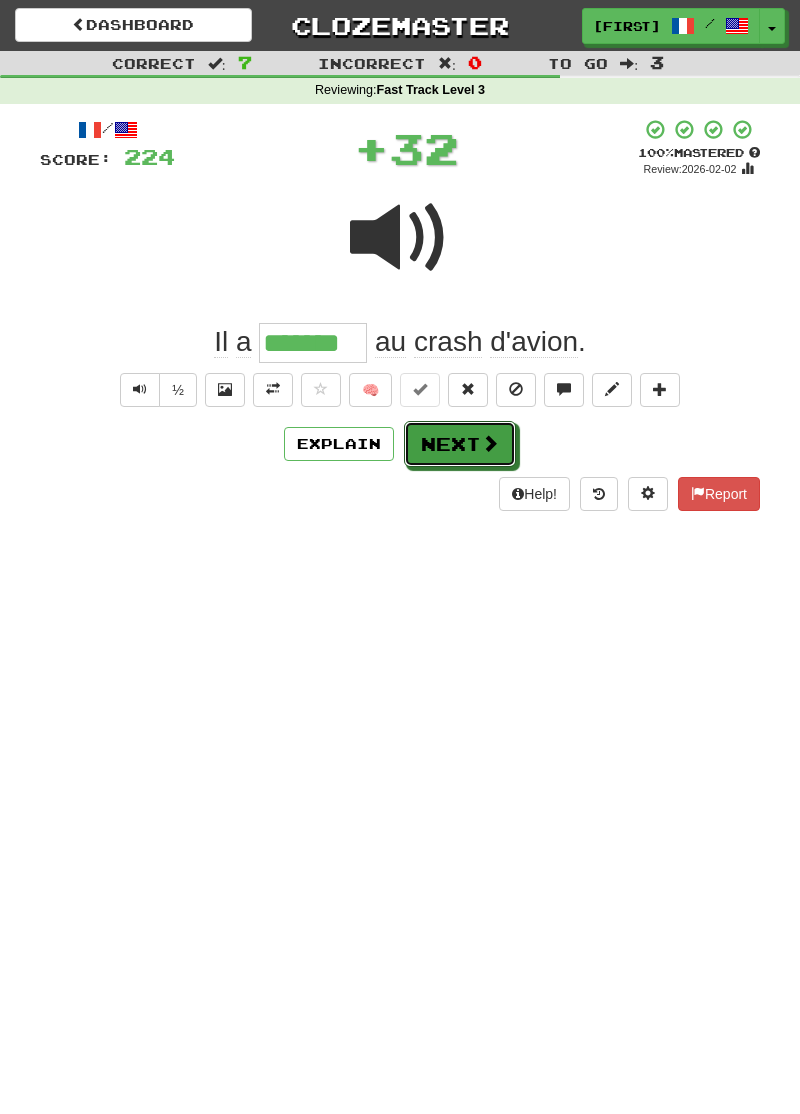 click on "Next" at bounding box center [460, 444] 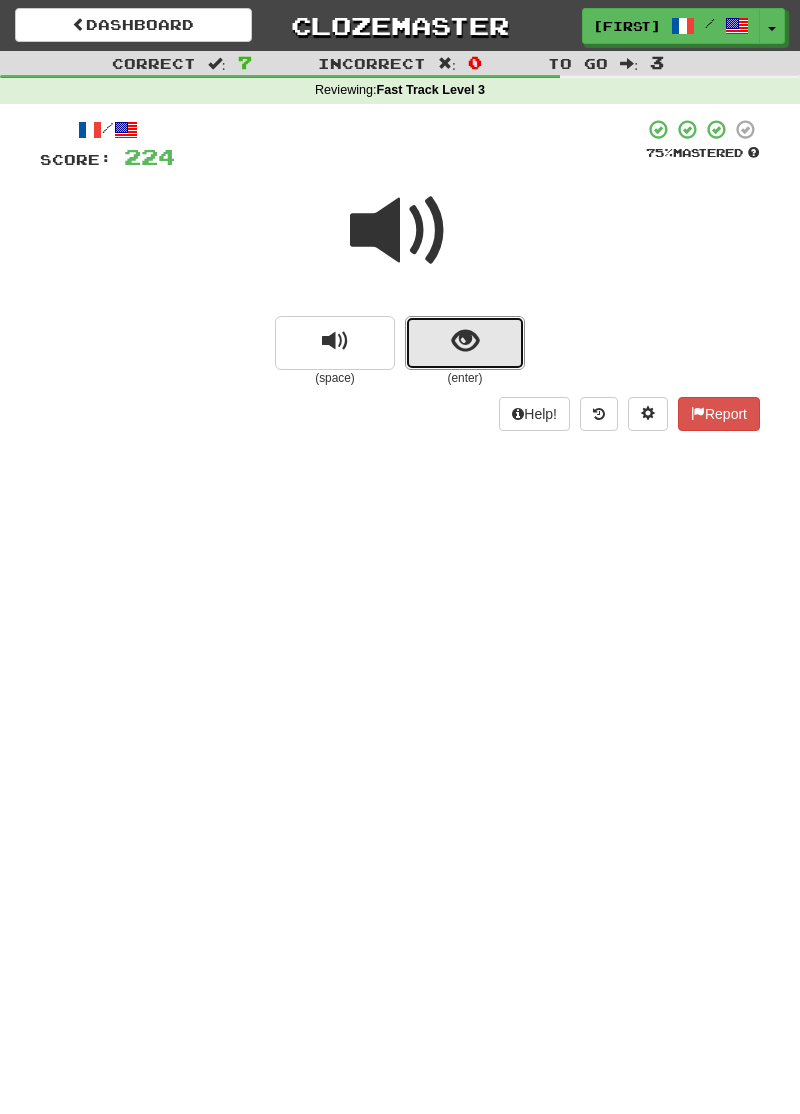 click at bounding box center (465, 343) 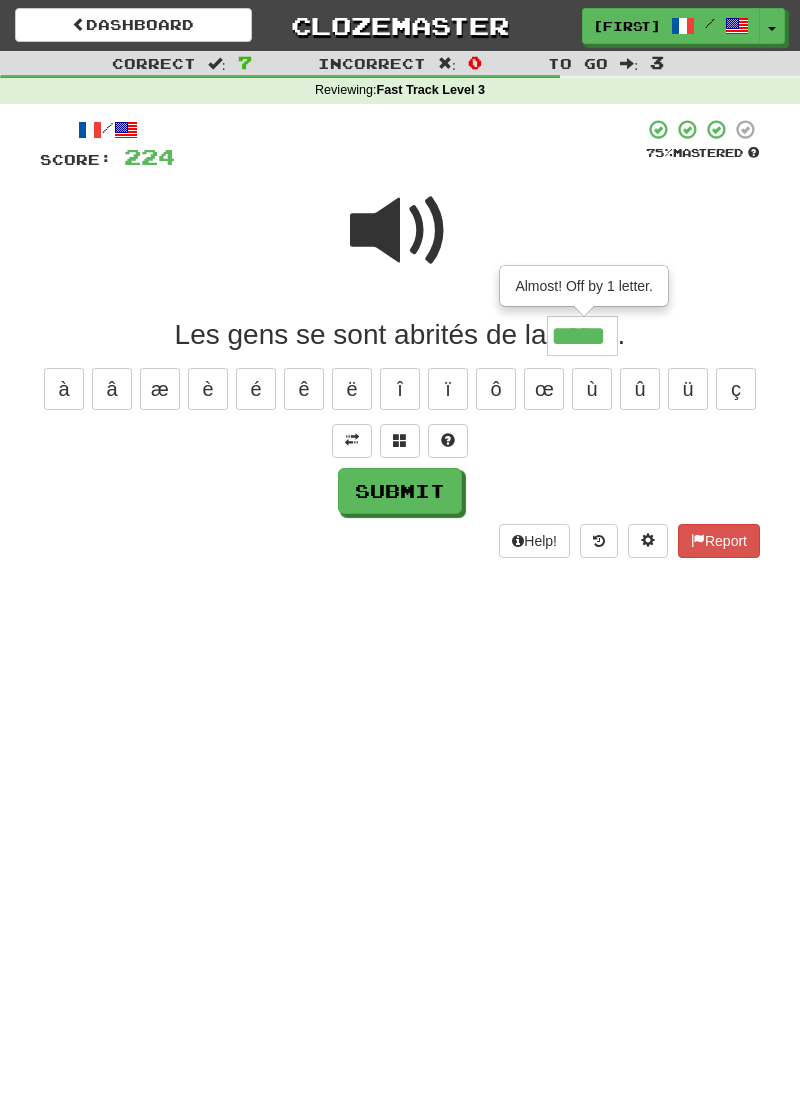 type on "*****" 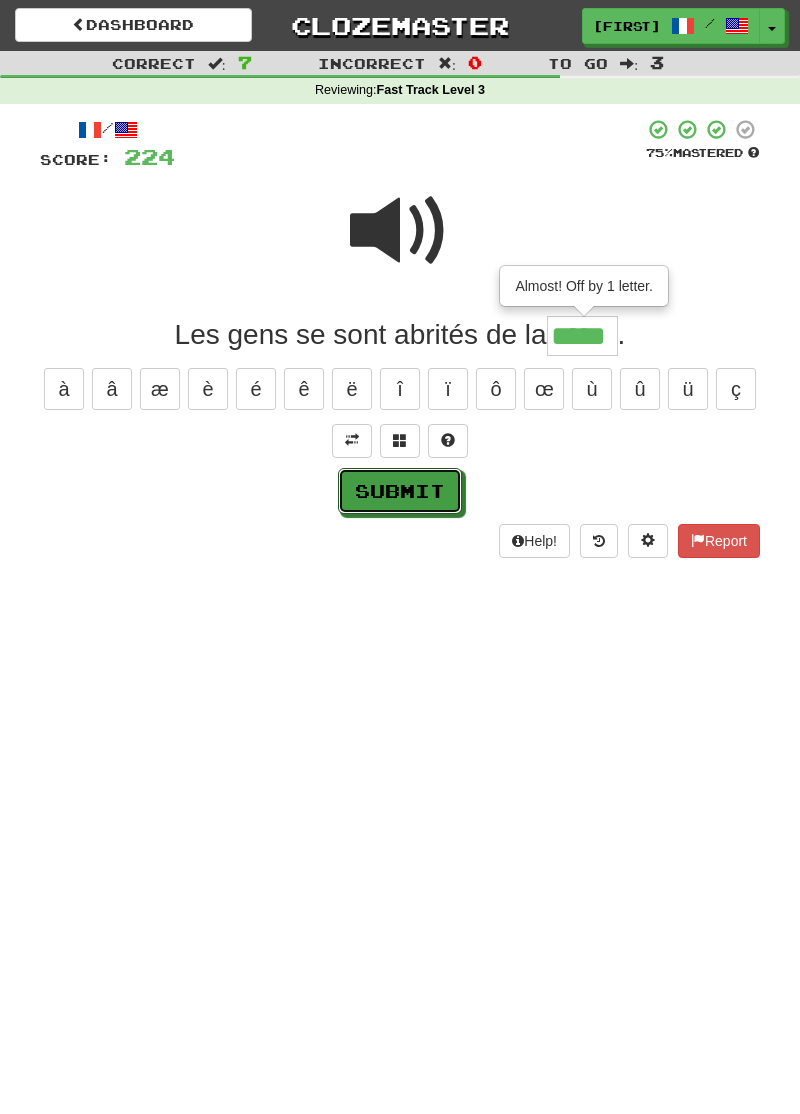 click on "Submit" at bounding box center (400, 491) 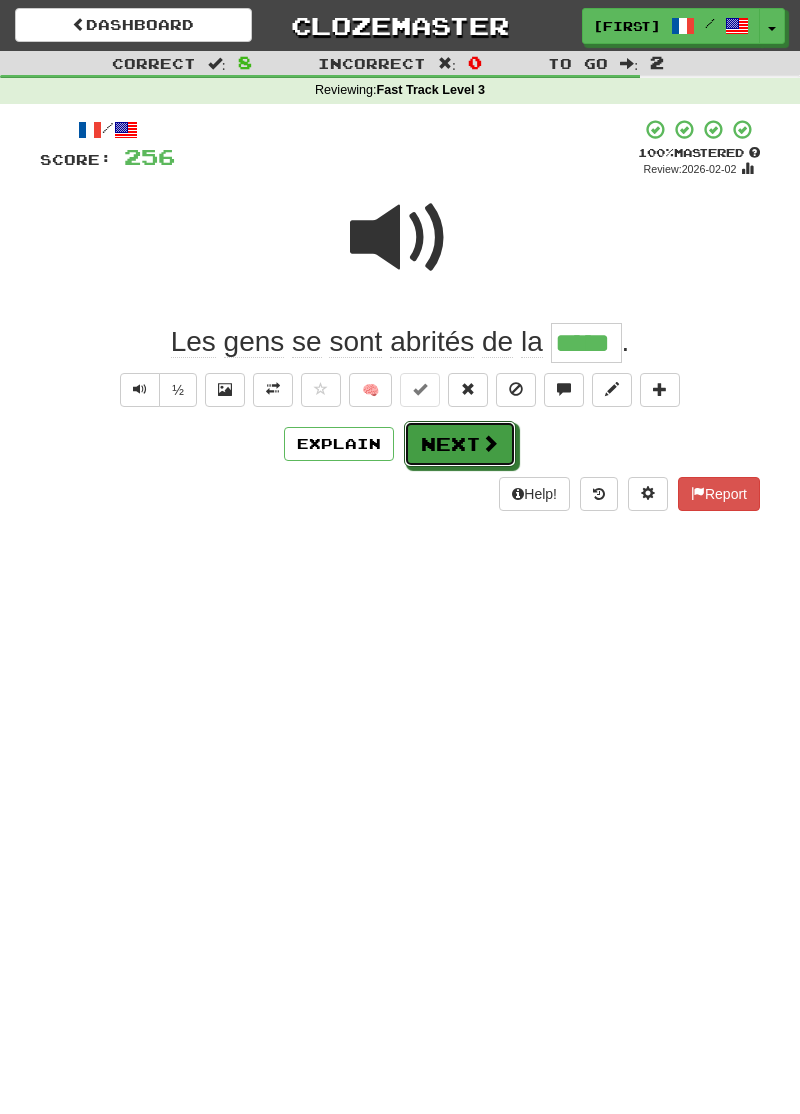 click on "Next" at bounding box center (460, 444) 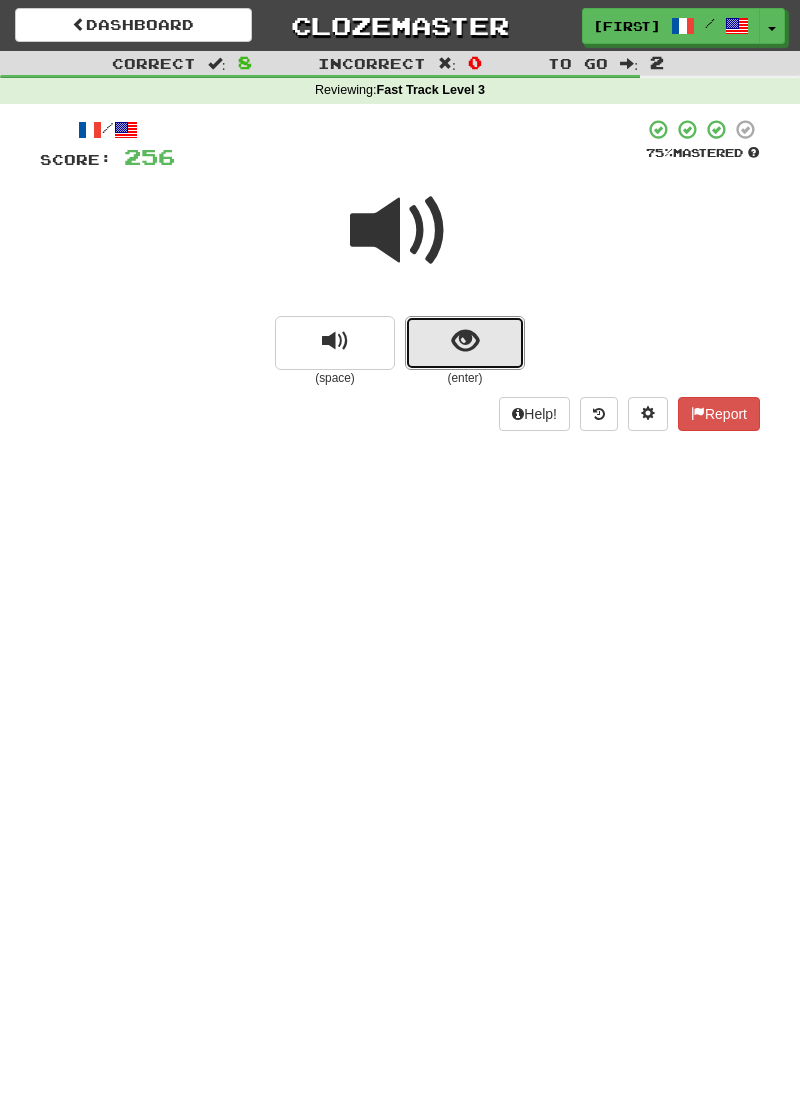 click at bounding box center [465, 343] 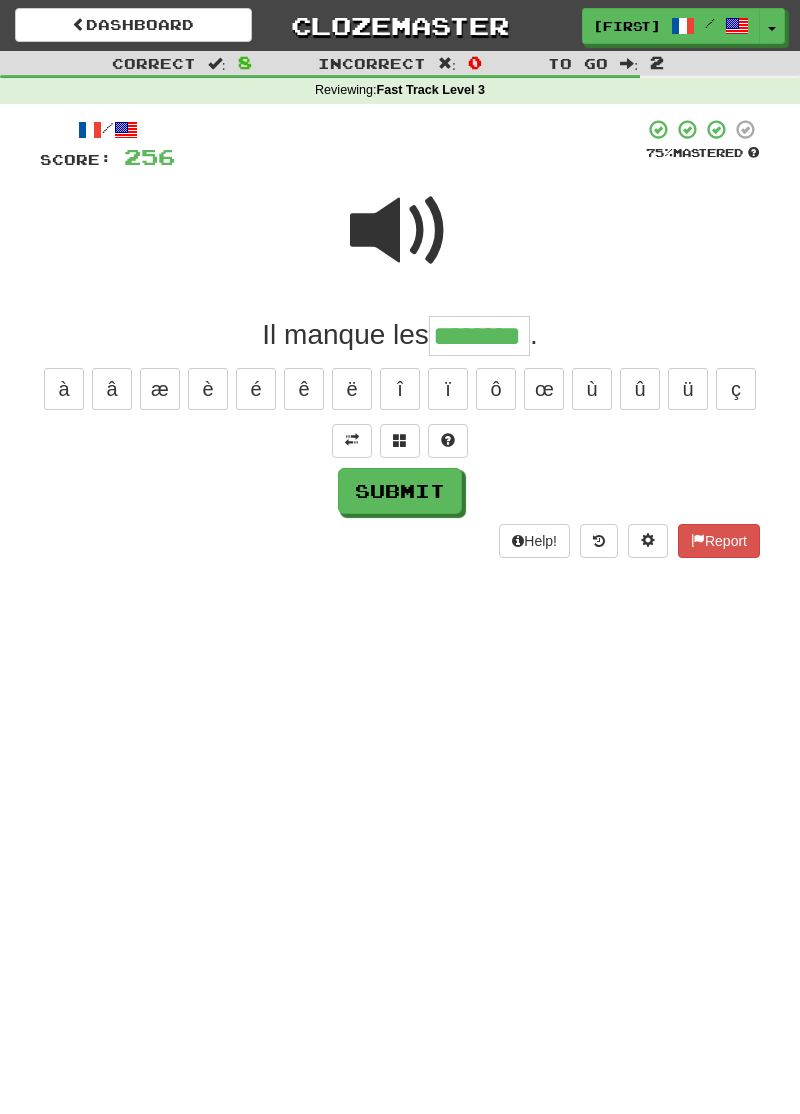 type on "********" 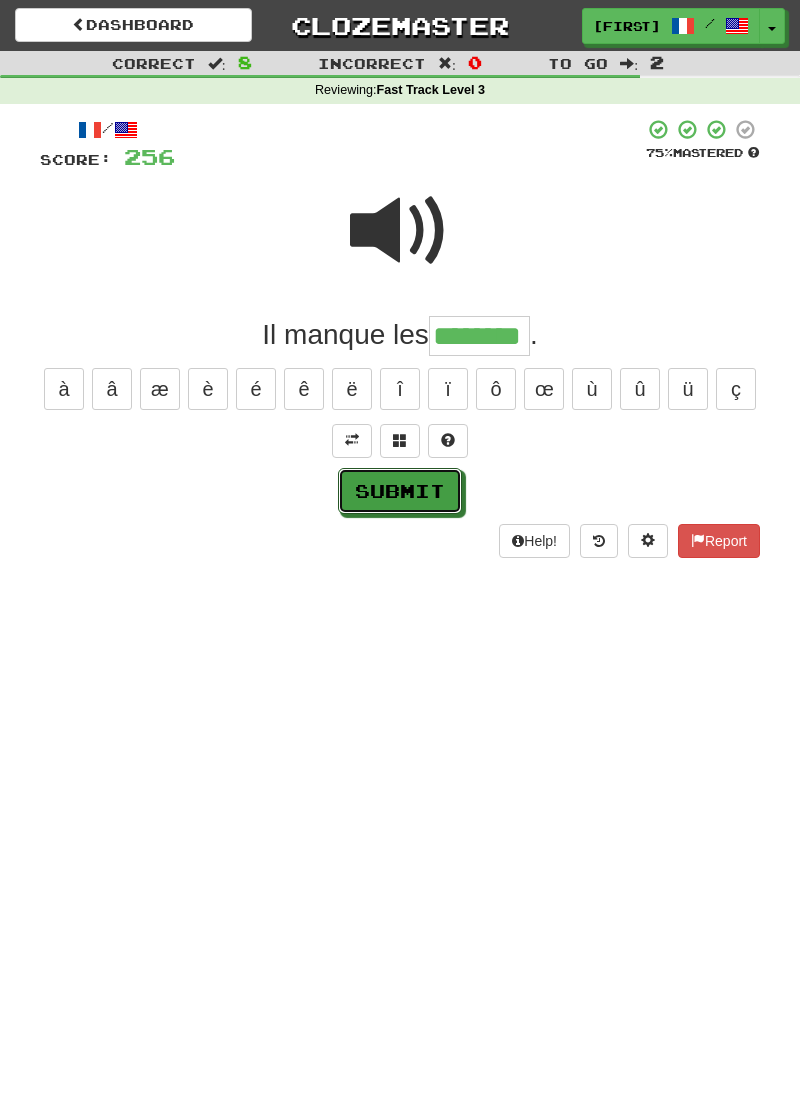 click on "Submit" at bounding box center [400, 491] 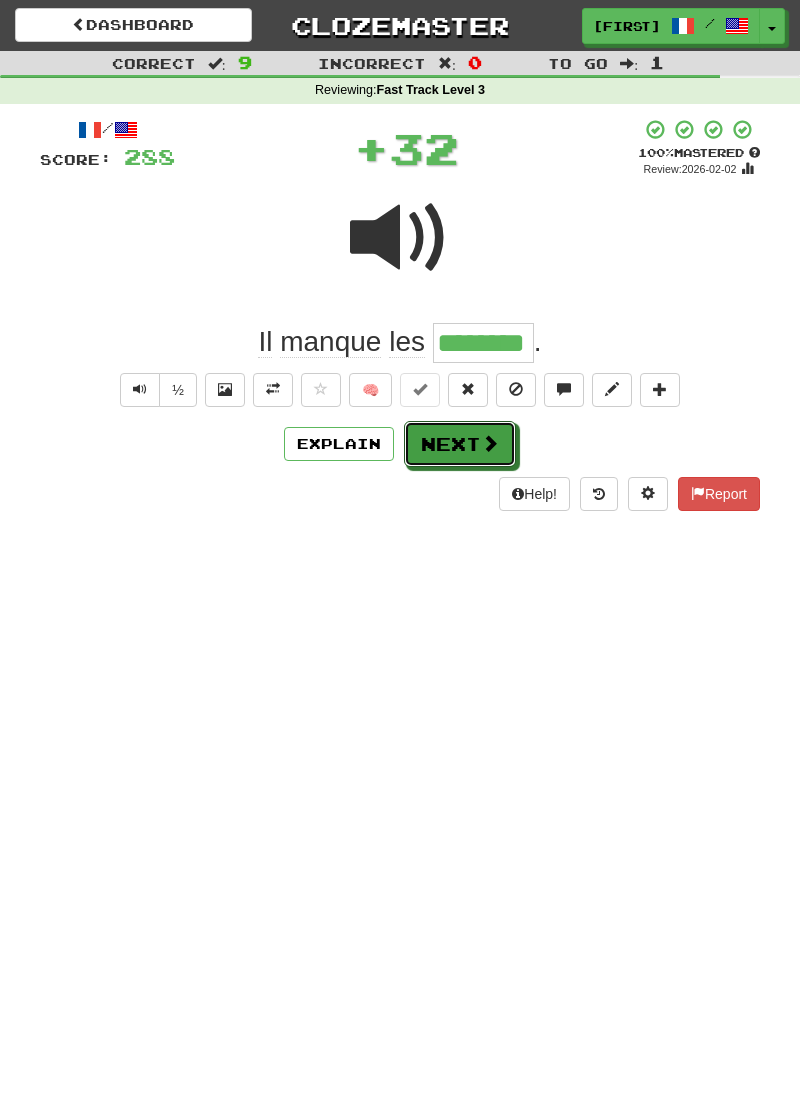 click on "Next" at bounding box center (460, 444) 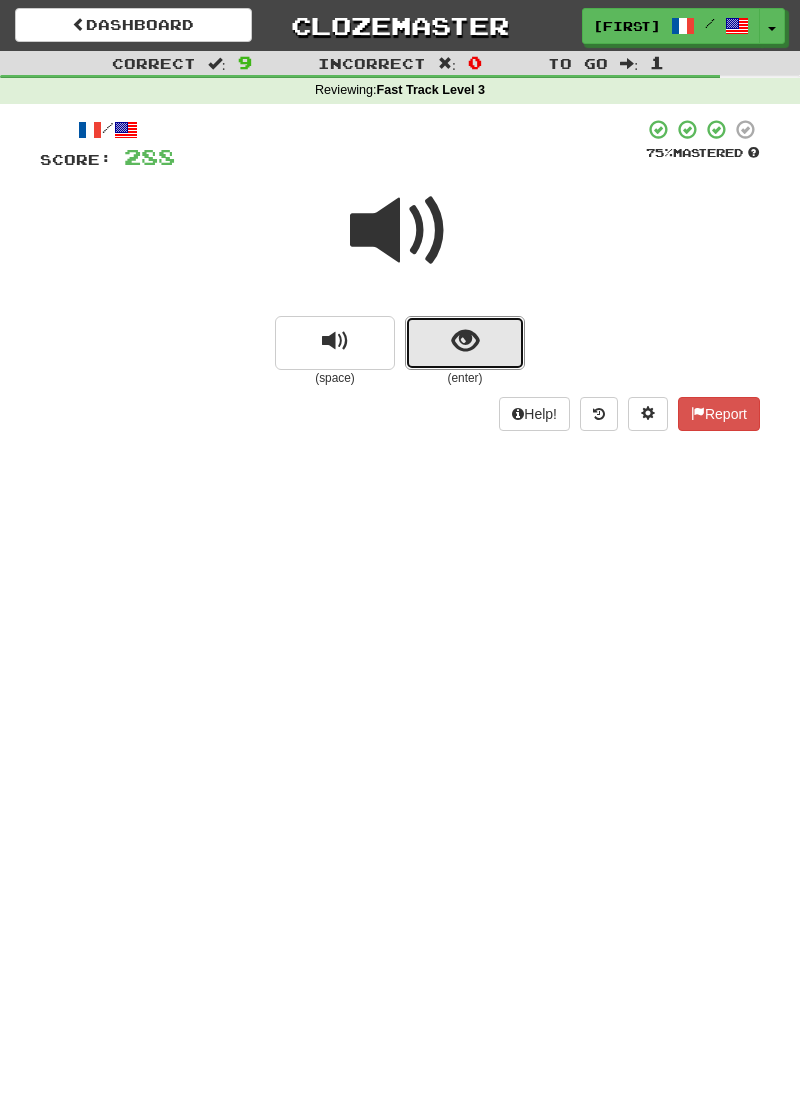 click at bounding box center [465, 343] 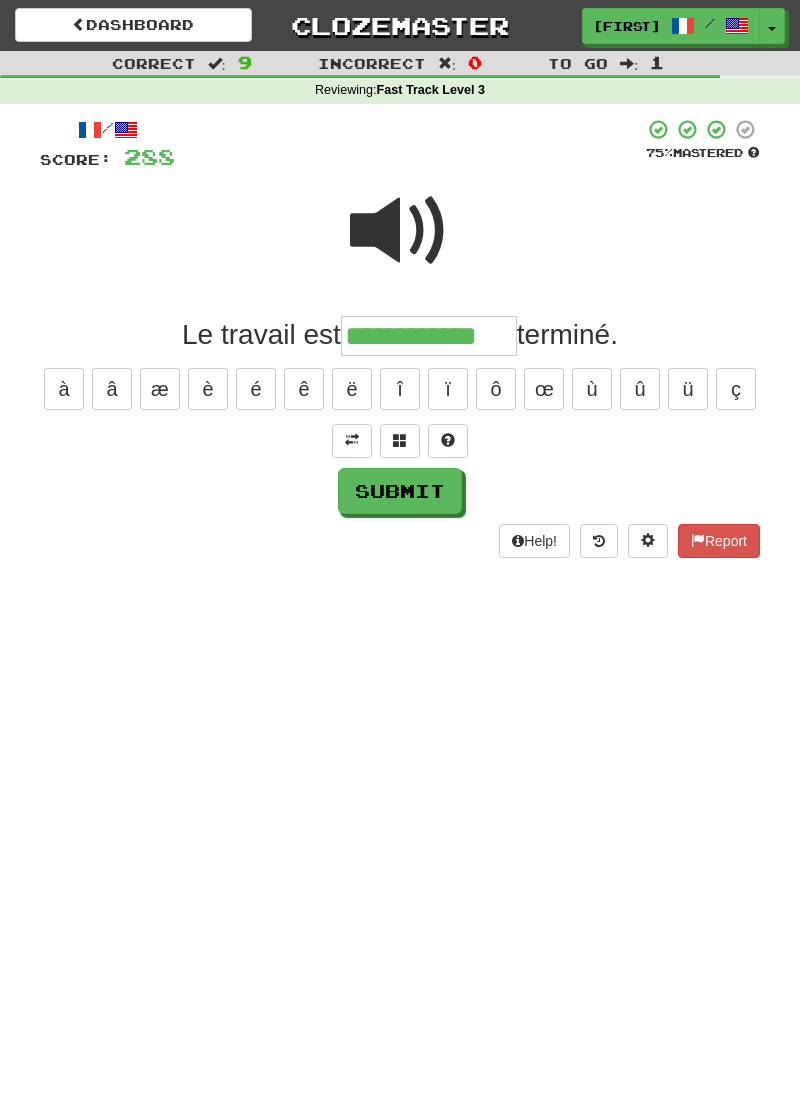 type on "**********" 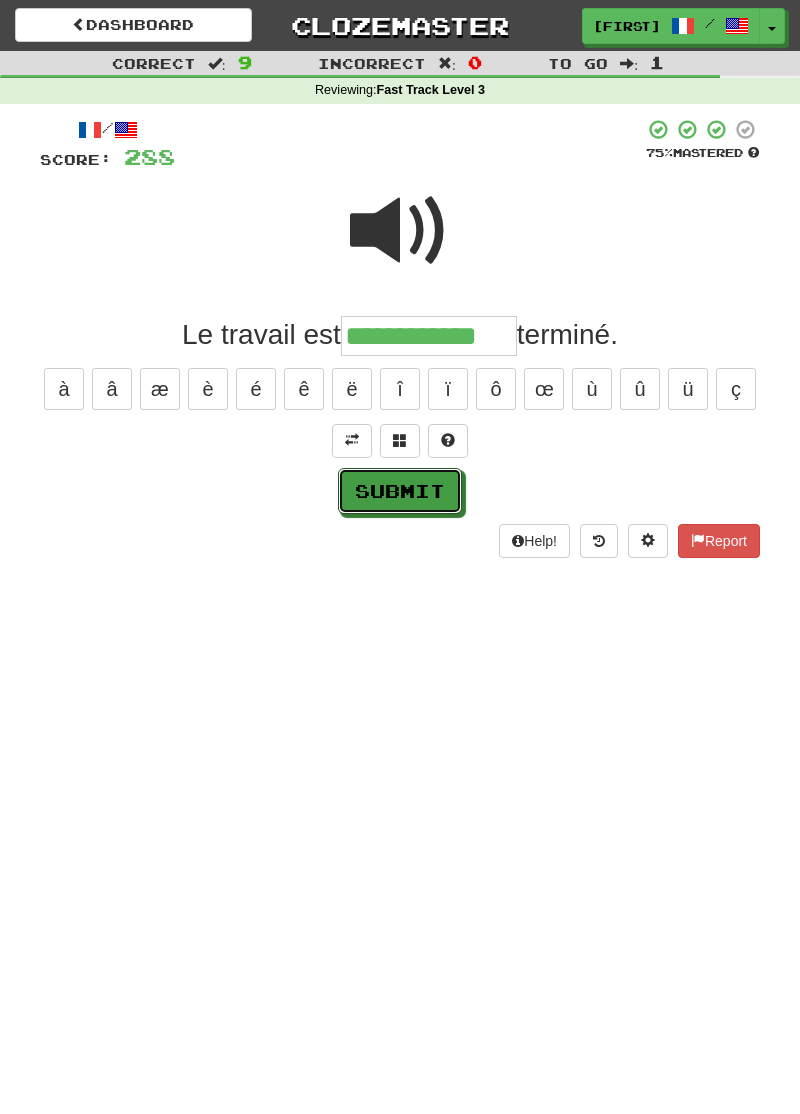 click on "Submit" at bounding box center (400, 491) 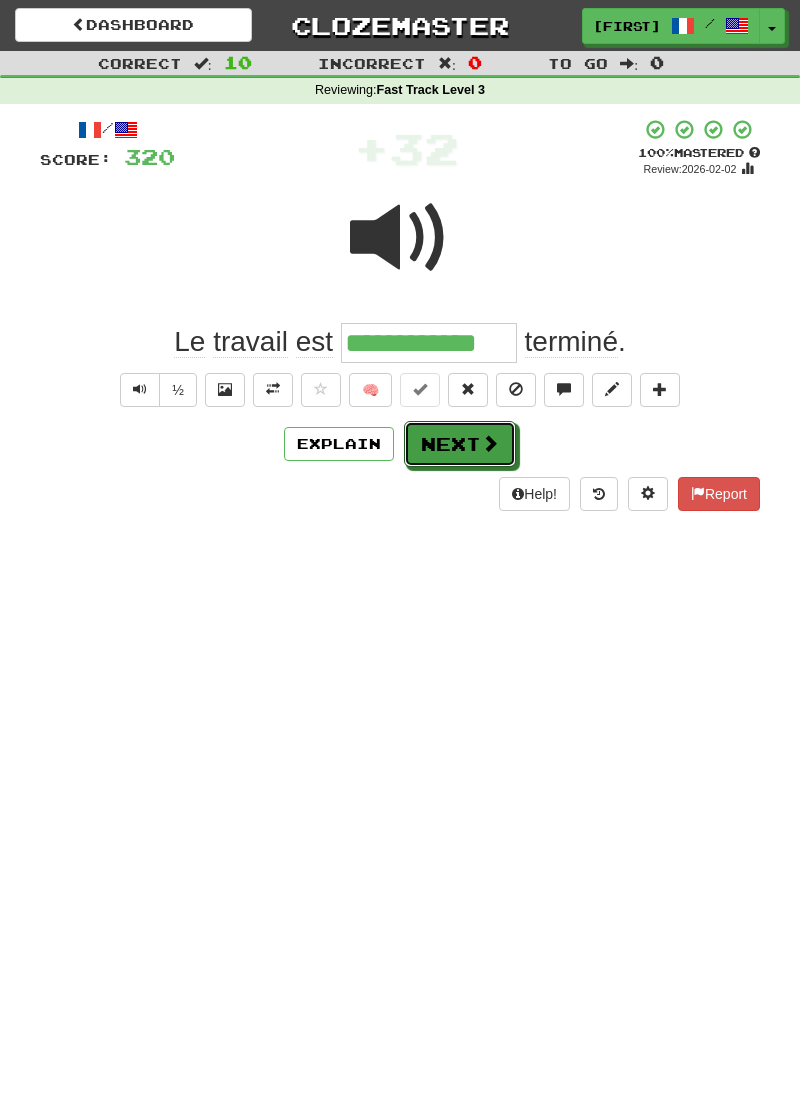 click on "Next" at bounding box center [460, 444] 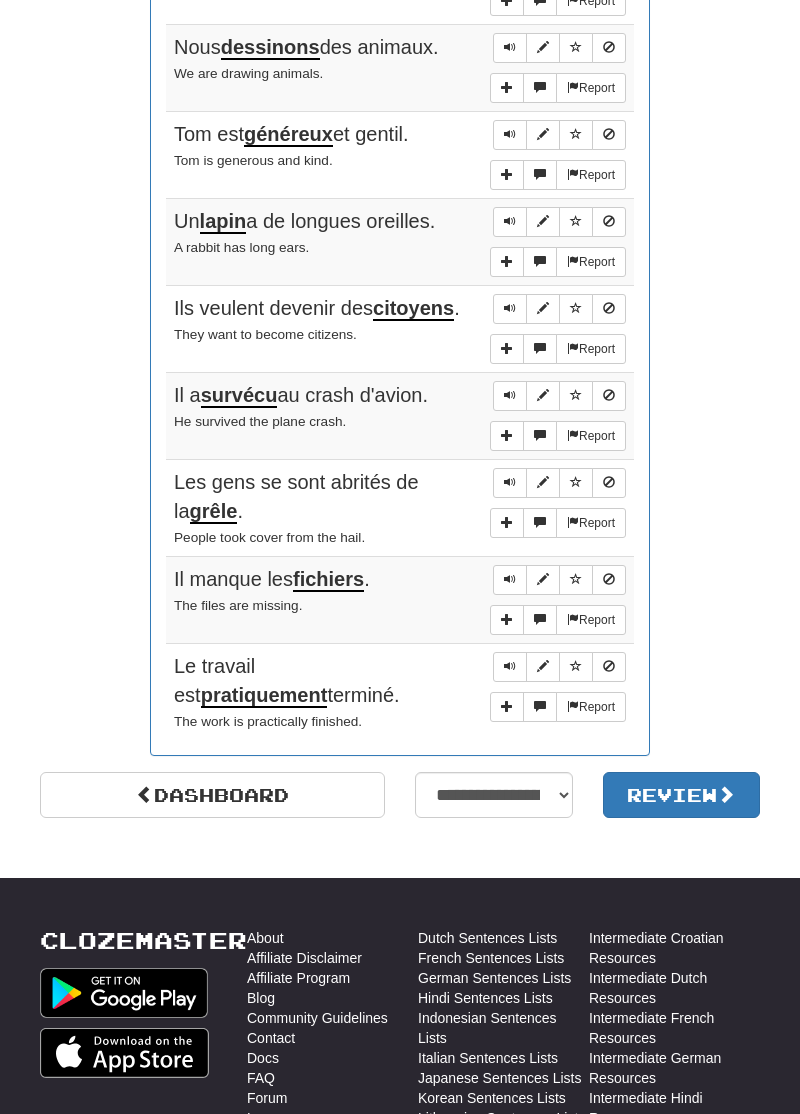 scroll, scrollTop: 1195, scrollLeft: 0, axis: vertical 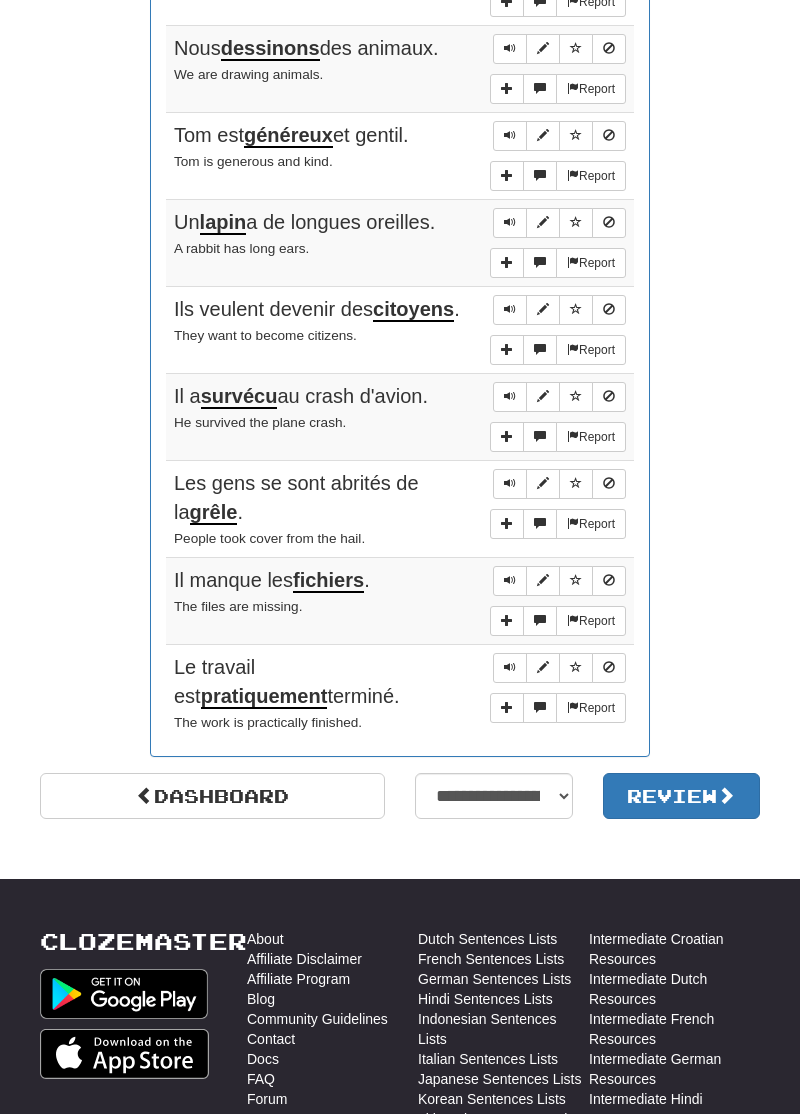 click on "Round Results Stats: Score:   + 320 Time:   3 : 0 7 New:   0 Review:   10 Correct:   10 Incorrect:   0 Progress: Fast Track Level 3 Playing:  995  /  995 100% Mastered:  73  /  995 + 10 6.332% 7.337% Ready for Review:  0  /  Level:  82 873  points to level  83  - keep going! Ranked:  181 st  this week Sentences:  Report Tom fume sa  pipe . Tom is smoking his pipe.  Report Fais tes  devoirs . Do your homework.  Report Nous  dessinons  des animaux. We are drawing animals.  Report Tom est  généreux  et gentil. Tom is generous and kind.  Report Un  lapin  a de longues oreilles. A rabbit has long ears.  Report Ils veulent devenir des  citoyens . They want to become citizens.  Report Il a  survécu  au crash d'avion. He survived the plane crash.  Report Les gens se sont abrités de la  grêle . People took cover from the hail.  Report Il manque les  fichiers . The files are missing.  Report Le travail est  pratiquement  terminé. The work is practically finished." at bounding box center (400, -88) 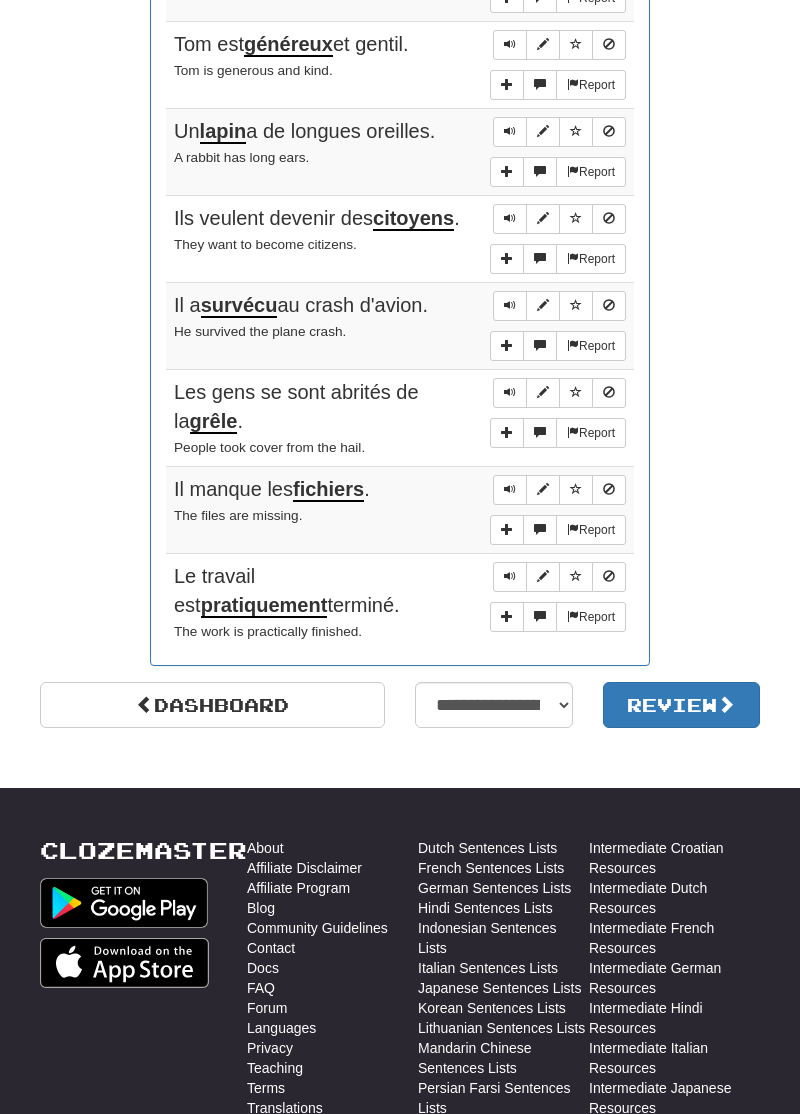 scroll, scrollTop: 1287, scrollLeft: 0, axis: vertical 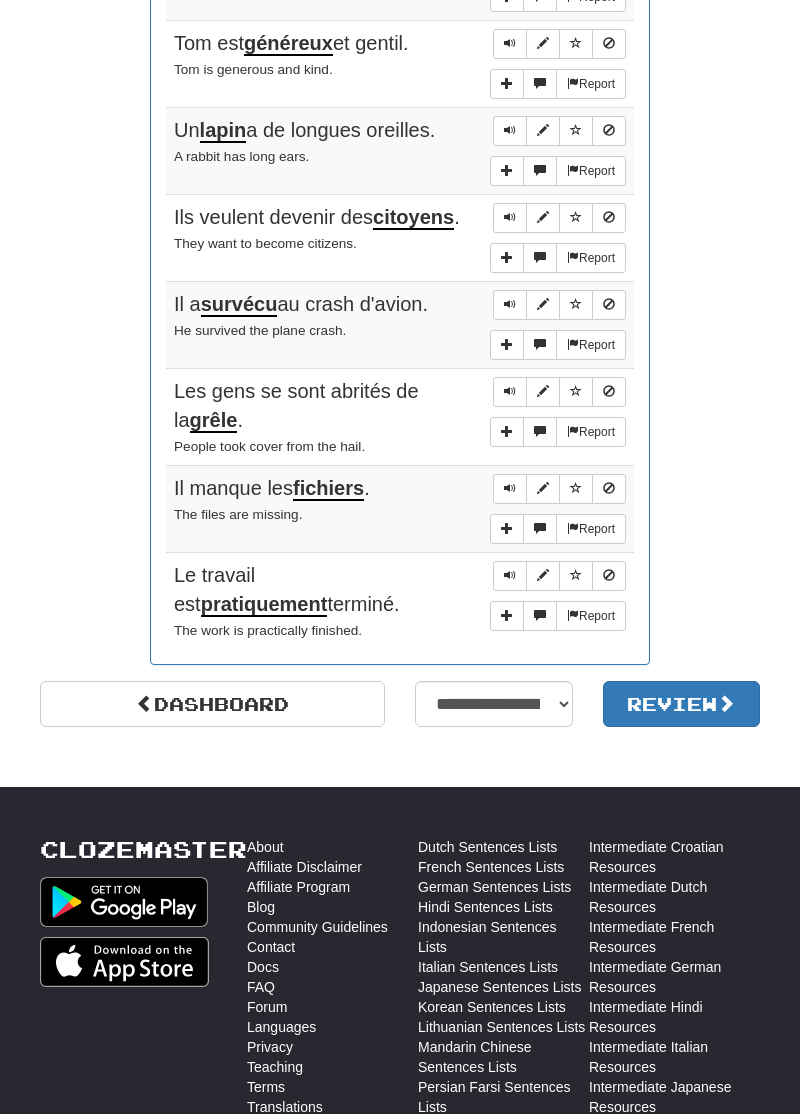 click on "Round Results Stats: Score:   + 320 Time:   3 : 0 7 New:   0 Review:   10 Correct:   10 Incorrect:   0 Progress: Fast Track Level 3 Playing:  995  /  995 100% Mastered:  73  /  995 + 10 6.332% 7.337% Ready for Review:  0  /  Level:  82 873  points to level  83  - keep going! Ranked:  181 st  this week Sentences:  Report Tom fume sa  pipe . Tom is smoking his pipe.  Report Fais tes  devoirs . Do your homework.  Report Nous  dessinons  des animaux. We are drawing animals.  Report Tom est  généreux  et gentil. Tom is generous and kind.  Report Un  lapin  a de longues oreilles. A rabbit has long ears.  Report Ils veulent devenir des  citoyens . They want to become citizens.  Report Il a  survécu  au crash d'avion. He survived the plane crash.  Report Les gens se sont abrités de la  grêle . People took cover from the hail.  Report Il manque les  fichiers . The files are missing.  Report Le travail est  pratiquement  terminé. The work is practically finished." at bounding box center [400, -180] 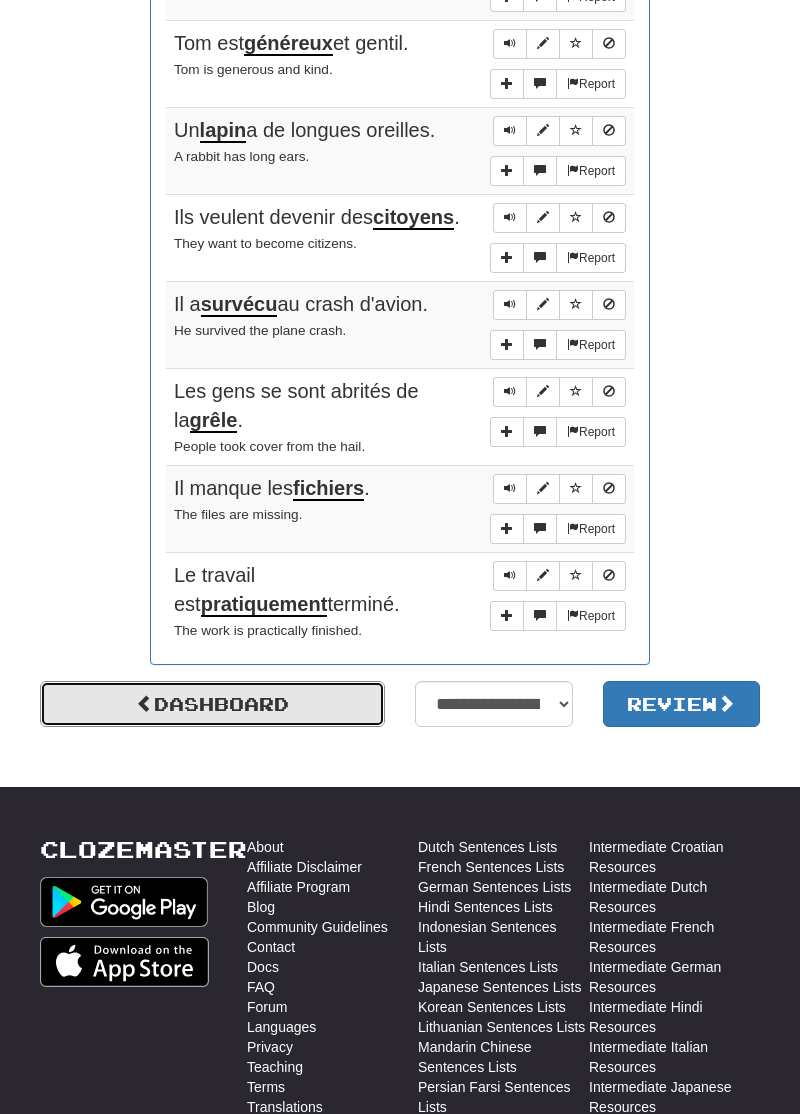 click on "Dashboard" at bounding box center (212, 704) 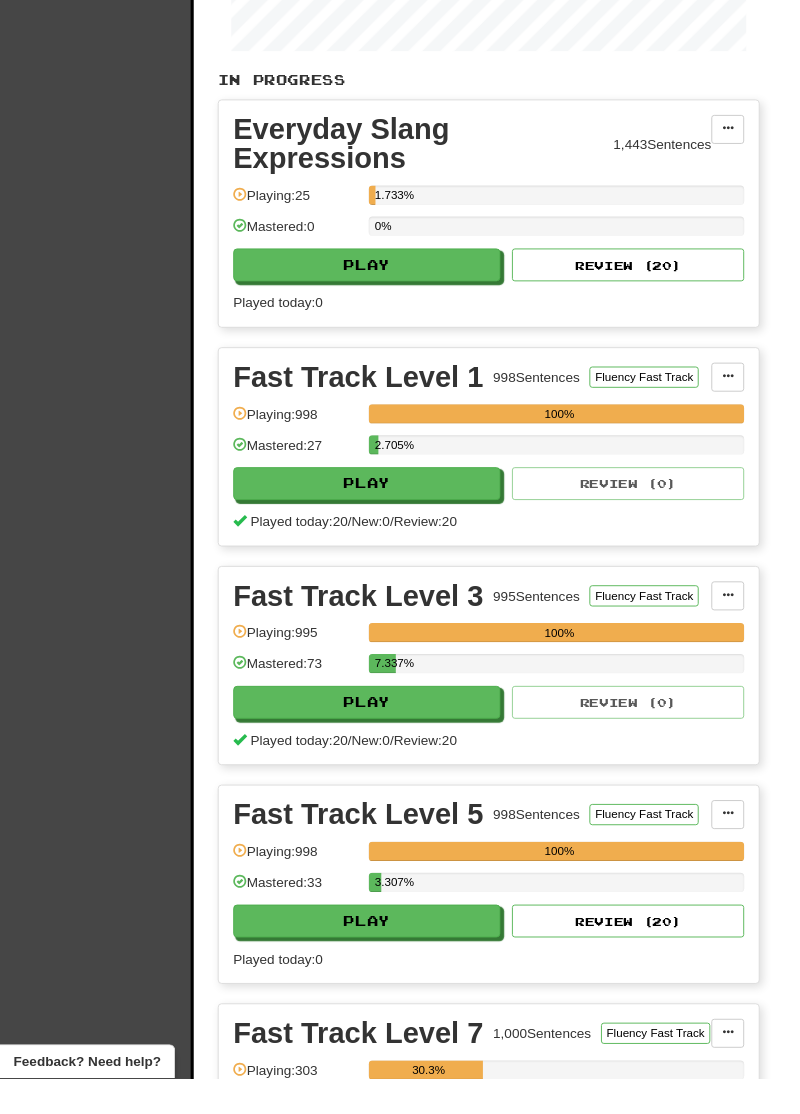 scroll, scrollTop: 474, scrollLeft: 0, axis: vertical 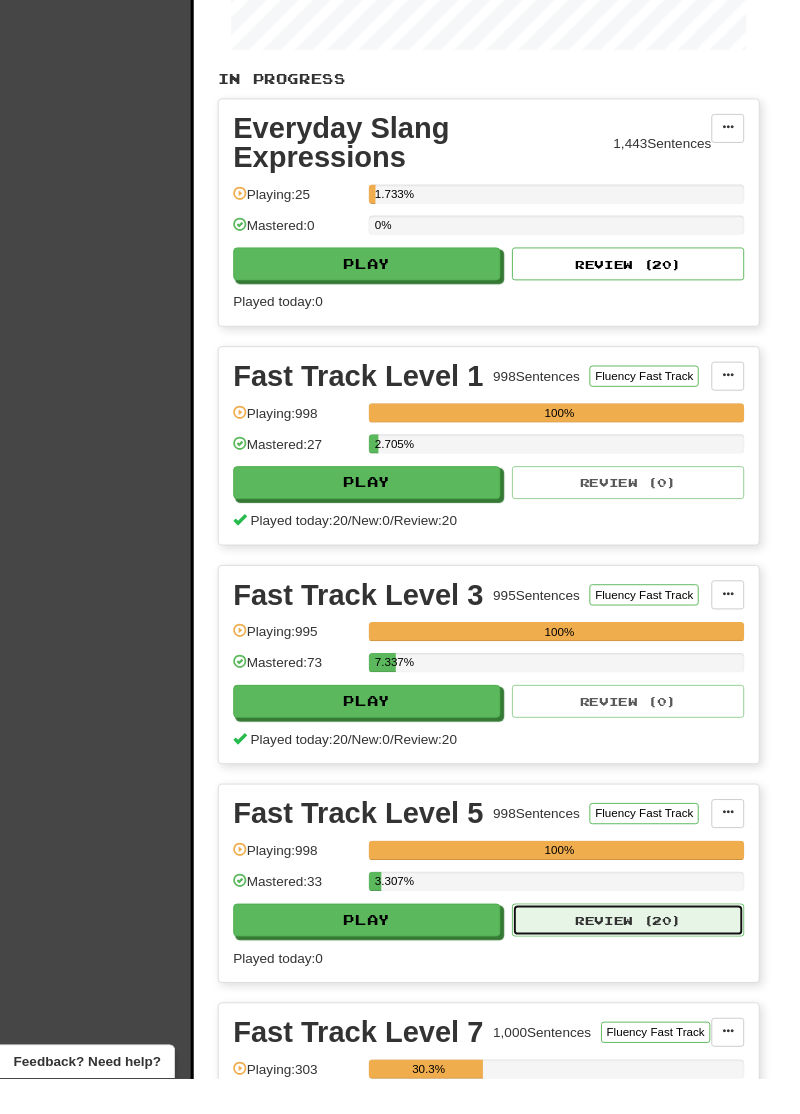 click on "Review ( 20 )" at bounding box center (649, 951) 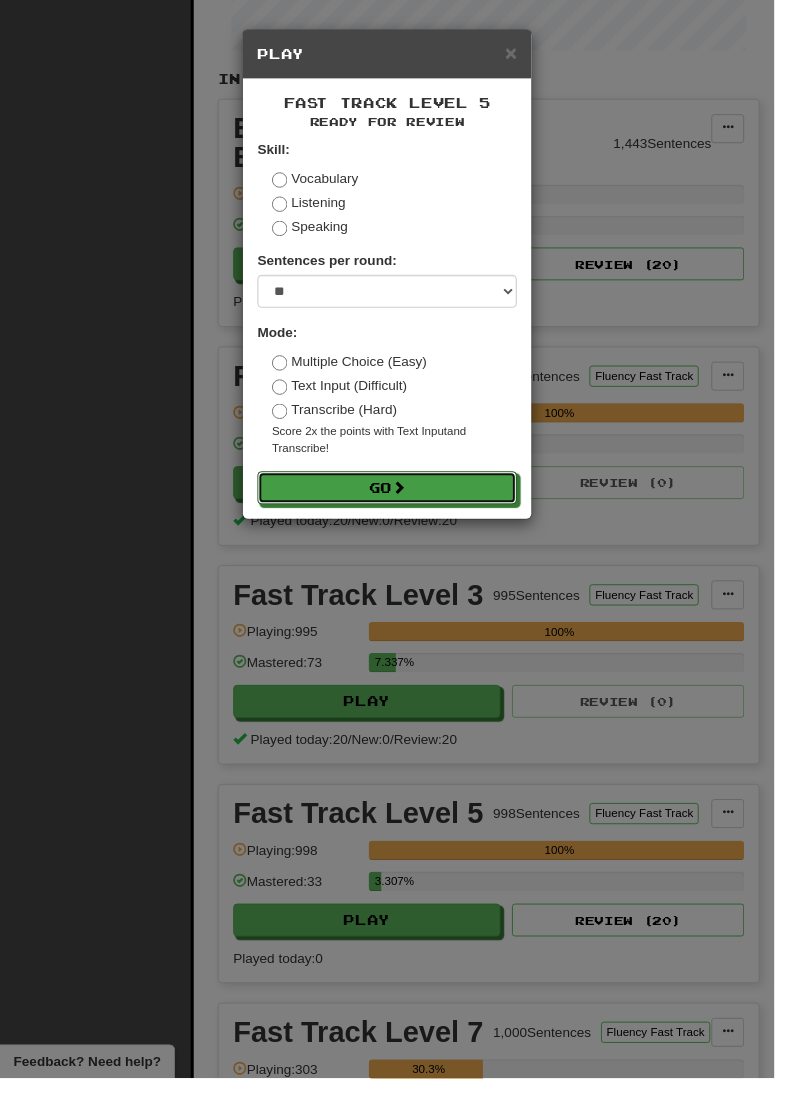 click on "Go" at bounding box center (400, 504) 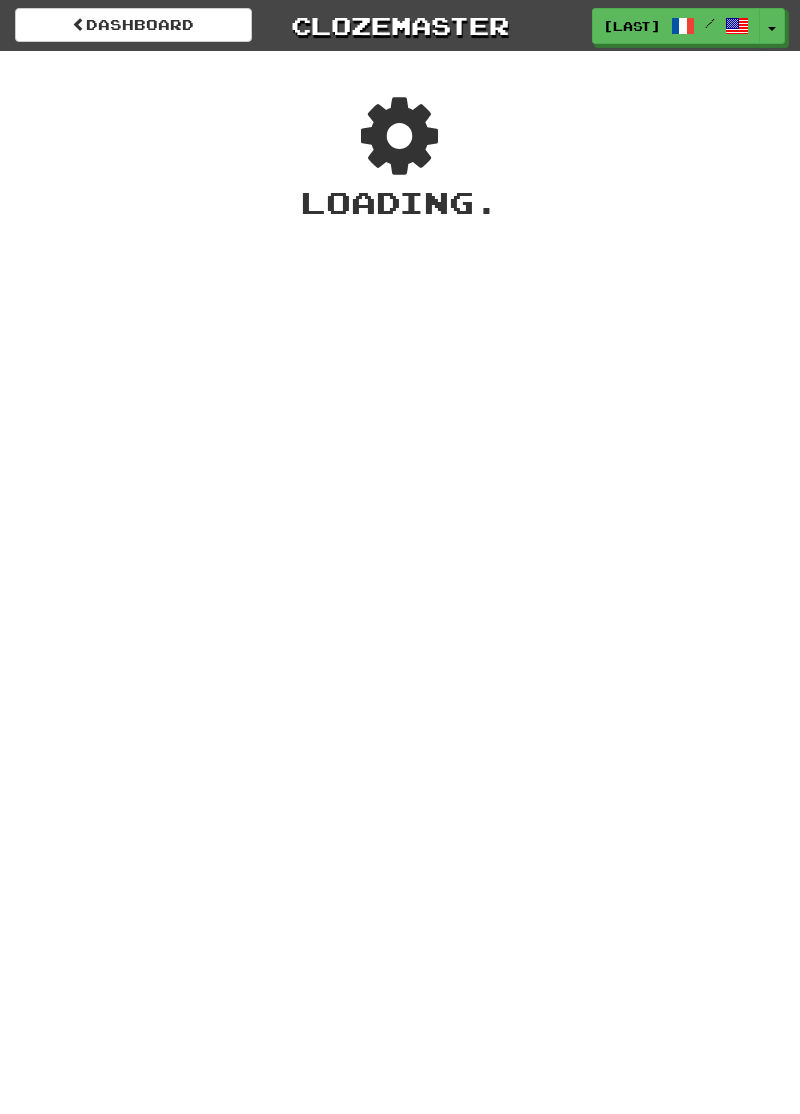 scroll, scrollTop: 0, scrollLeft: 0, axis: both 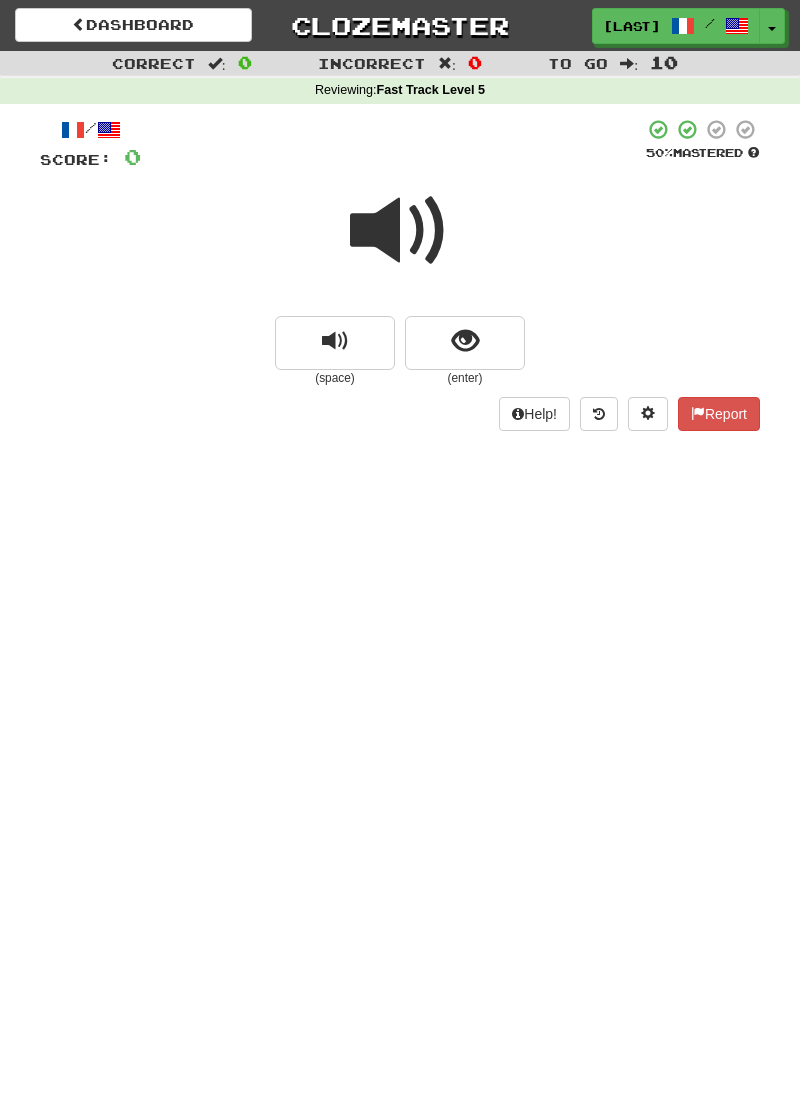 click at bounding box center (400, 231) 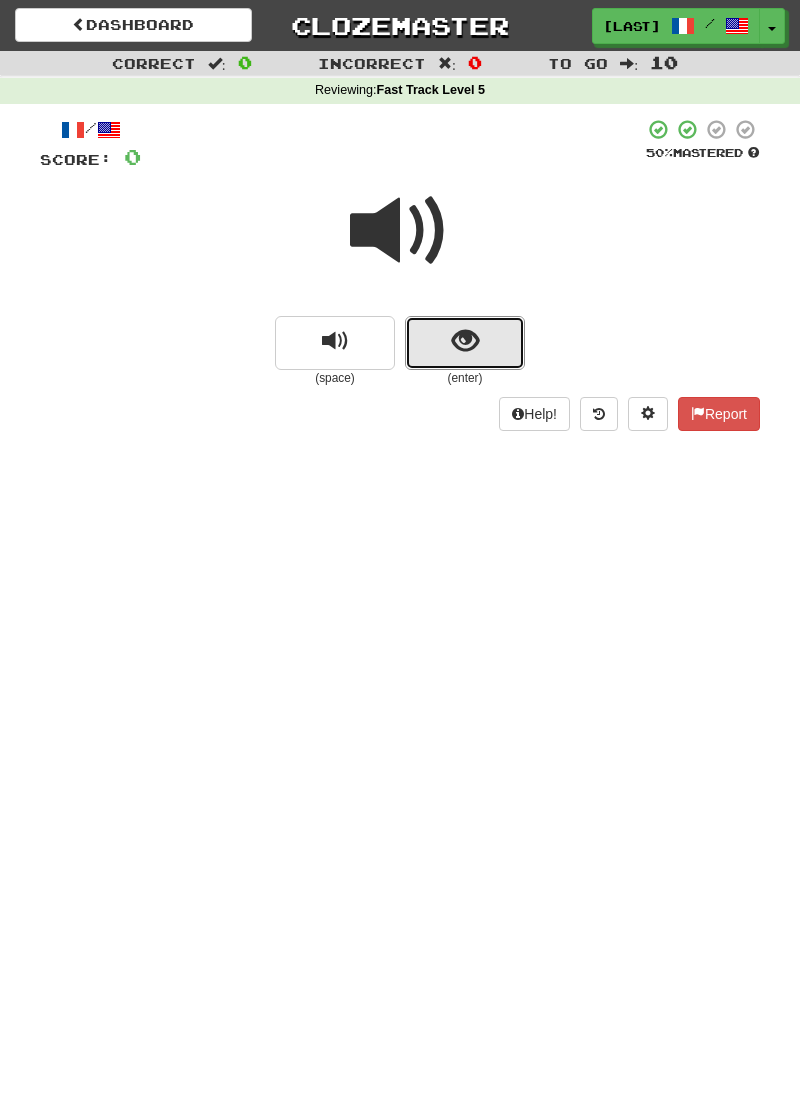 click at bounding box center (465, 341) 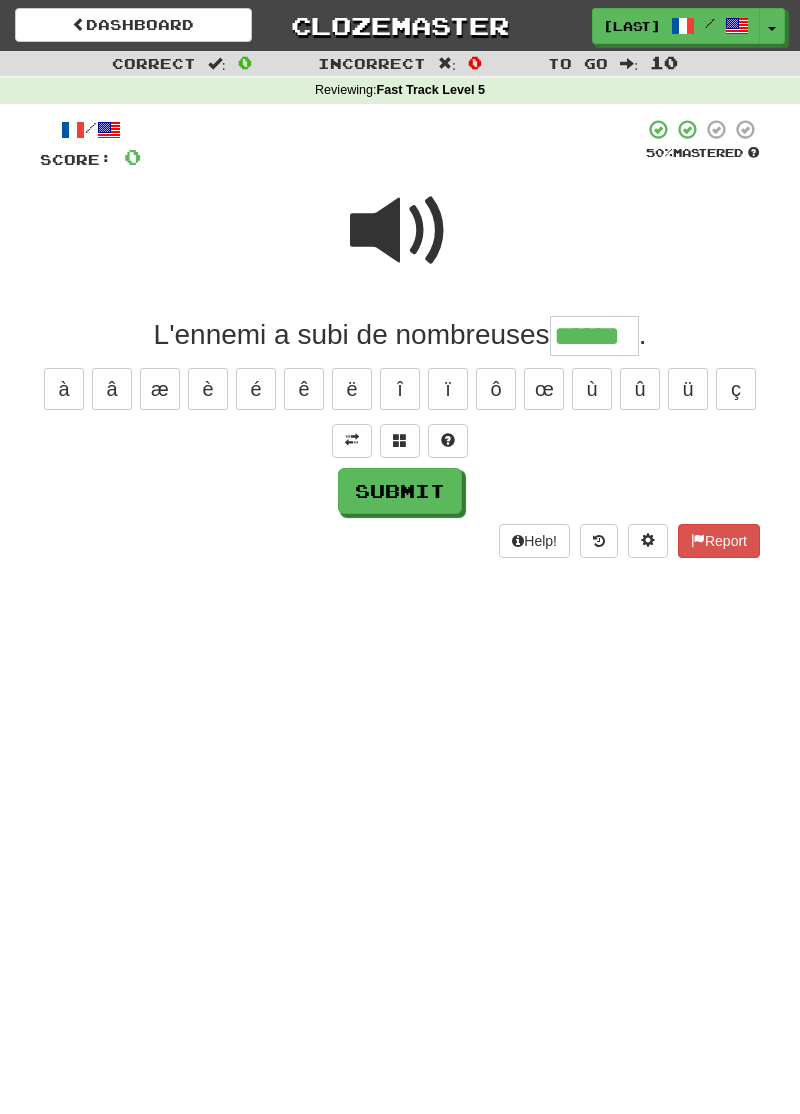 type on "******" 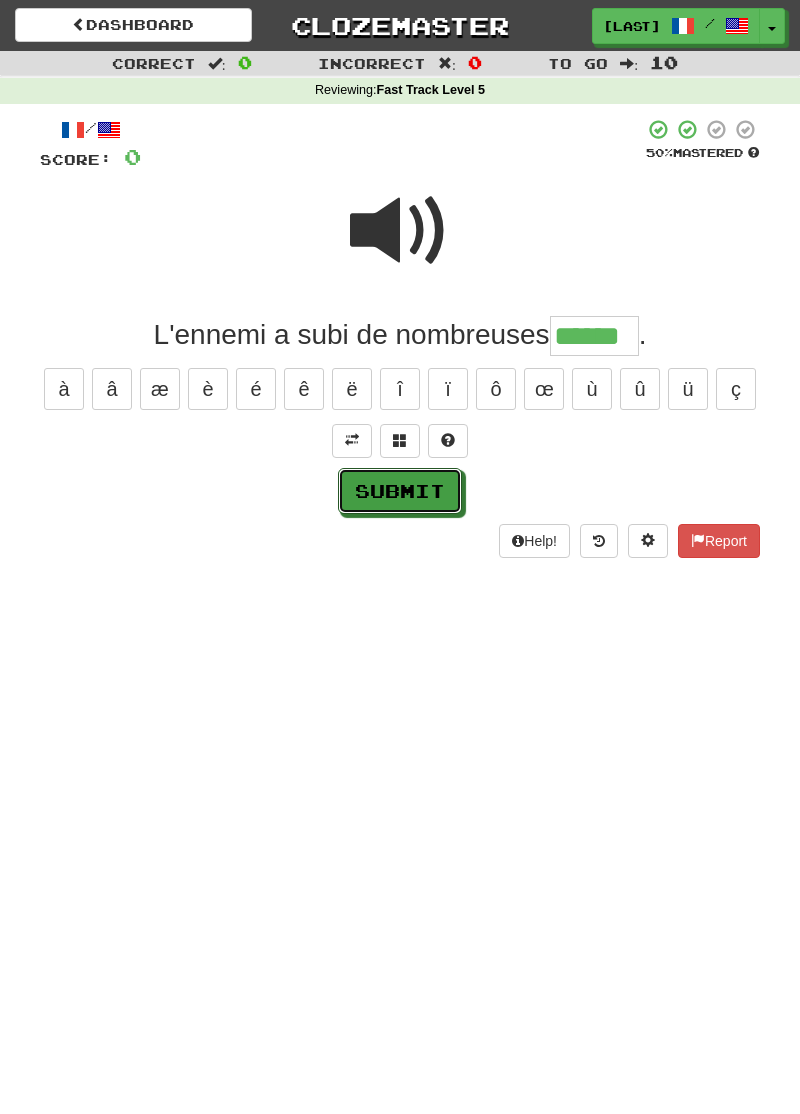 click on "Submit" at bounding box center [400, 491] 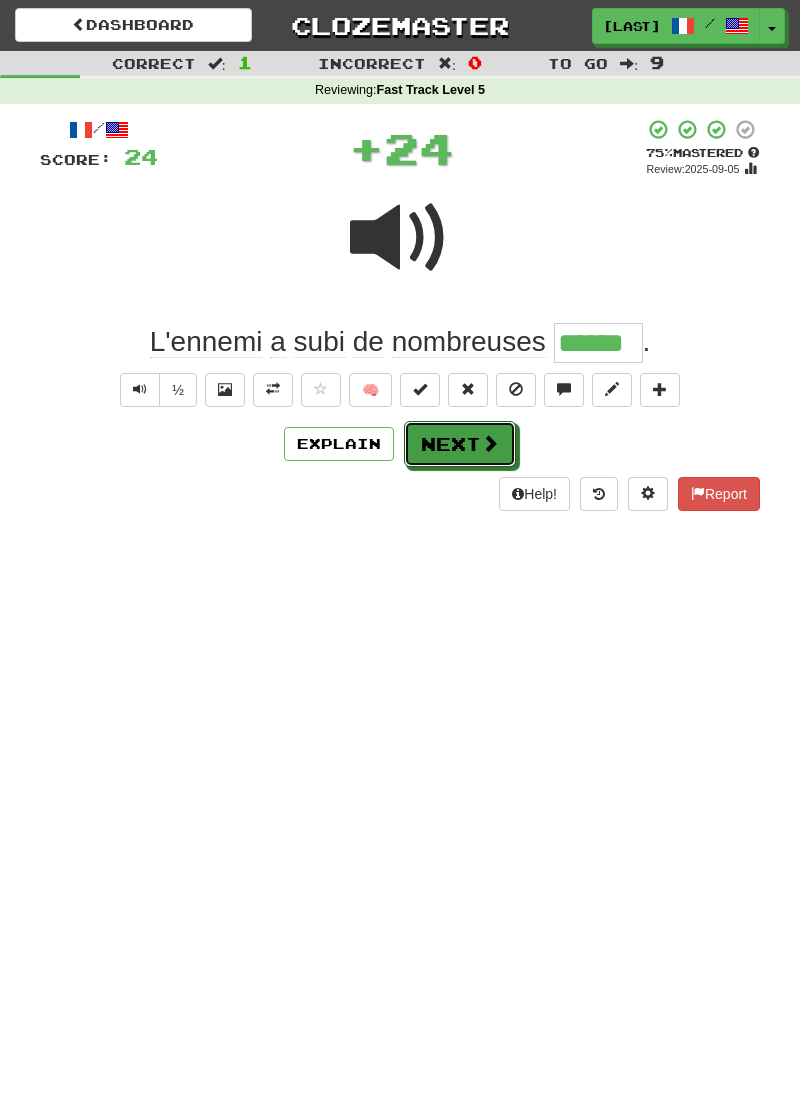 click on "Next" at bounding box center [460, 444] 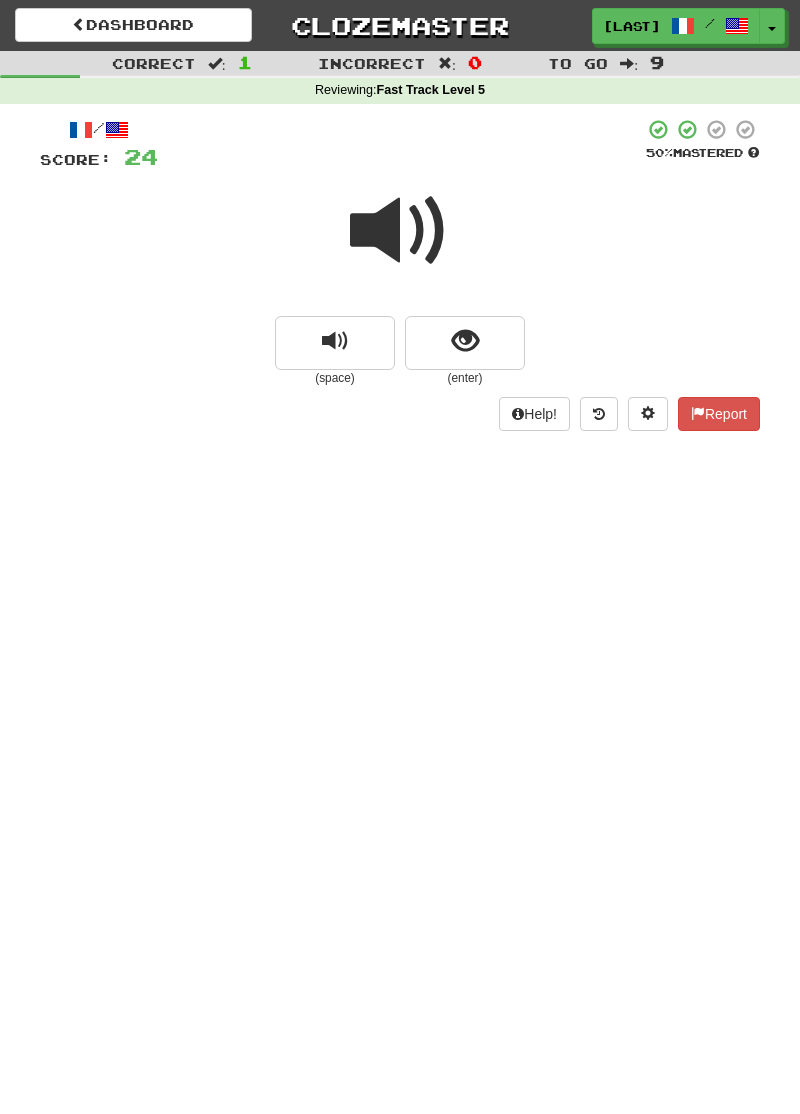 click at bounding box center (400, 231) 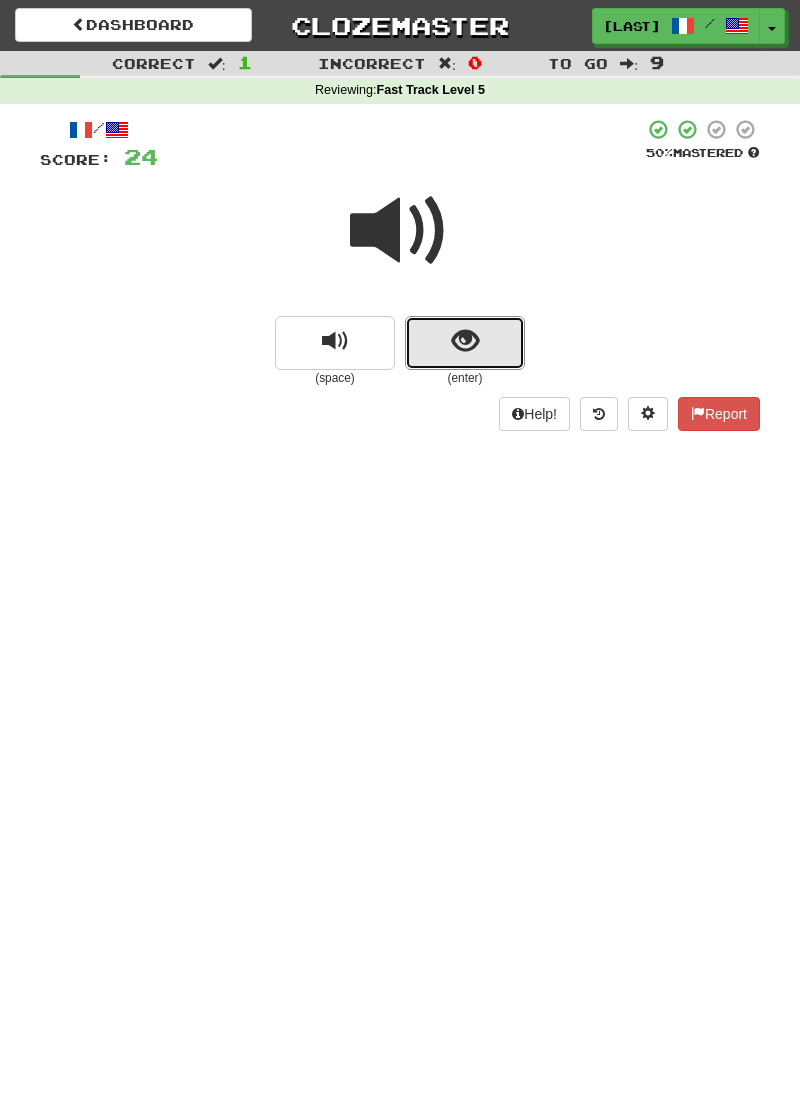 click at bounding box center (465, 341) 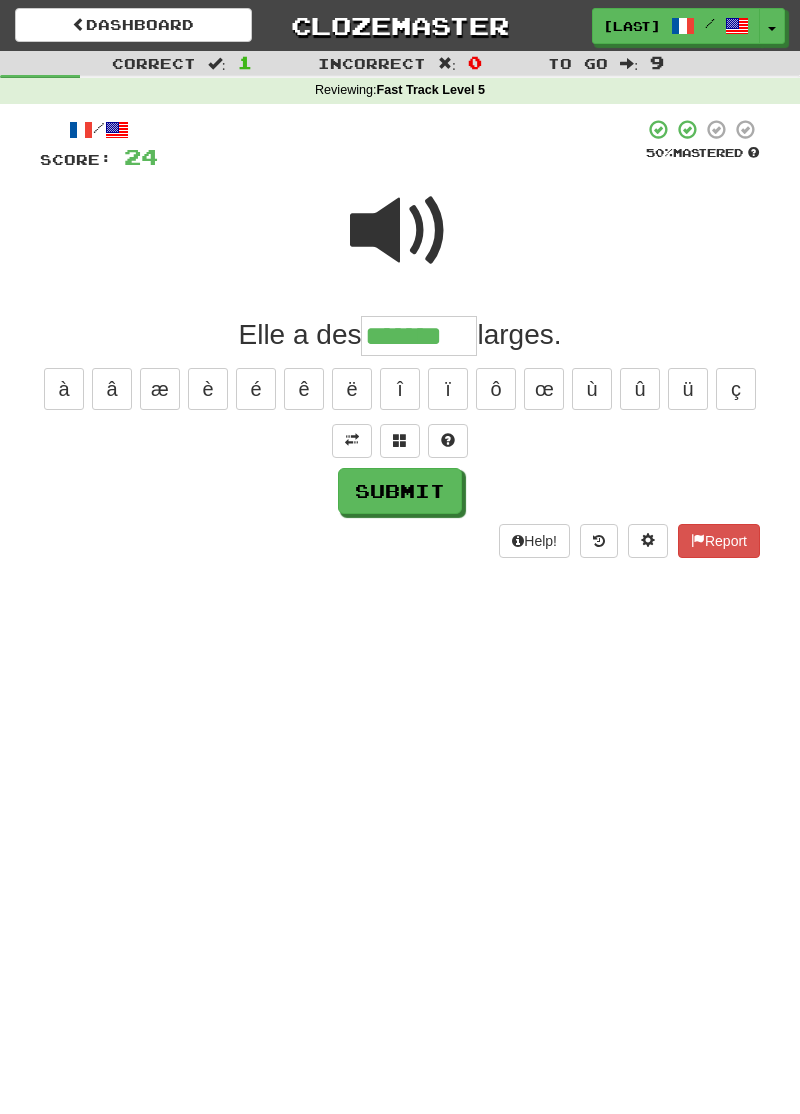 type on "*******" 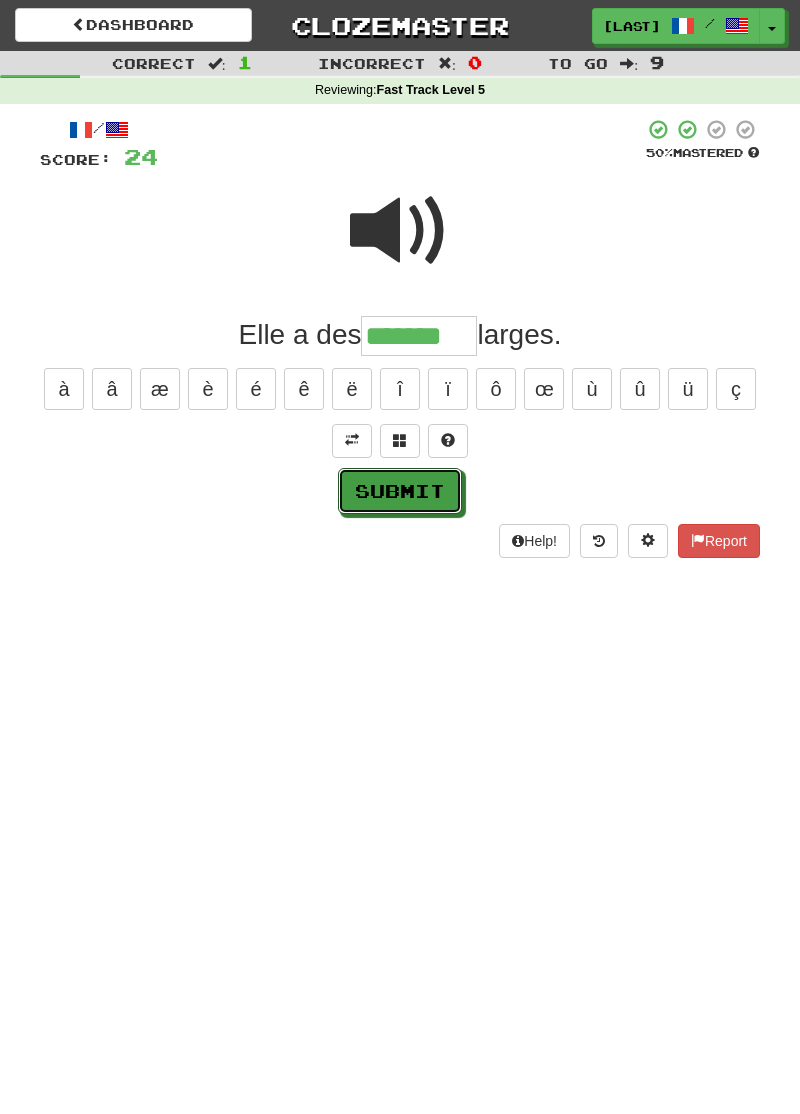 click on "Submit" at bounding box center (400, 491) 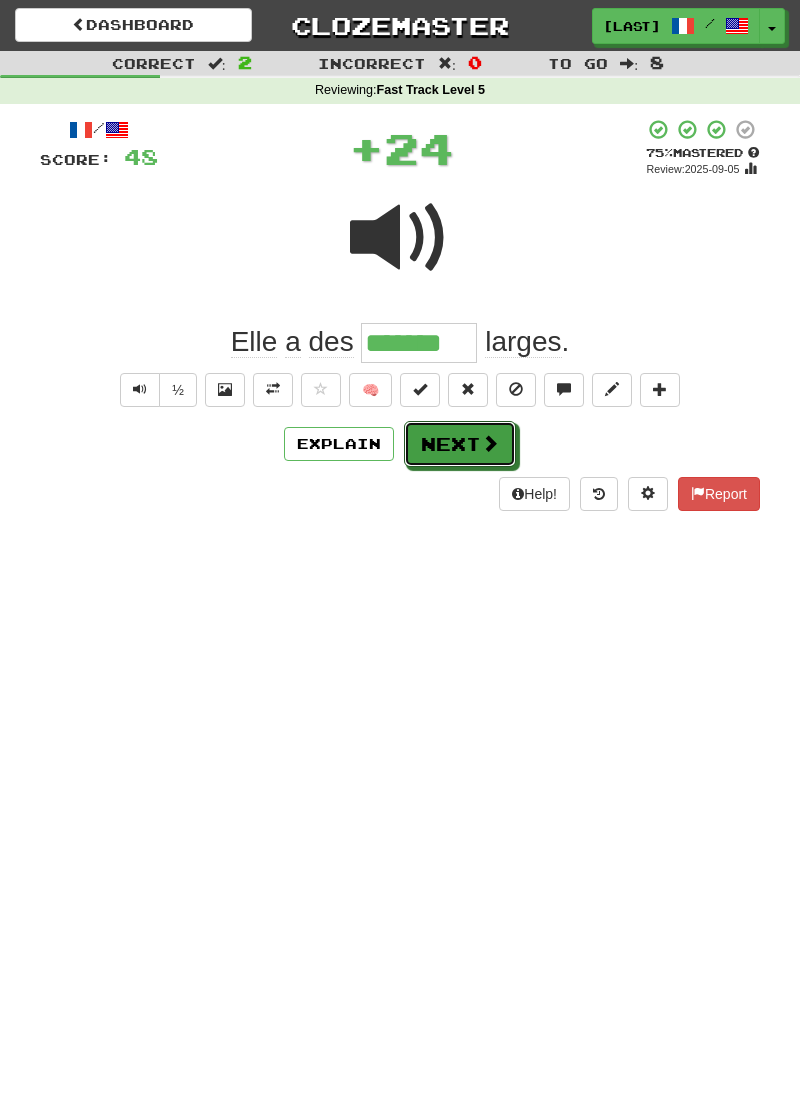 click on "Next" at bounding box center (460, 444) 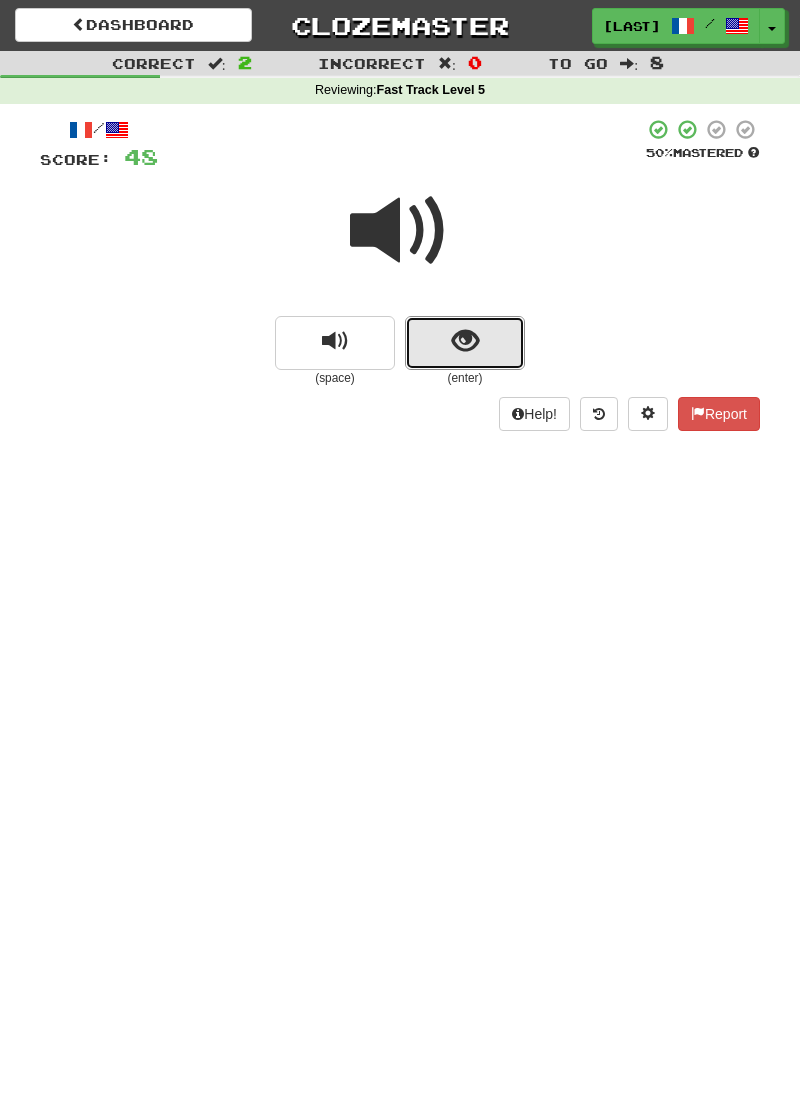 click at bounding box center (465, 343) 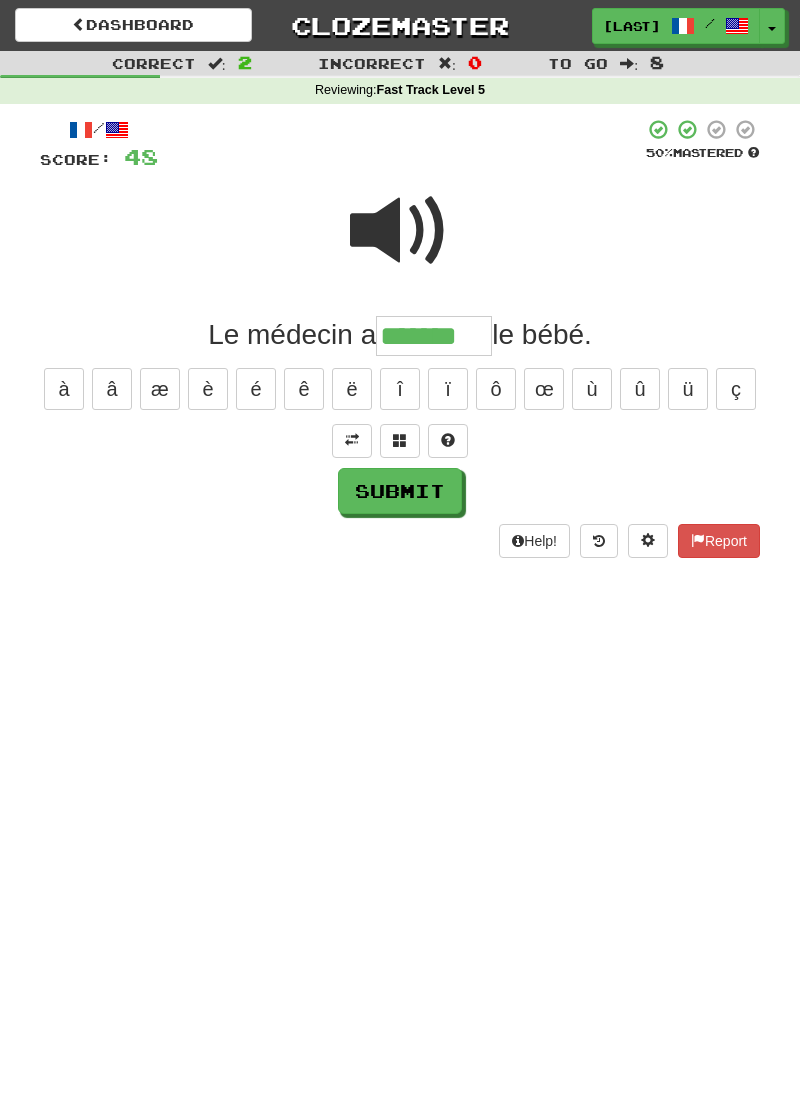 type on "*******" 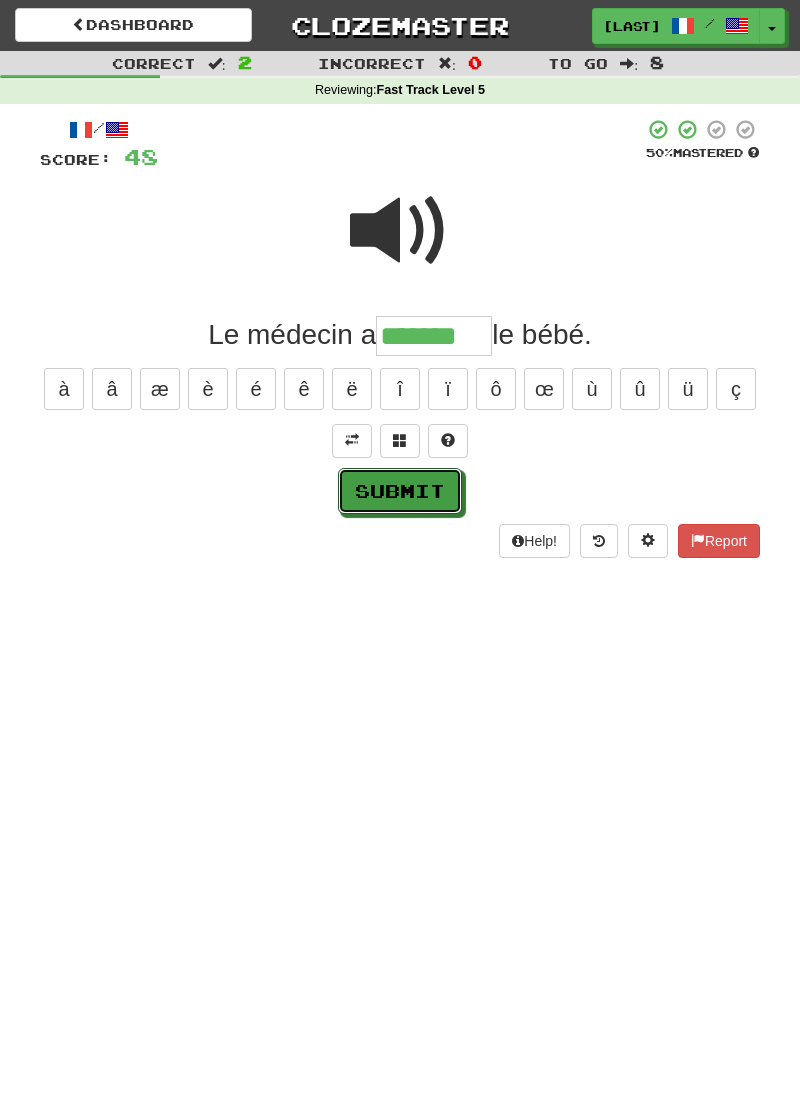click on "Submit" at bounding box center [400, 491] 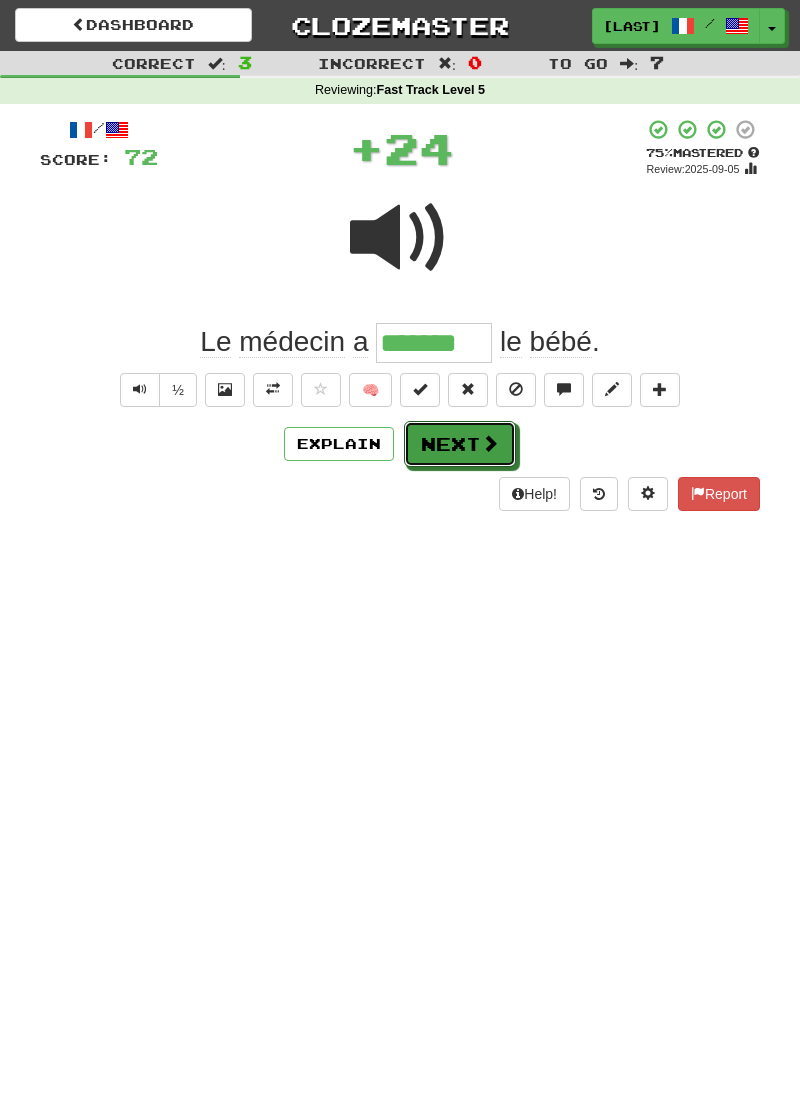 click on "Next" at bounding box center [460, 444] 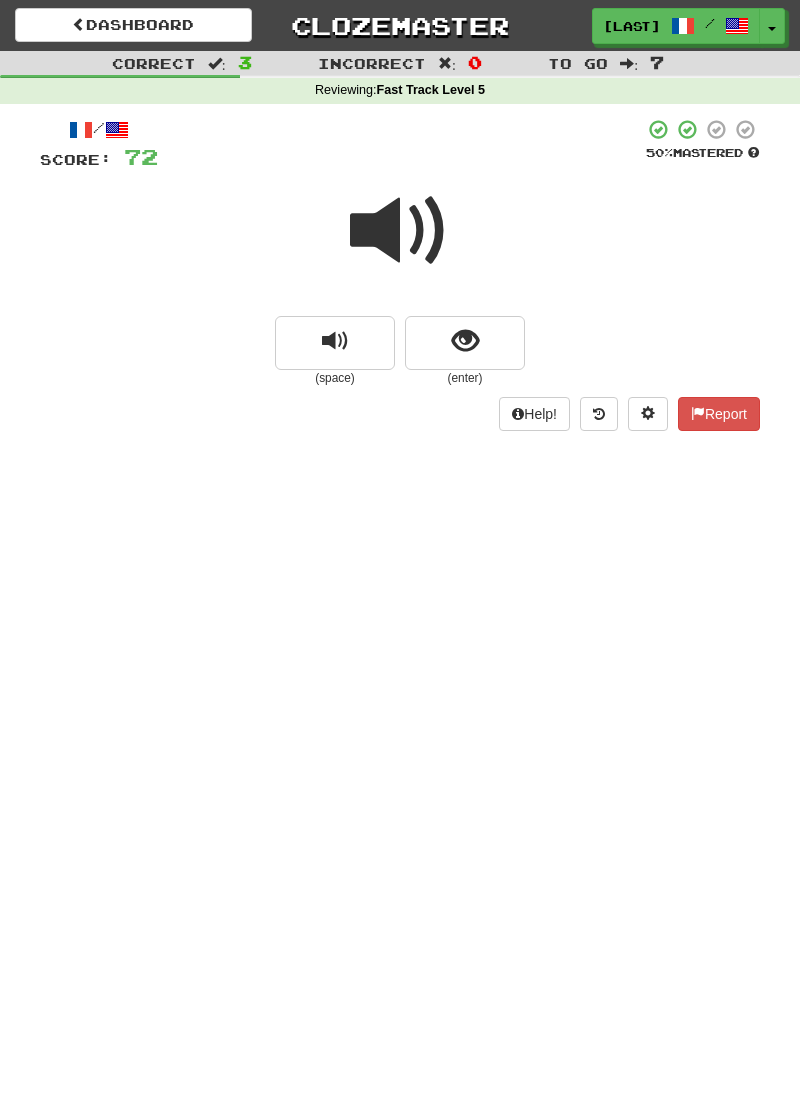 click at bounding box center (400, 231) 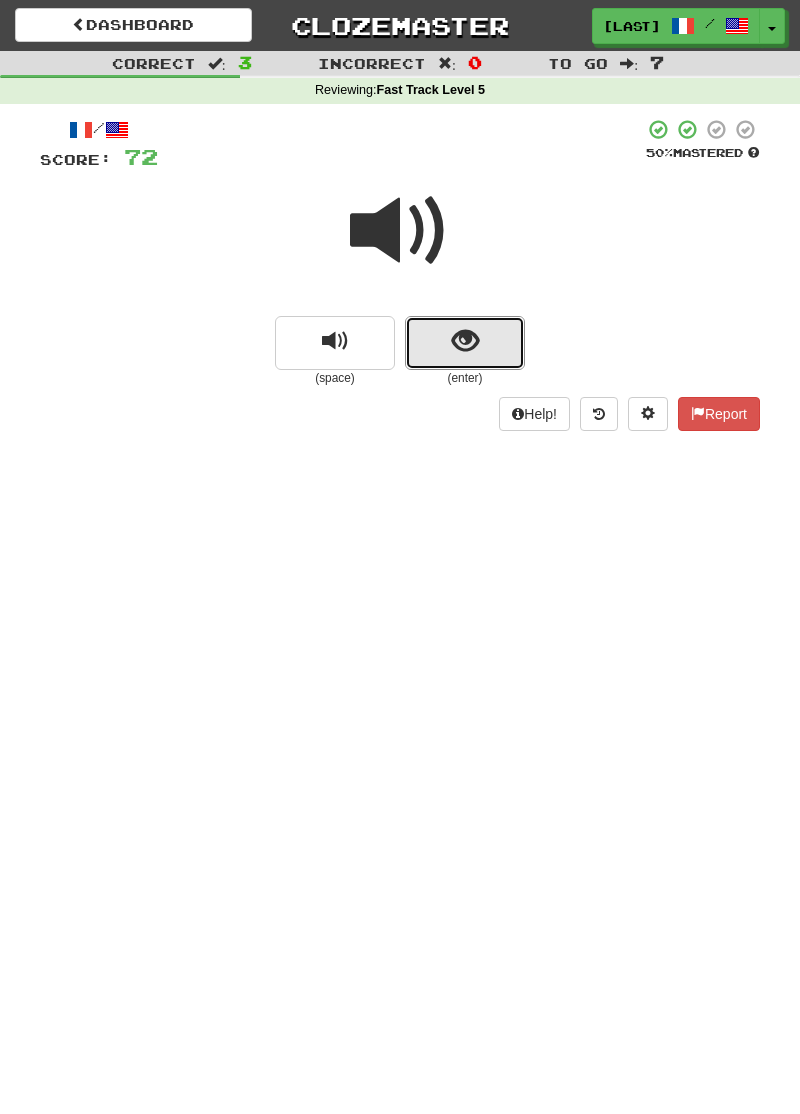 click at bounding box center (465, 343) 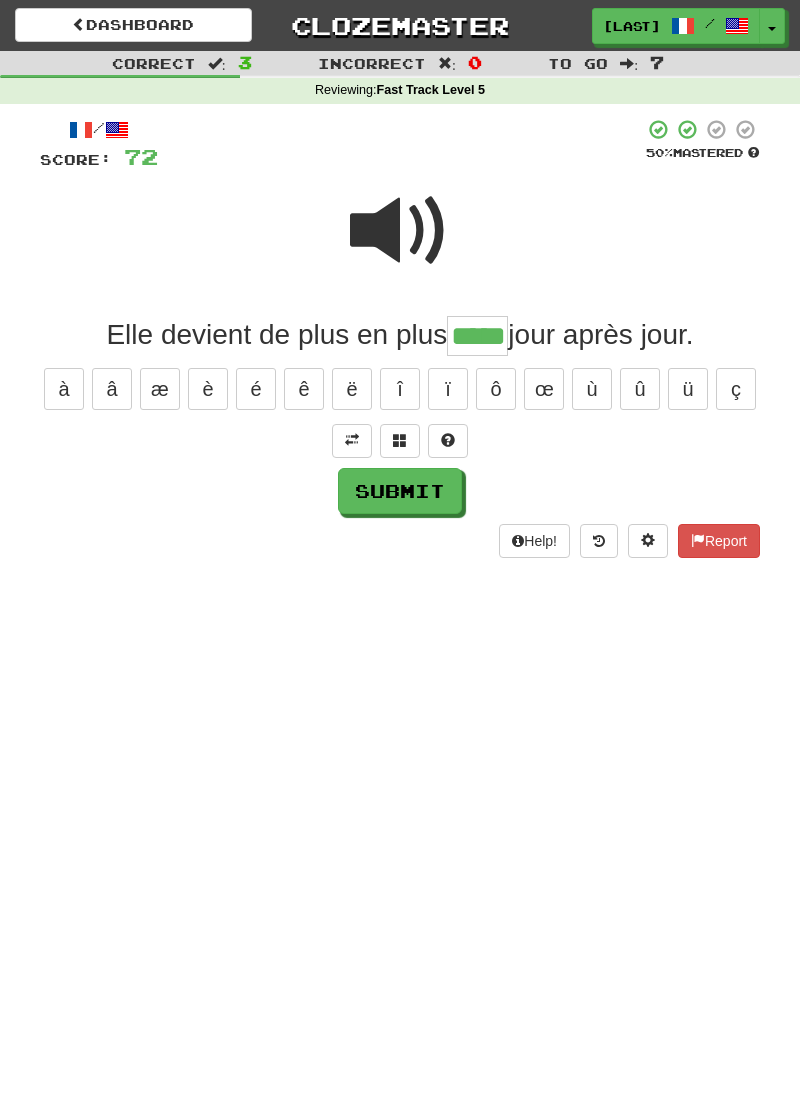 type on "*****" 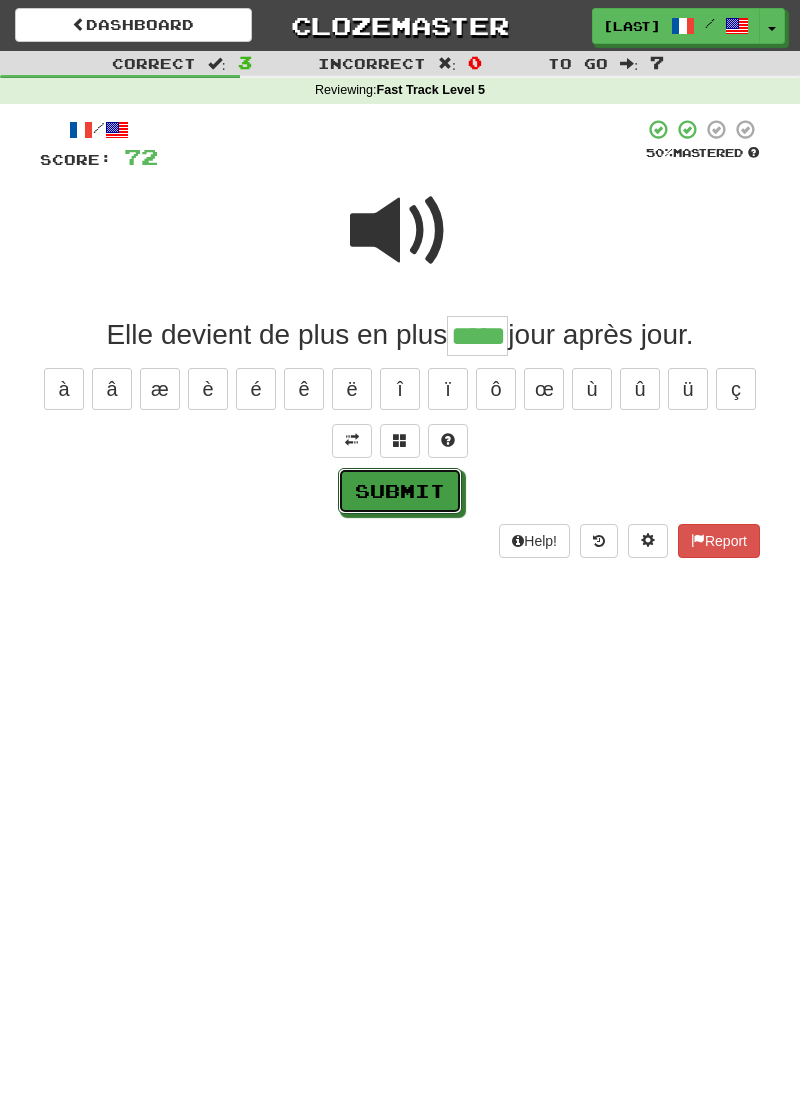click on "Submit" at bounding box center [400, 491] 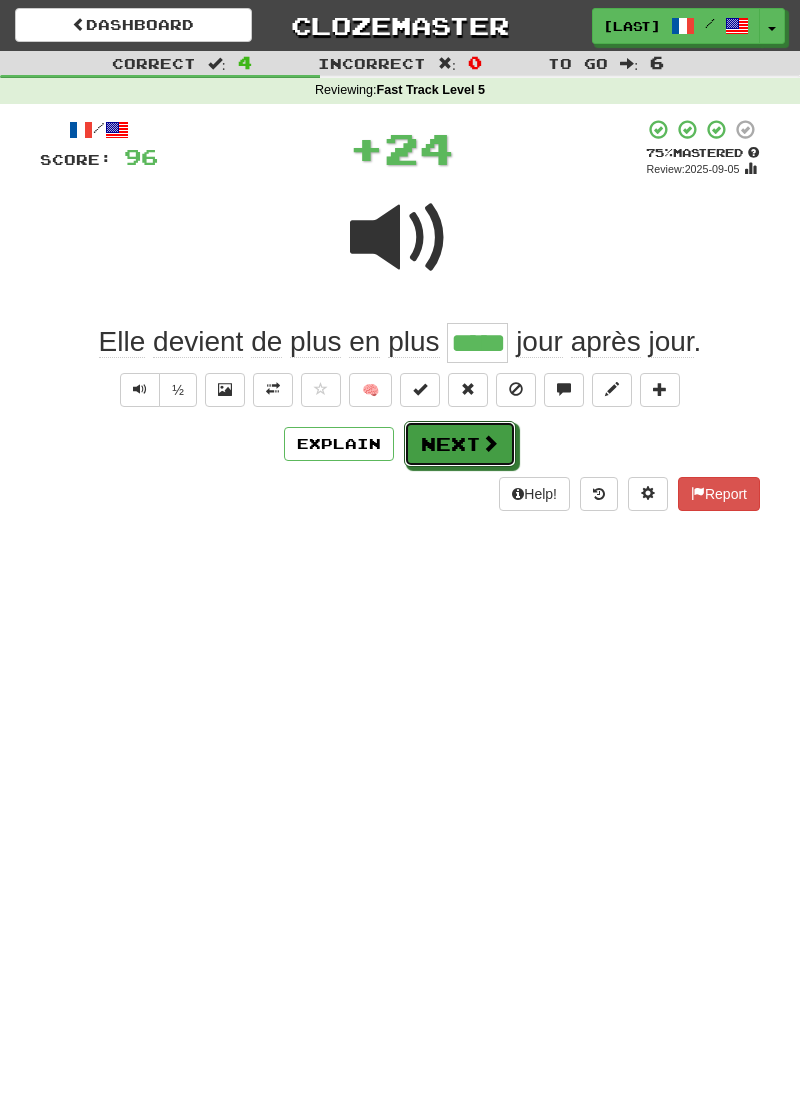 click on "Next" at bounding box center (460, 444) 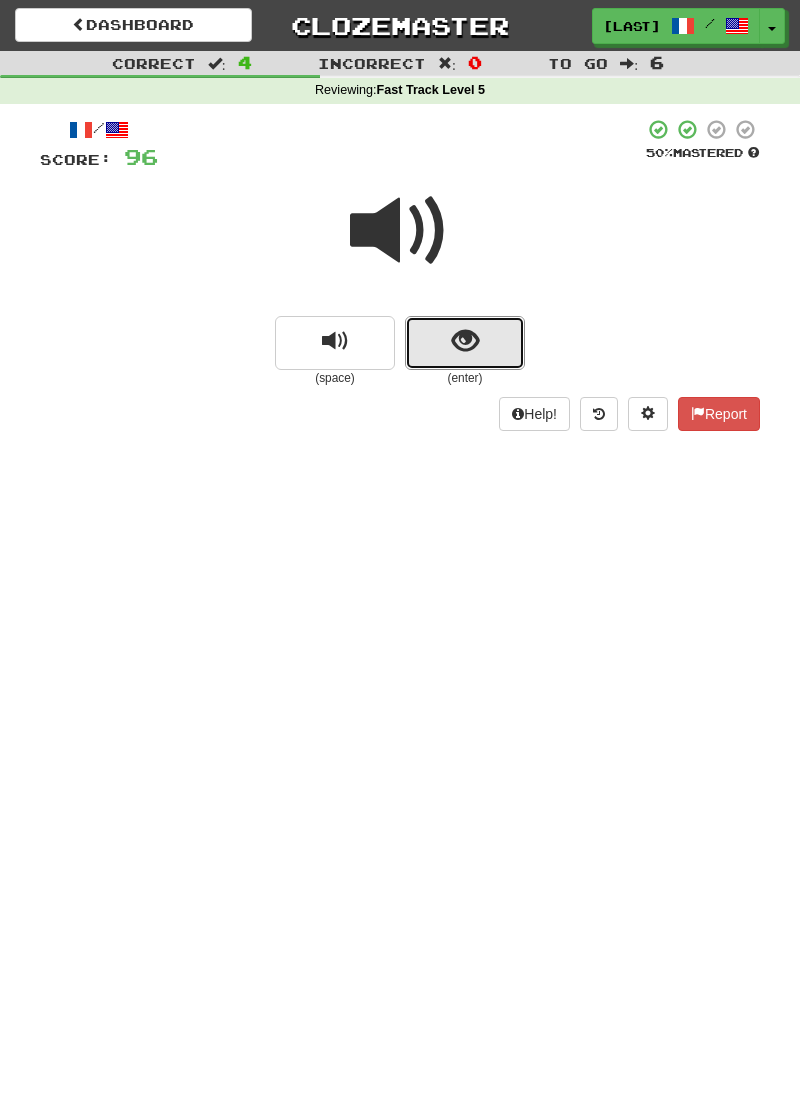 click at bounding box center [465, 343] 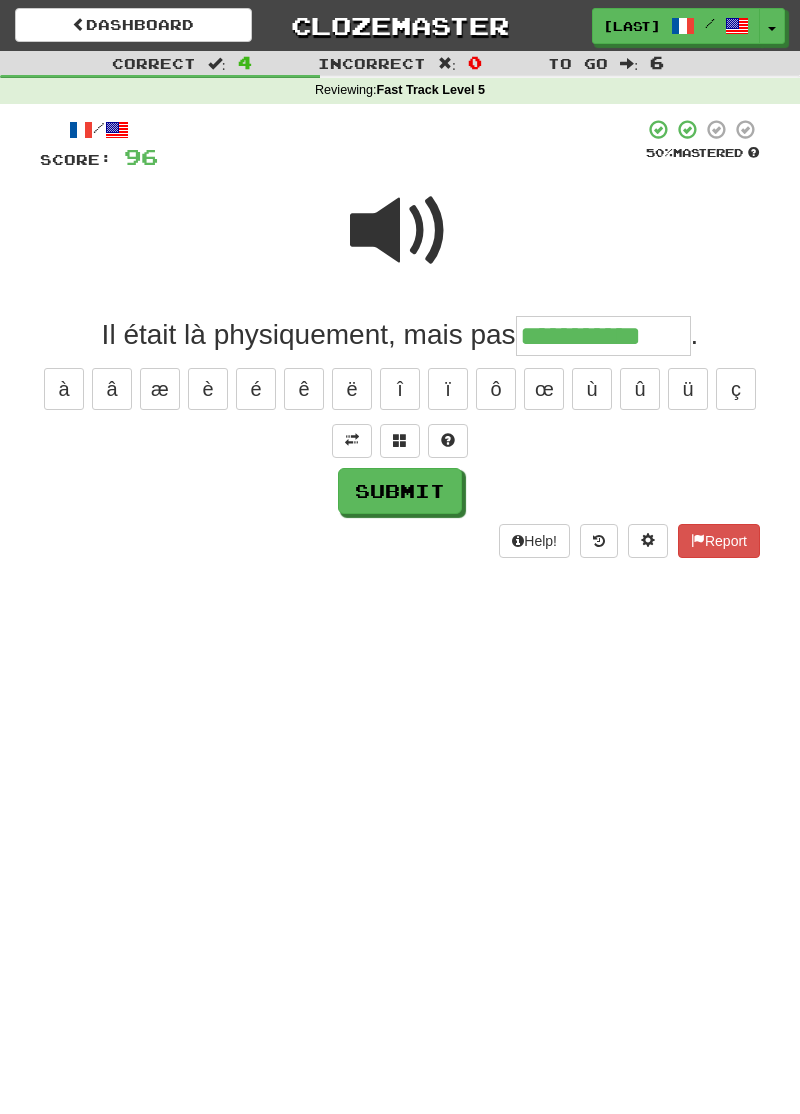 type on "**********" 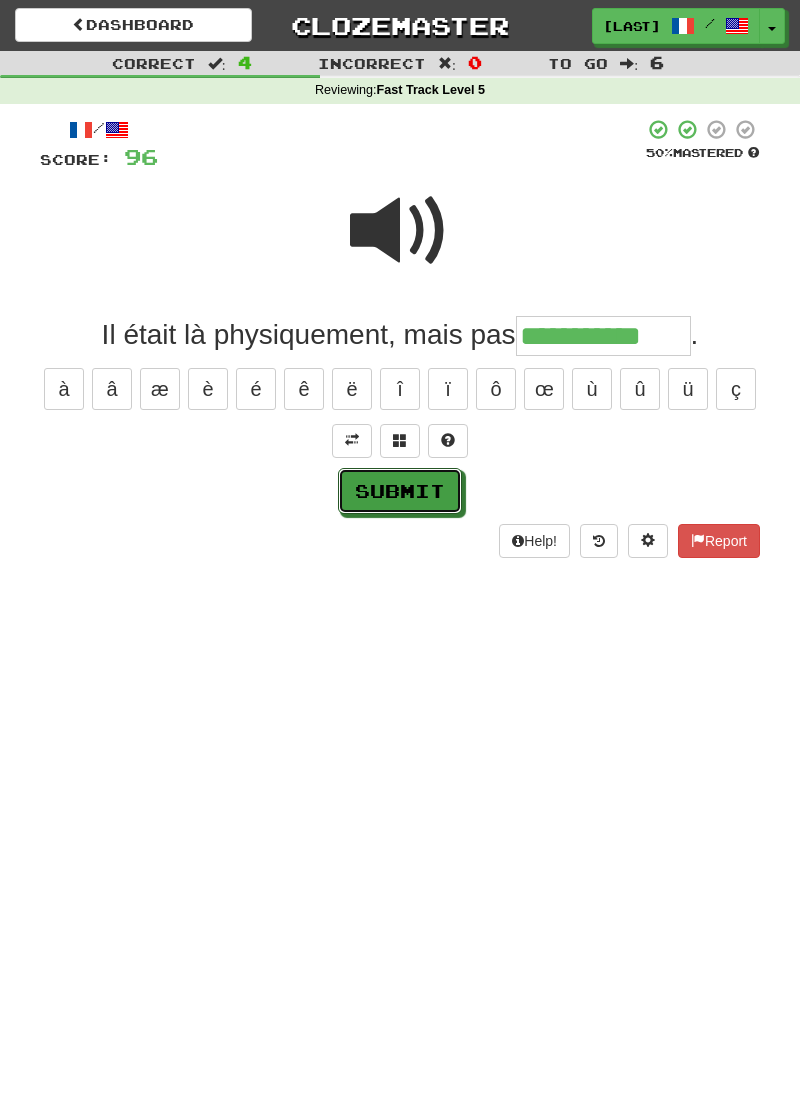 click on "Submit" at bounding box center [400, 491] 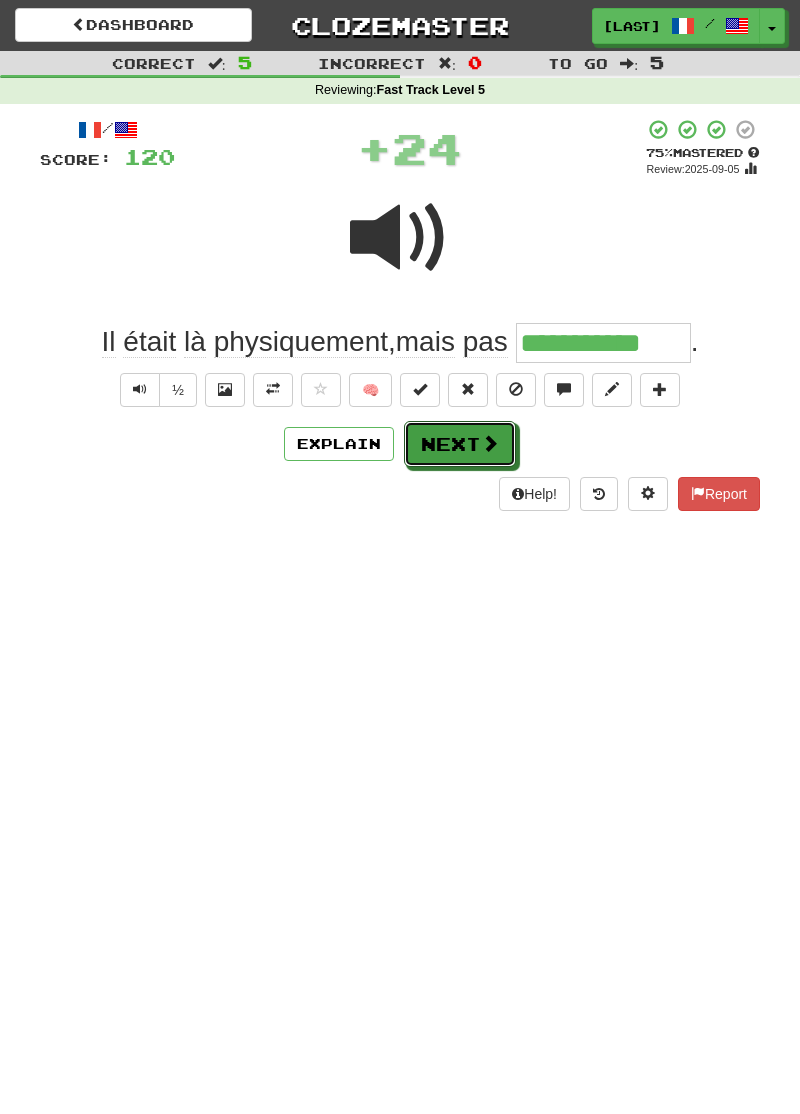 click on "Next" at bounding box center [460, 444] 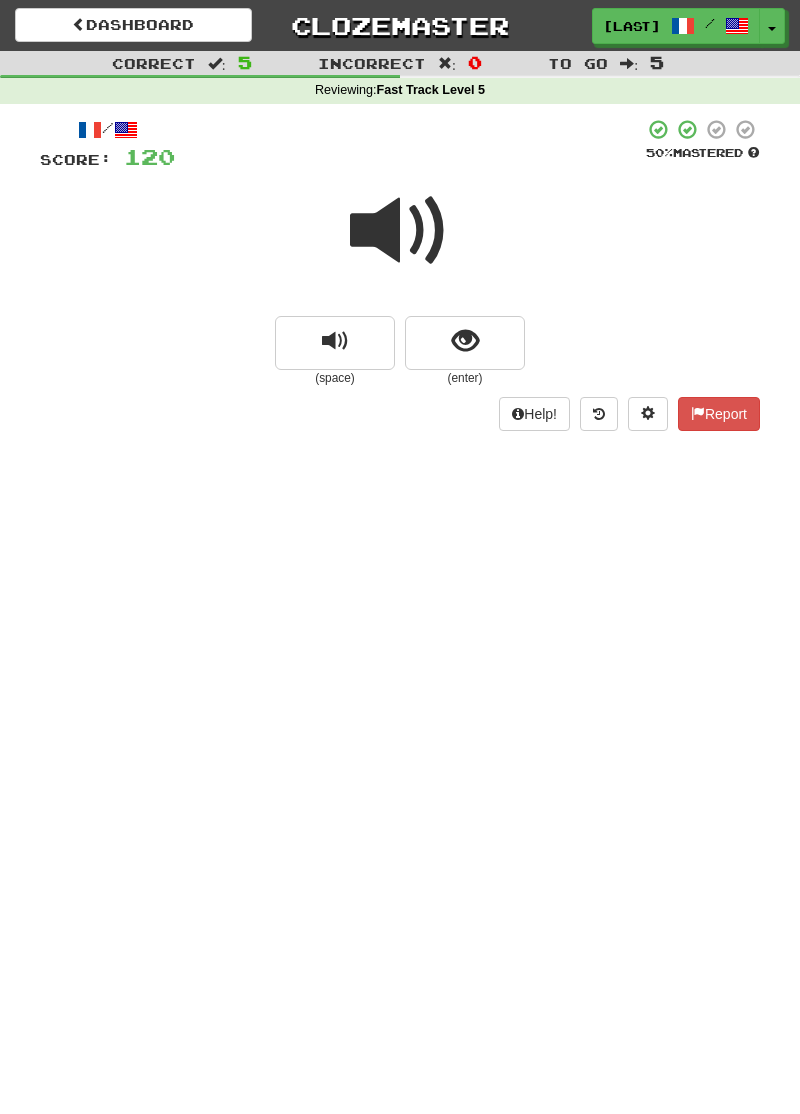 click at bounding box center [400, 231] 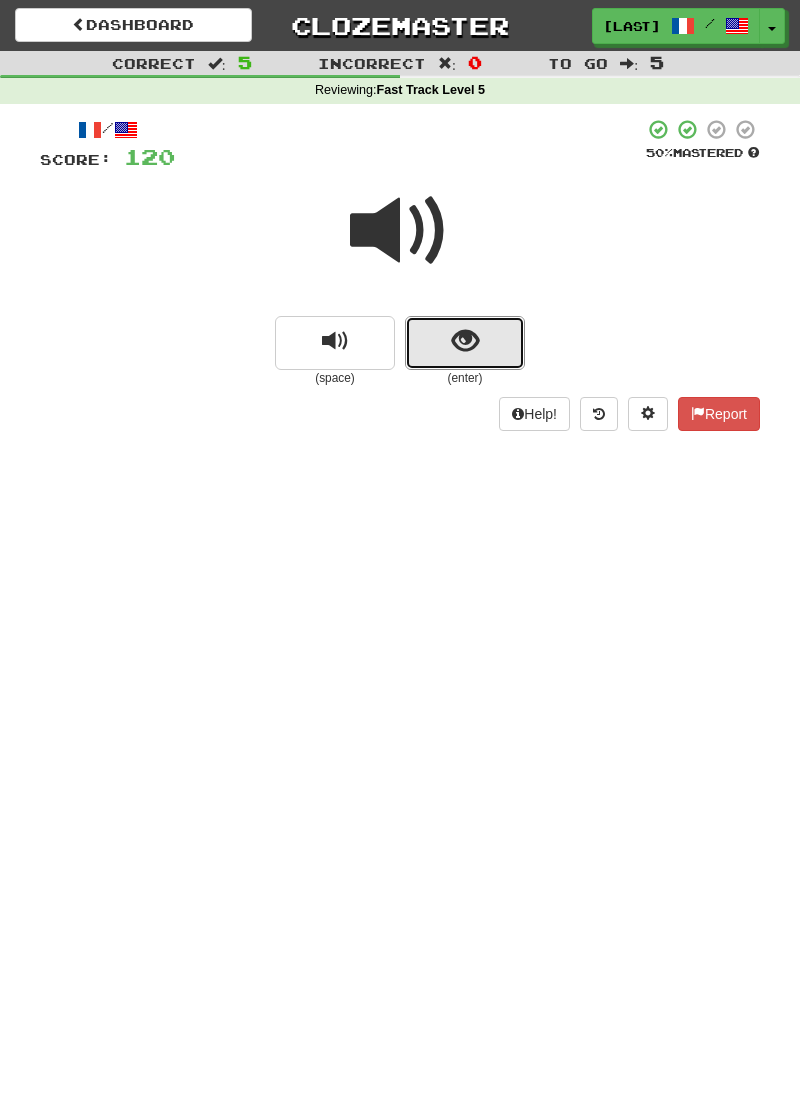 click at bounding box center (465, 343) 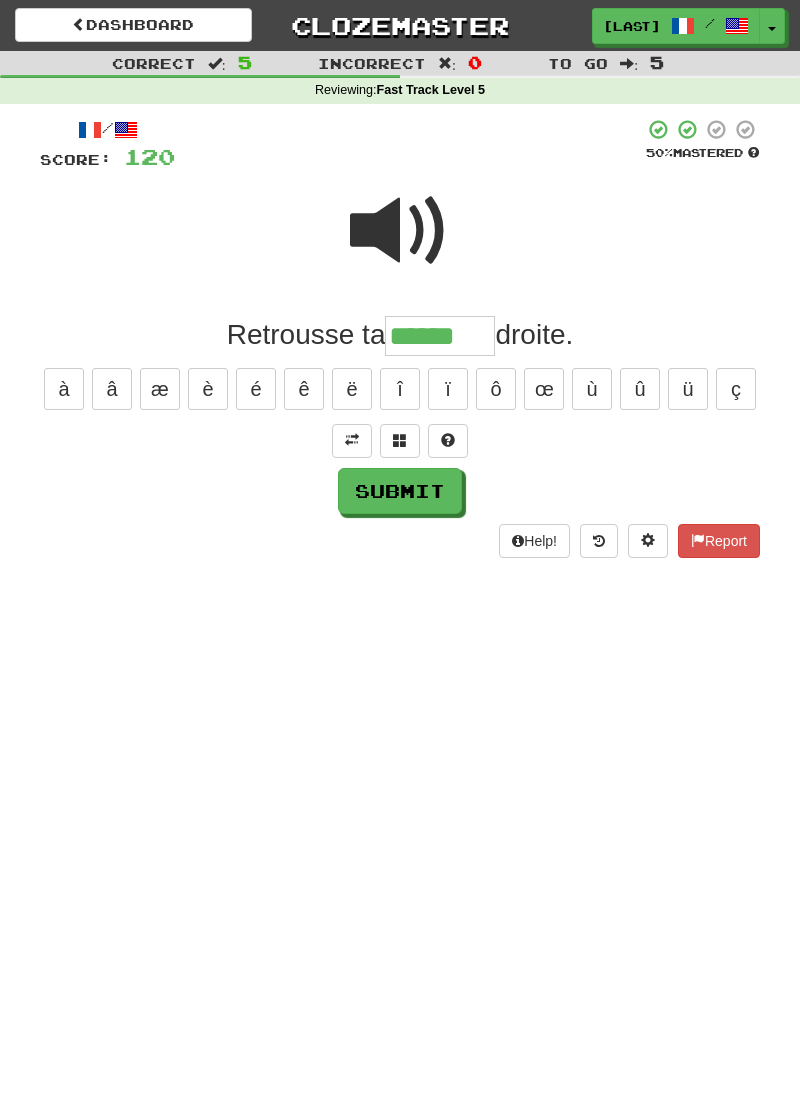 type on "******" 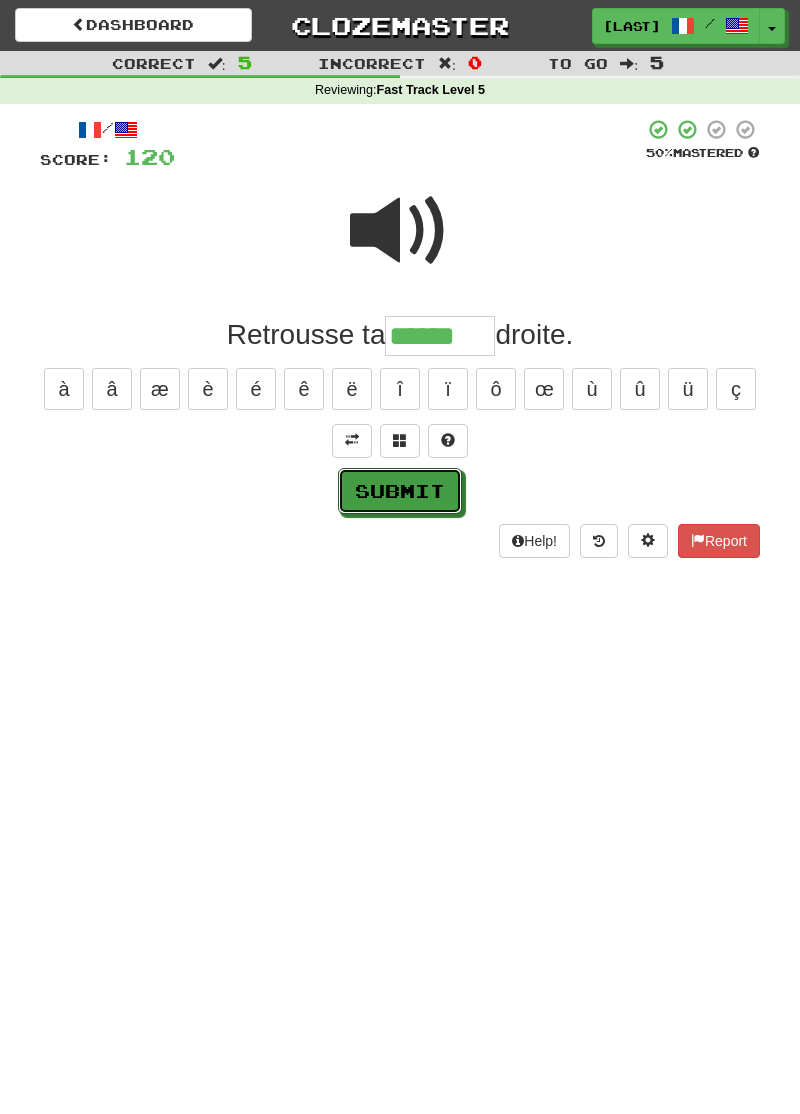 click on "Submit" at bounding box center [400, 491] 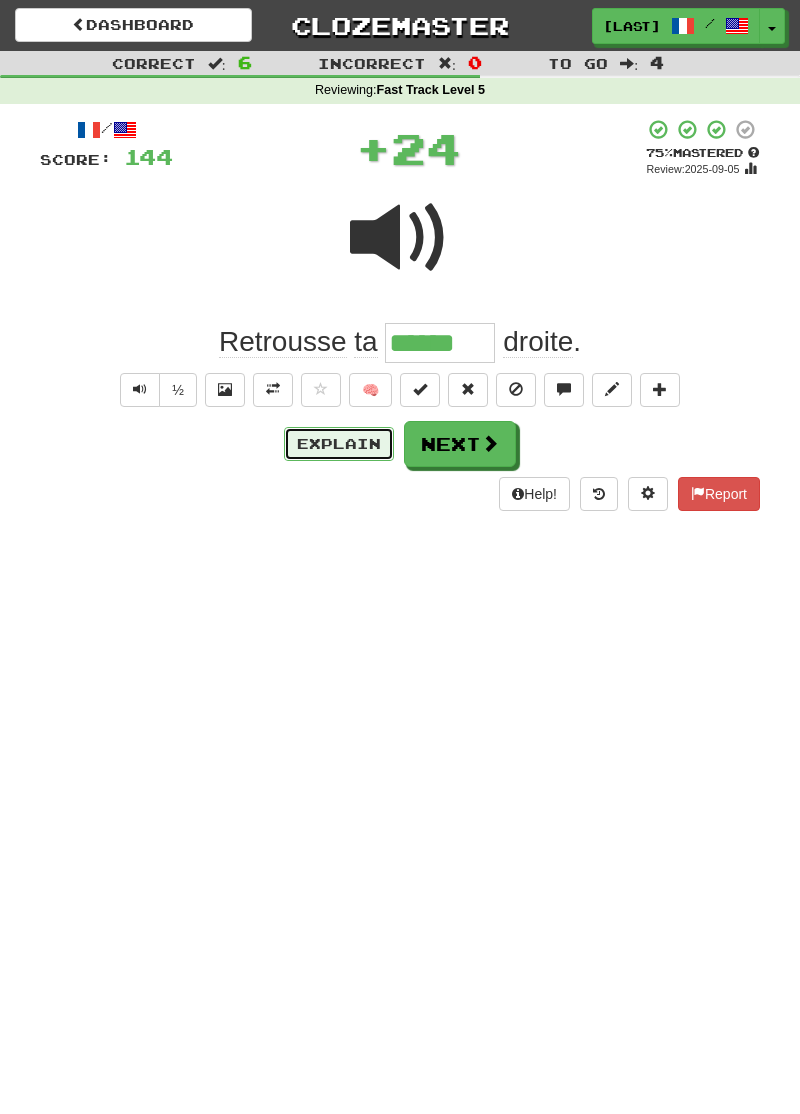 click on "Explain" at bounding box center (339, 444) 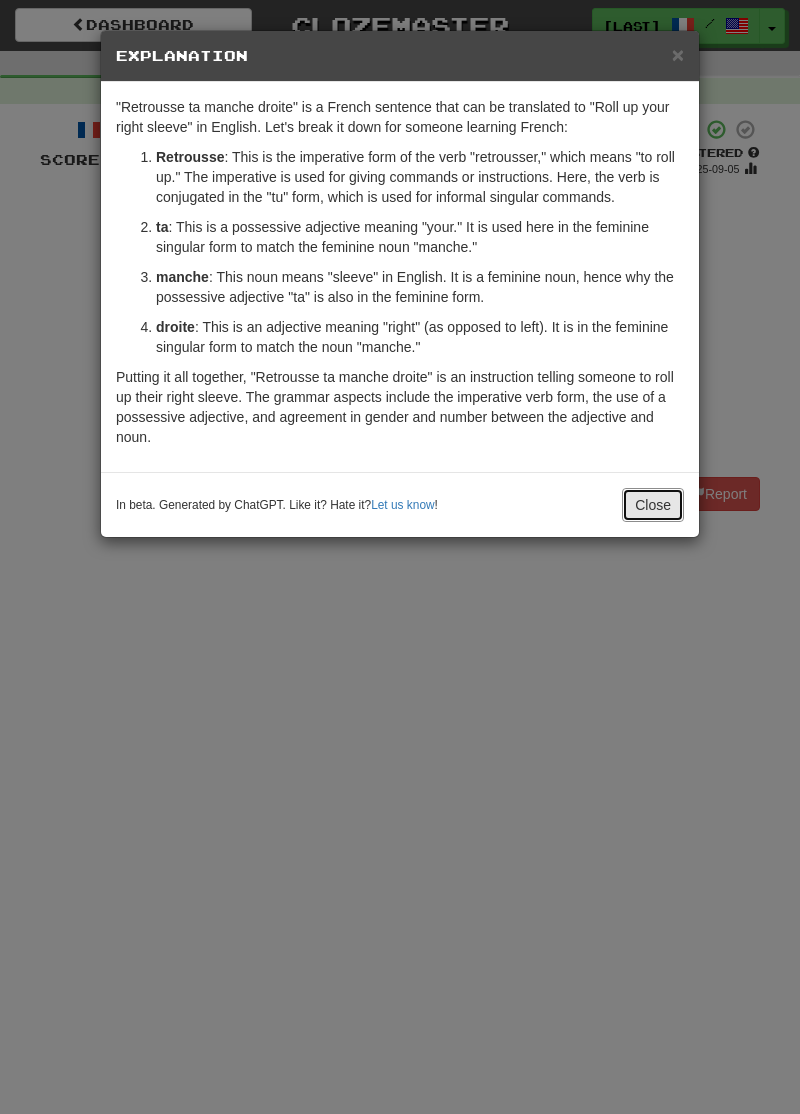 click on "Close" at bounding box center (653, 505) 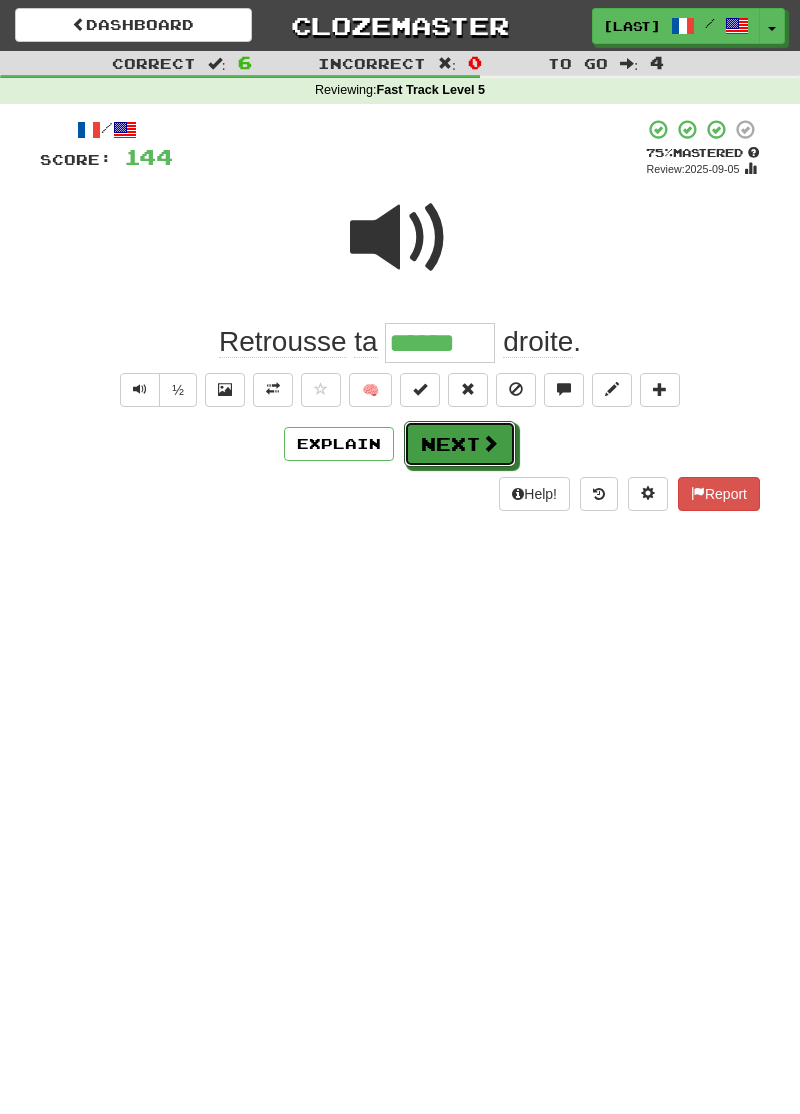 click on "Next" at bounding box center [460, 444] 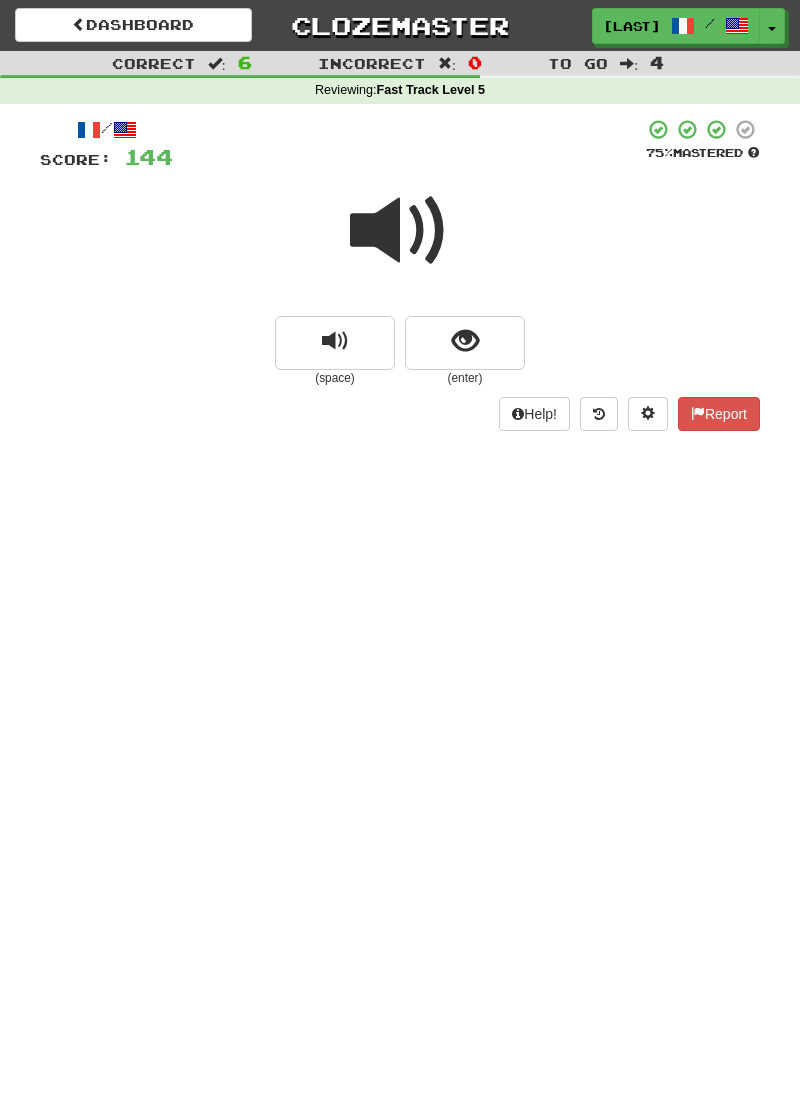 click at bounding box center (400, 231) 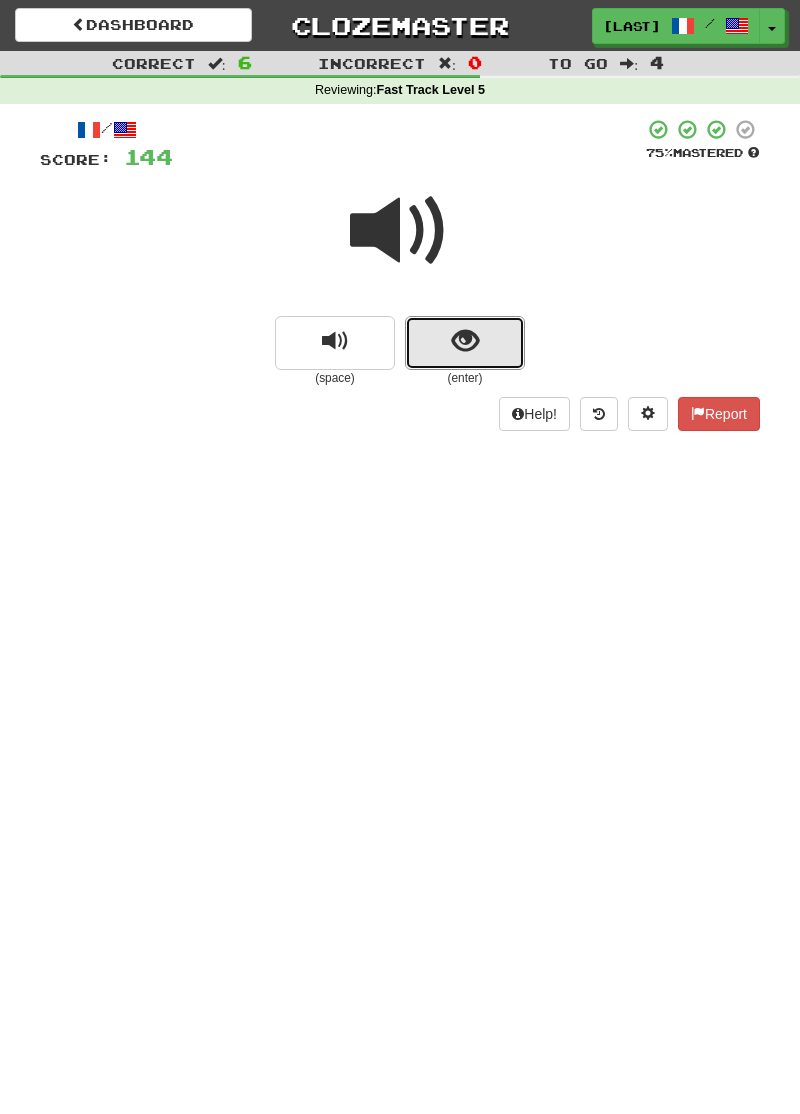 click at bounding box center [465, 343] 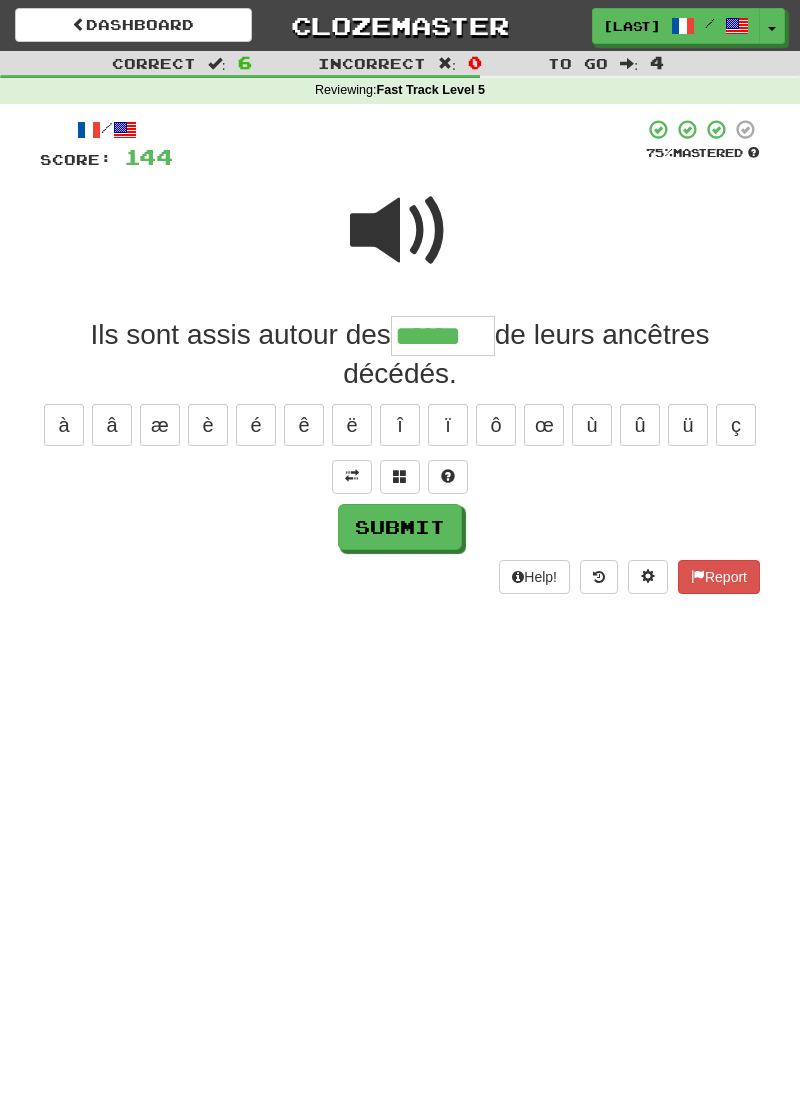 scroll, scrollTop: 0, scrollLeft: 0, axis: both 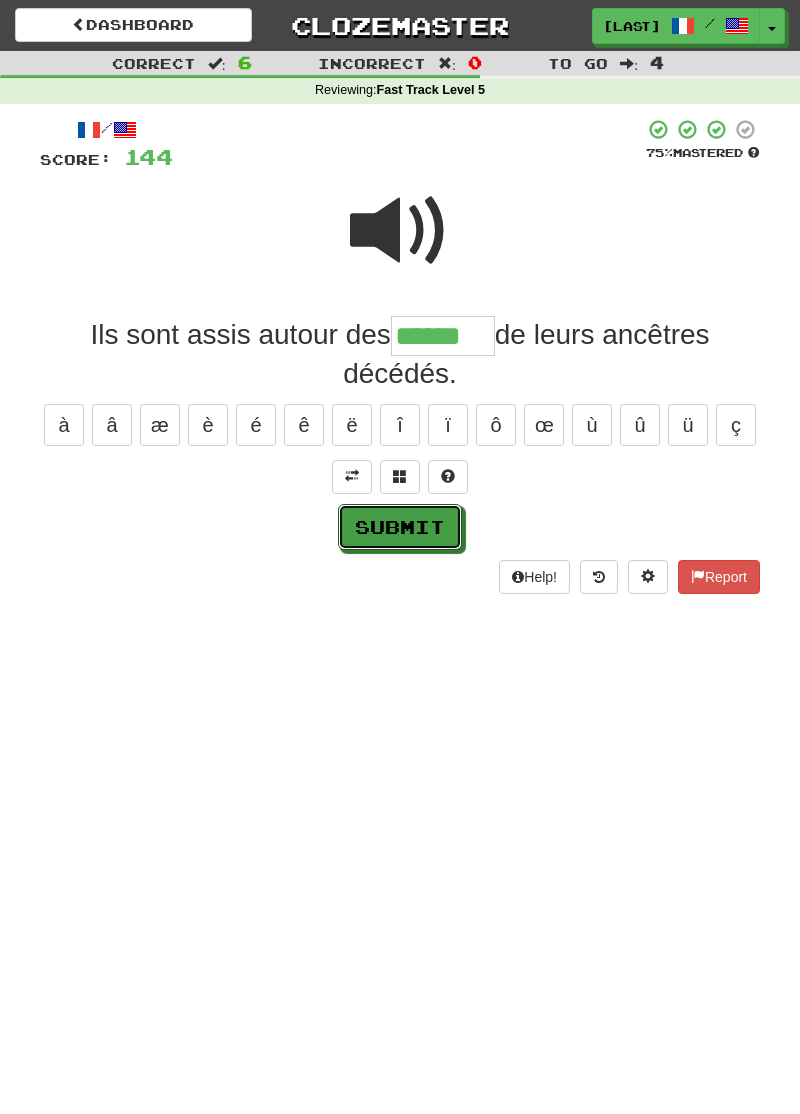 click on "Submit" at bounding box center (400, 527) 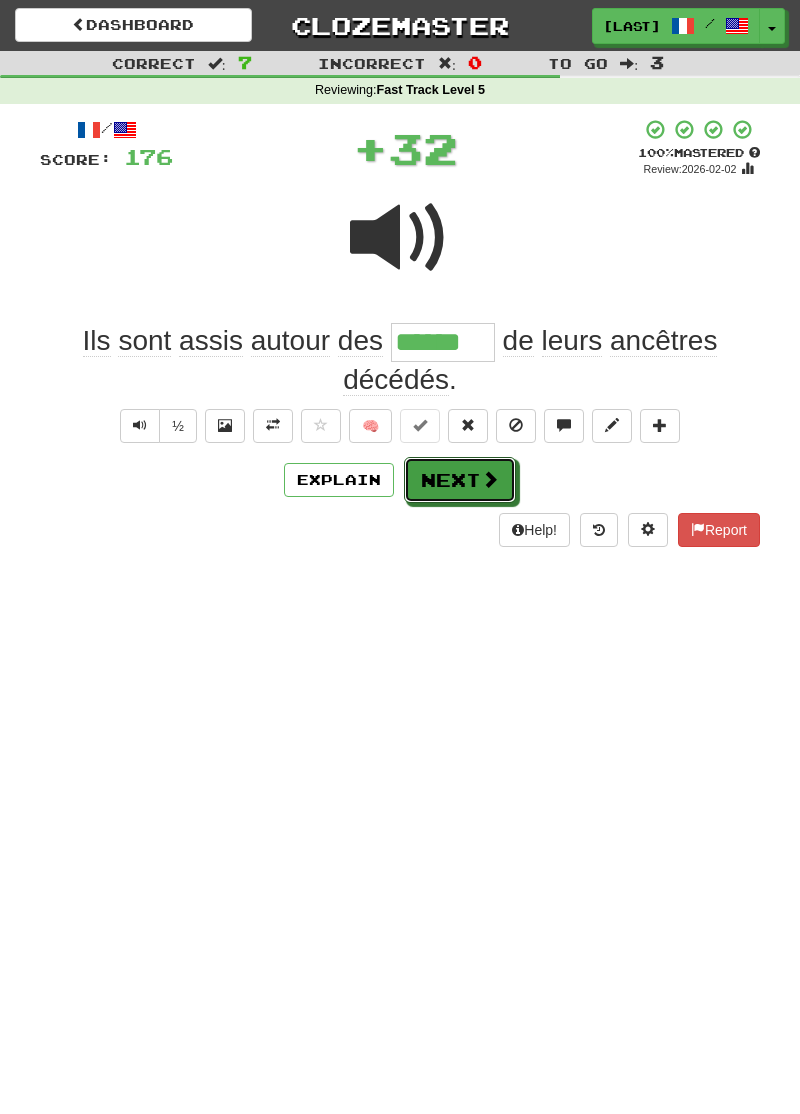 click on "Next" at bounding box center [460, 480] 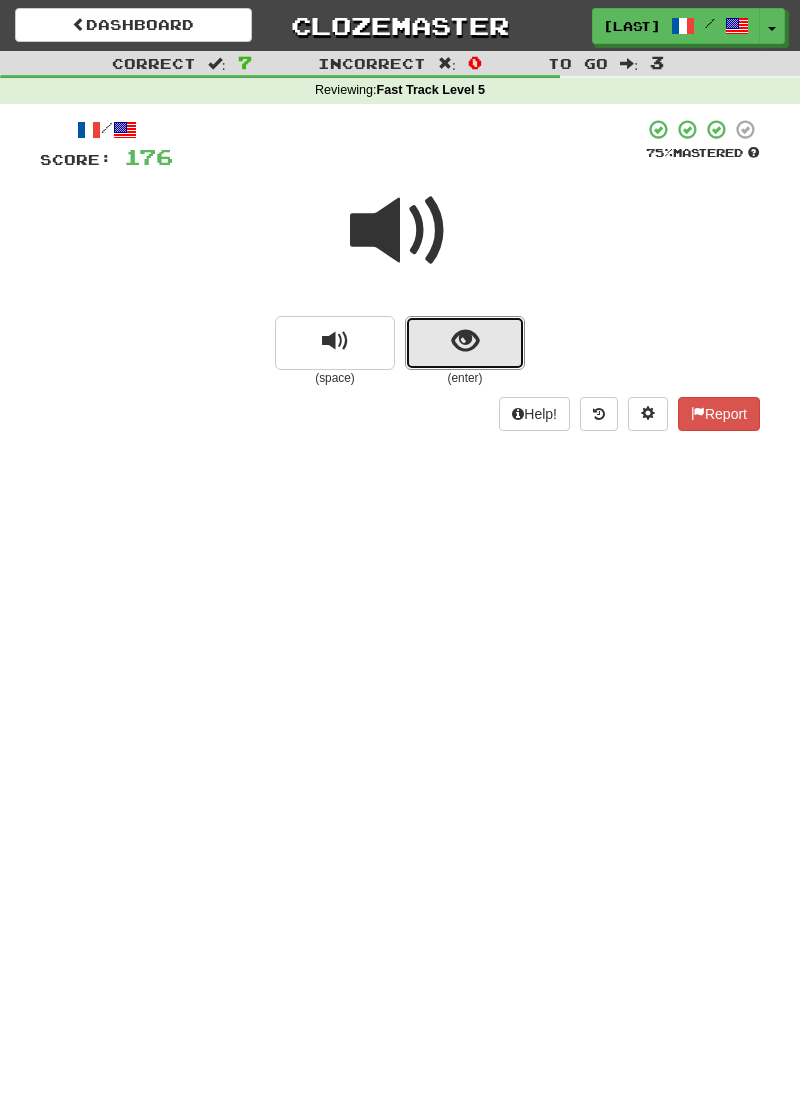 click at bounding box center [465, 343] 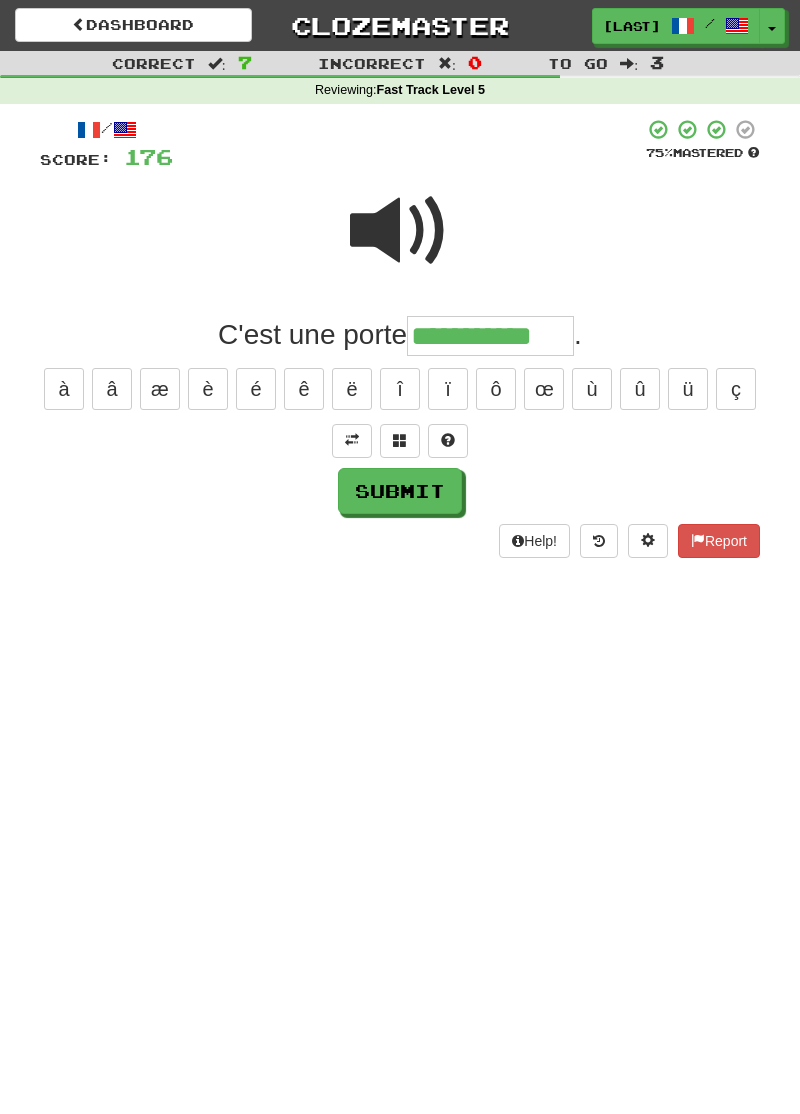 type on "**********" 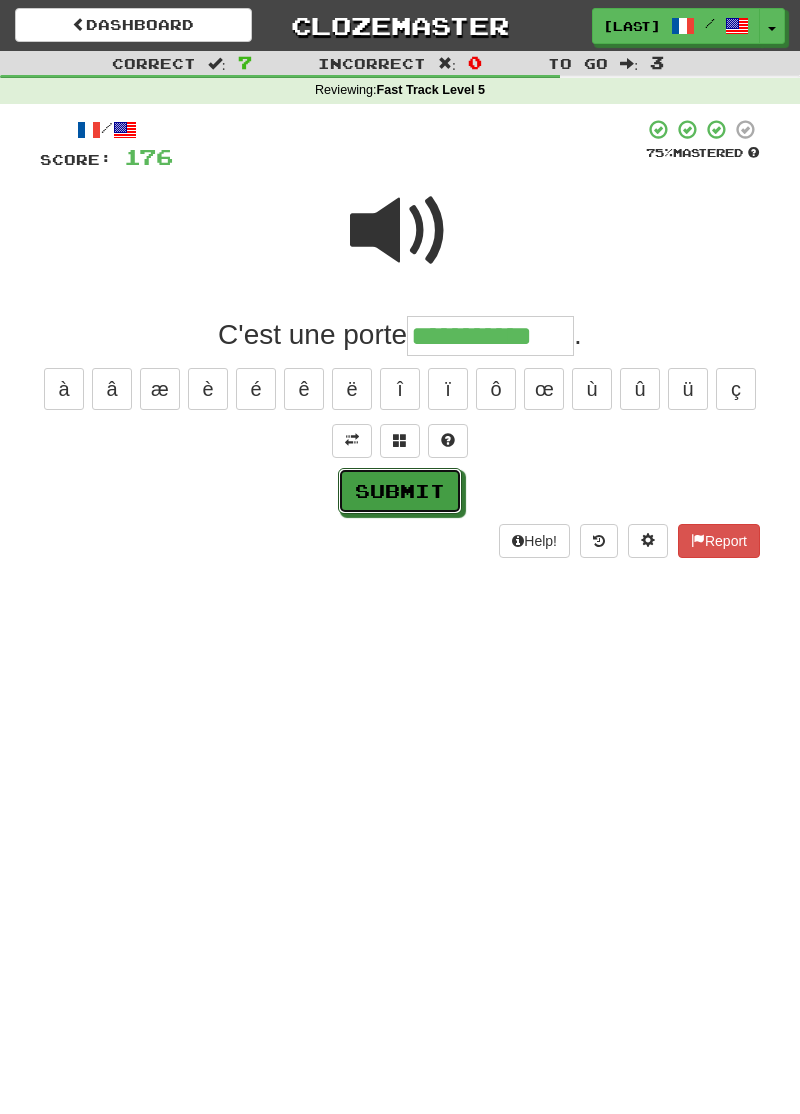 click on "Submit" at bounding box center (400, 491) 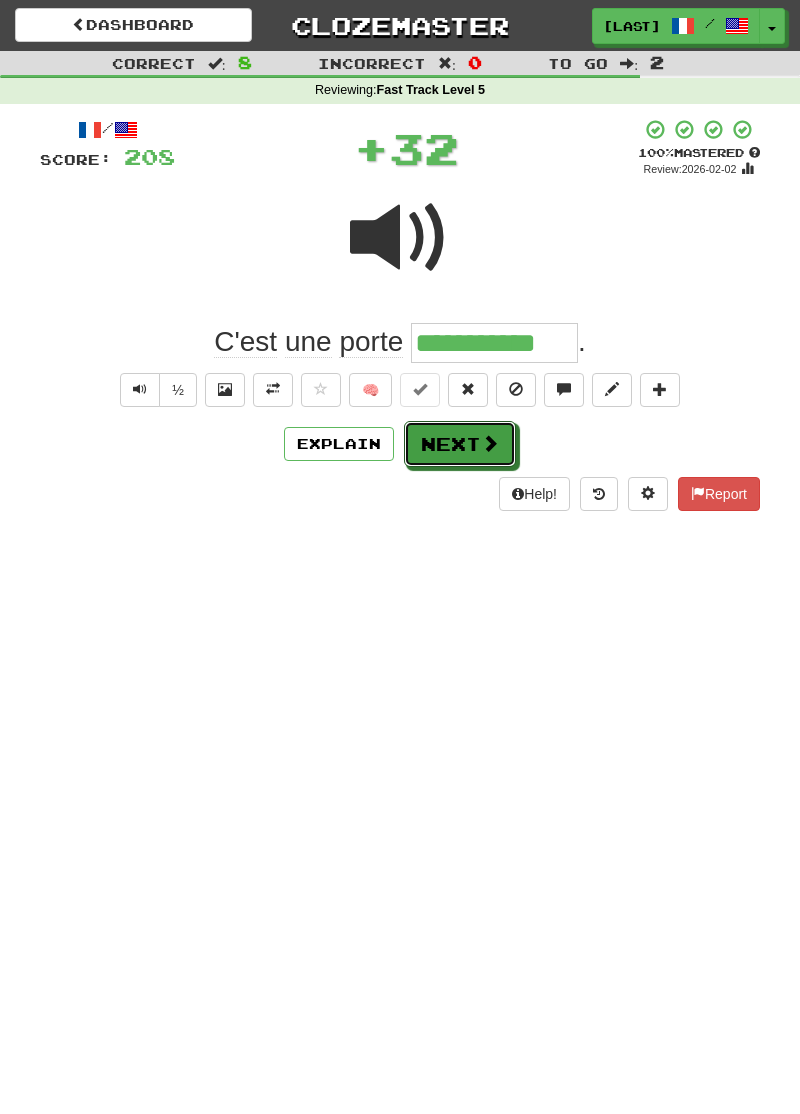 click on "Next" at bounding box center [460, 444] 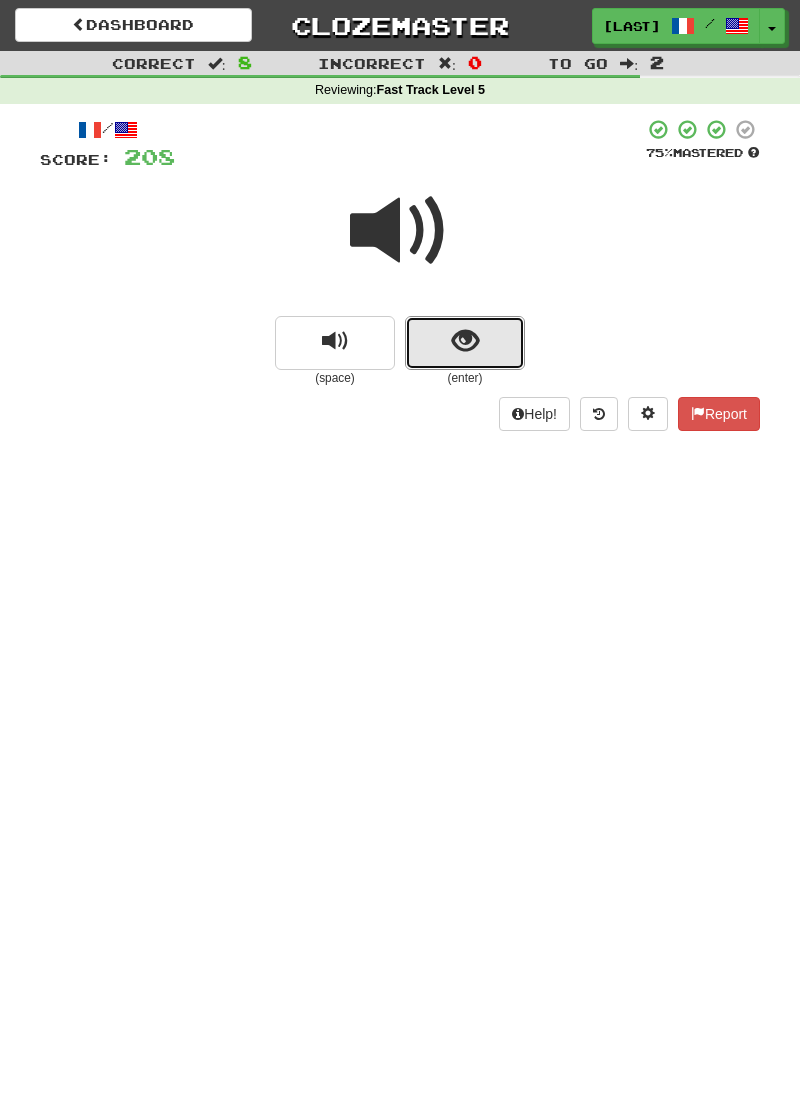 click at bounding box center (465, 343) 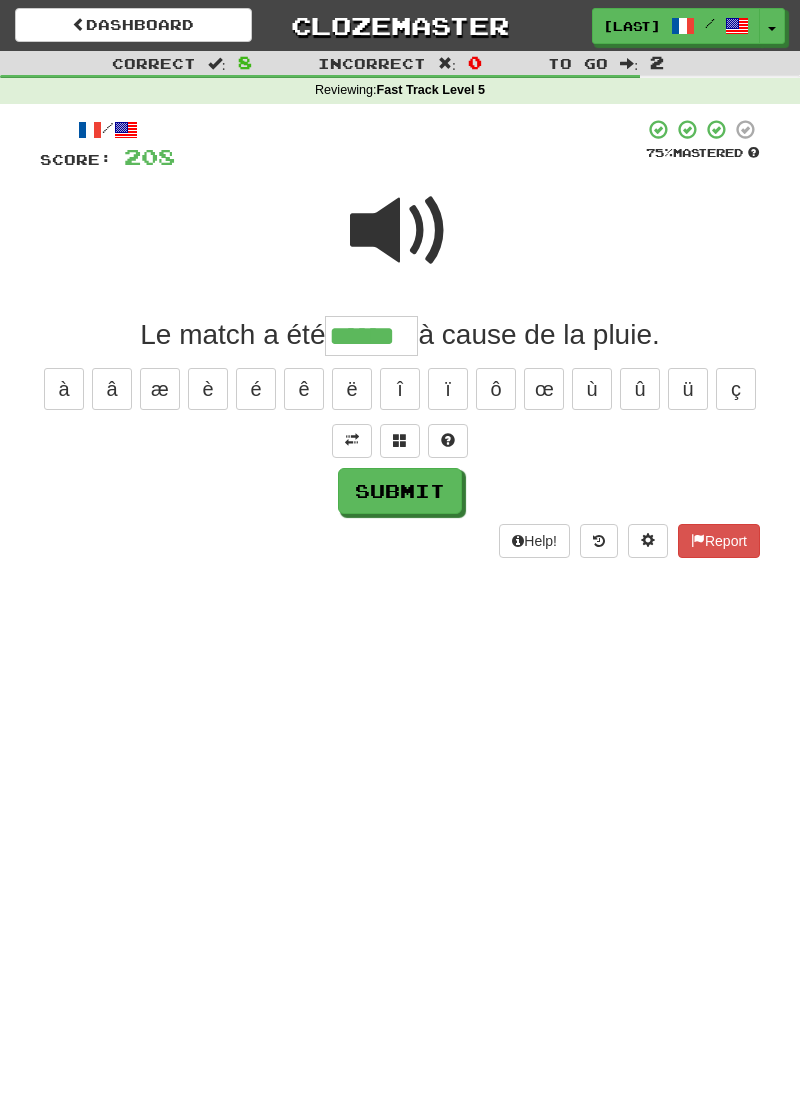 type on "******" 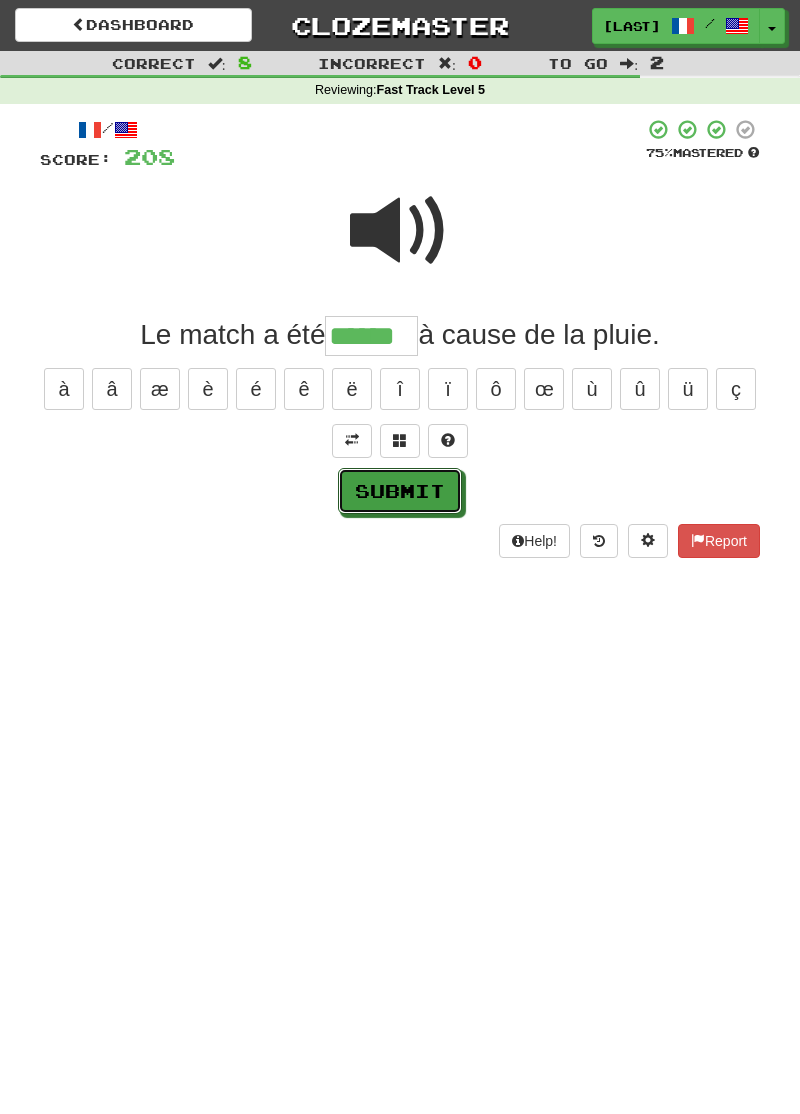 click on "Submit" at bounding box center [400, 491] 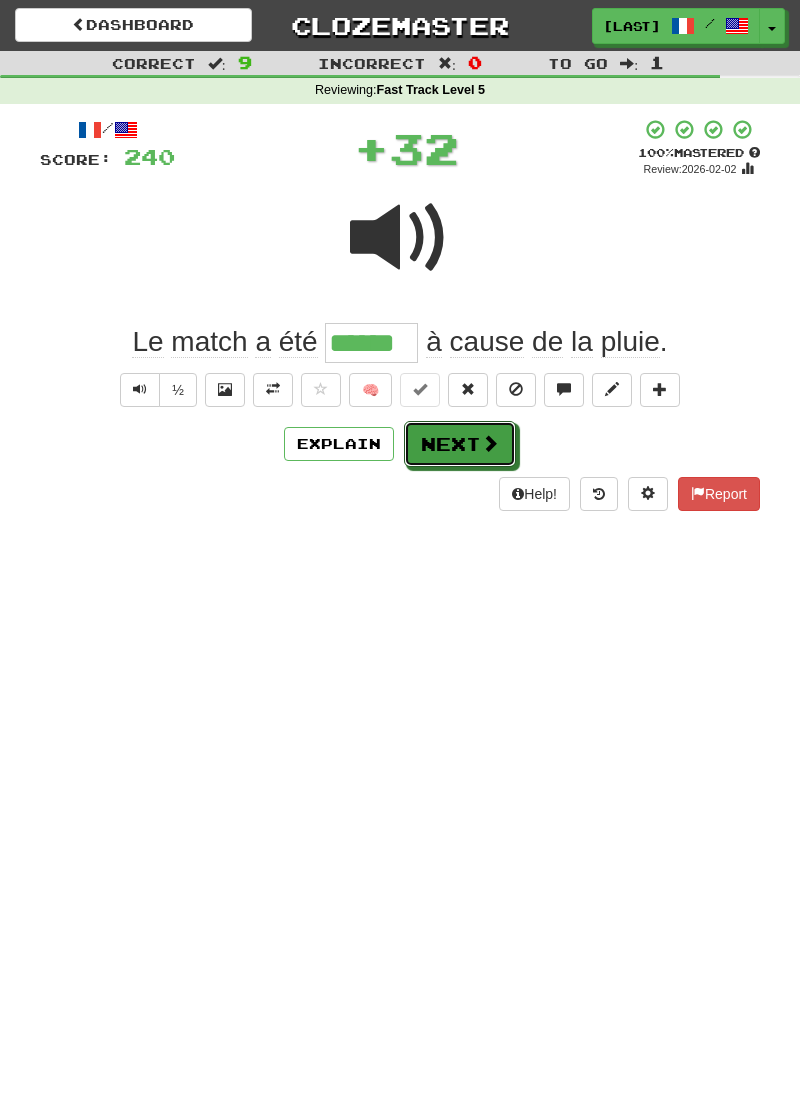 click on "Next" at bounding box center (460, 444) 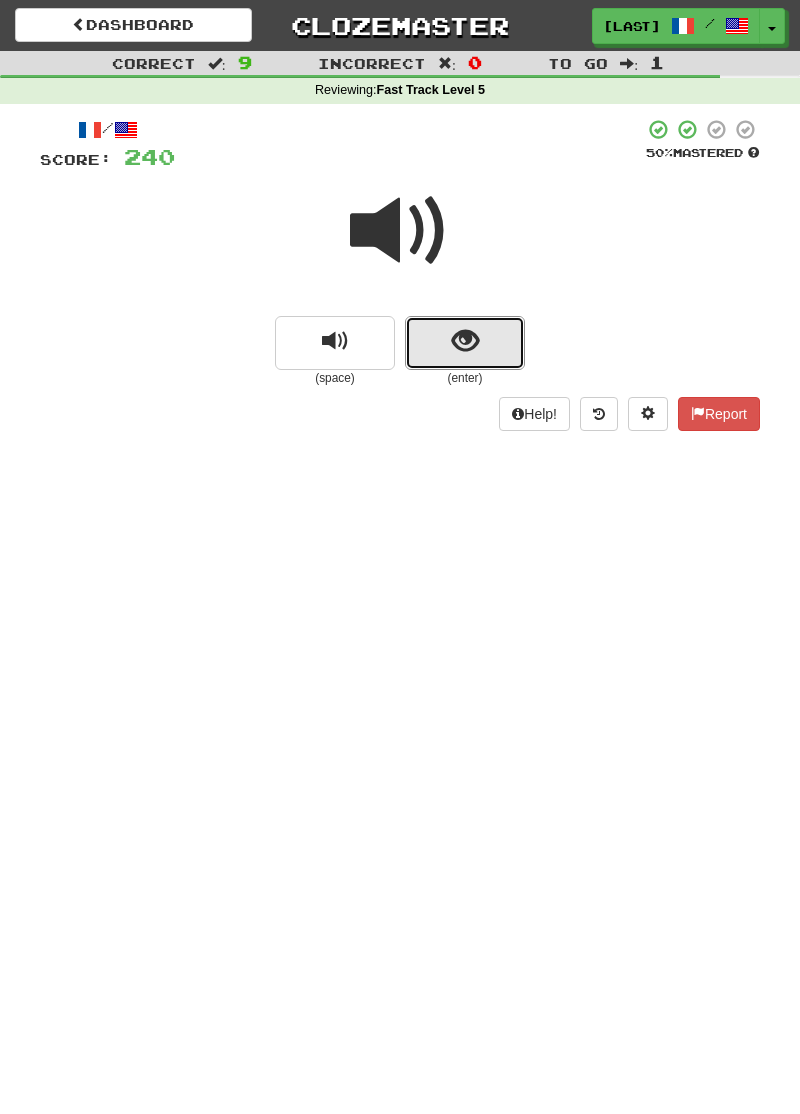click at bounding box center (465, 343) 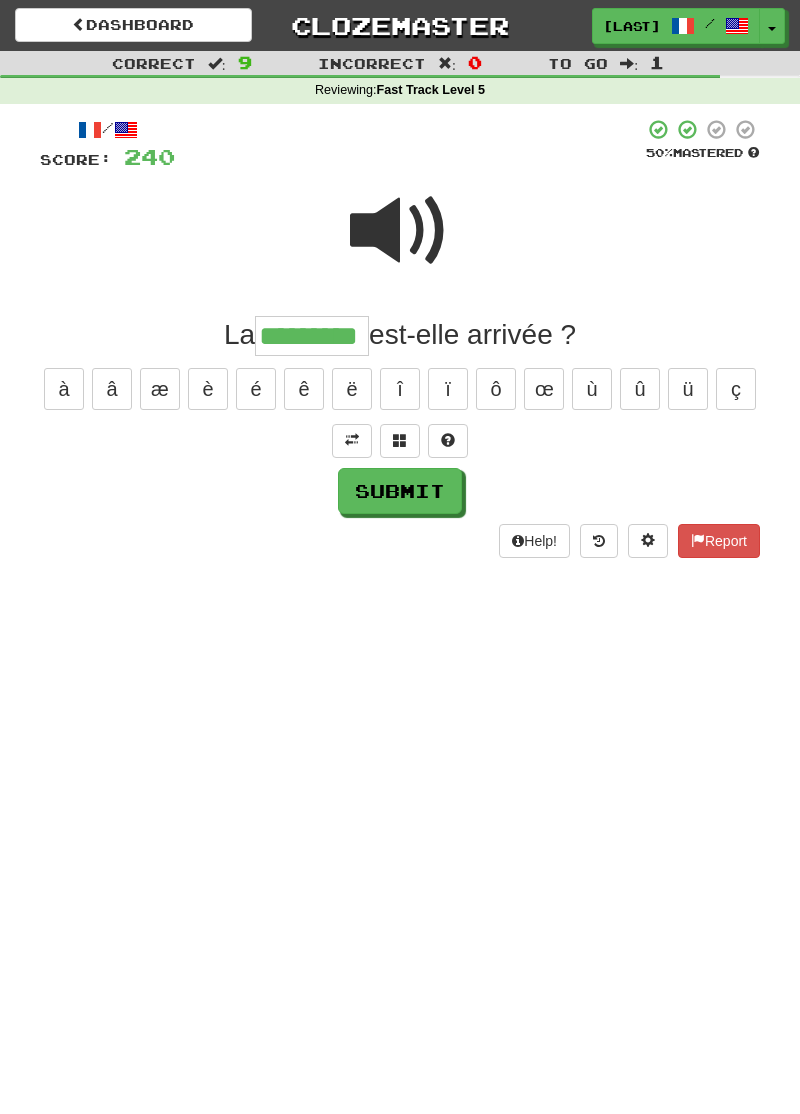 type on "*********" 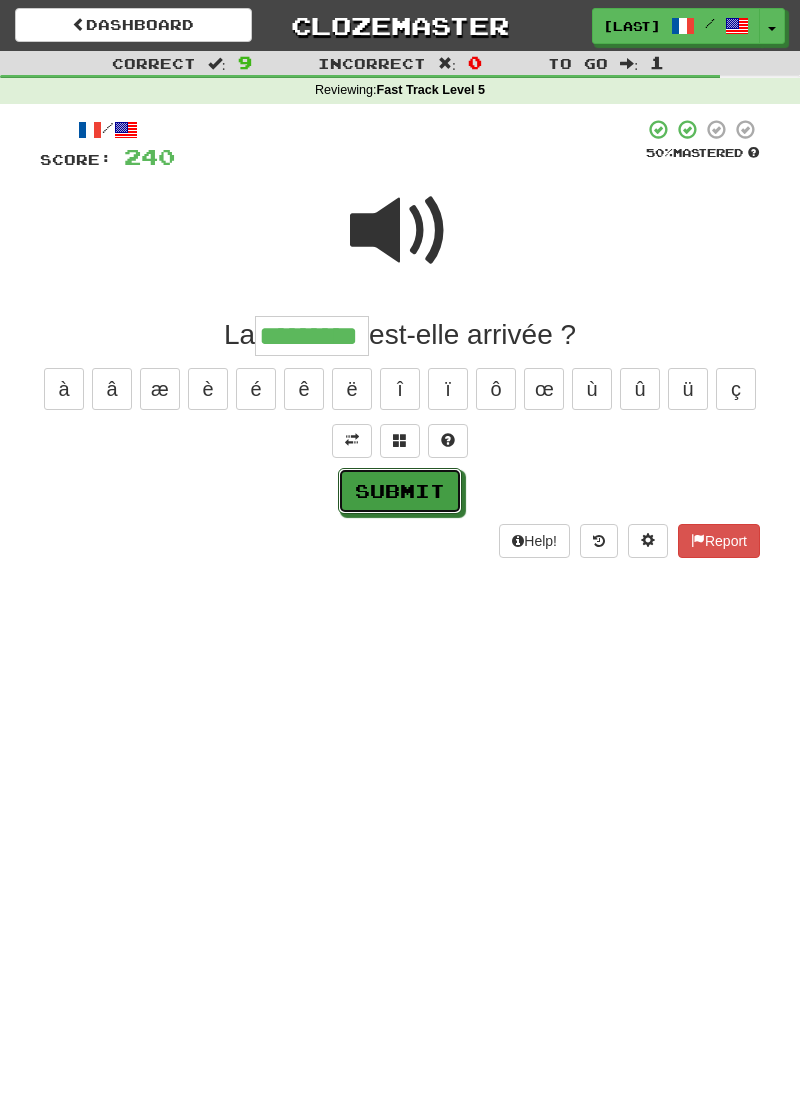click on "Submit" at bounding box center (400, 491) 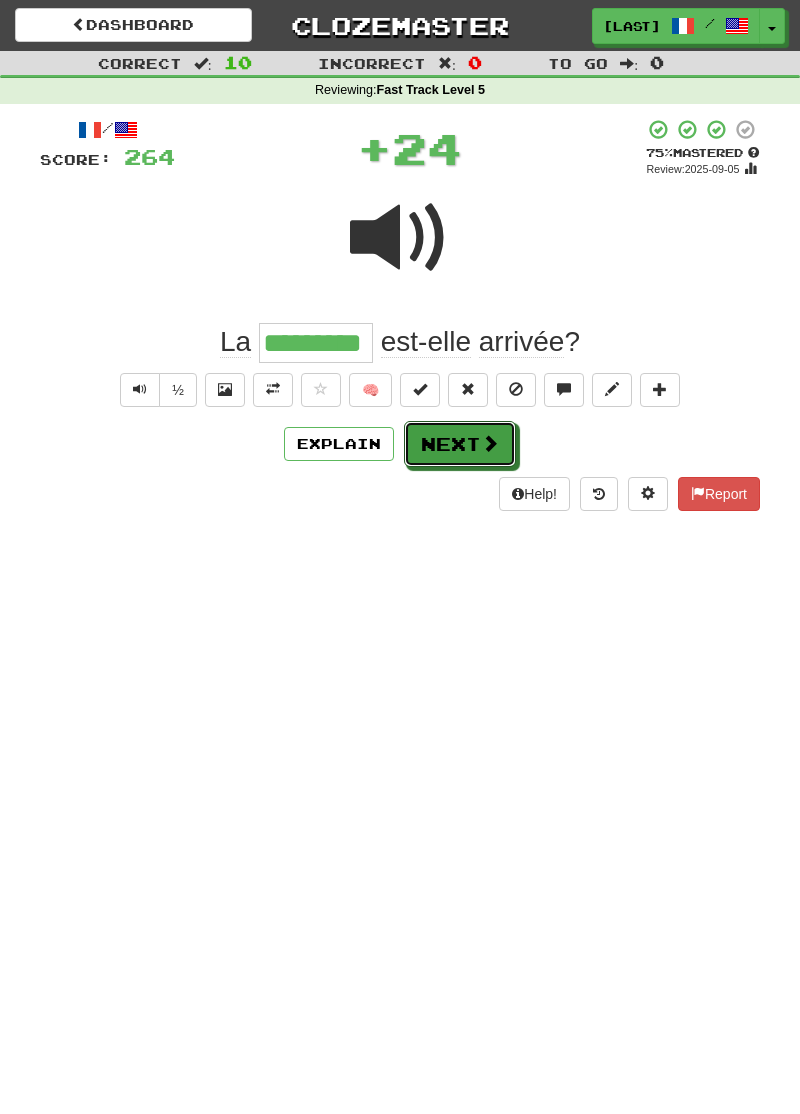 click on "Next" at bounding box center [460, 444] 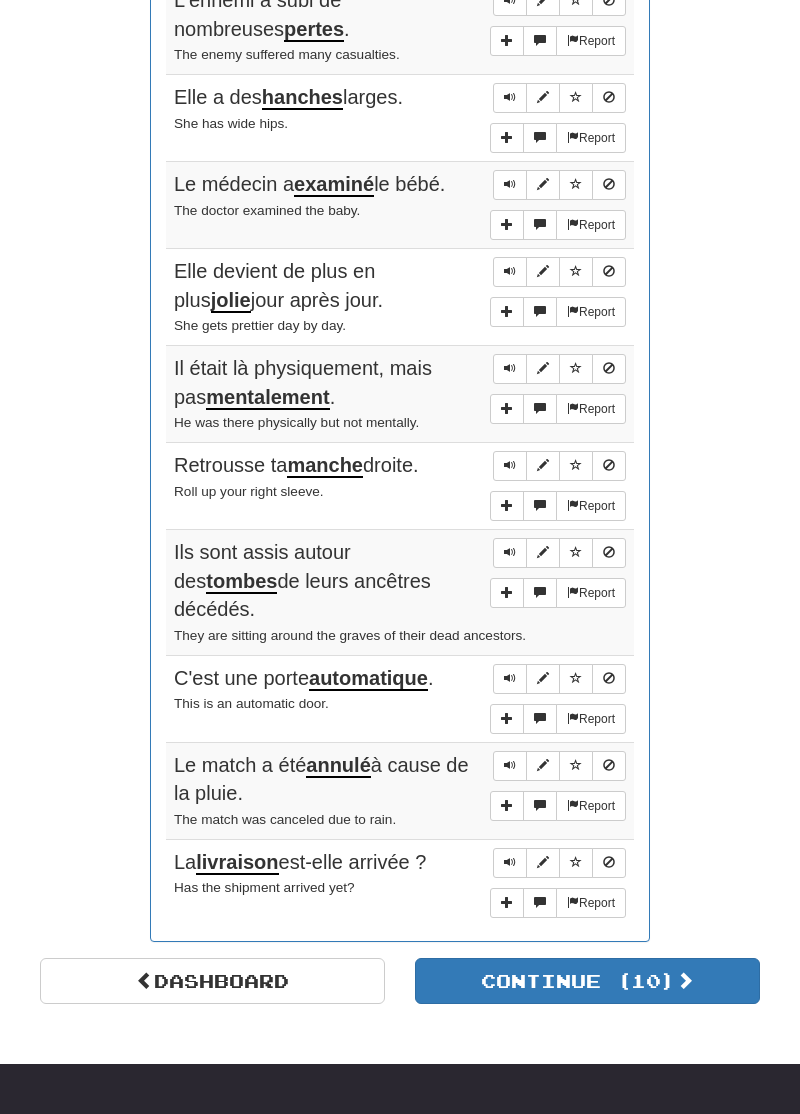 scroll, scrollTop: 1093, scrollLeft: 0, axis: vertical 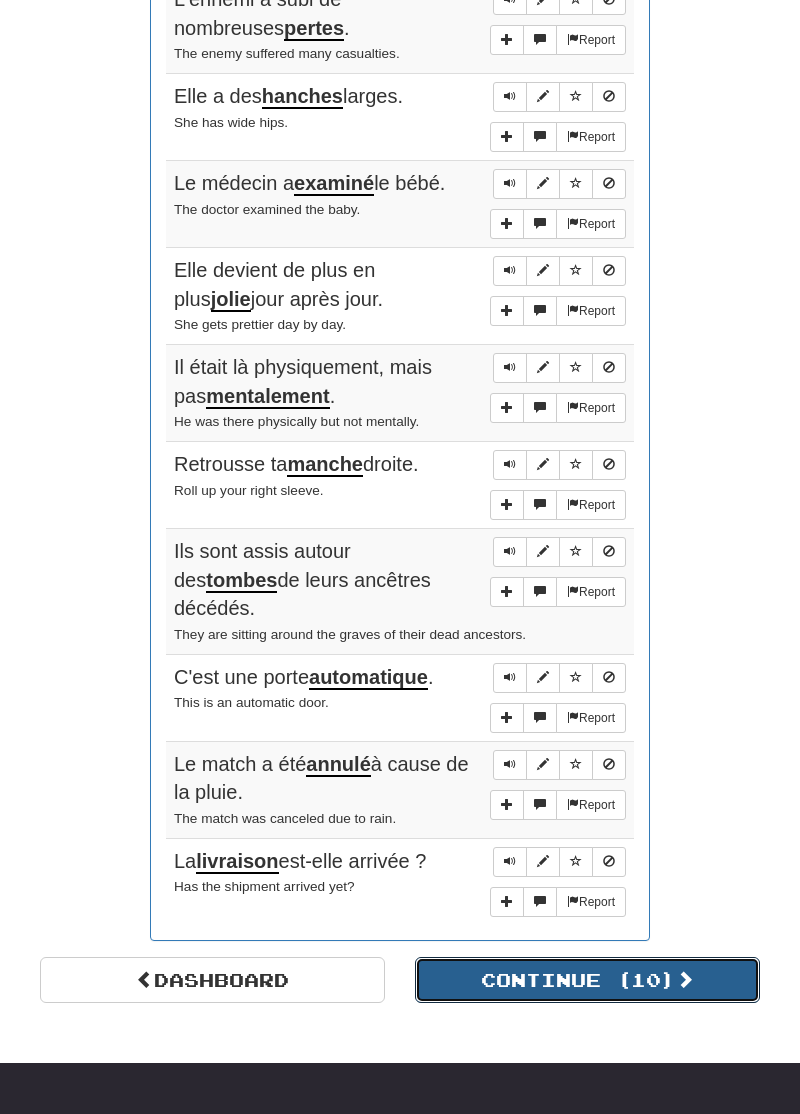 click on "Continue ( 10 )" at bounding box center (587, 980) 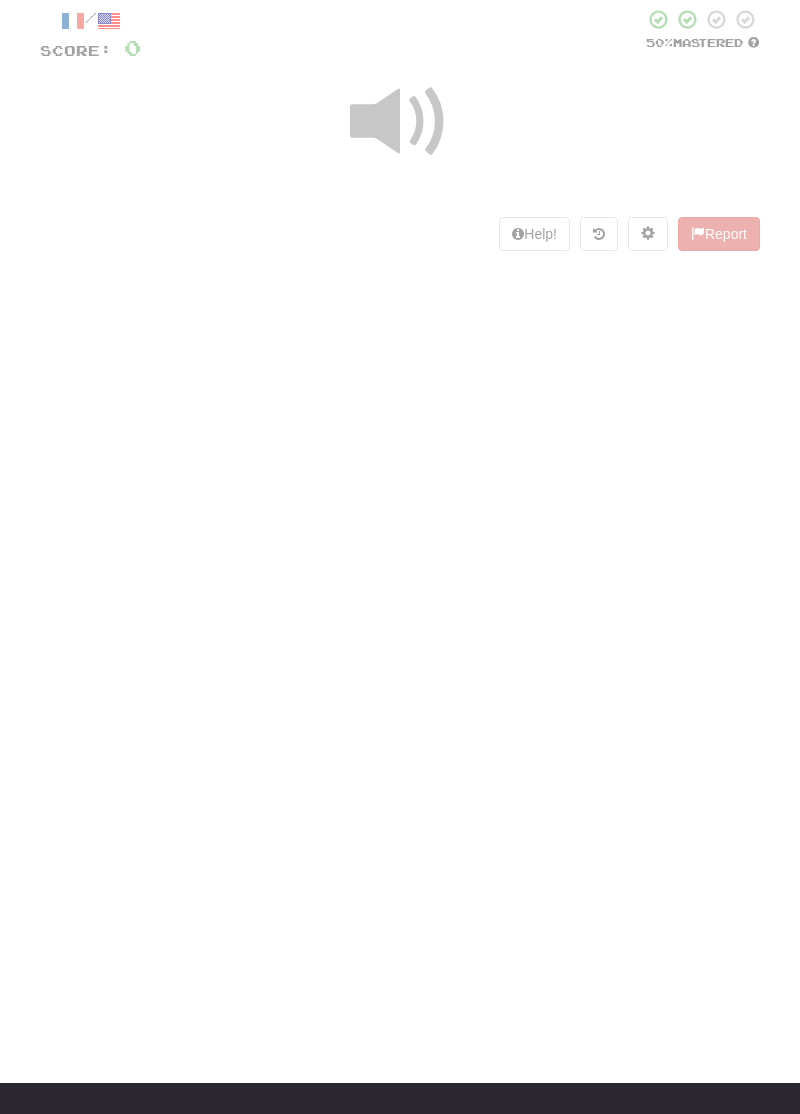 scroll, scrollTop: 0, scrollLeft: 0, axis: both 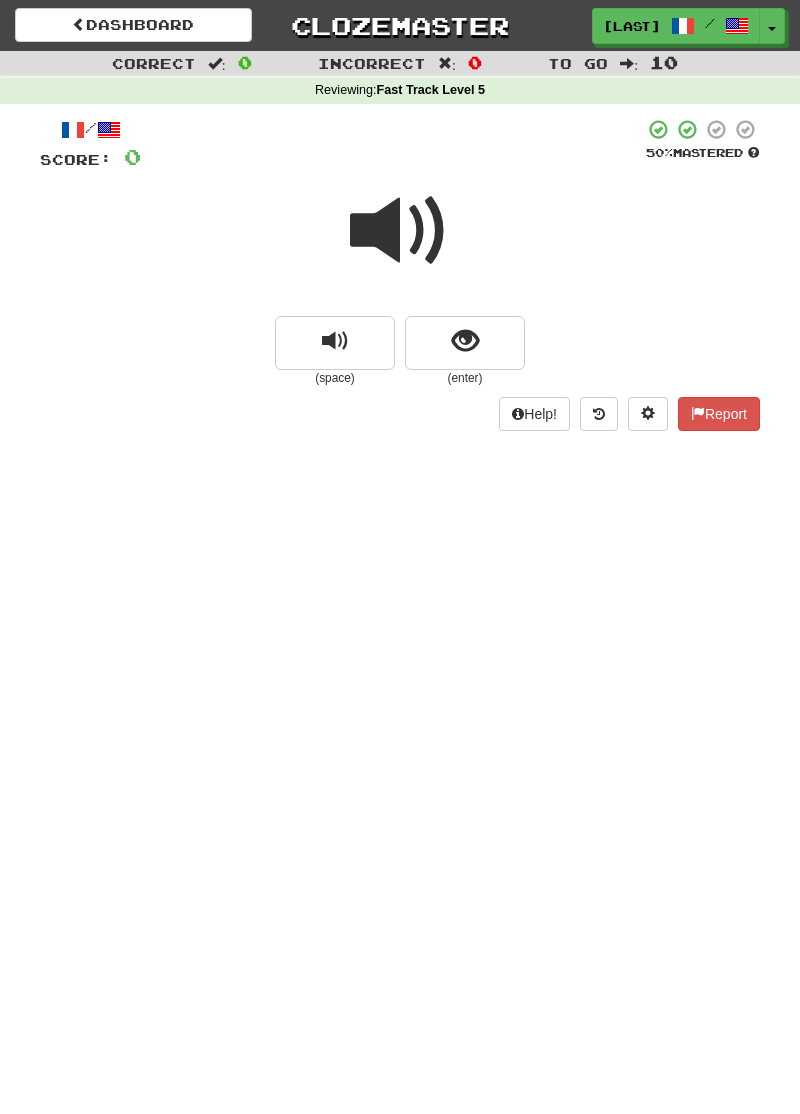 click at bounding box center (400, 231) 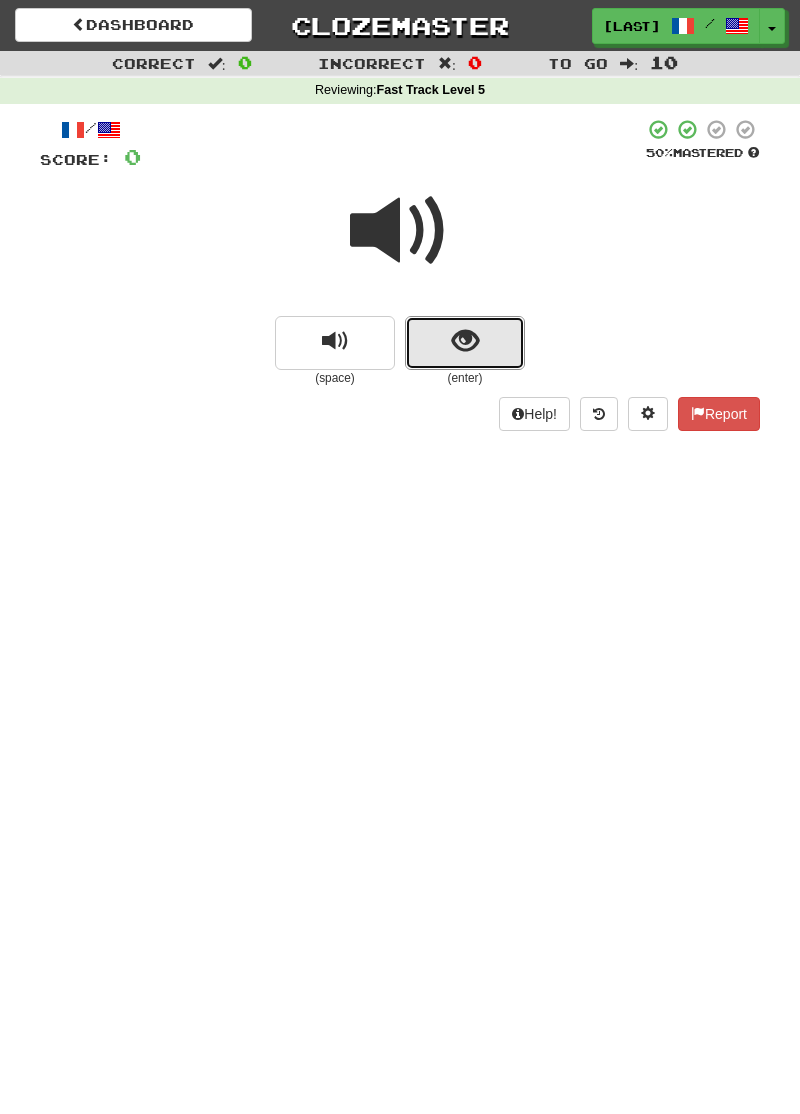 click at bounding box center [465, 341] 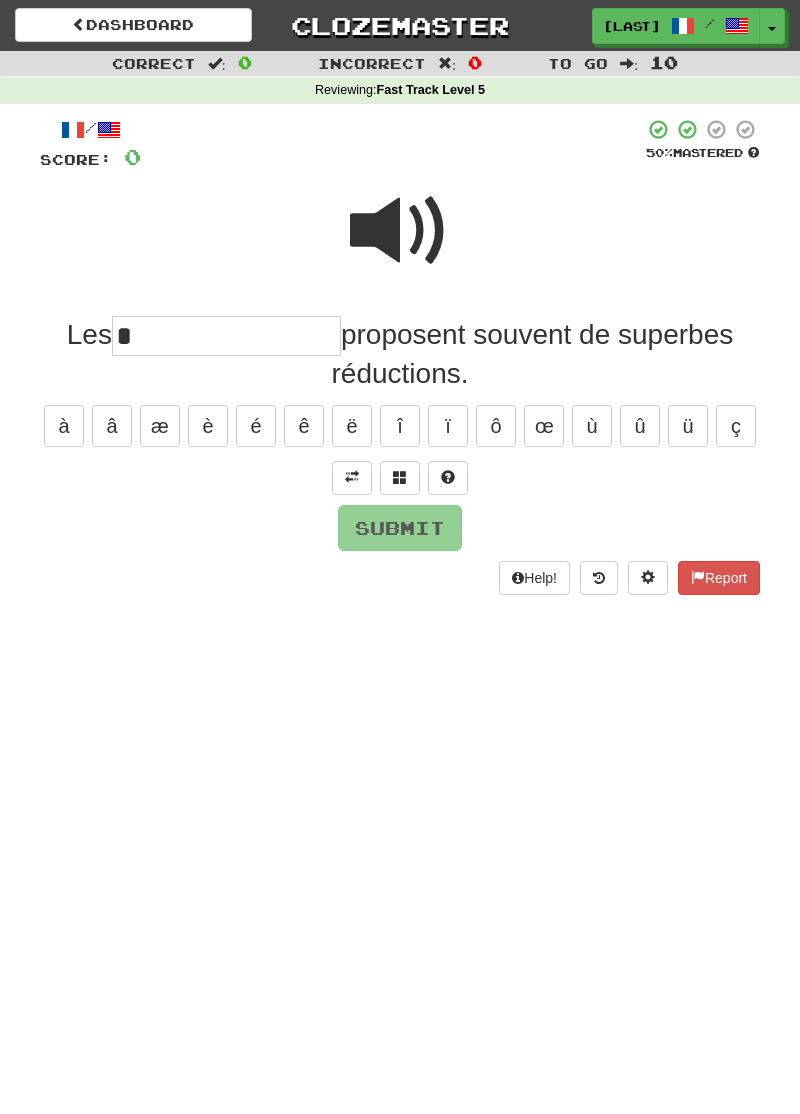 type on "*" 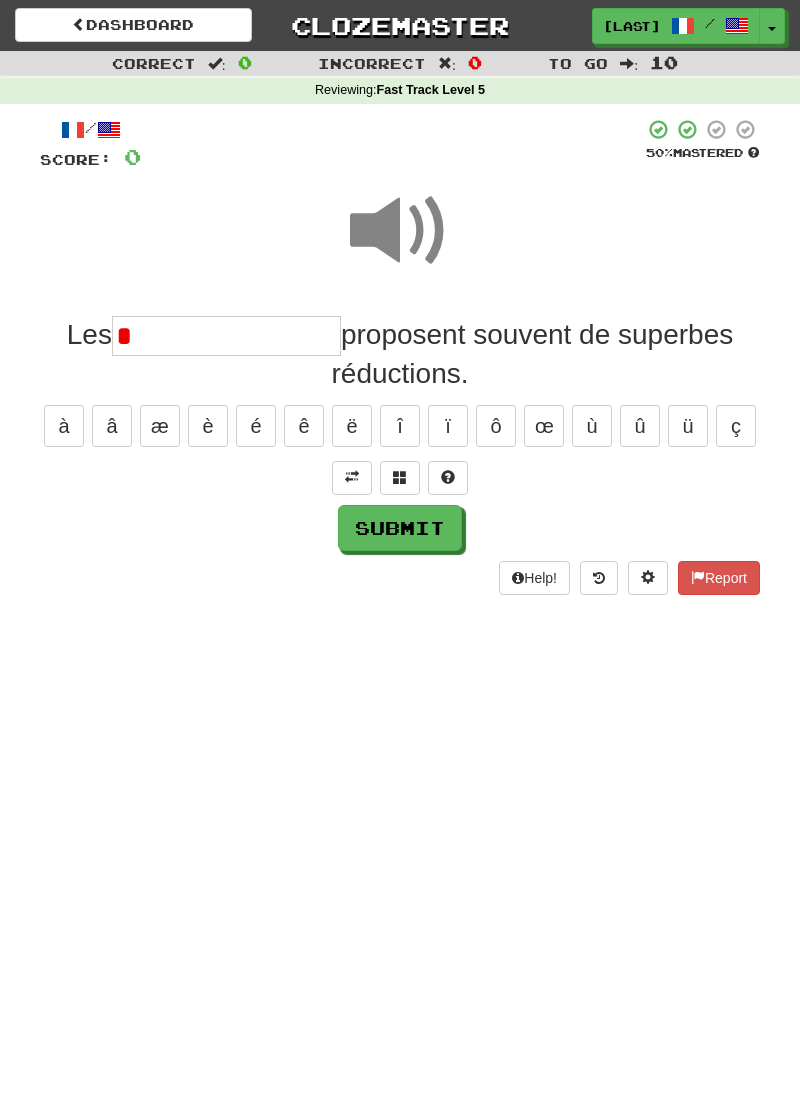 click on "*" at bounding box center [226, 336] 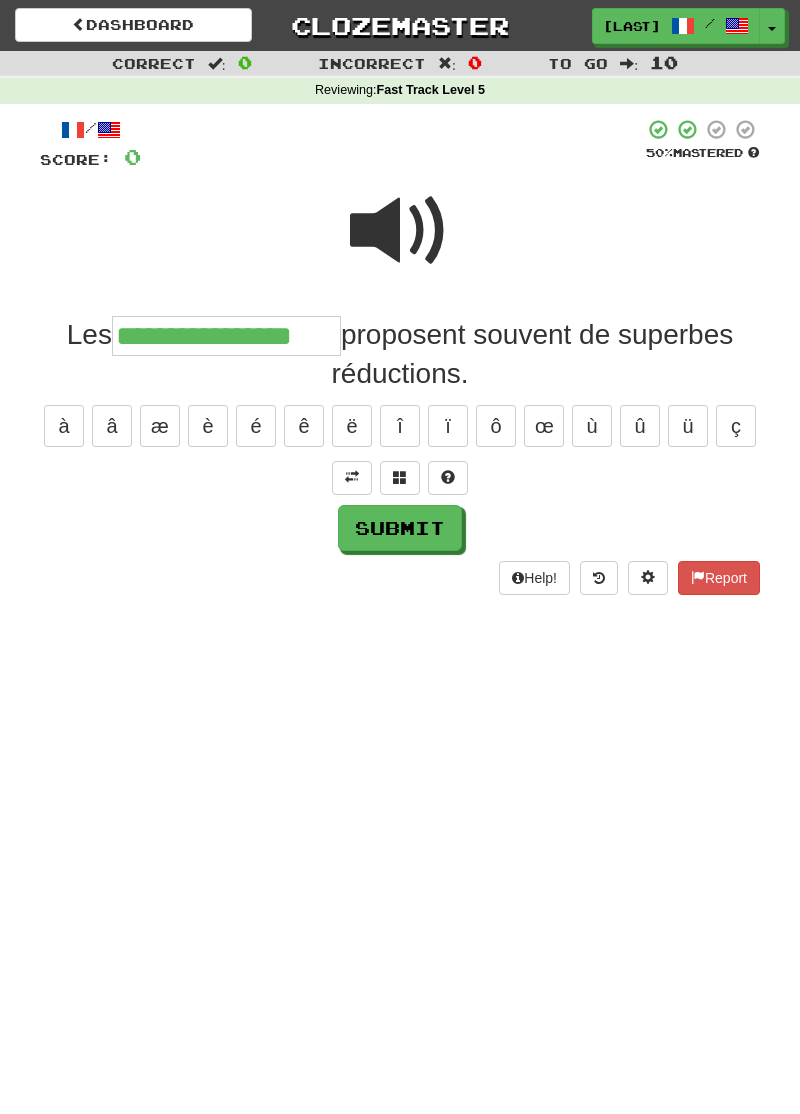 type on "**********" 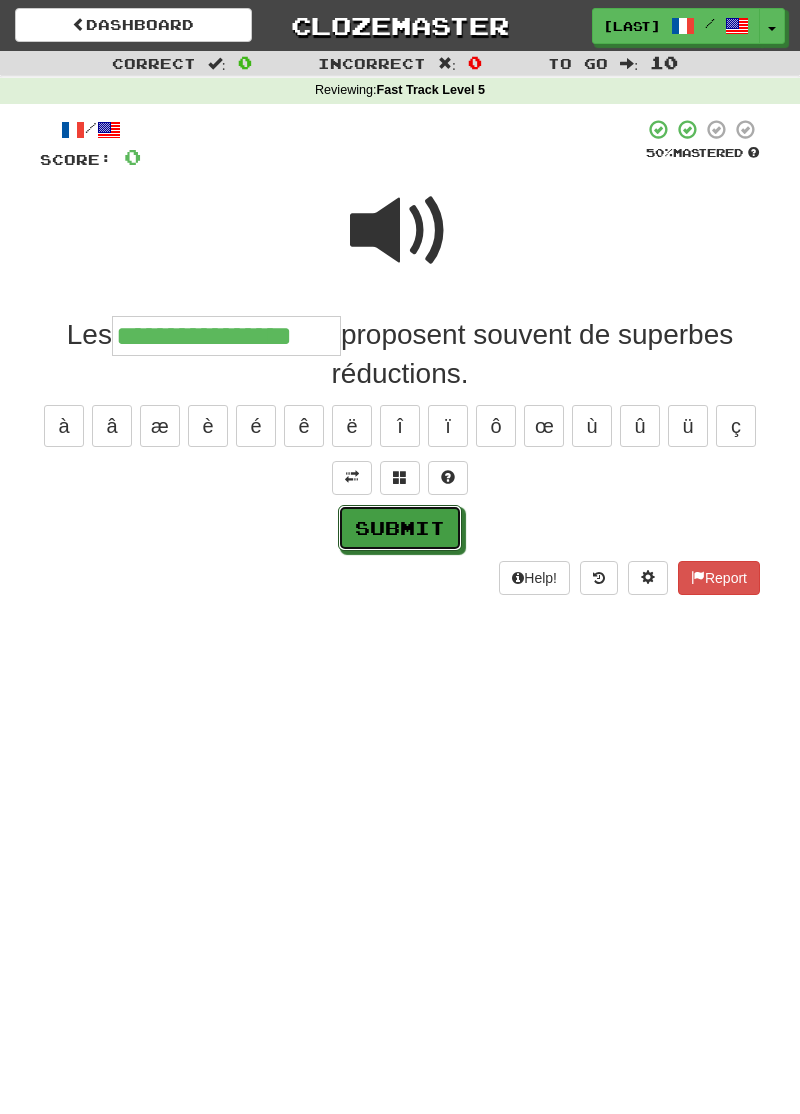 click on "Submit" at bounding box center (400, 528) 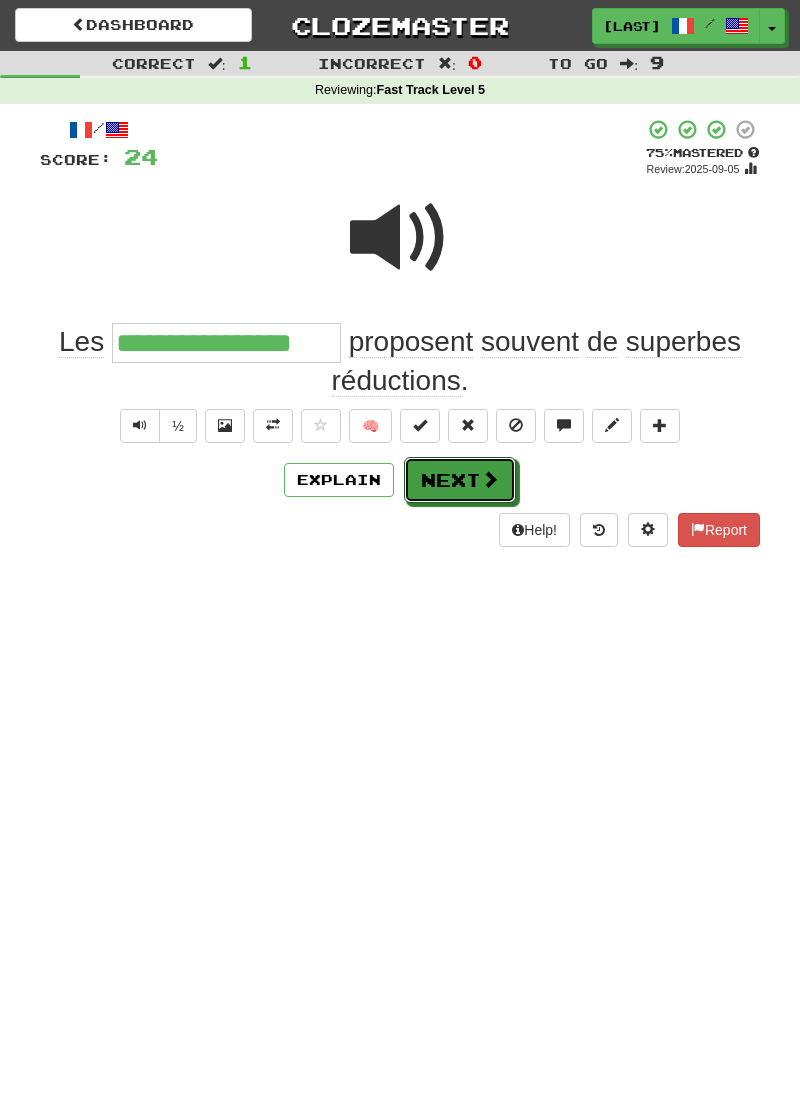 click on "Next" at bounding box center (460, 480) 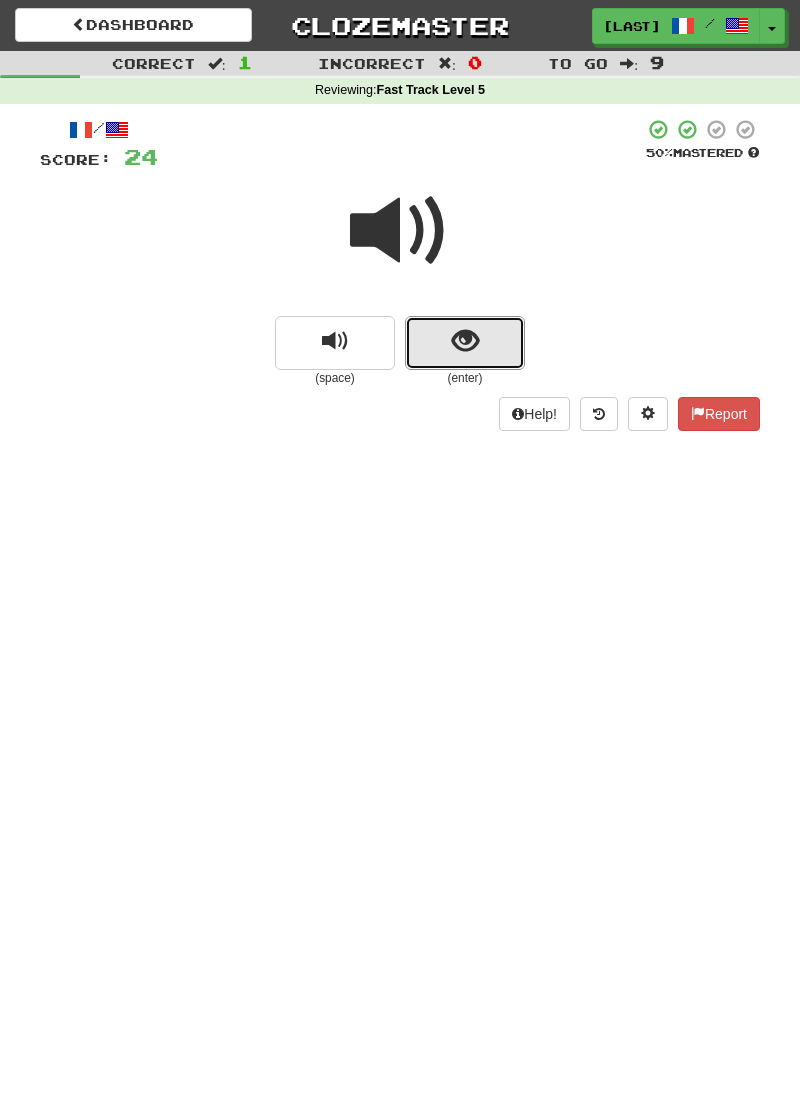 click at bounding box center [465, 341] 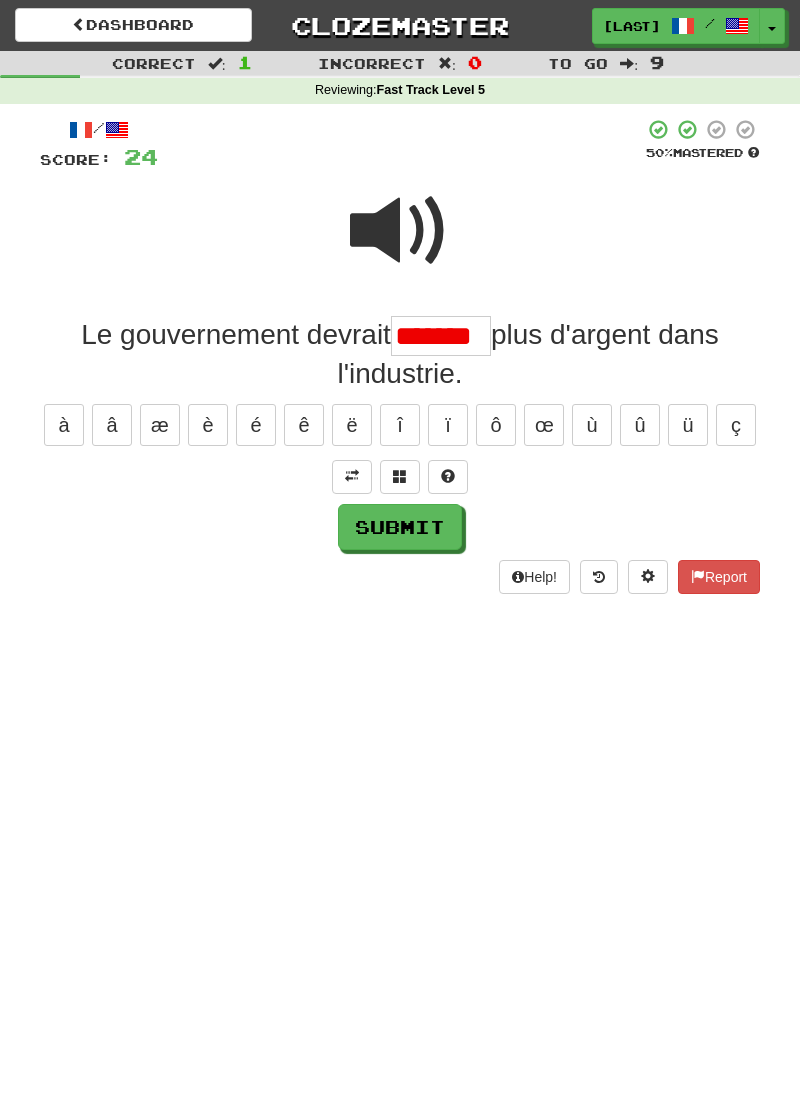 scroll, scrollTop: 0, scrollLeft: 0, axis: both 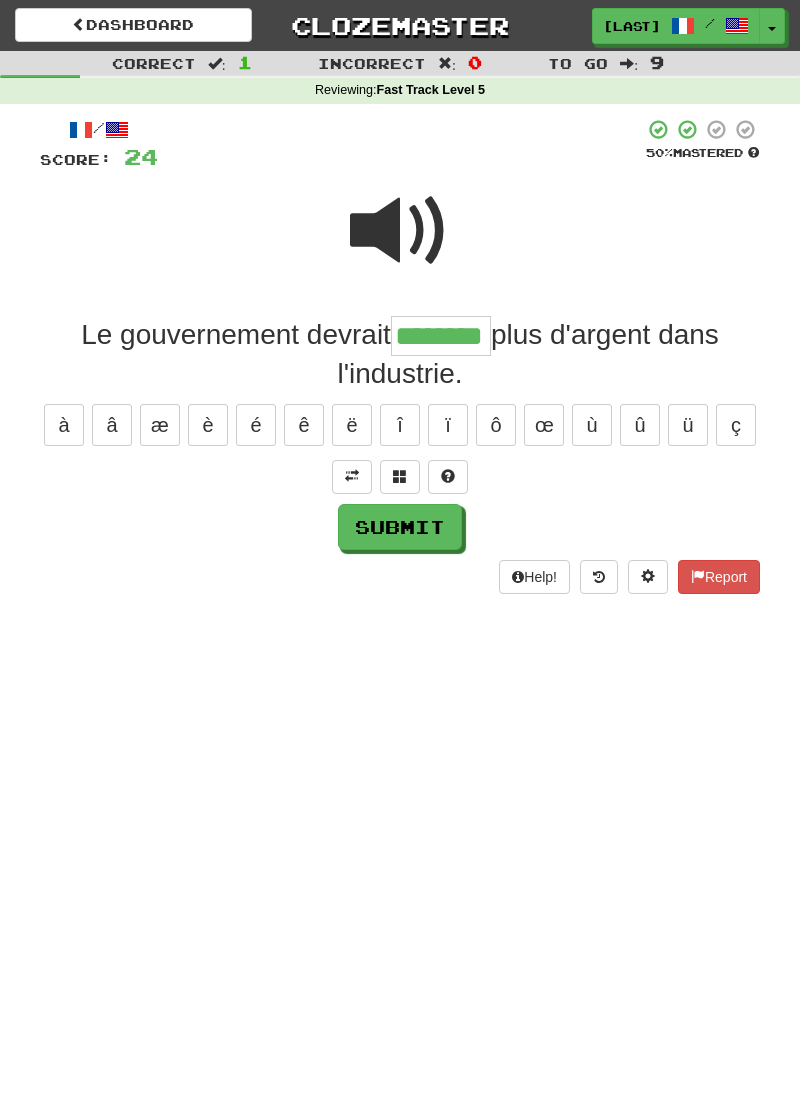 type on "********" 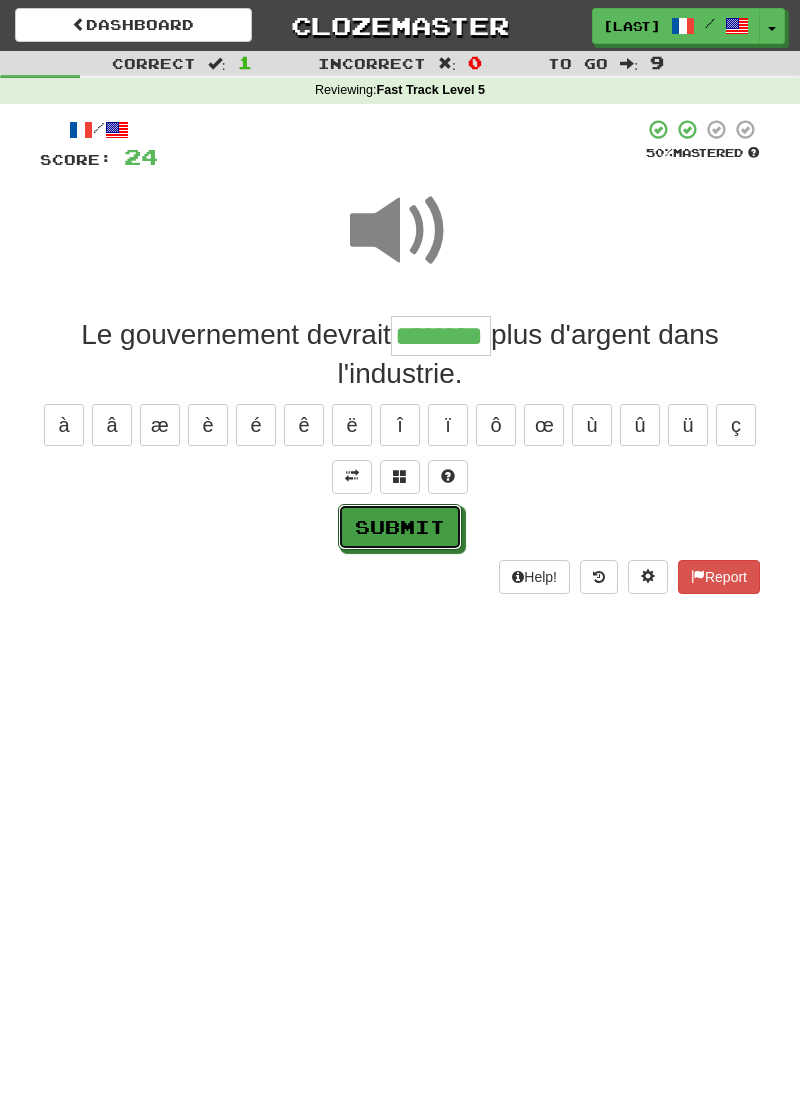 click on "Submit" at bounding box center [400, 527] 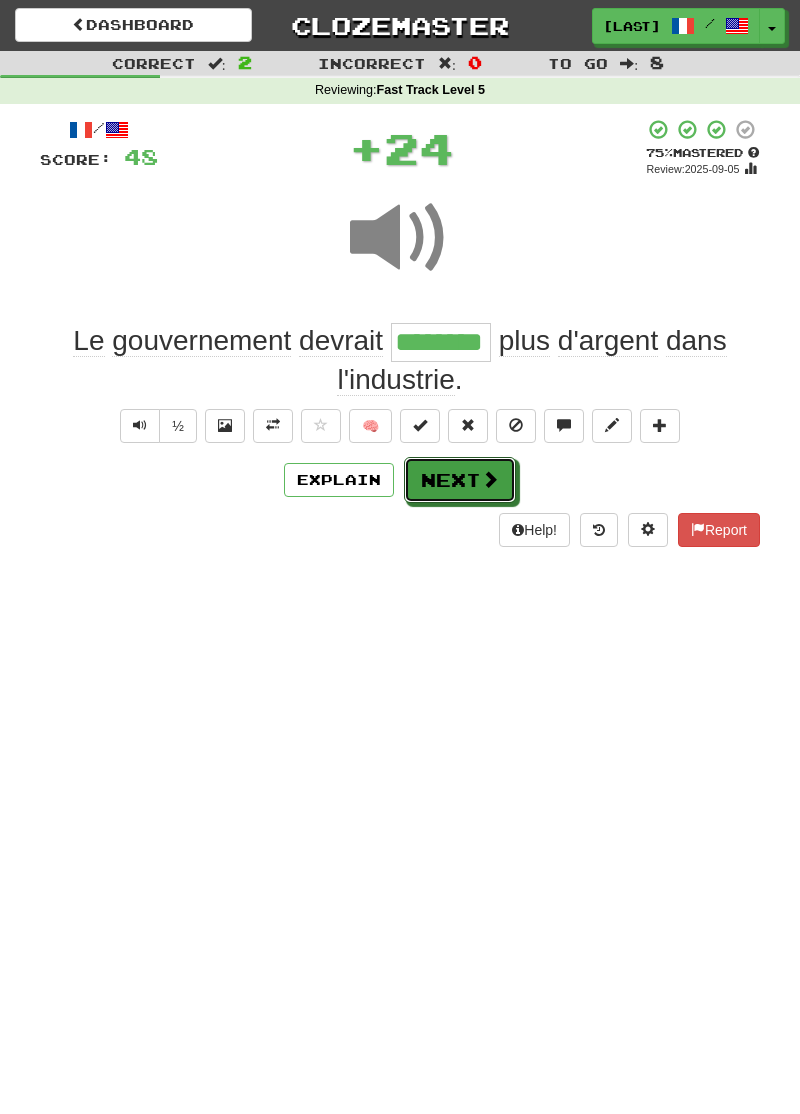 click on "Next" at bounding box center (460, 480) 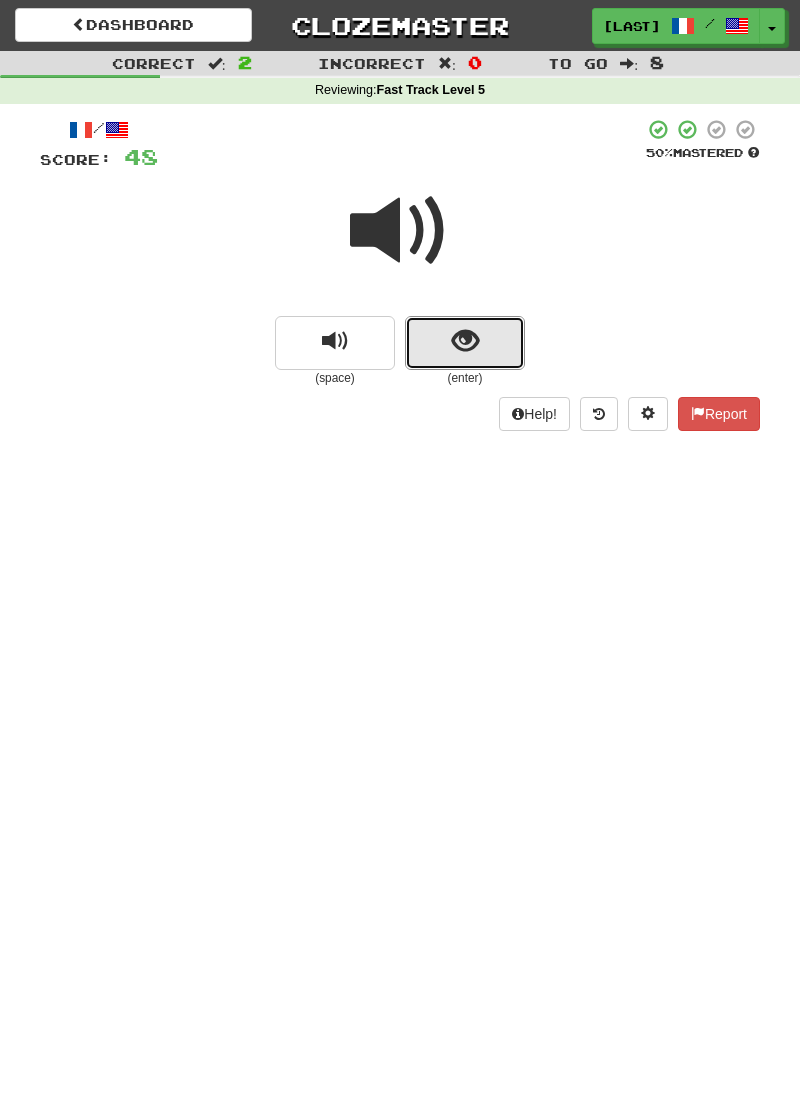 click at bounding box center [465, 341] 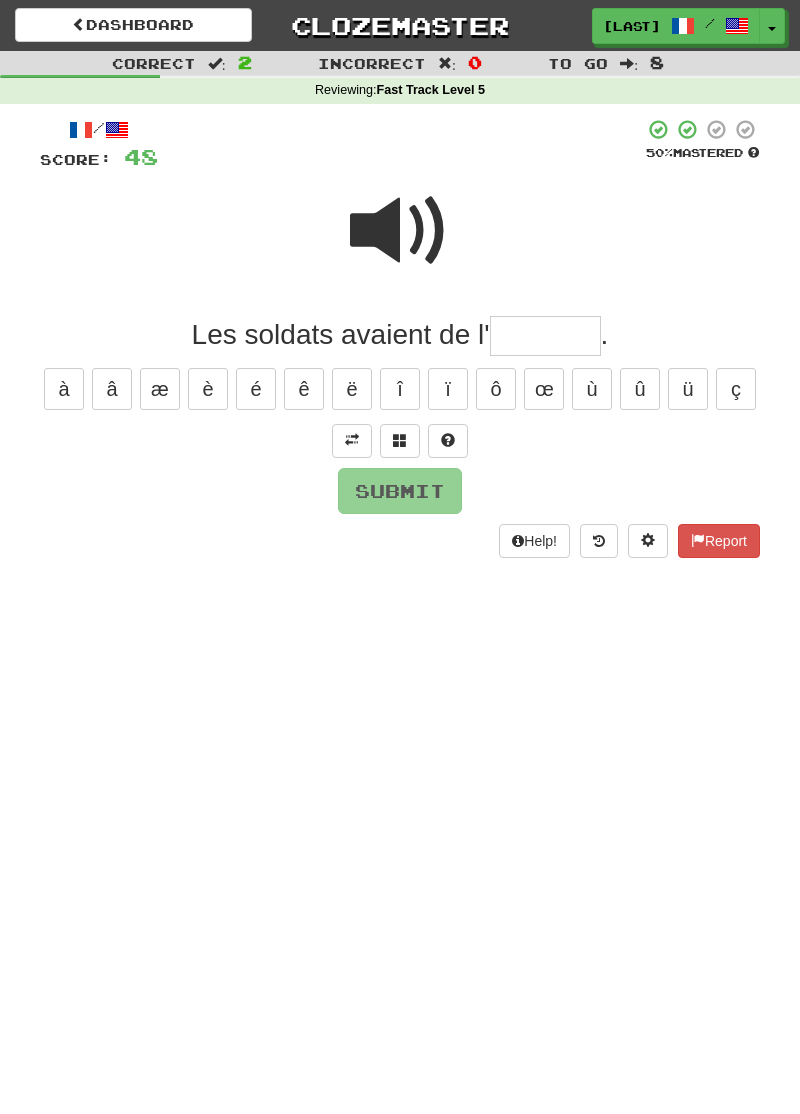click at bounding box center (400, 231) 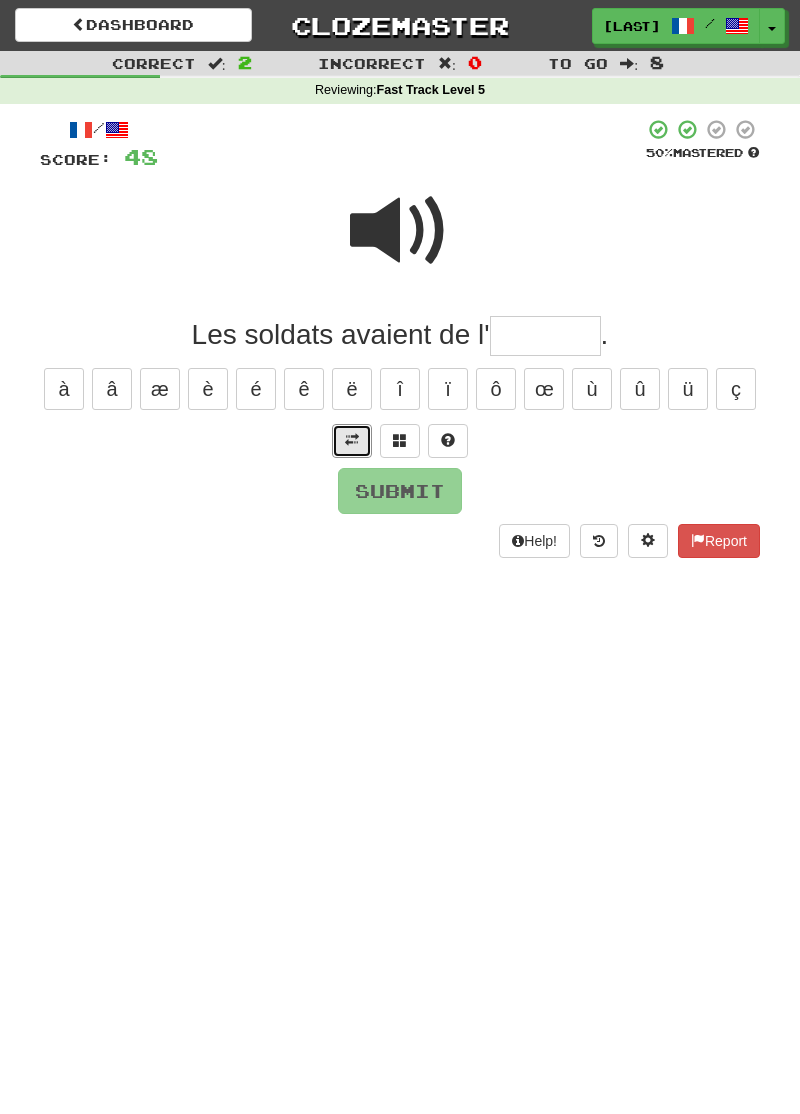 click at bounding box center [352, 441] 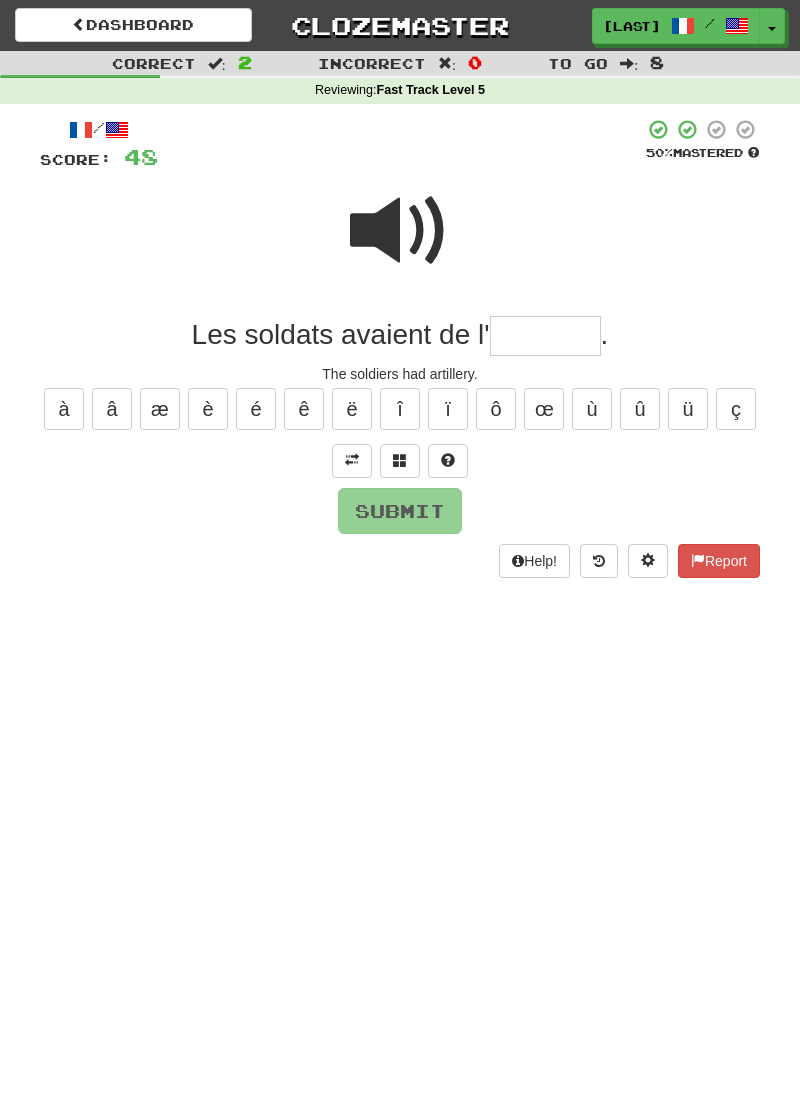 click at bounding box center (545, 336) 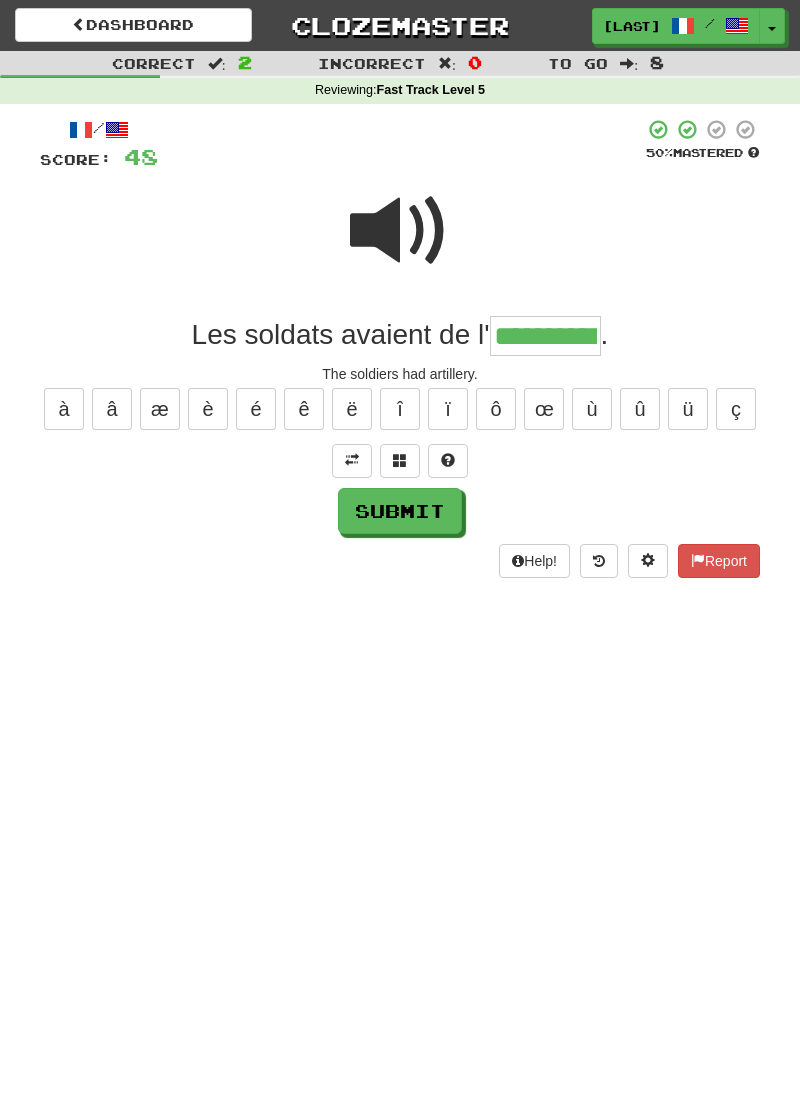 type on "**********" 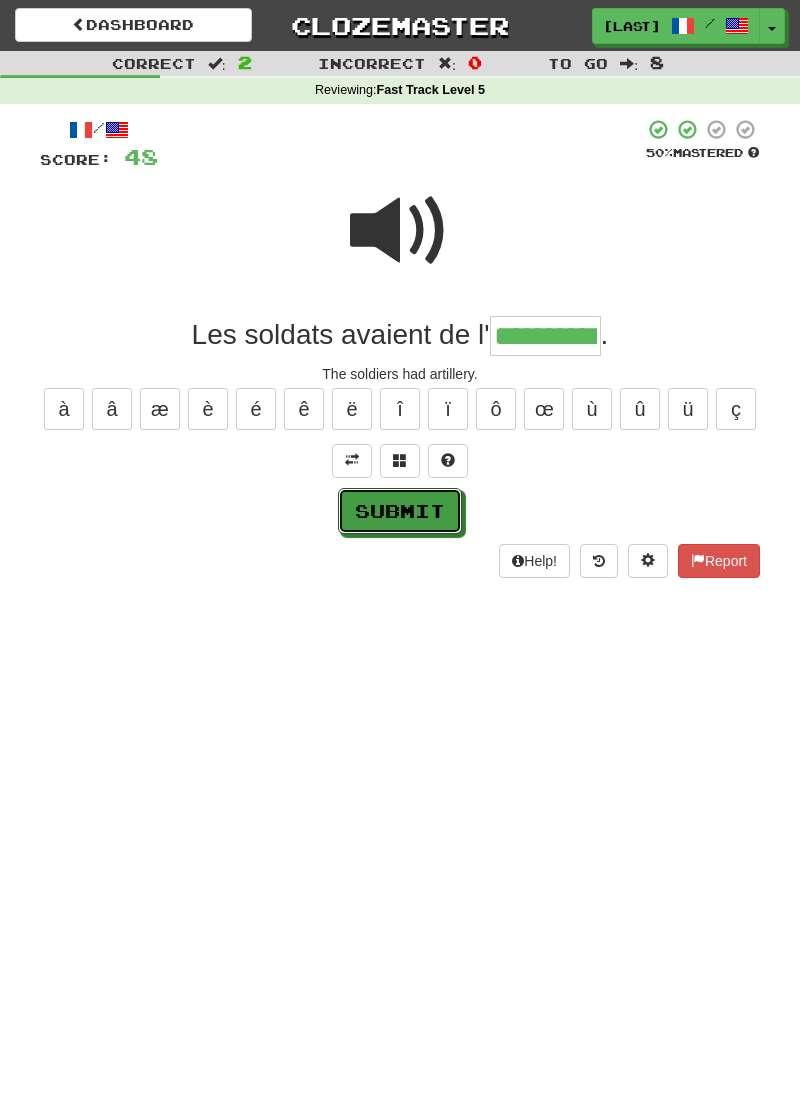 click on "Submit" at bounding box center [400, 511] 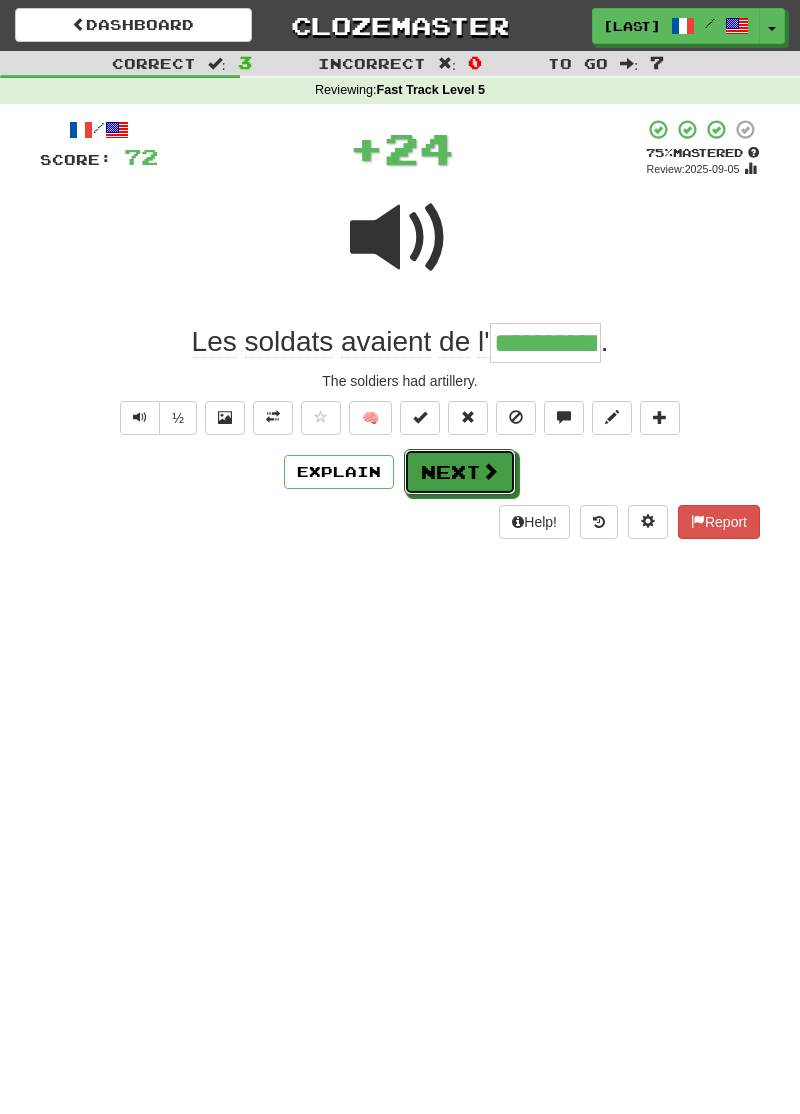 click on "Next" at bounding box center (460, 472) 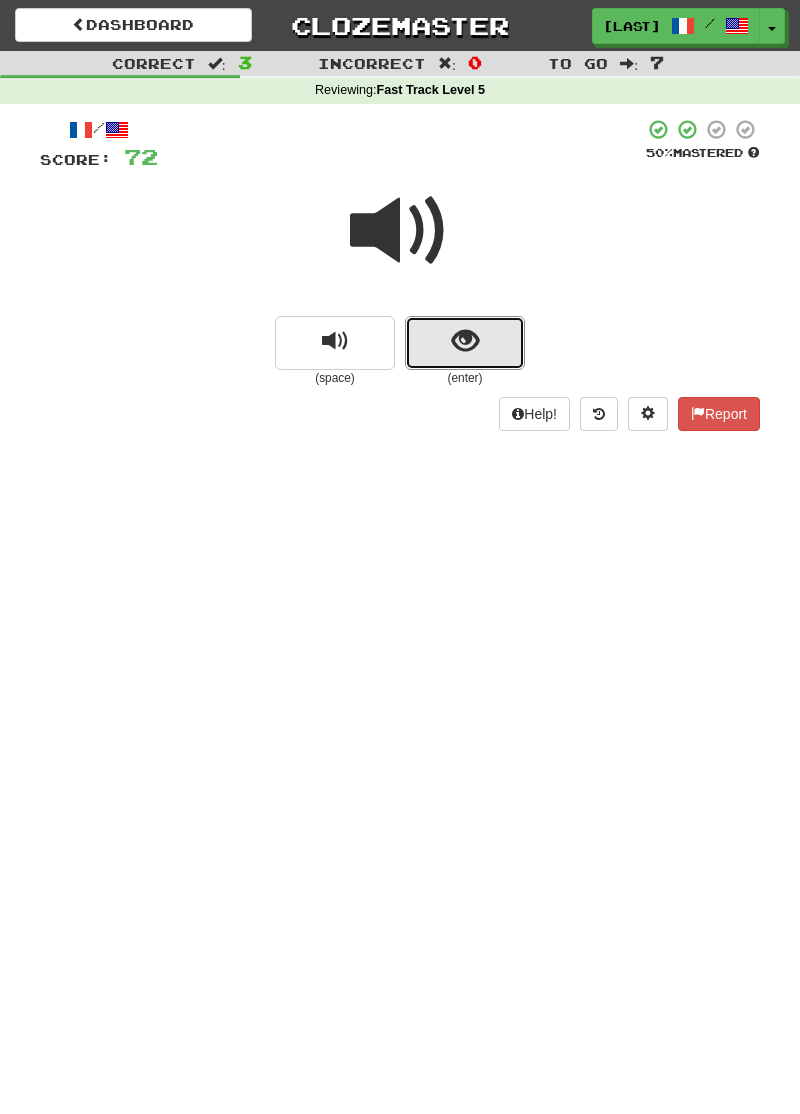 click at bounding box center (465, 343) 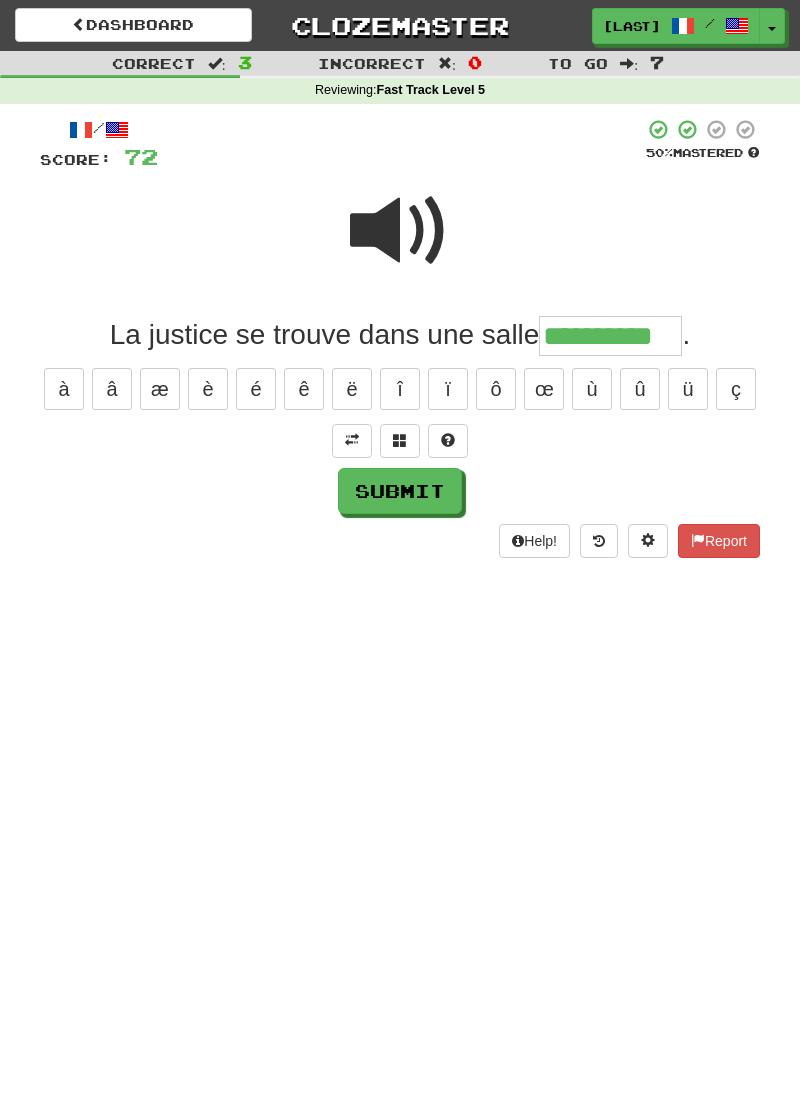 type on "**********" 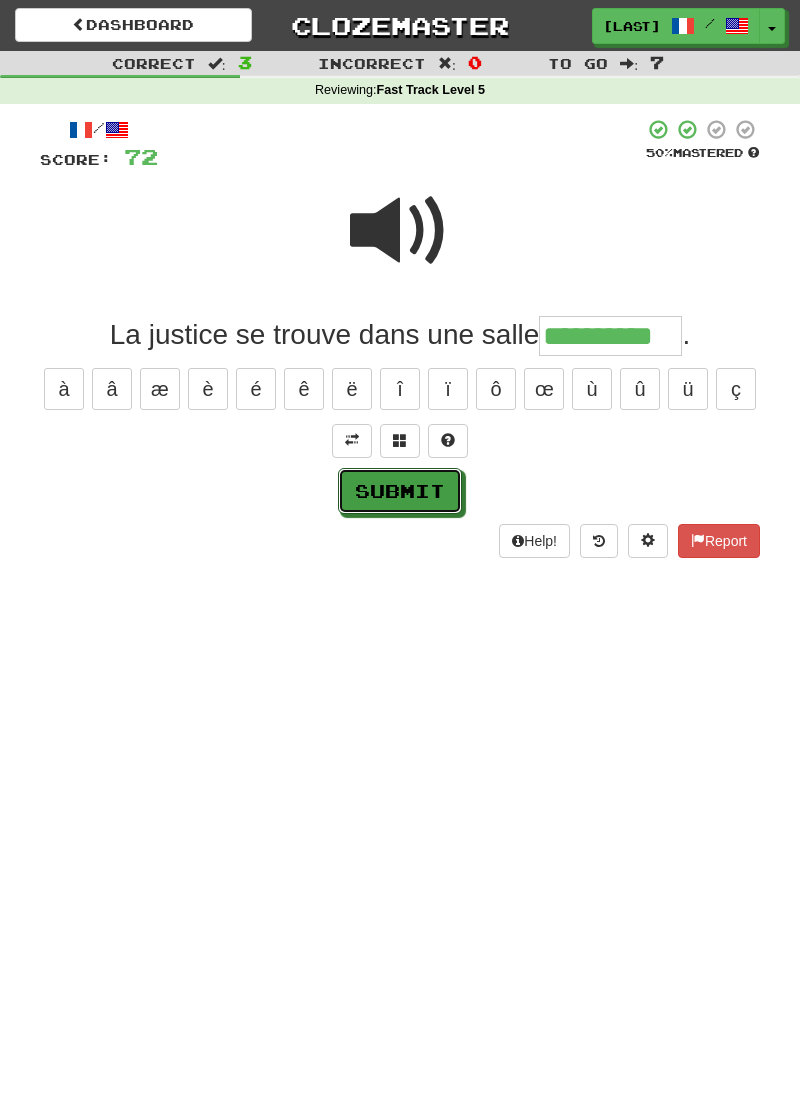 click on "Submit" at bounding box center [400, 491] 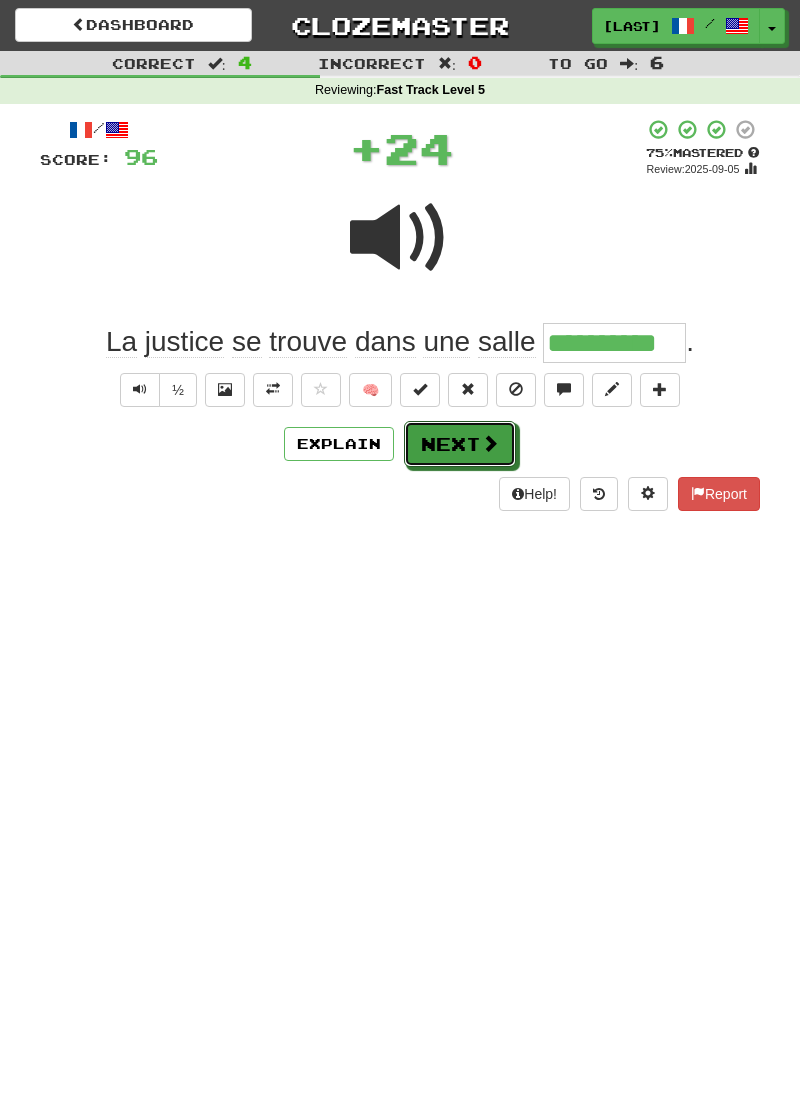 click on "Next" at bounding box center (460, 444) 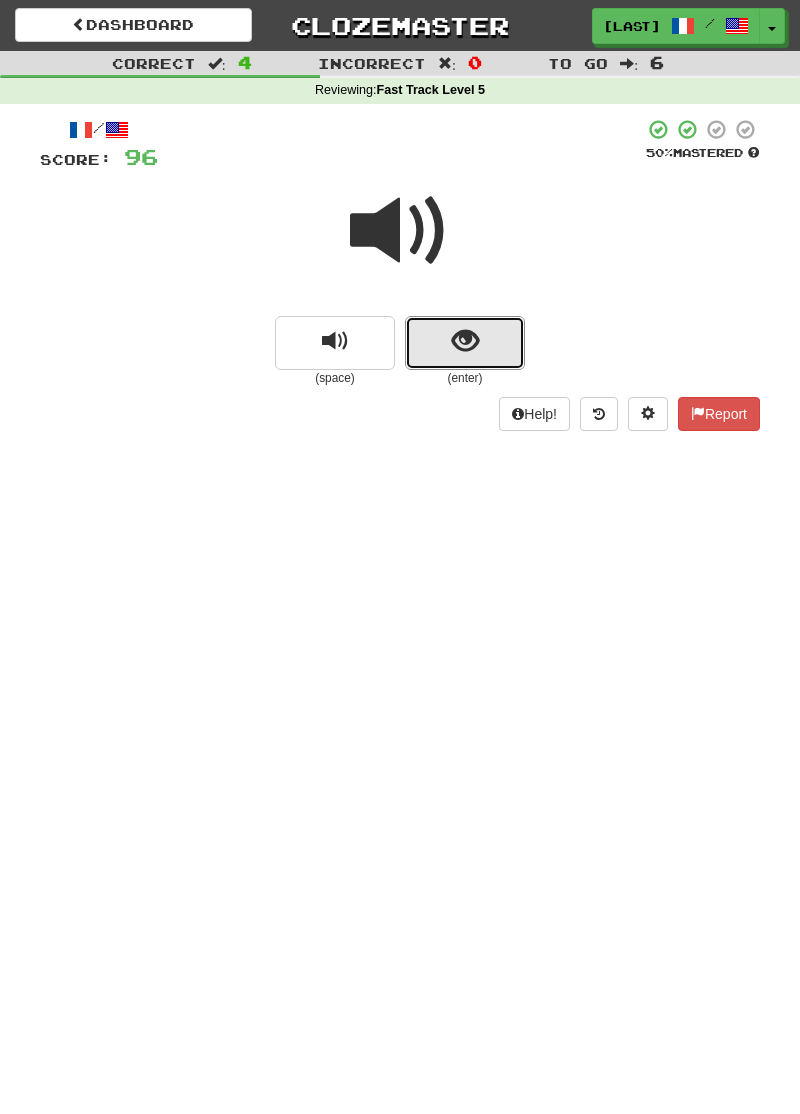 click at bounding box center (465, 343) 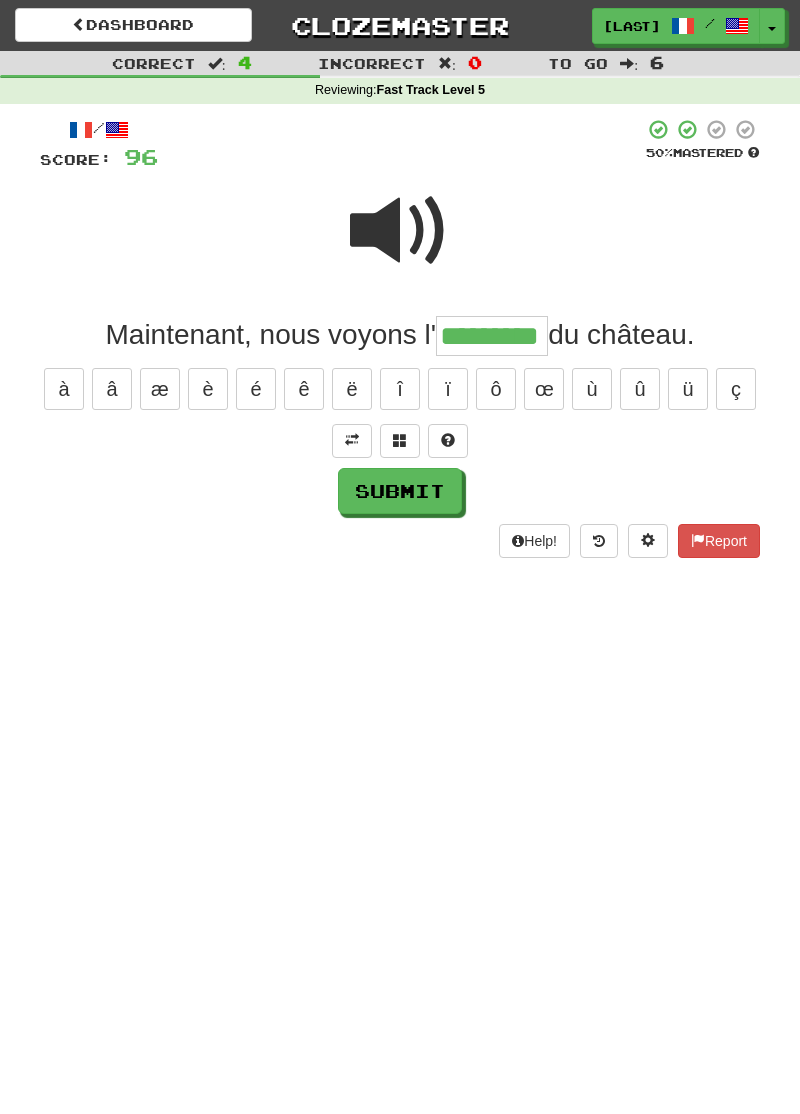 type on "*********" 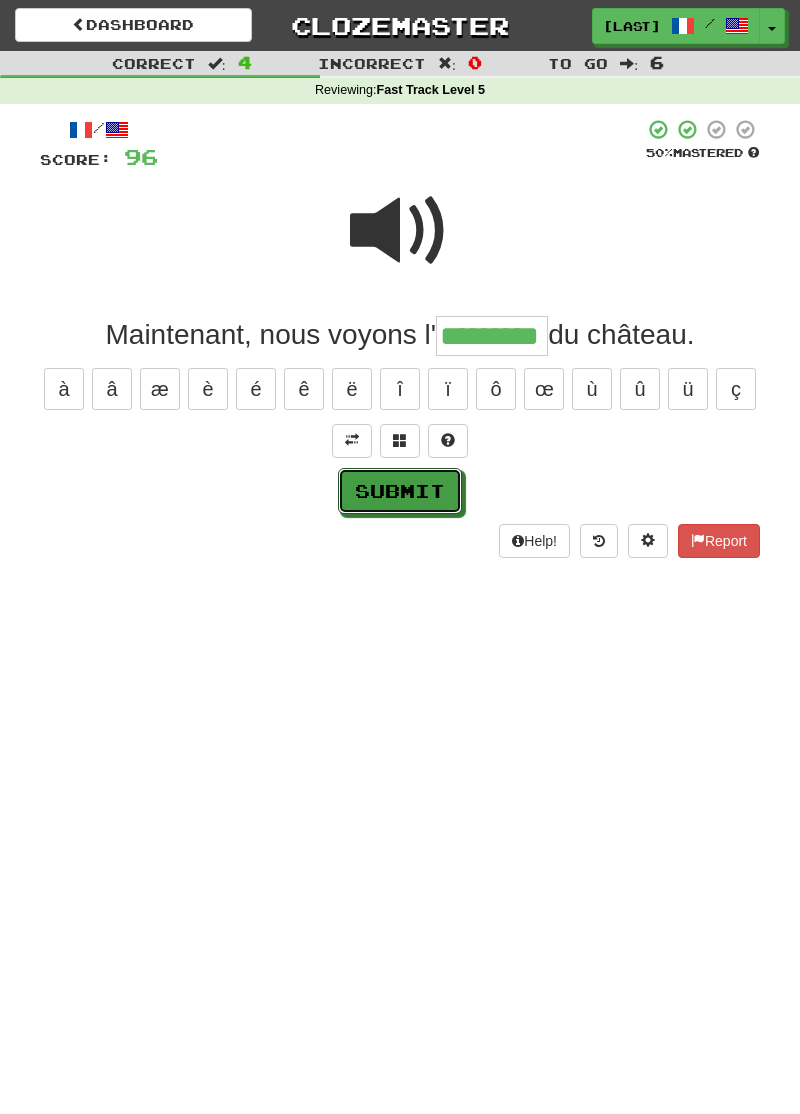 click on "Submit" at bounding box center [400, 491] 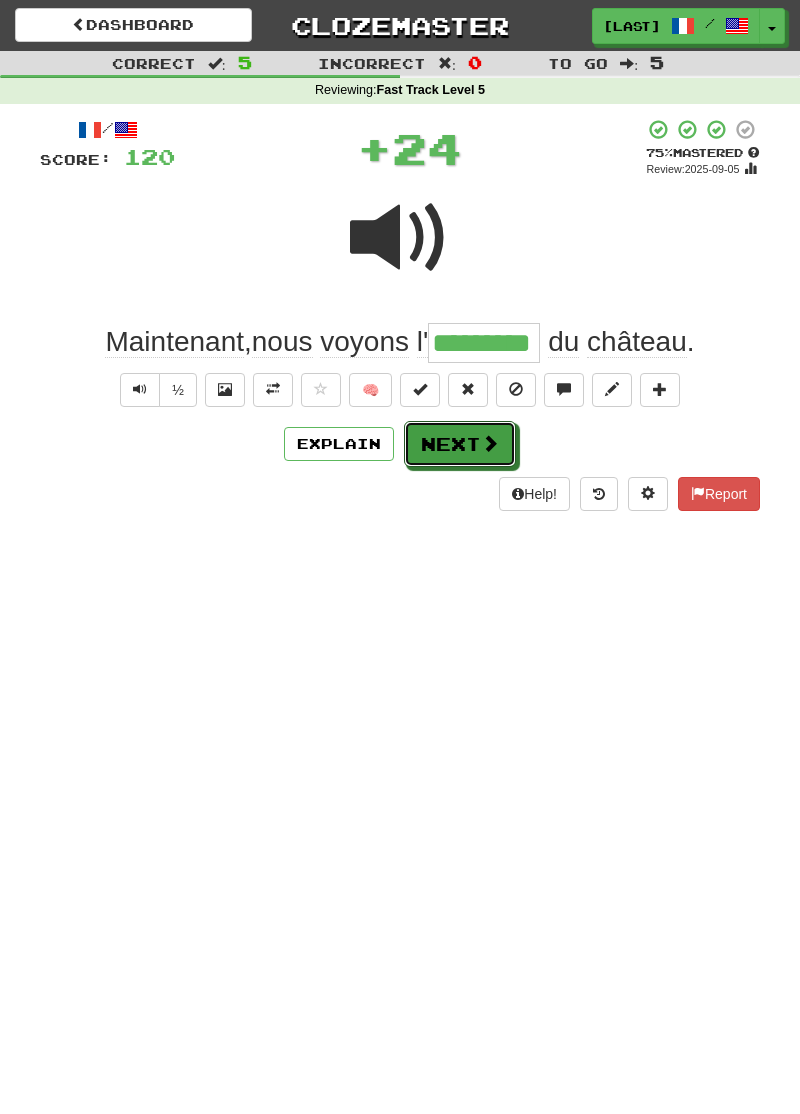 click on "Next" at bounding box center (460, 444) 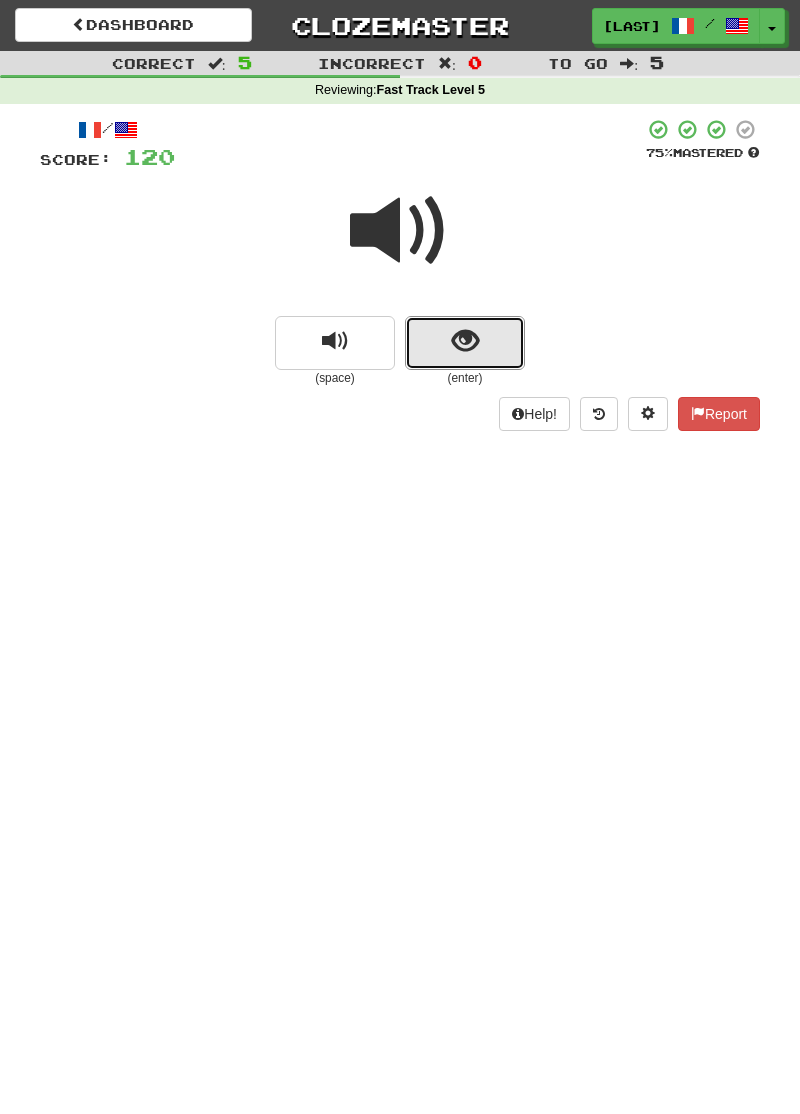 click at bounding box center [465, 343] 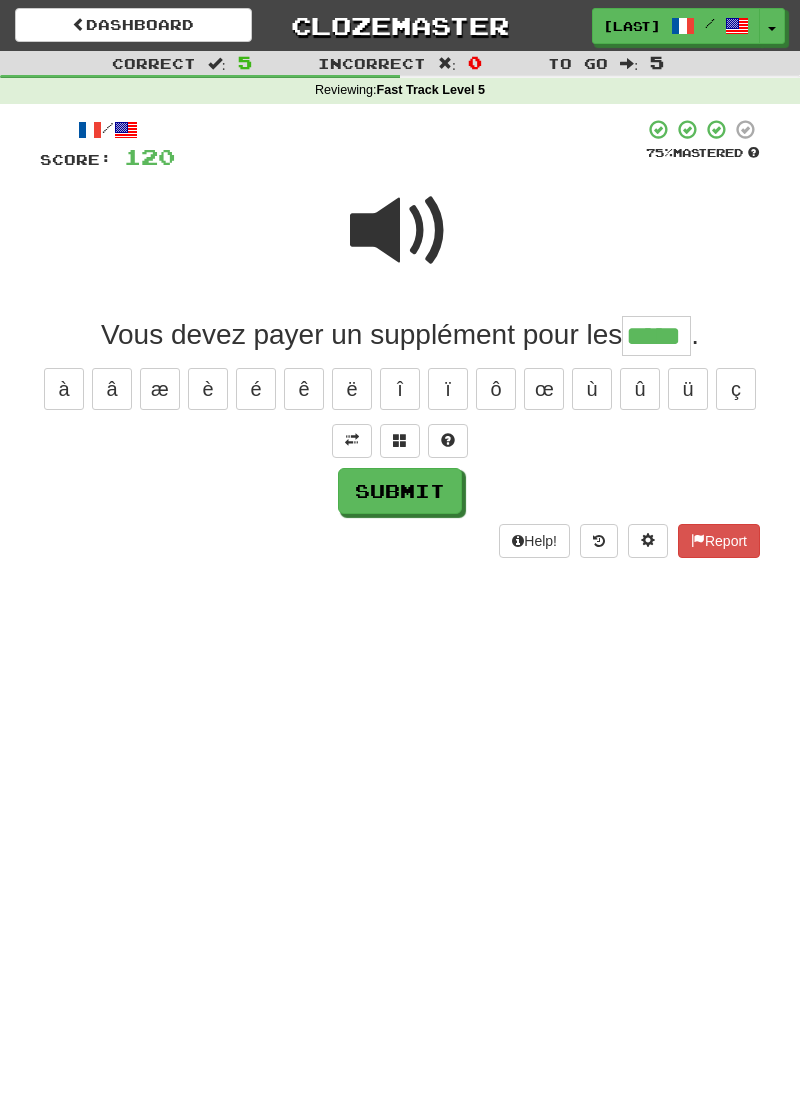 type on "*****" 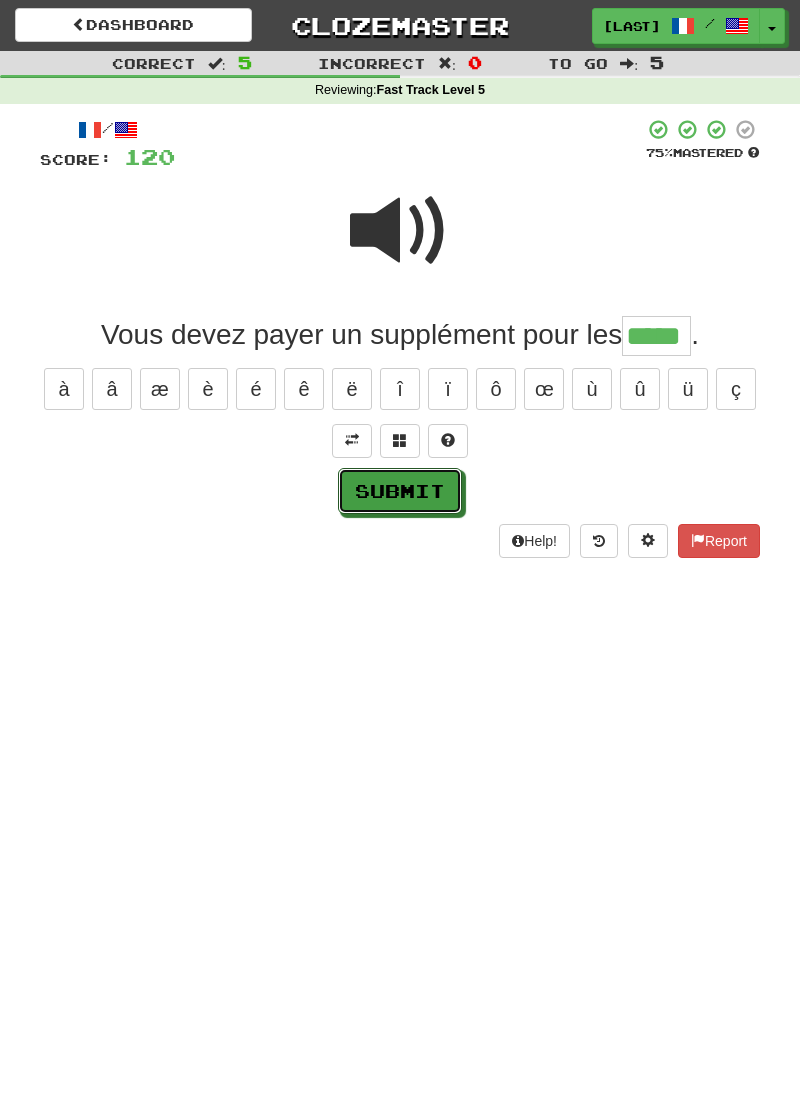 click on "Submit" at bounding box center [400, 491] 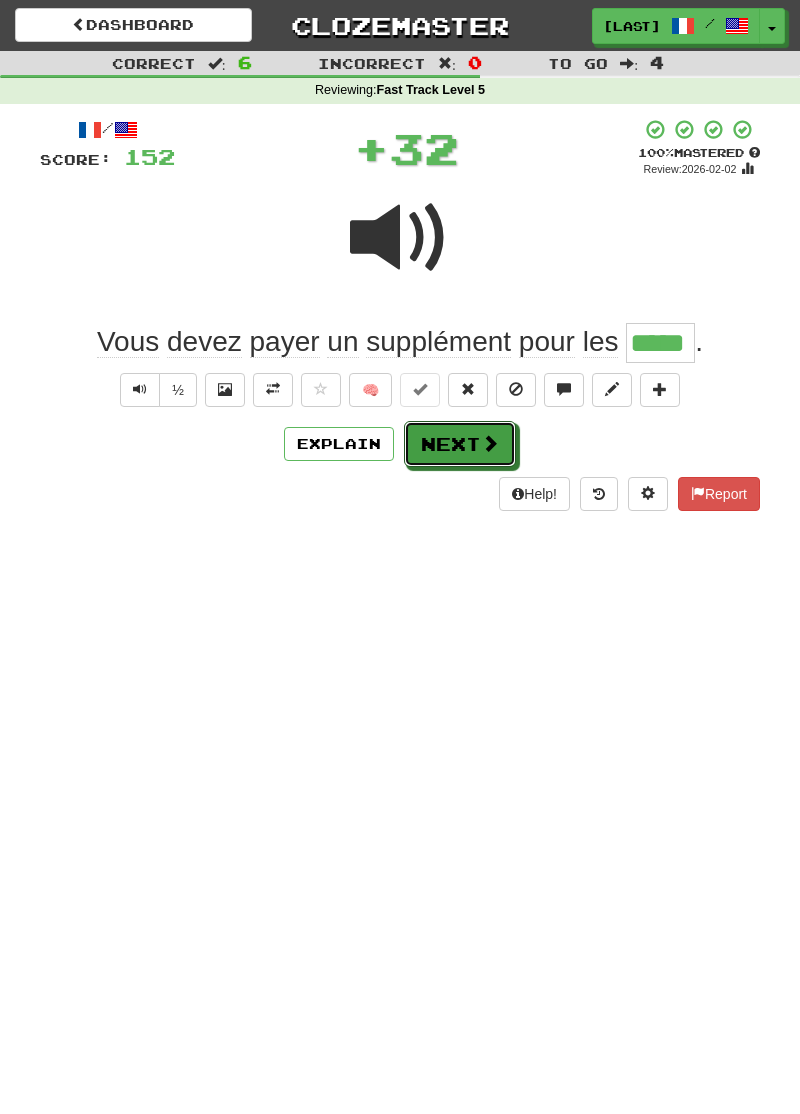 click on "Next" at bounding box center (460, 444) 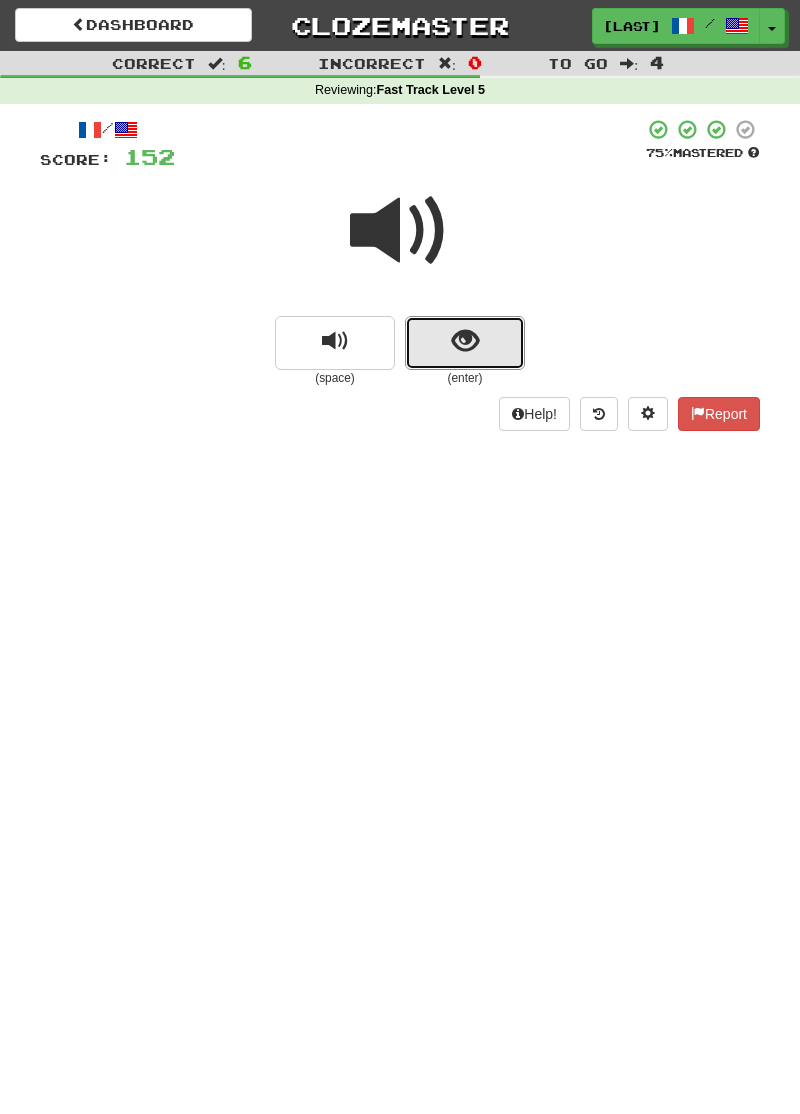 click at bounding box center [465, 343] 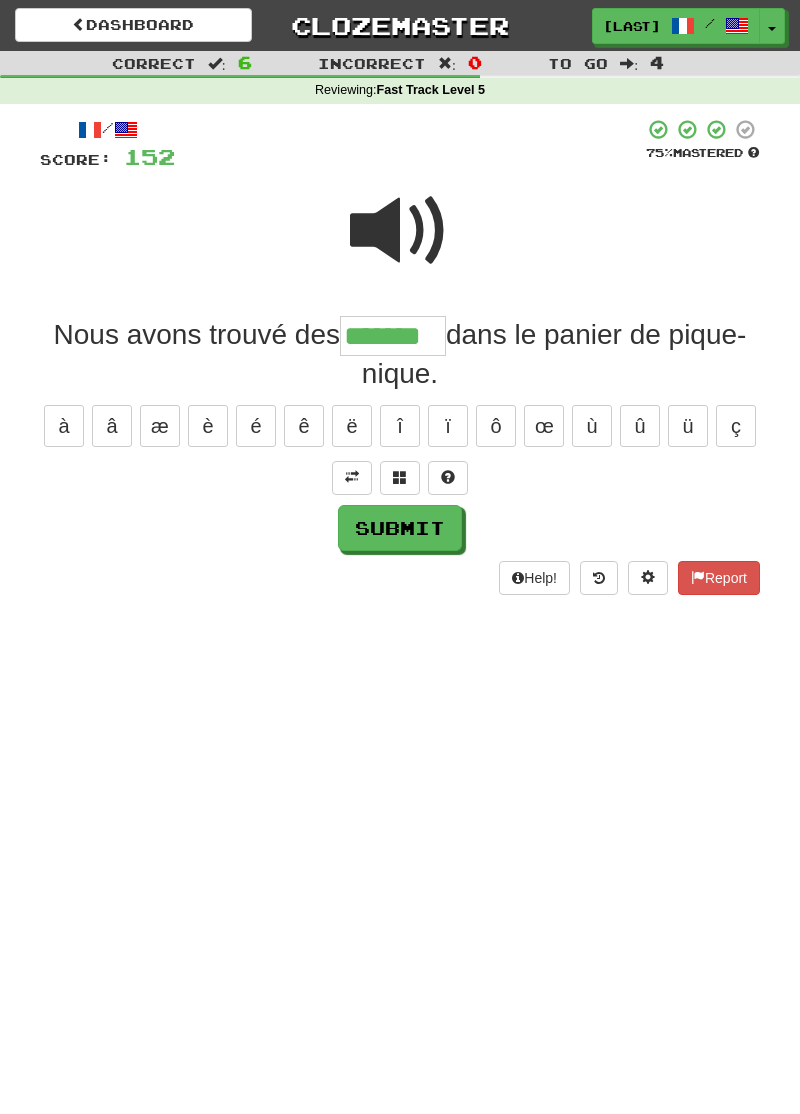 type on "*******" 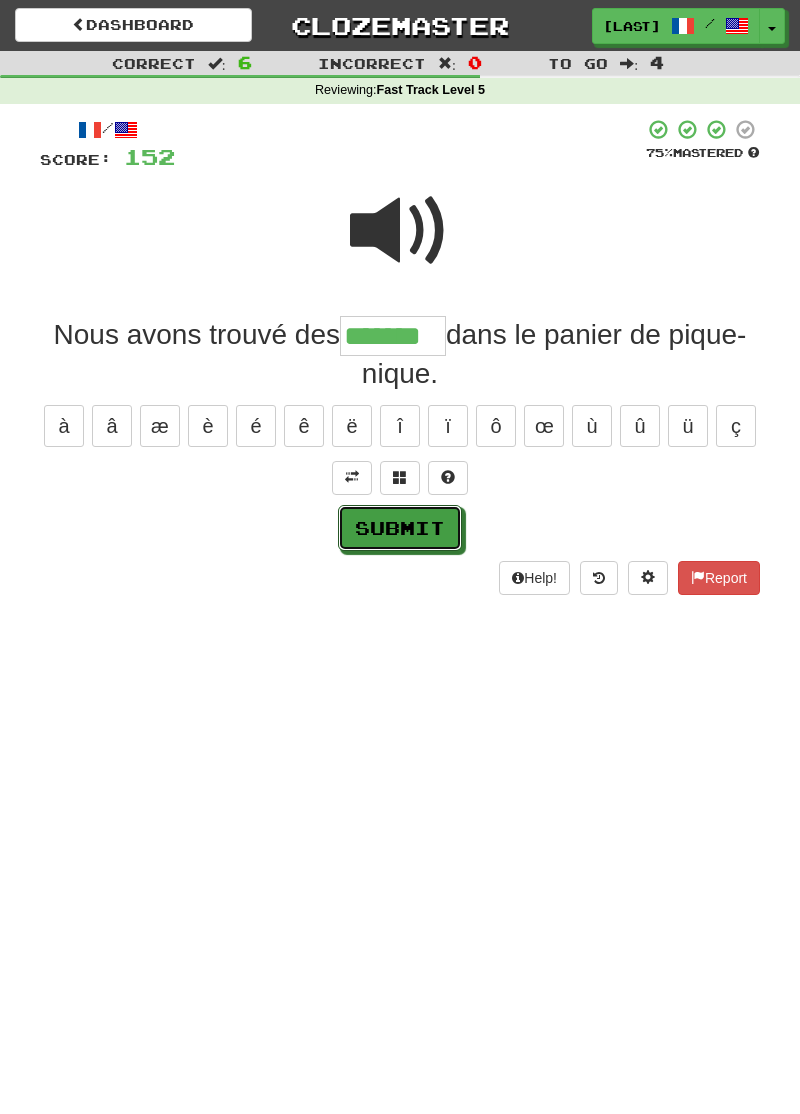 click on "Submit" at bounding box center (400, 528) 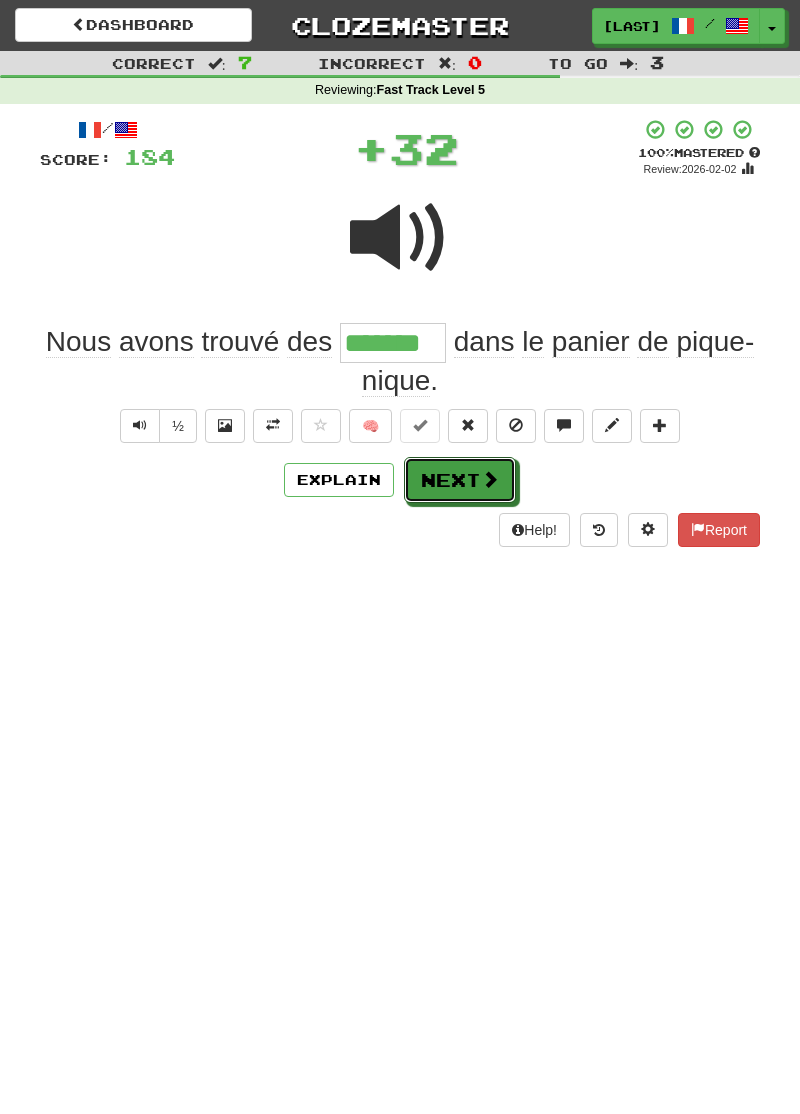 click on "Next" at bounding box center [460, 480] 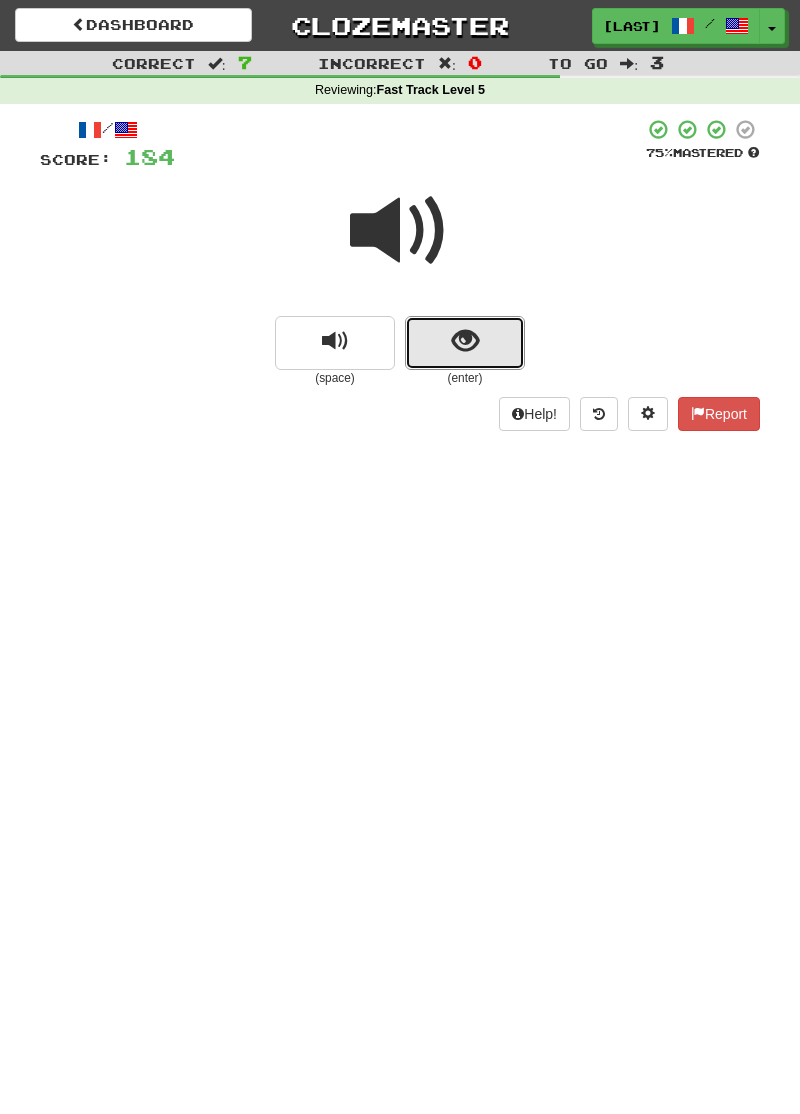 click at bounding box center [465, 343] 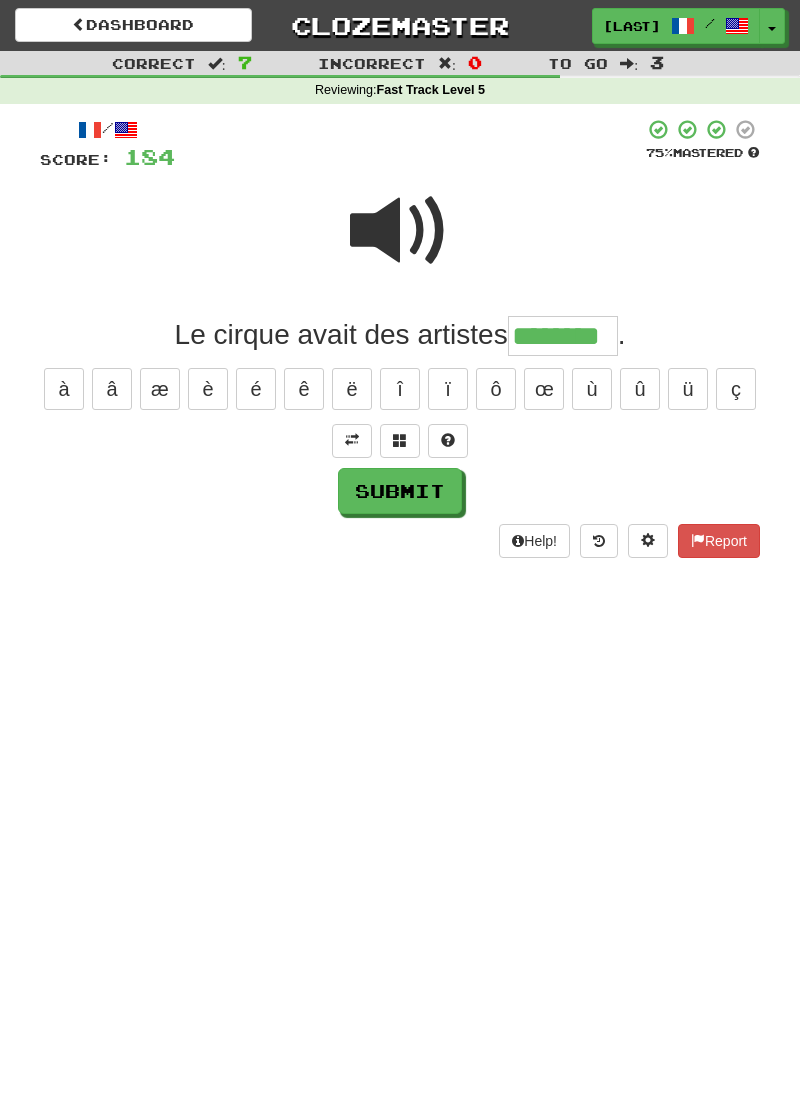 type on "********" 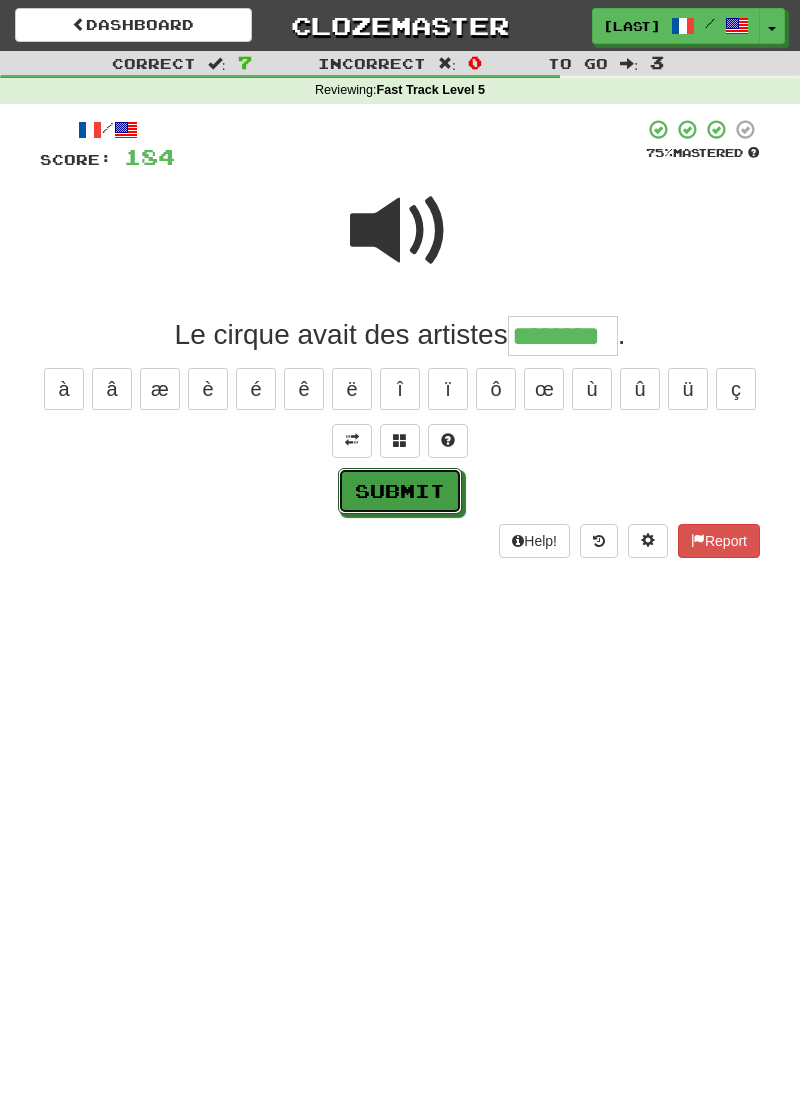 click on "Submit" at bounding box center [400, 491] 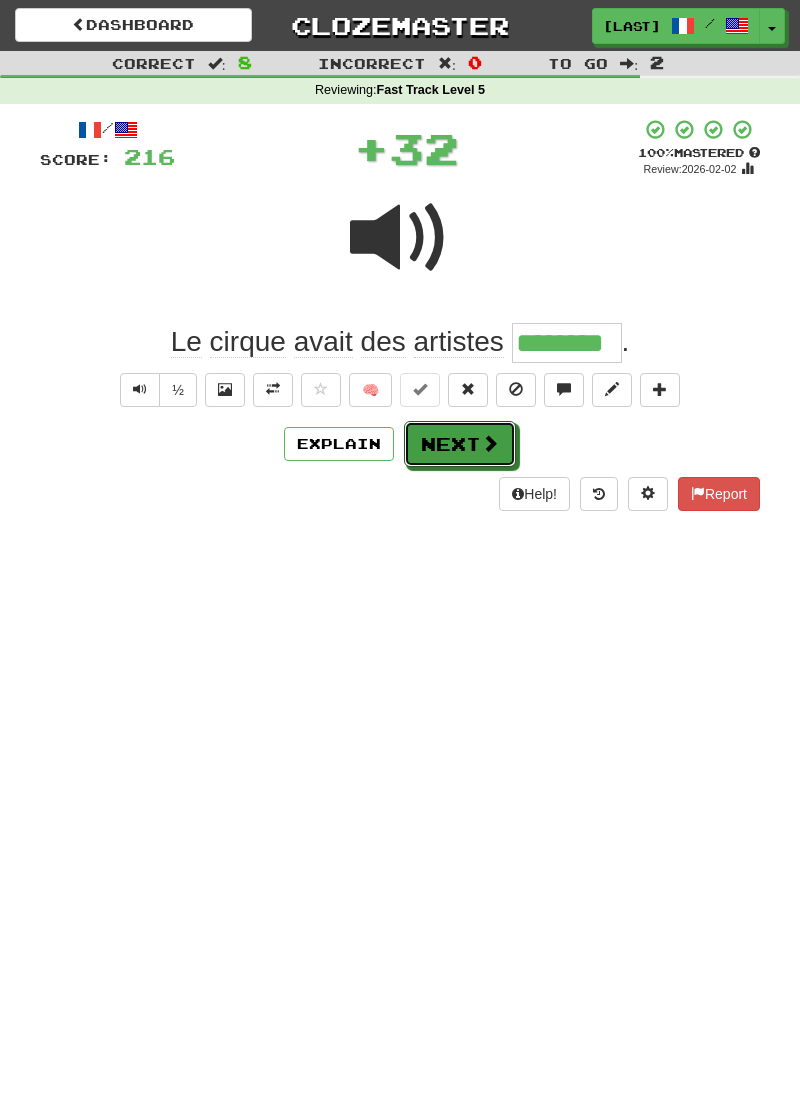click on "Next" at bounding box center [460, 444] 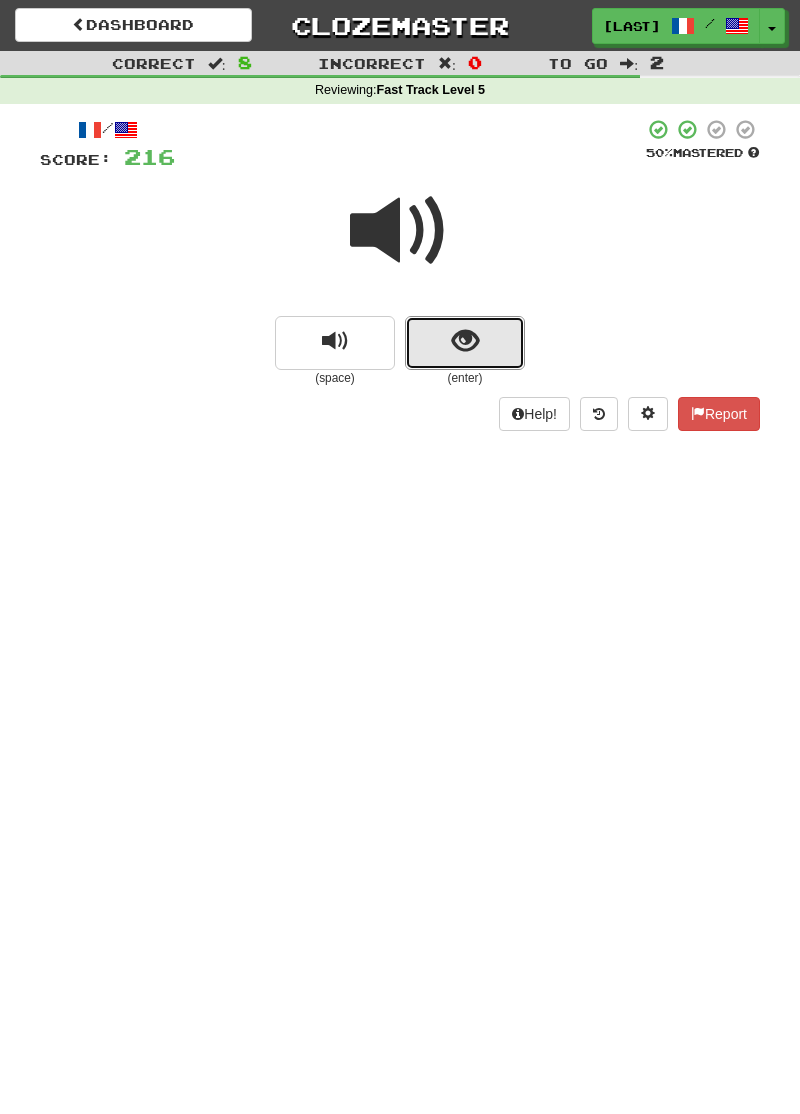 click at bounding box center (465, 343) 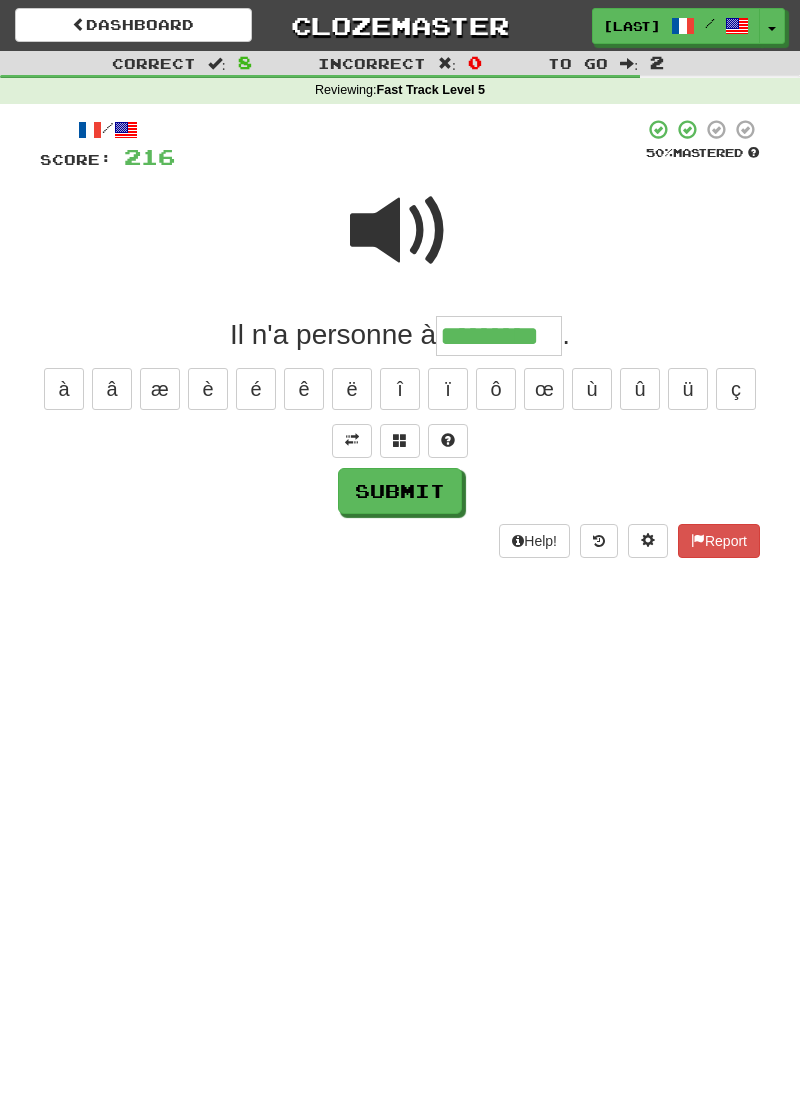 type on "*********" 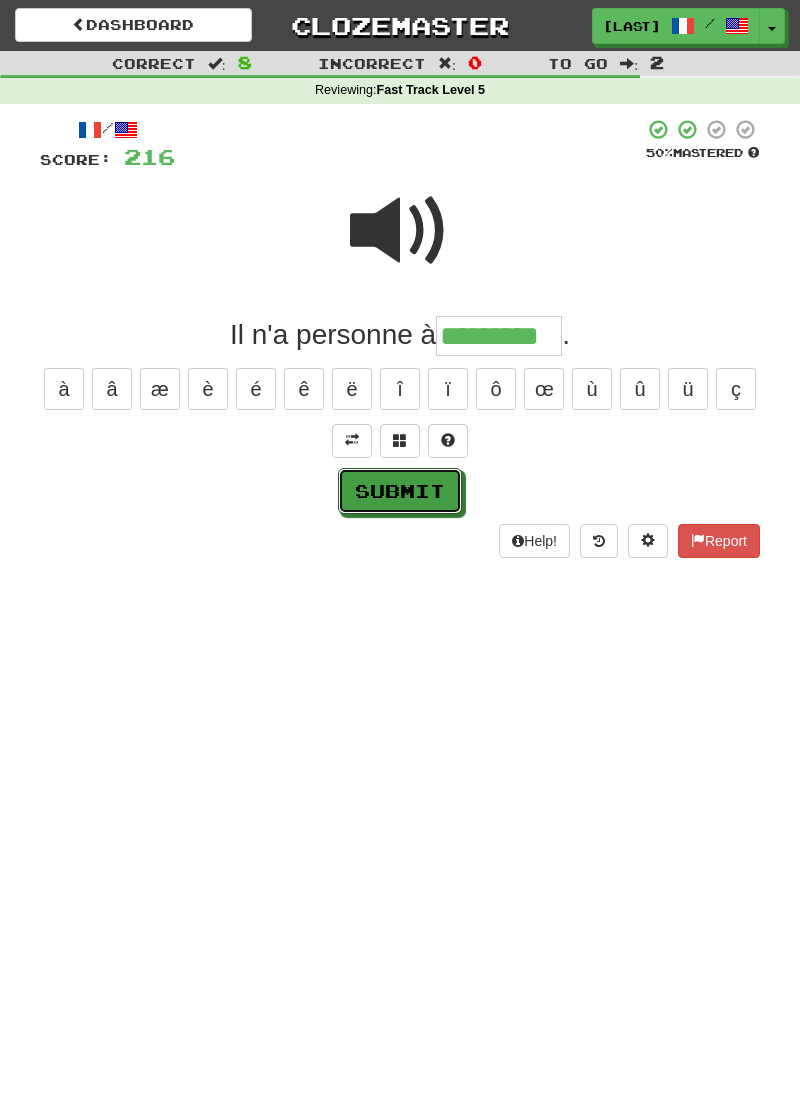 click on "Submit" at bounding box center [400, 491] 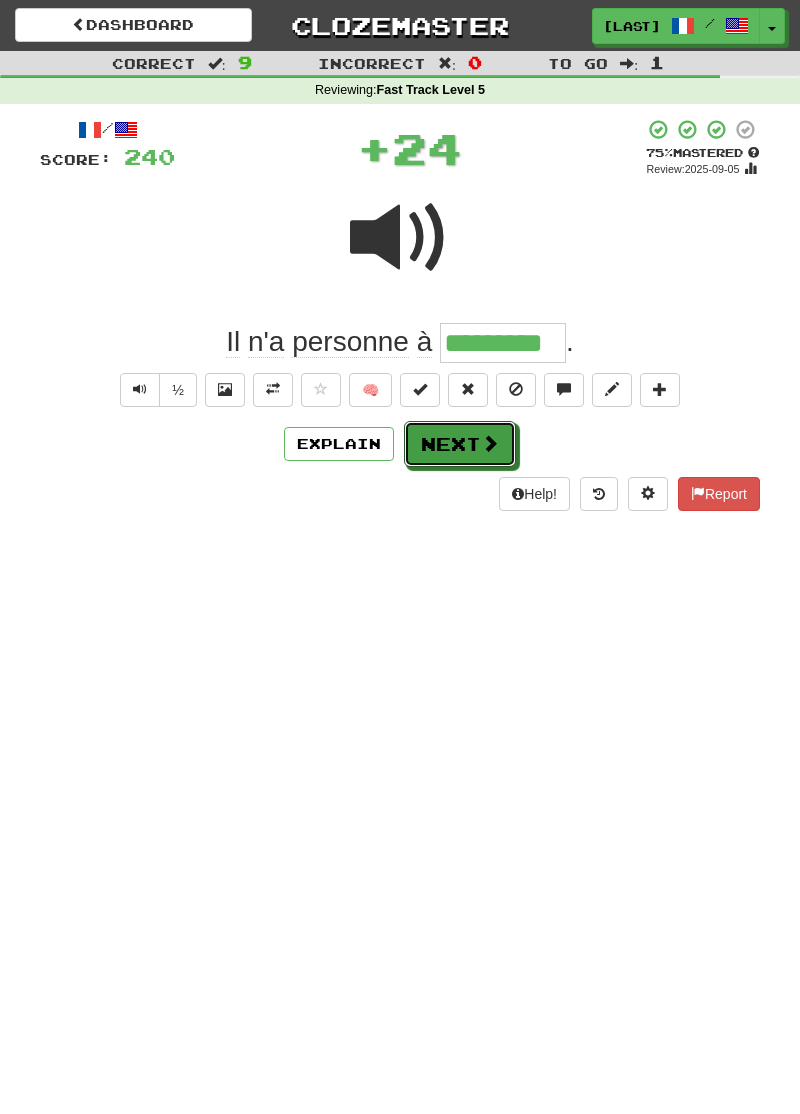 click on "Next" at bounding box center [460, 444] 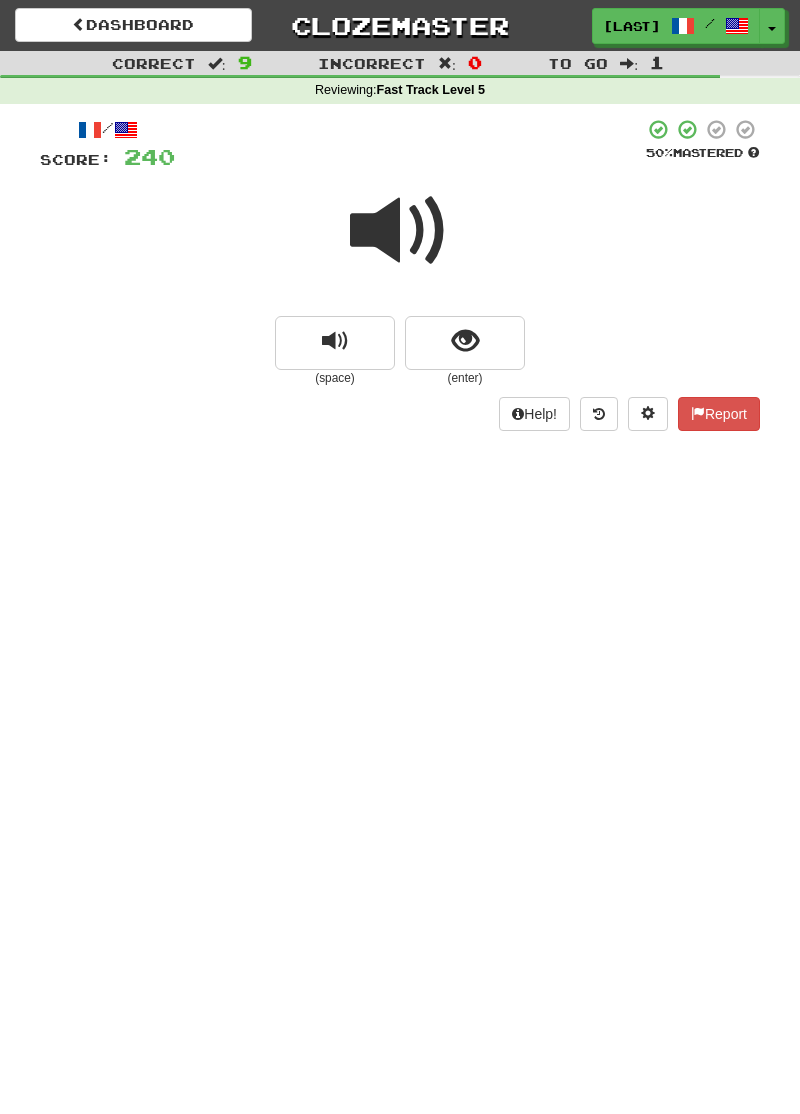 click at bounding box center (400, 231) 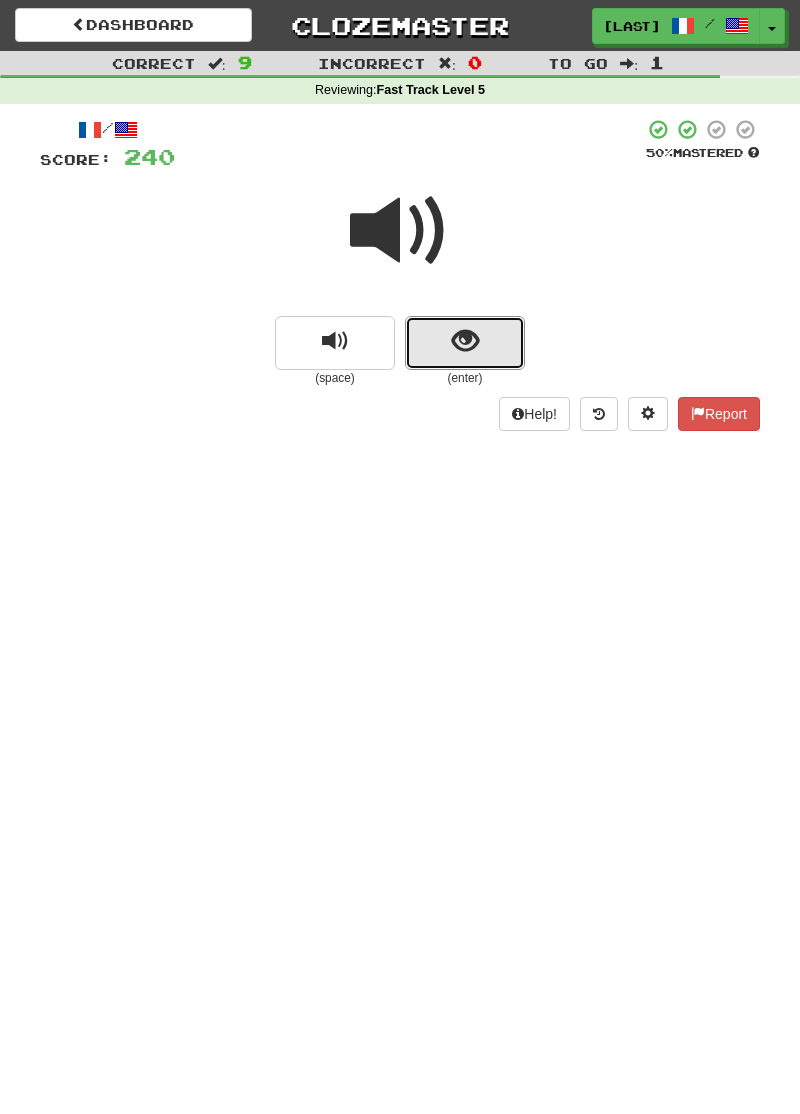 click at bounding box center [465, 343] 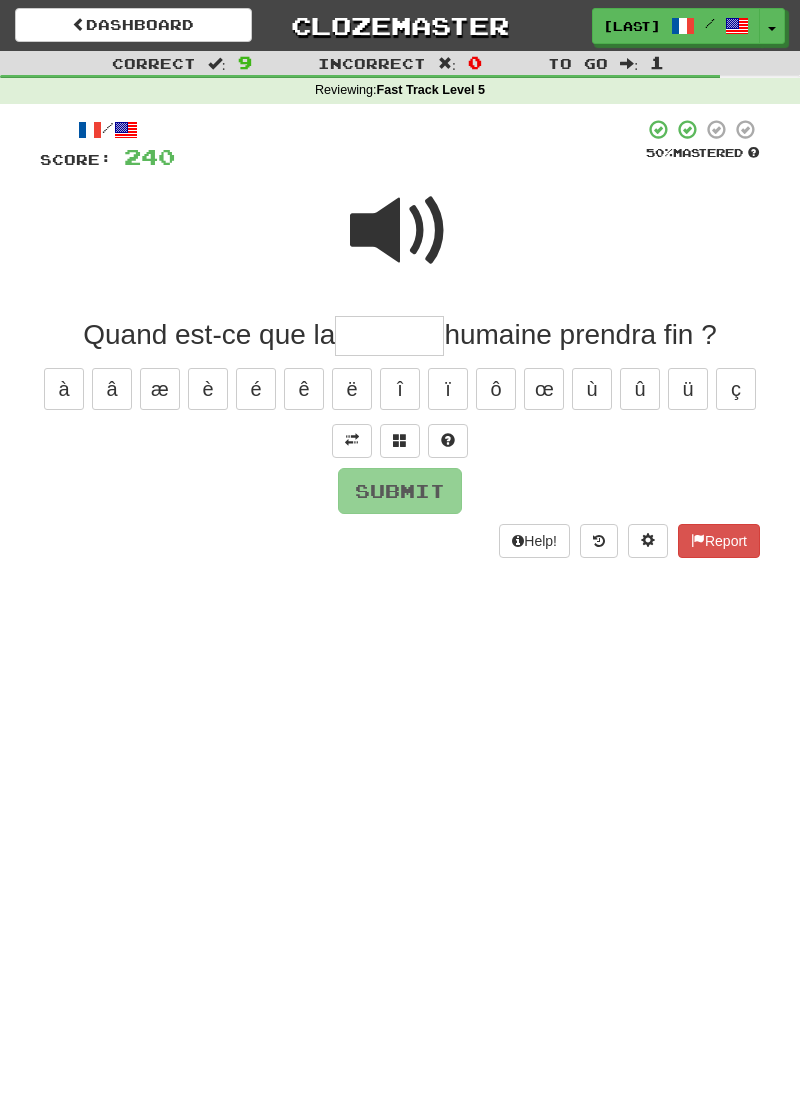 click at bounding box center (400, 231) 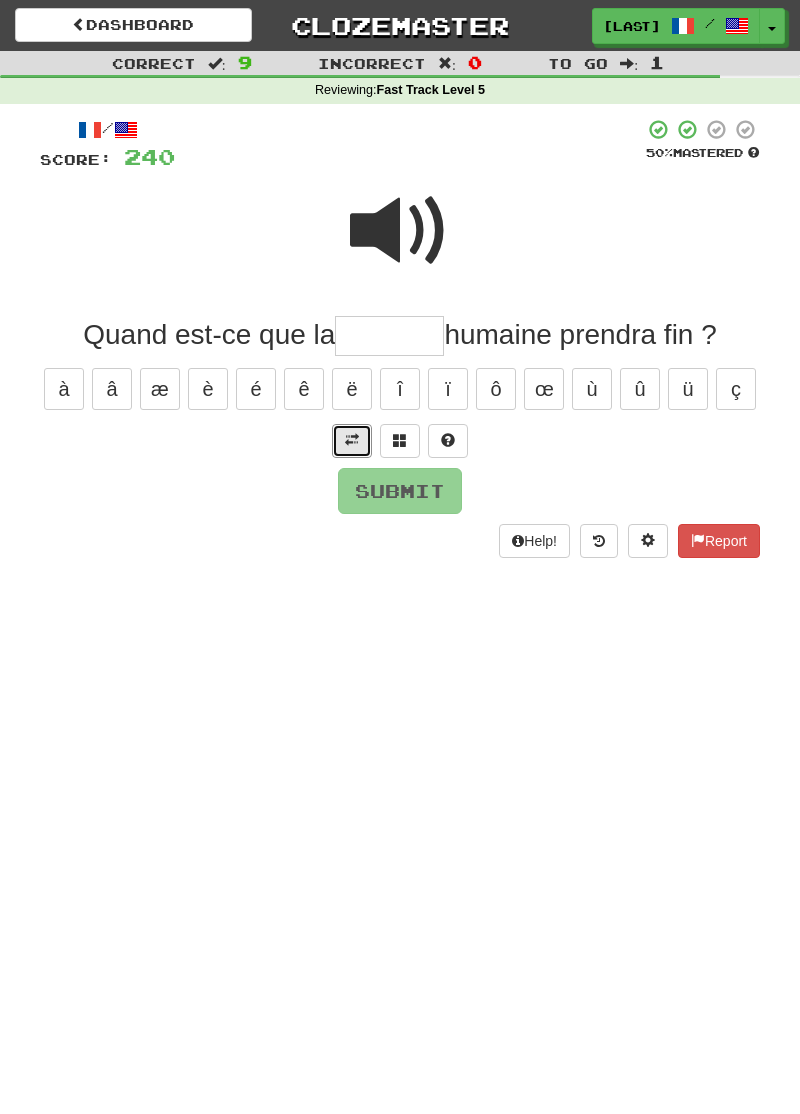 click at bounding box center (352, 441) 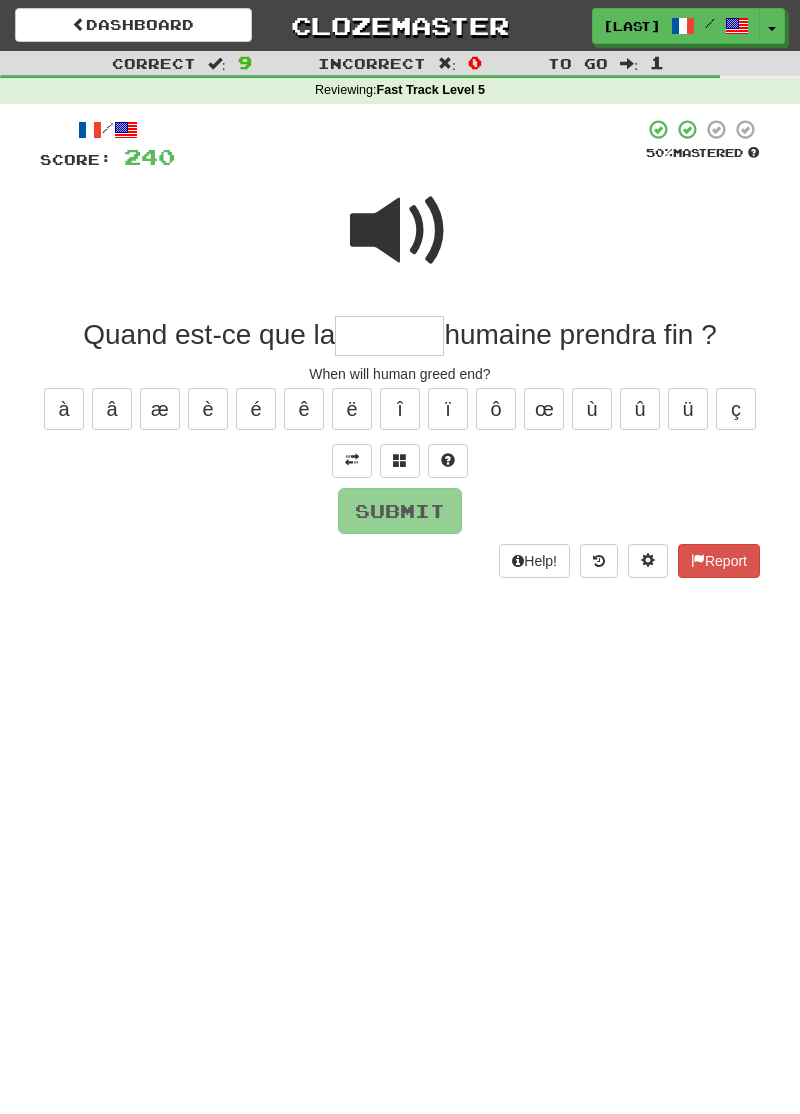 click at bounding box center [400, 231] 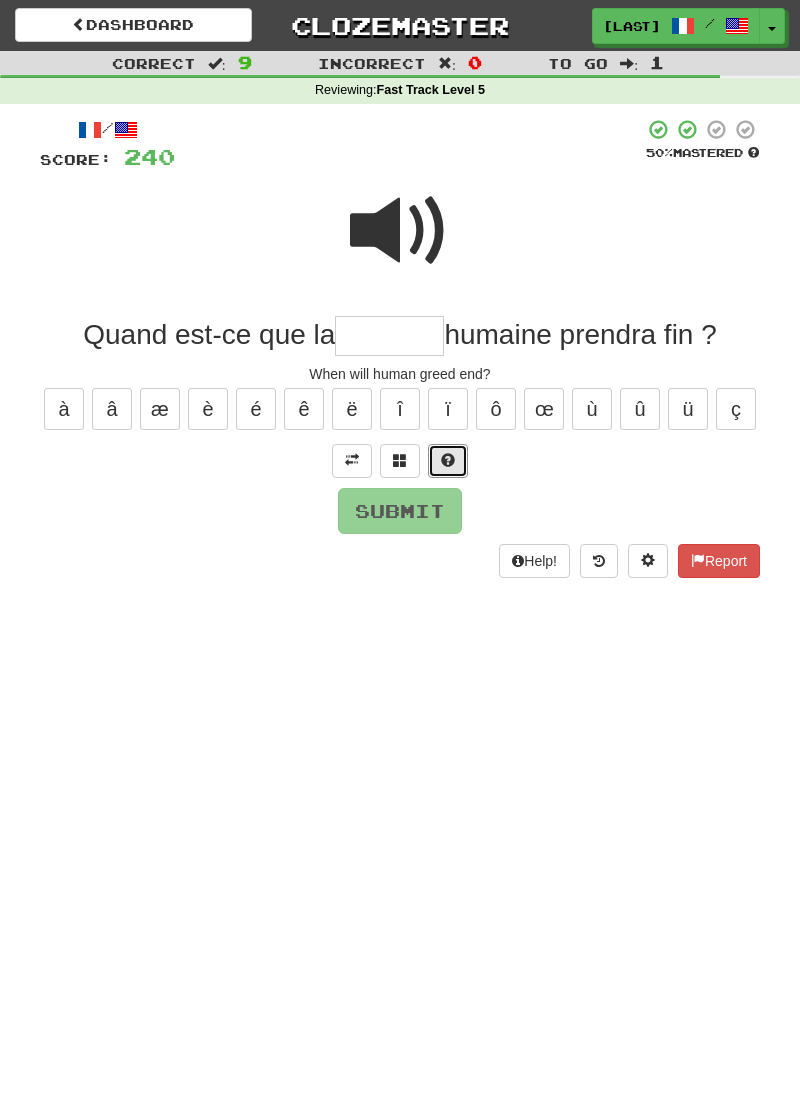 click at bounding box center [448, 461] 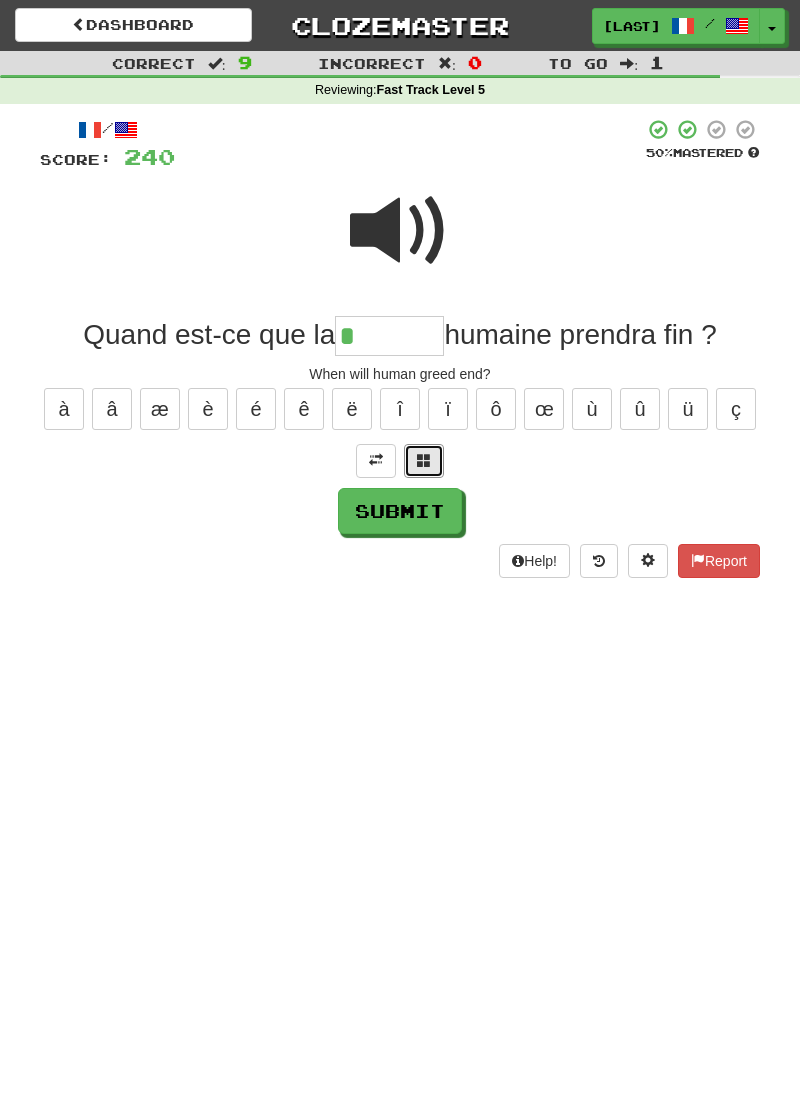 click at bounding box center (424, 460) 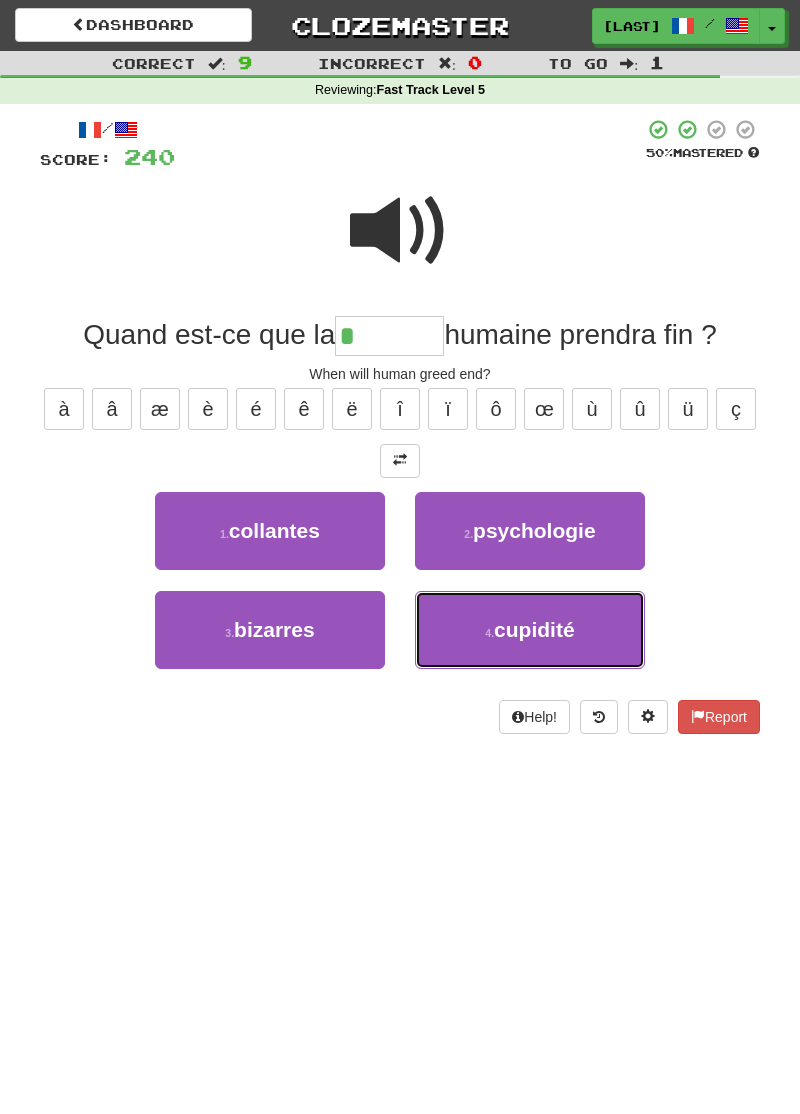 click on "4 .  cupidité" at bounding box center [530, 630] 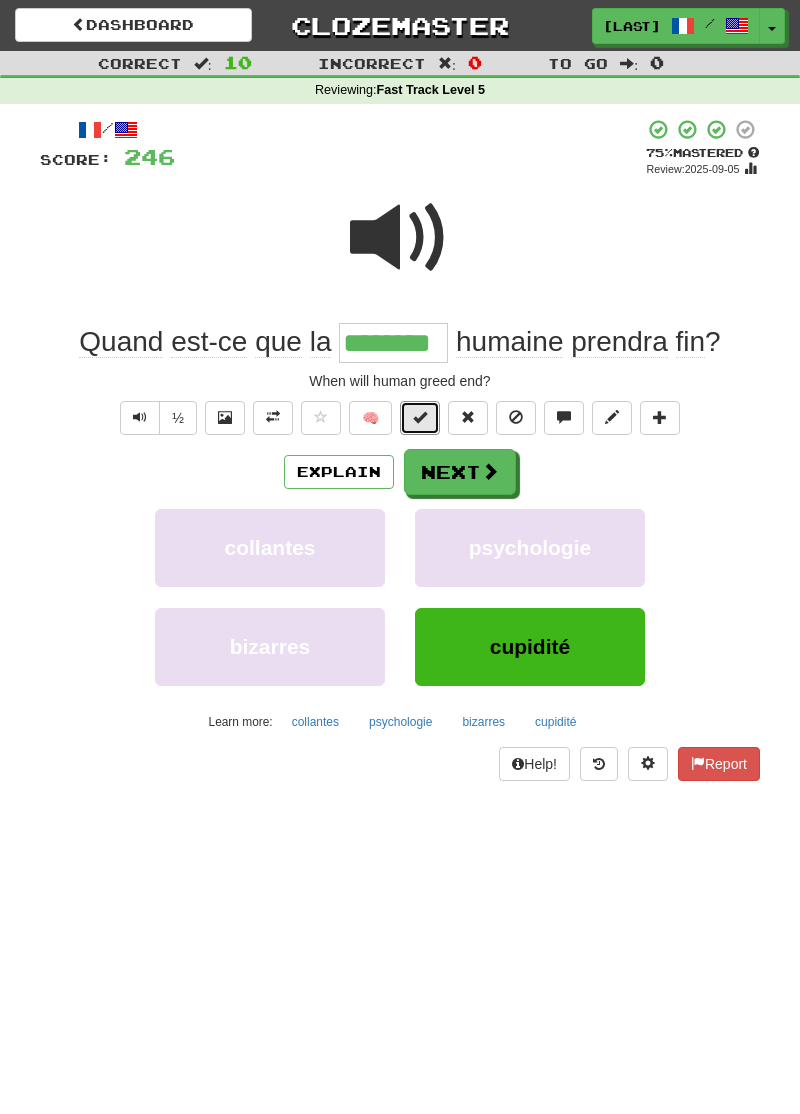 click at bounding box center [420, 418] 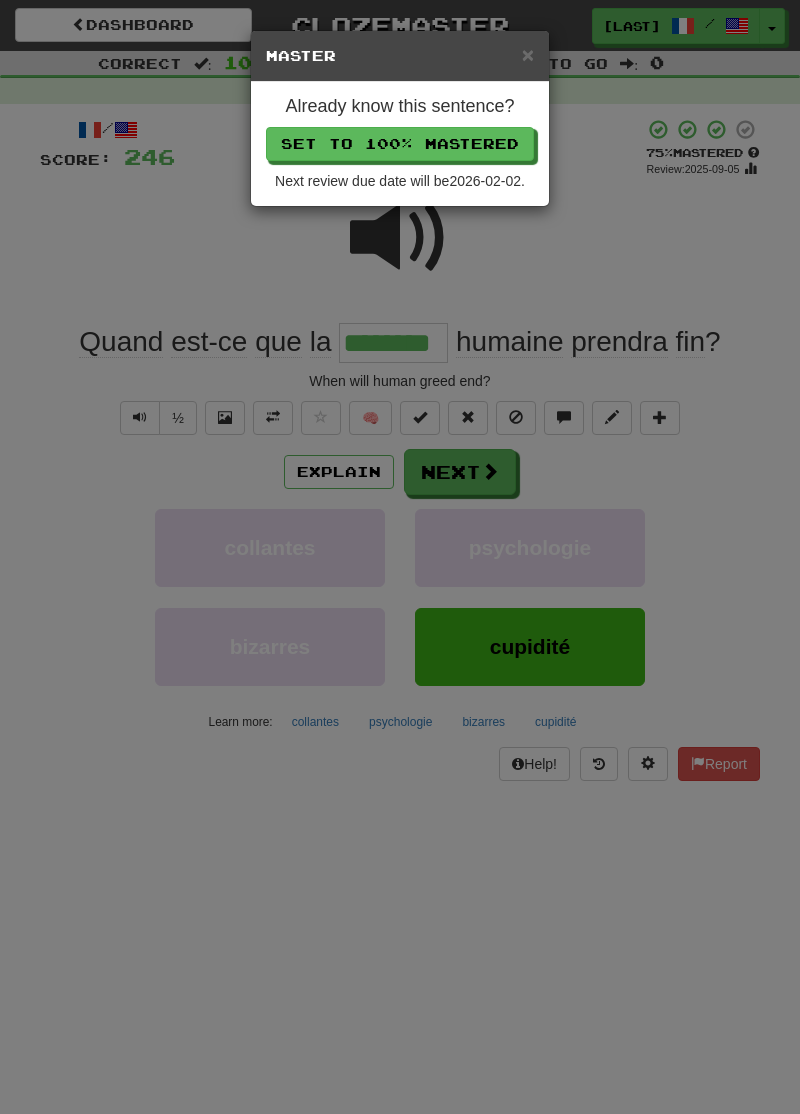 click on "× Master Already know this sentence? Set to 100% Mastered Next review due date will be  2026-02-02 ." at bounding box center [400, 557] 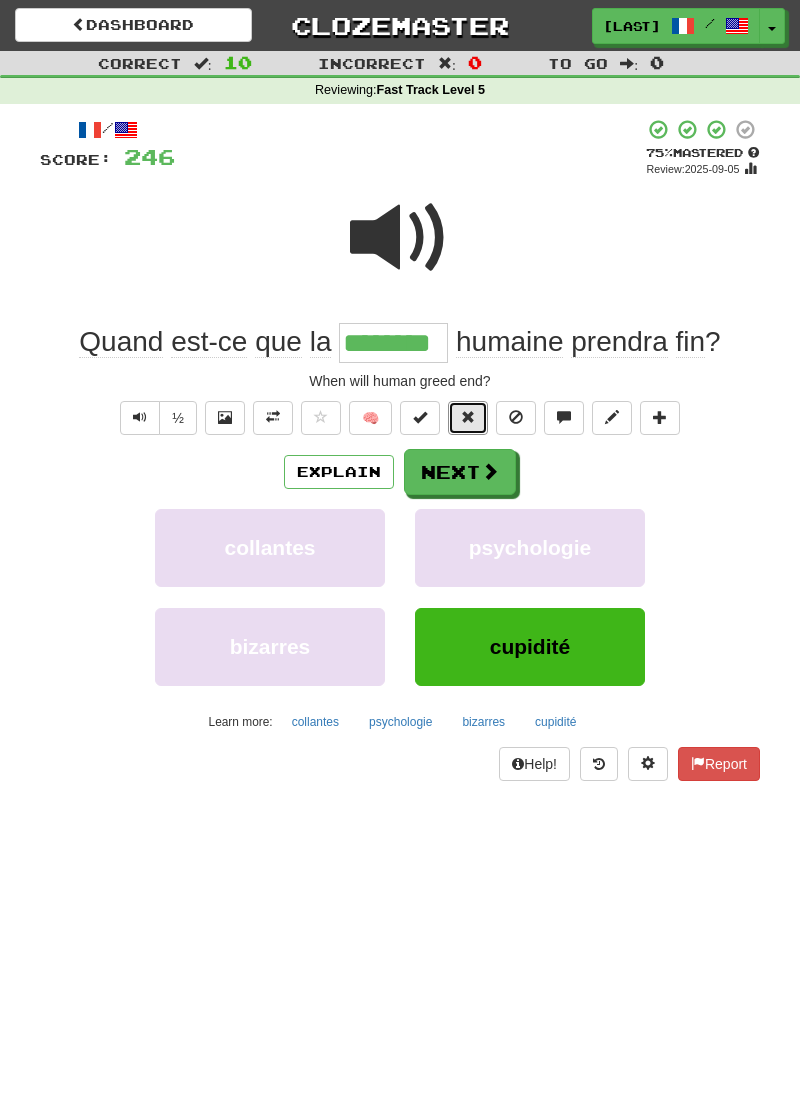 click at bounding box center [468, 418] 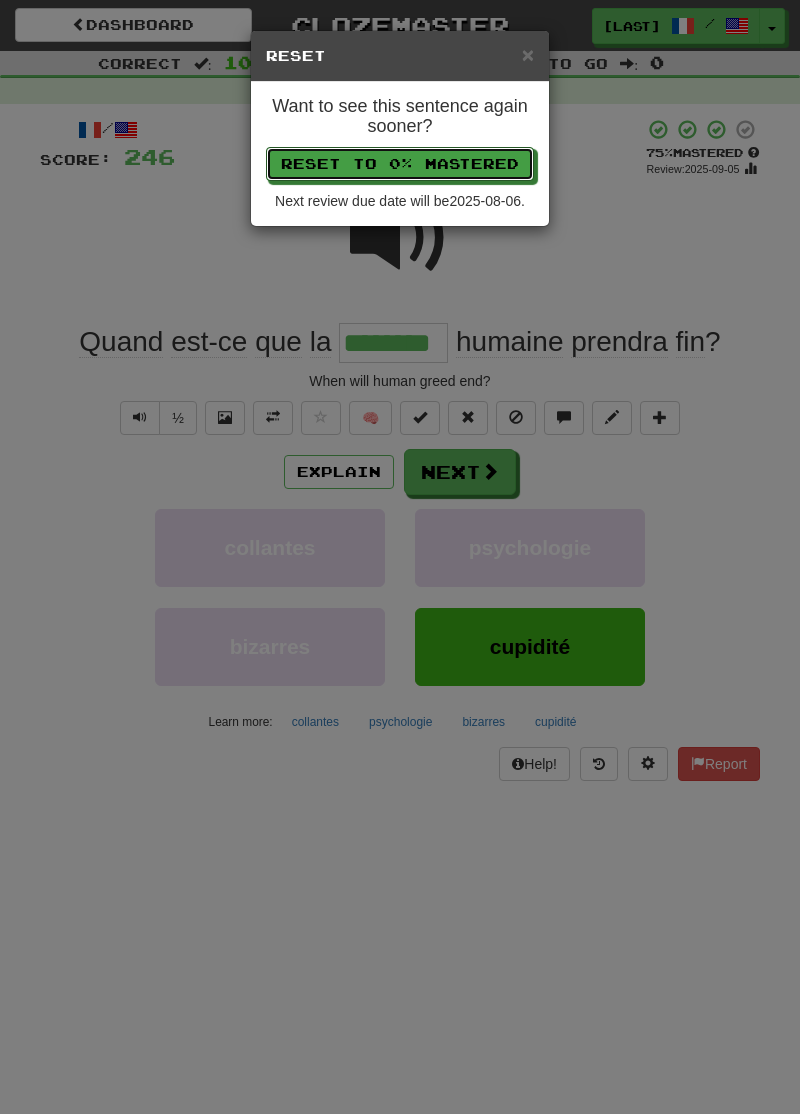 click on "Reset to 0% Mastered" at bounding box center (400, 164) 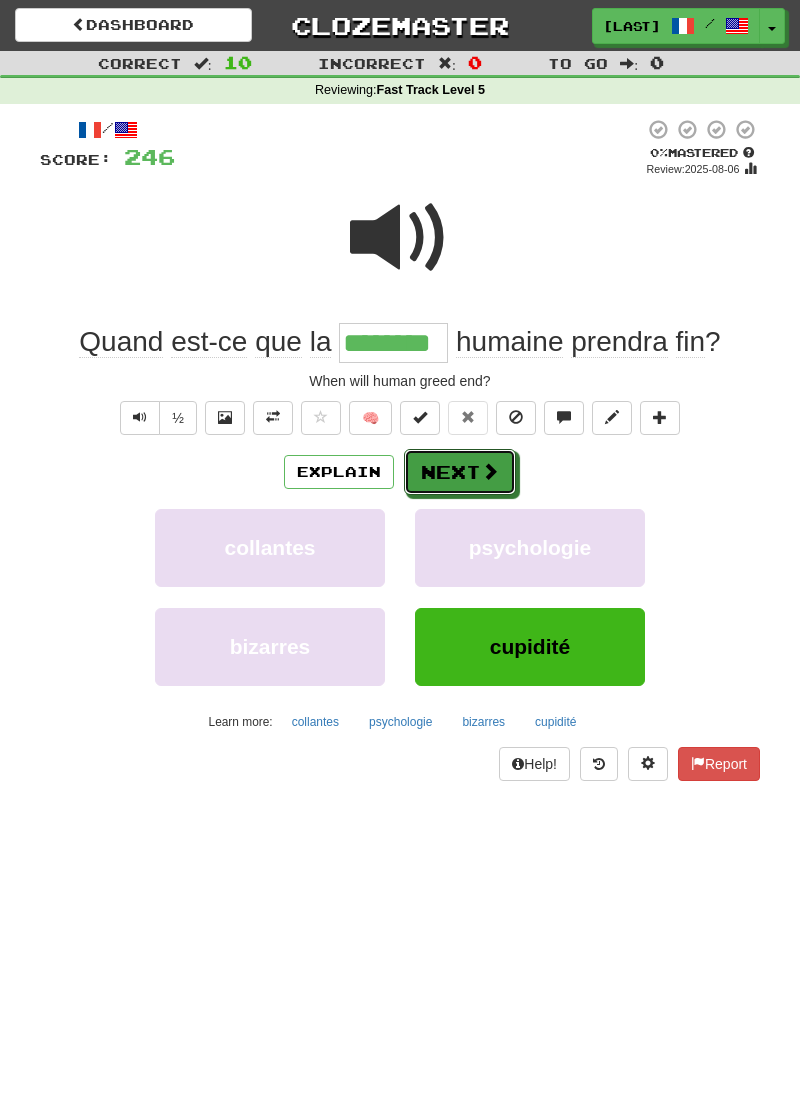 click on "Next" at bounding box center [460, 472] 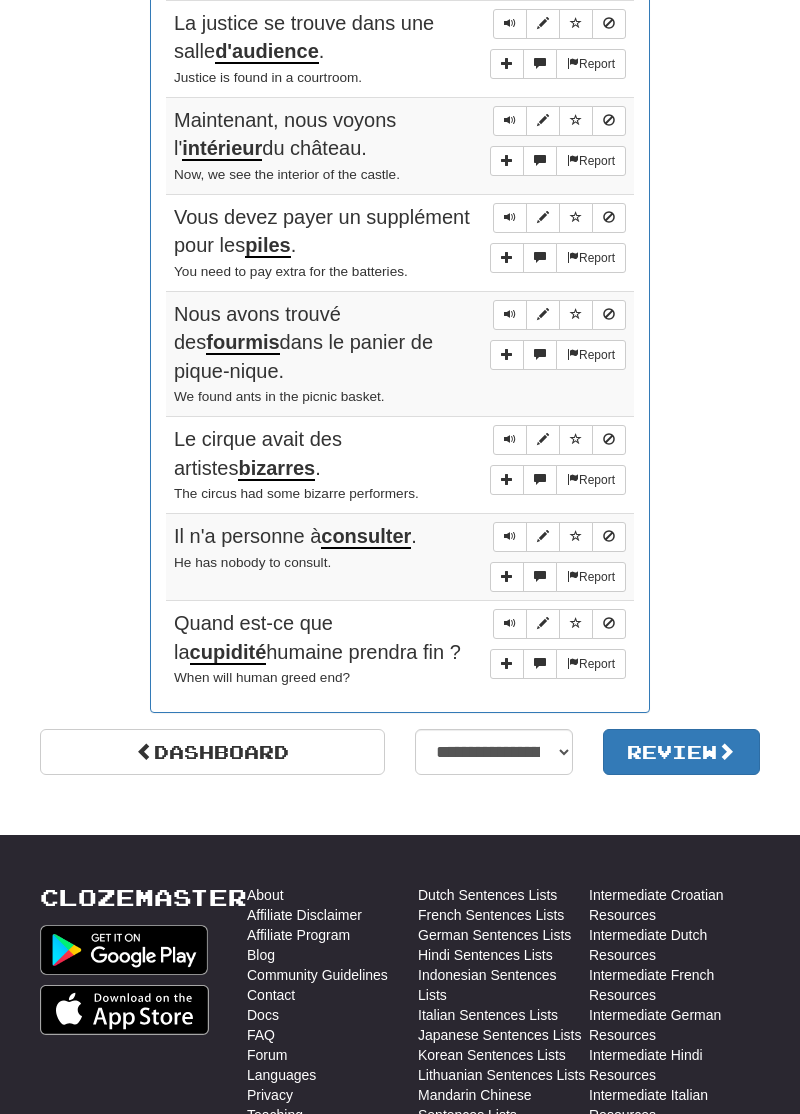 scroll, scrollTop: 1380, scrollLeft: 0, axis: vertical 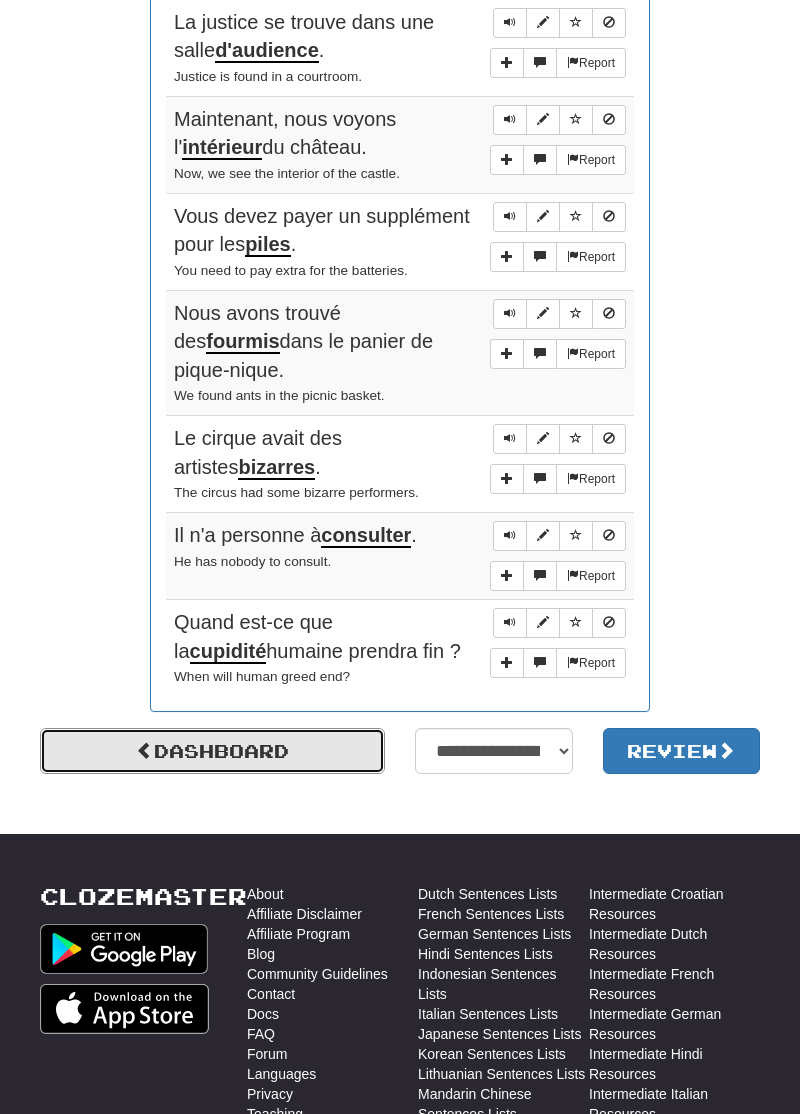 click on "Dashboard" at bounding box center [212, 751] 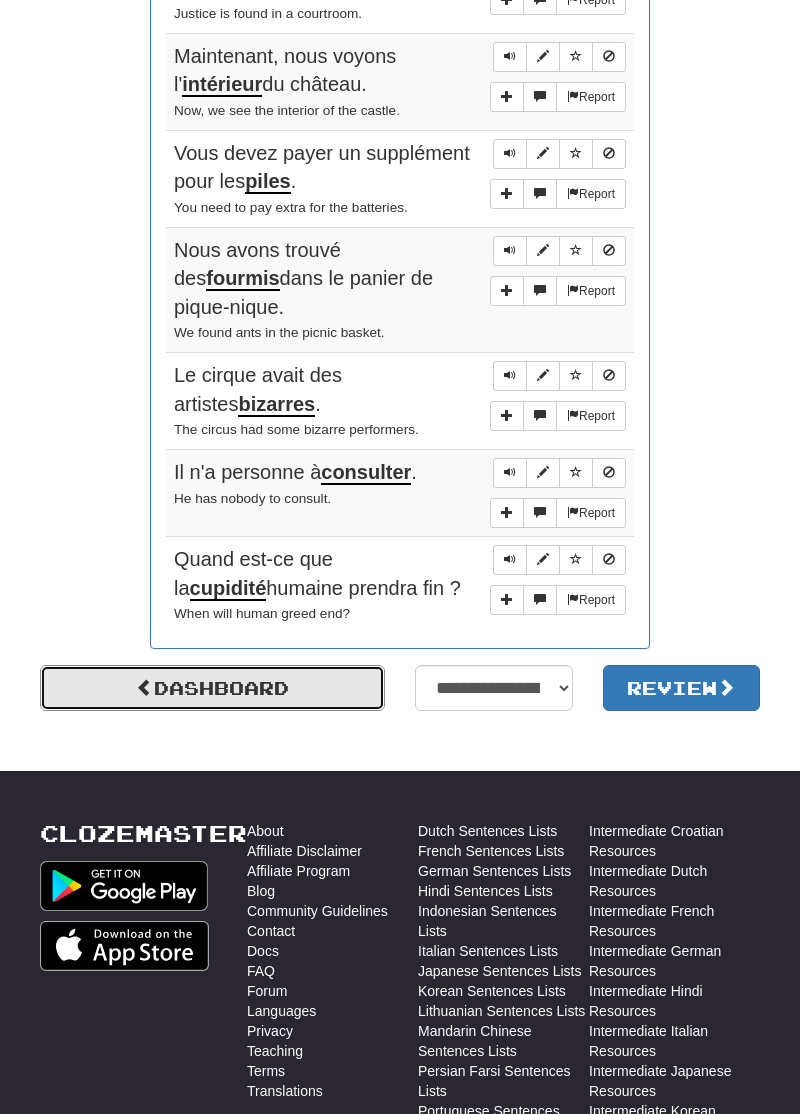 scroll, scrollTop: 1474, scrollLeft: 0, axis: vertical 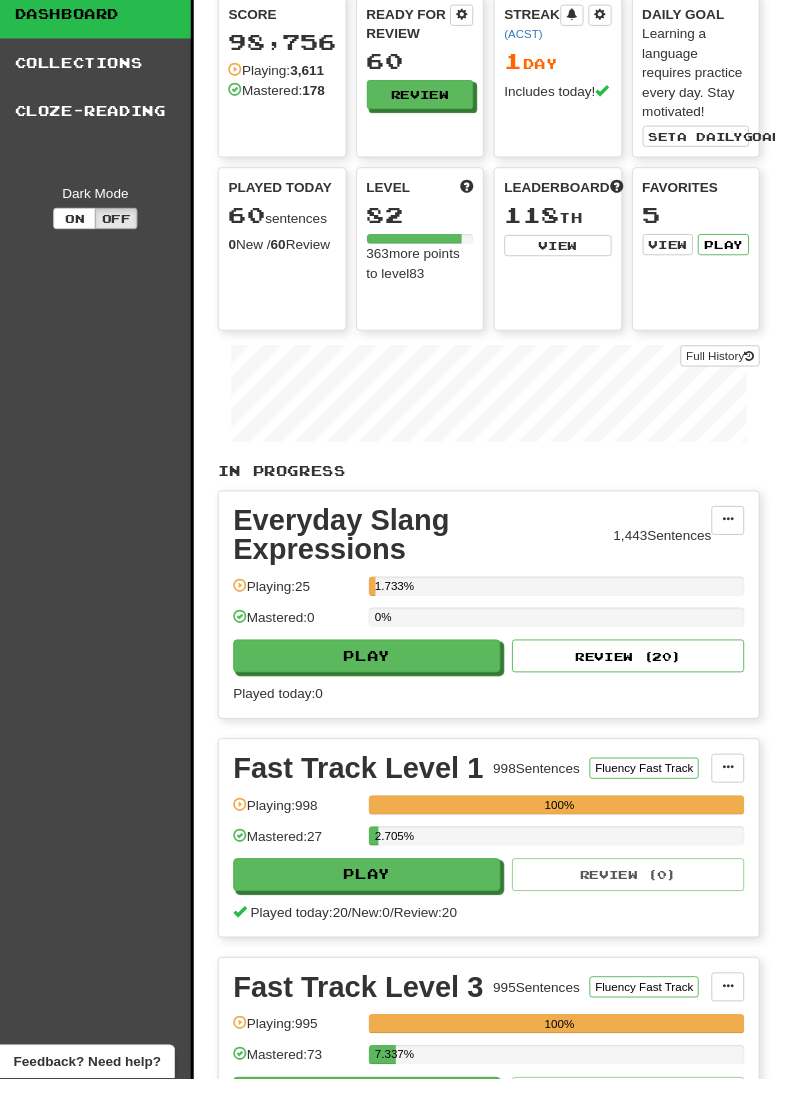 click on "Clozemaster Dashboard Collections Cloze-Reading Dark Mode On Off" at bounding box center [100, 975] 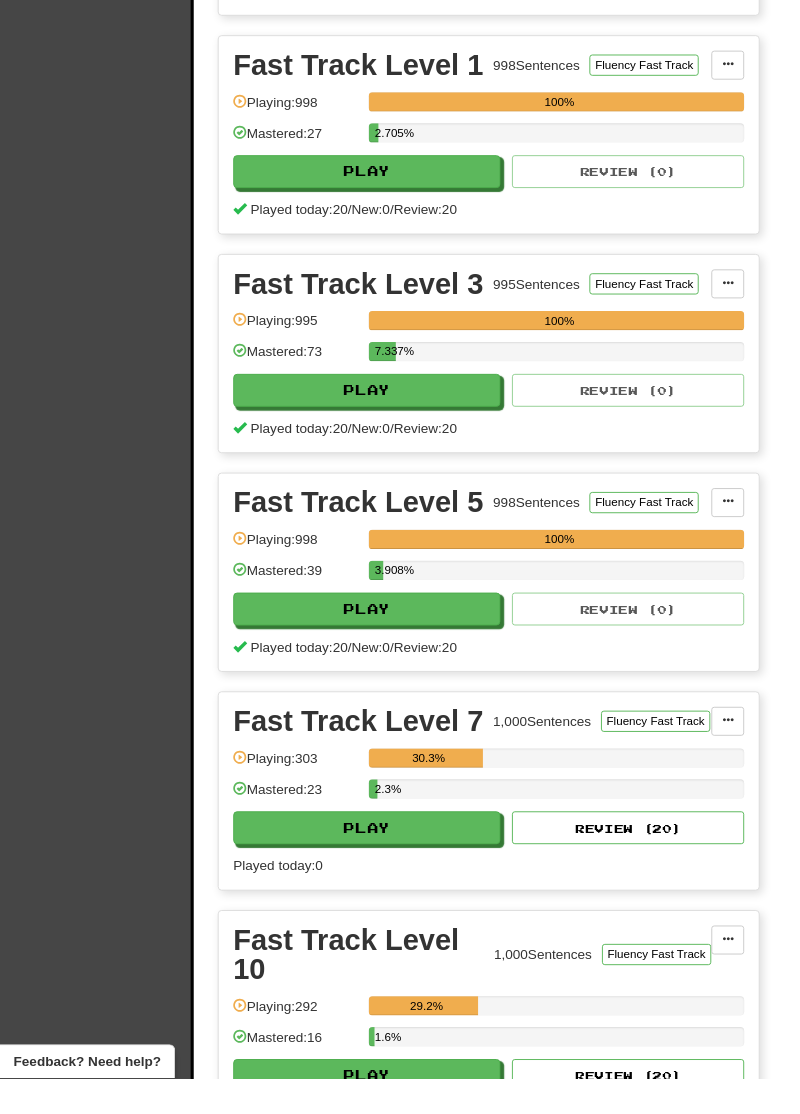 scroll, scrollTop: 796, scrollLeft: 0, axis: vertical 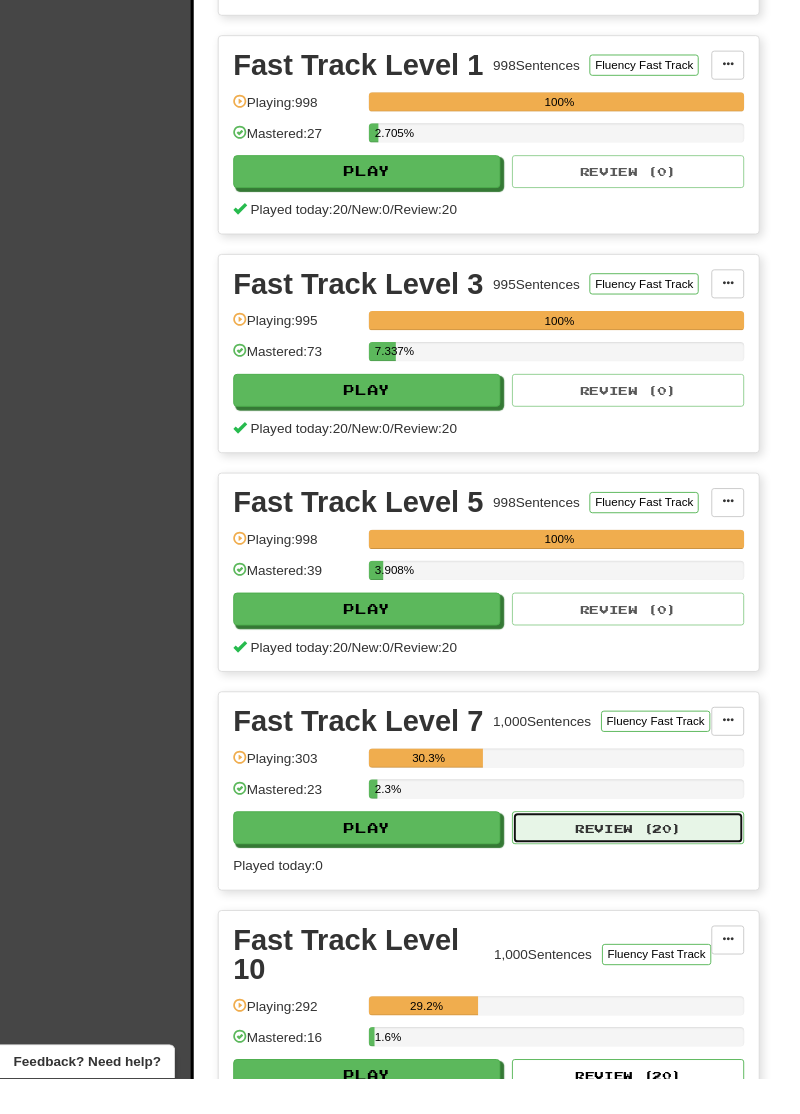 click on "Review ( 20 )" at bounding box center [649, 855] 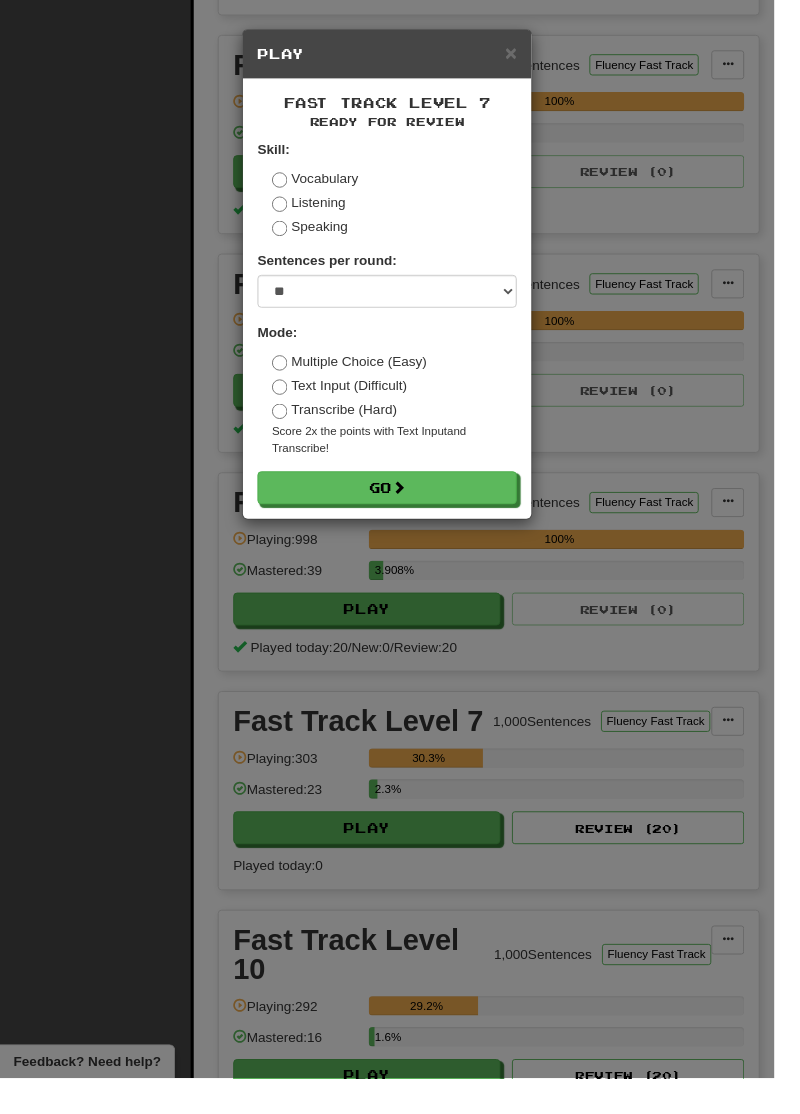 click on "× Play Fast Track Level 7 Ready for Review Skill: Vocabulary Listening Speaking Sentences per round: * ** ** ** ** ** *** ******** Mode: Multiple Choice (Easy) Text Input (Difficult) Transcribe (Hard) Score 2x the points with Text Input  and Transcribe ! Go" at bounding box center [400, 557] 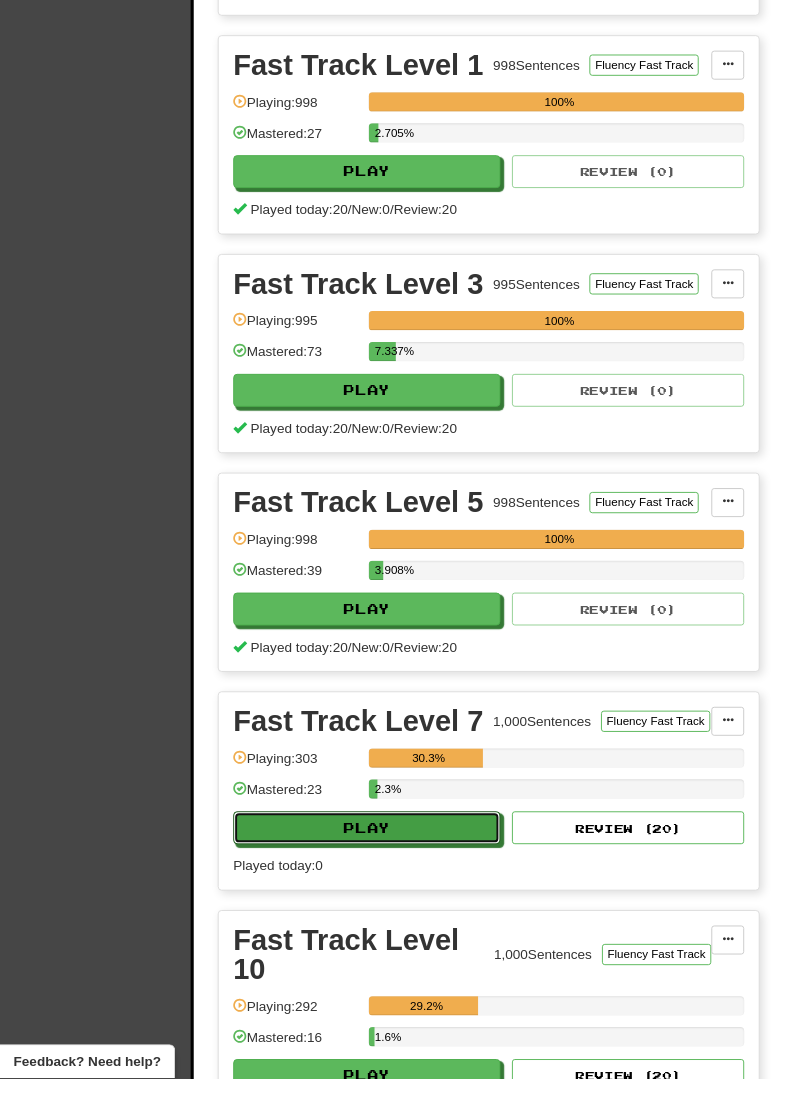 click on "Play" at bounding box center [379, 855] 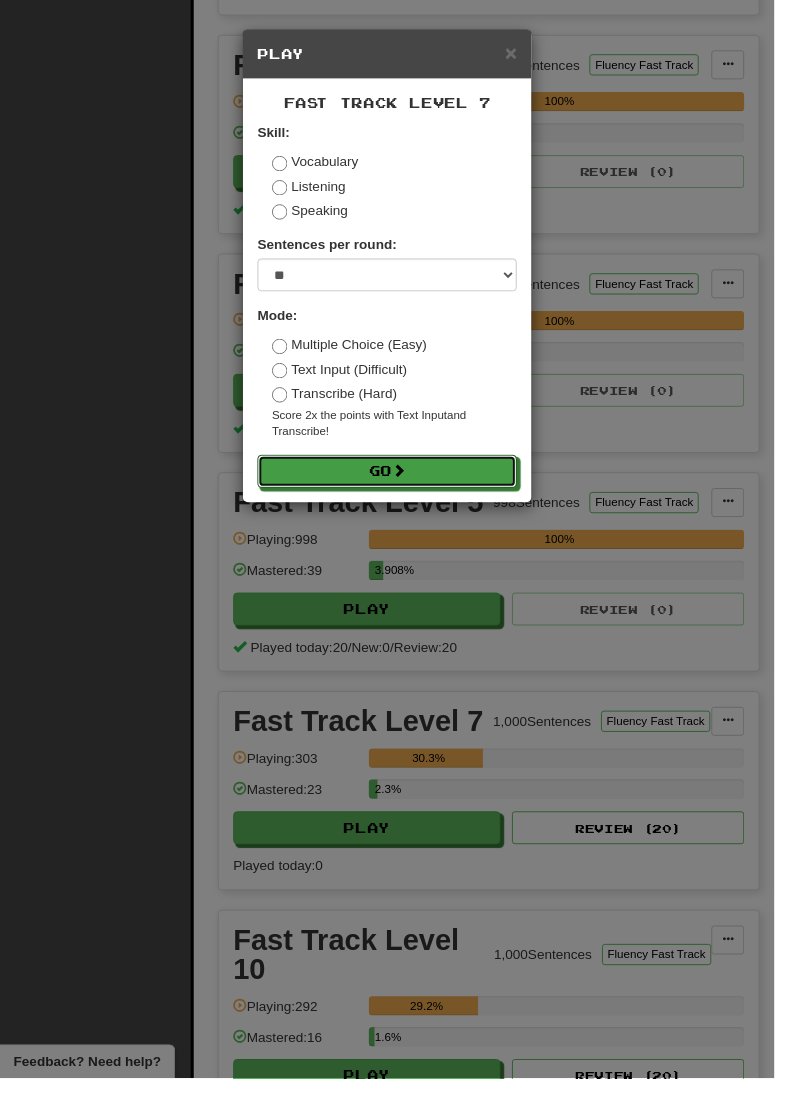 click on "Go" at bounding box center (400, 487) 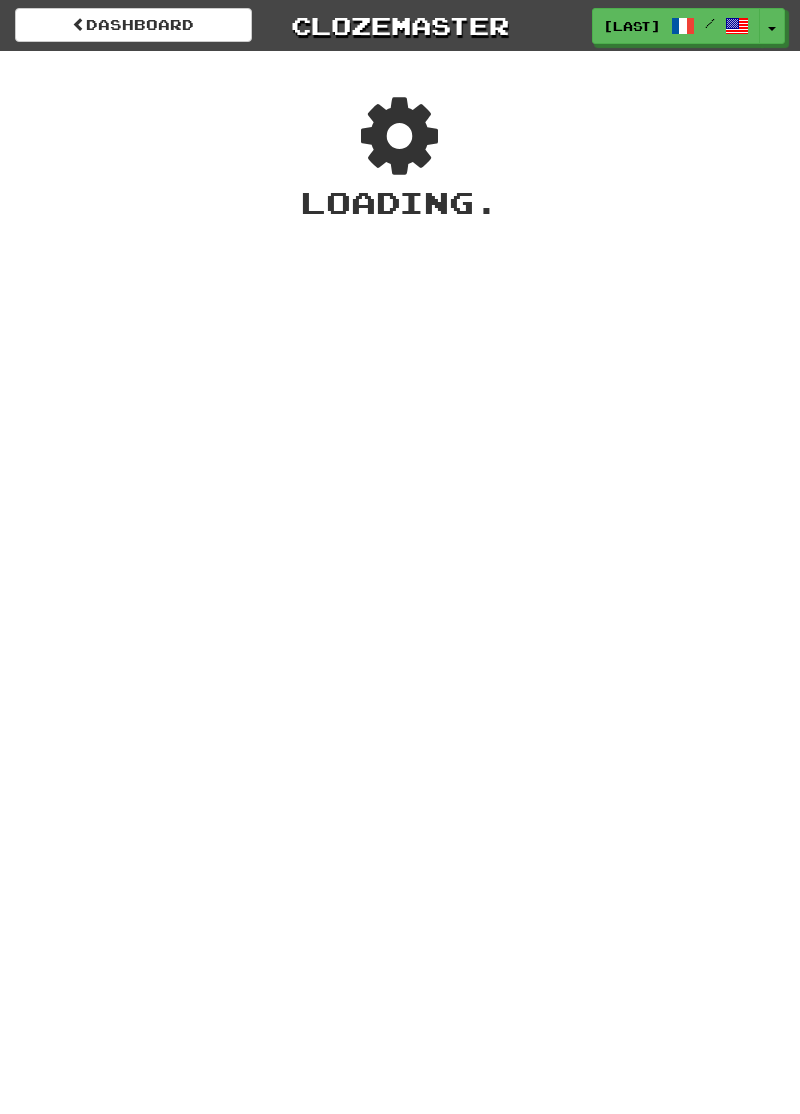 scroll, scrollTop: 0, scrollLeft: 0, axis: both 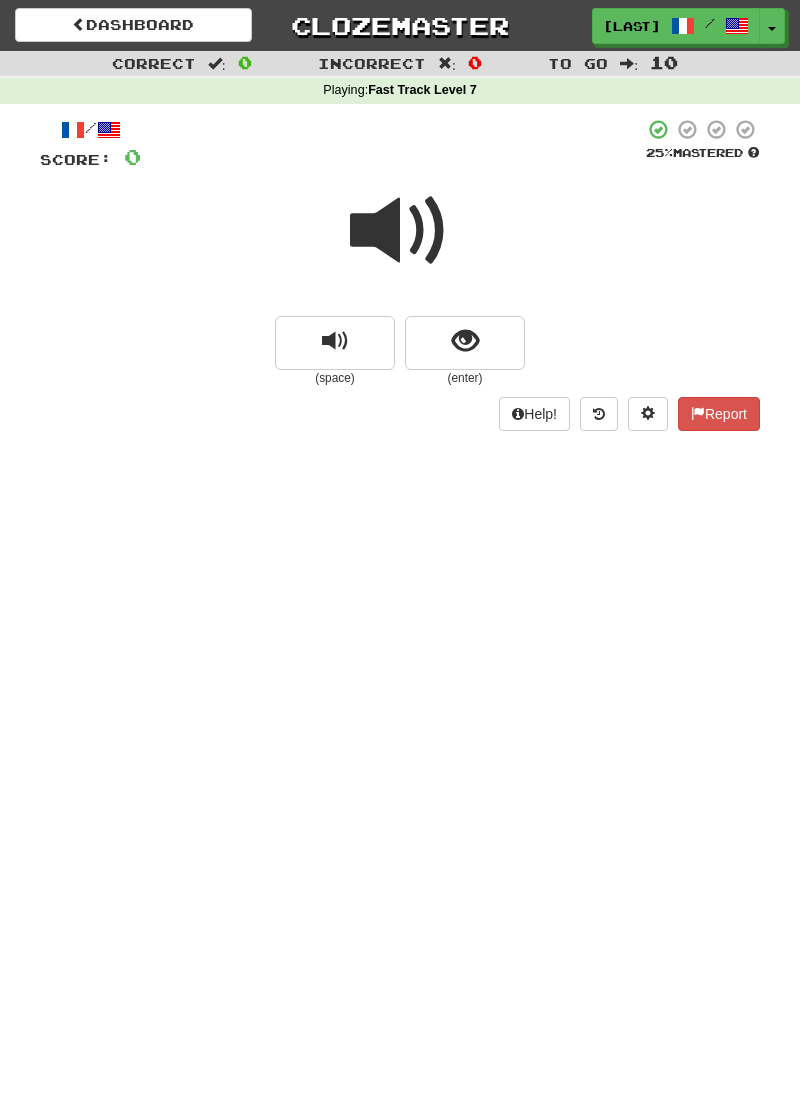 click at bounding box center (400, 231) 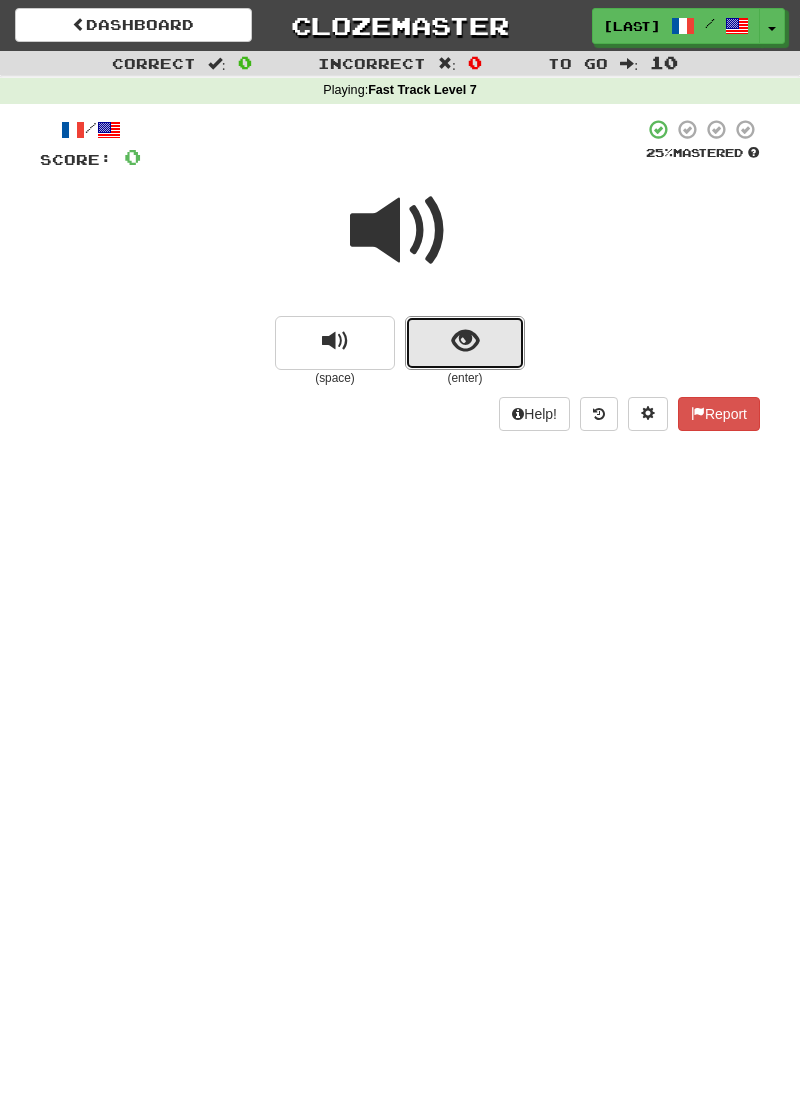 click at bounding box center (465, 341) 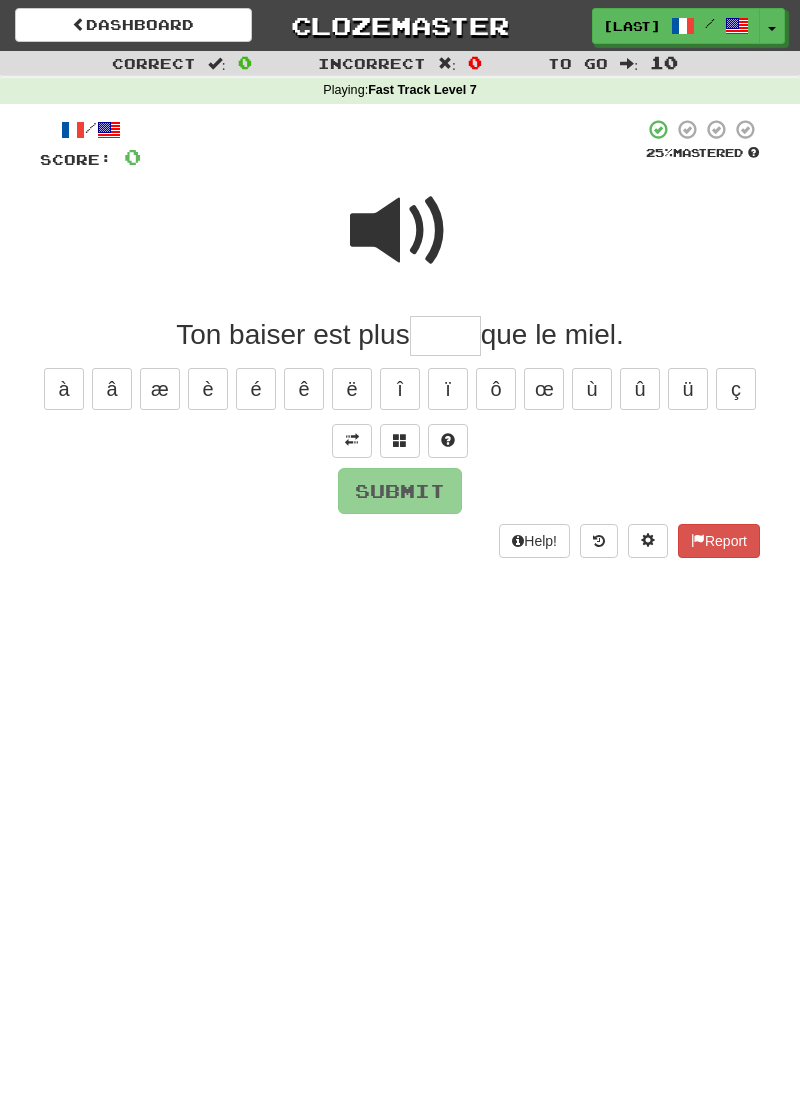 type on "*" 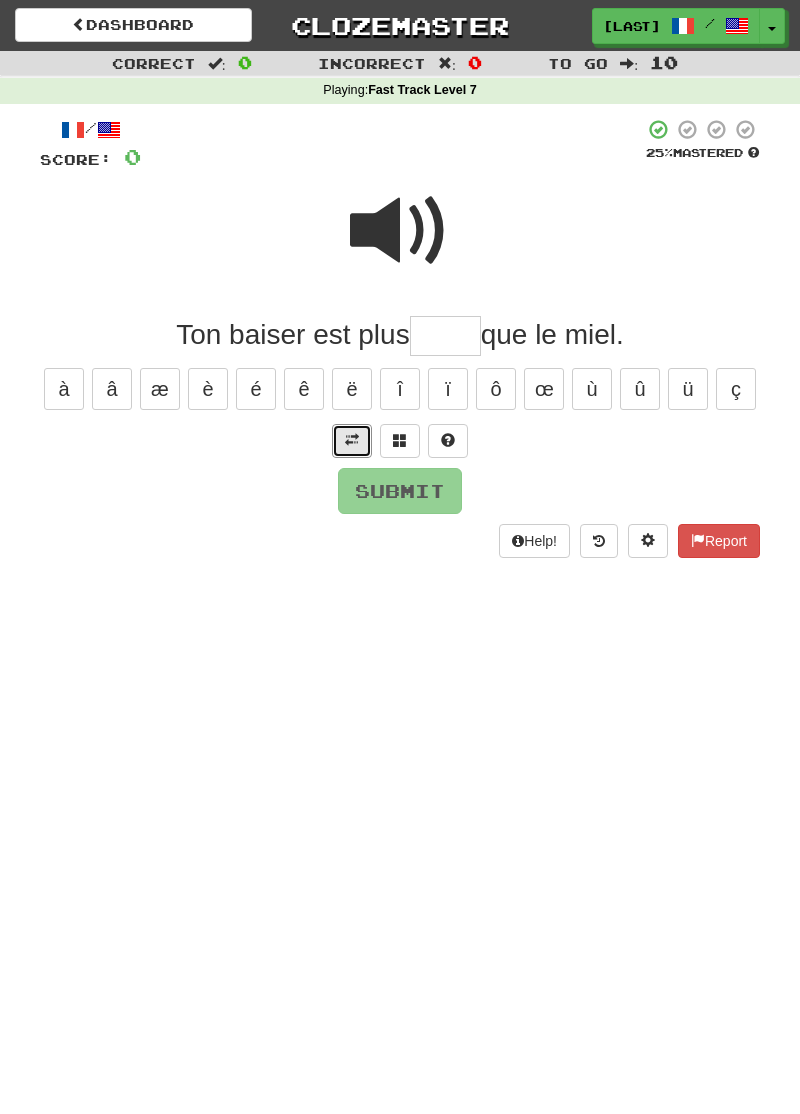 click at bounding box center [352, 441] 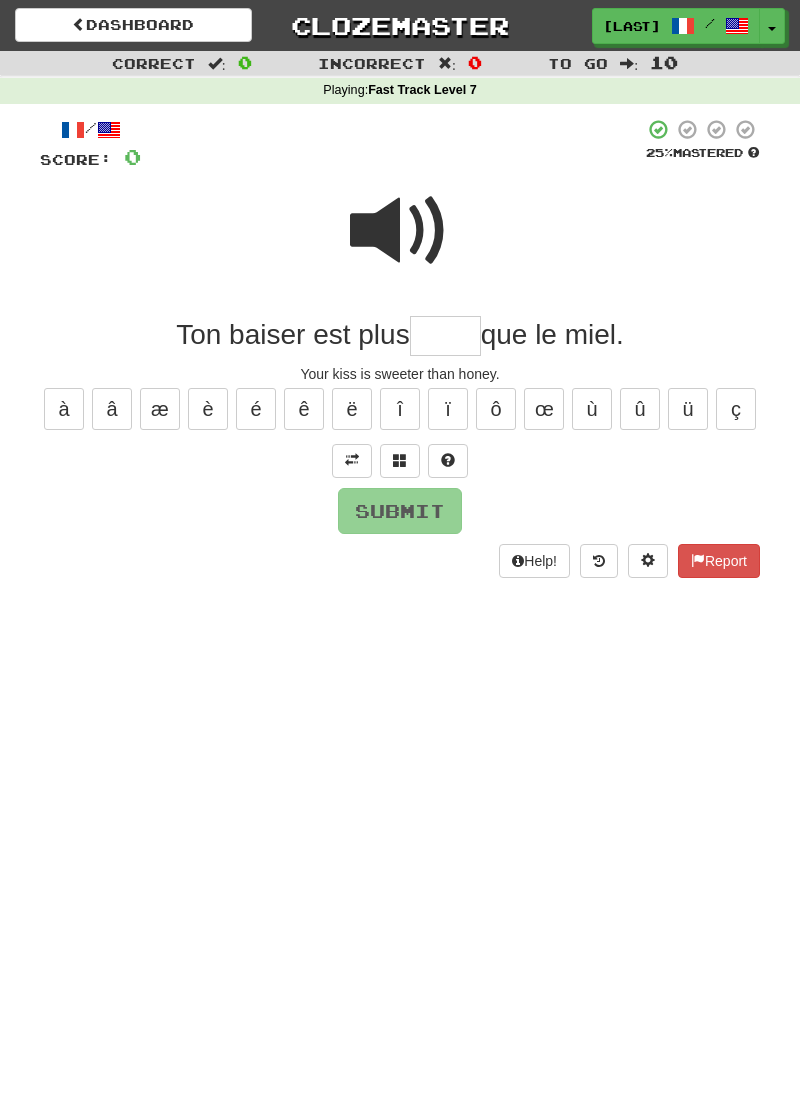 click at bounding box center [445, 336] 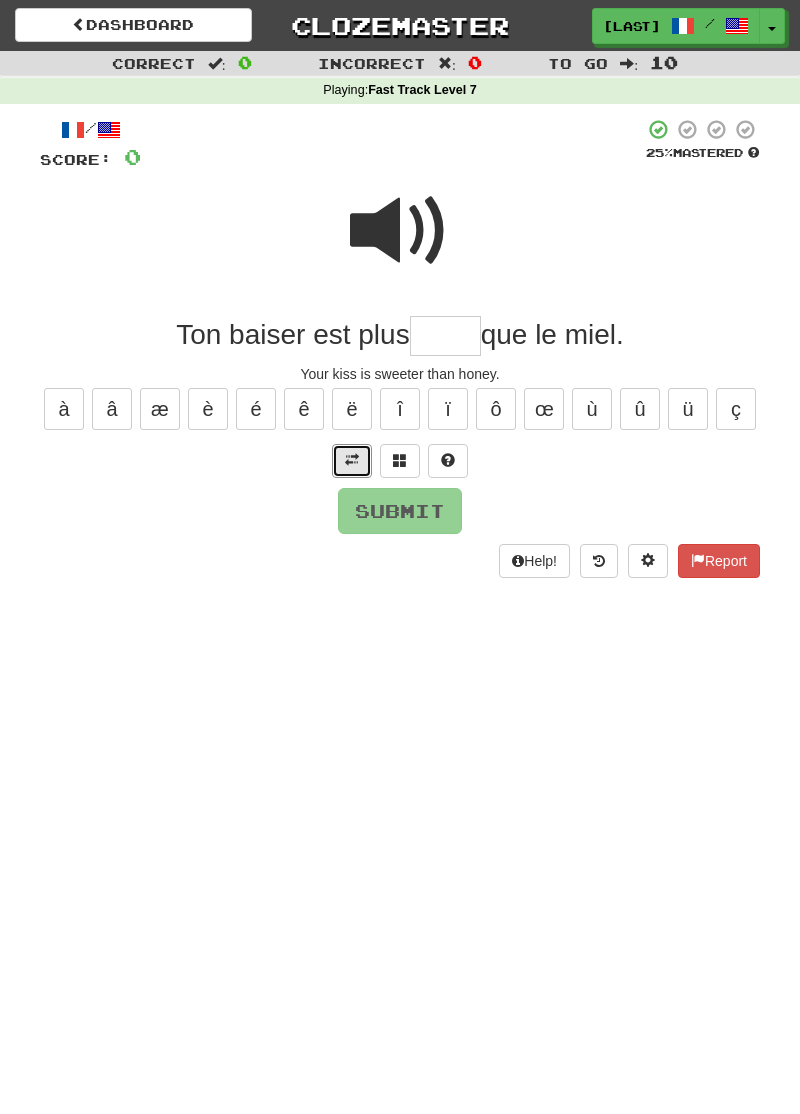 click at bounding box center (352, 461) 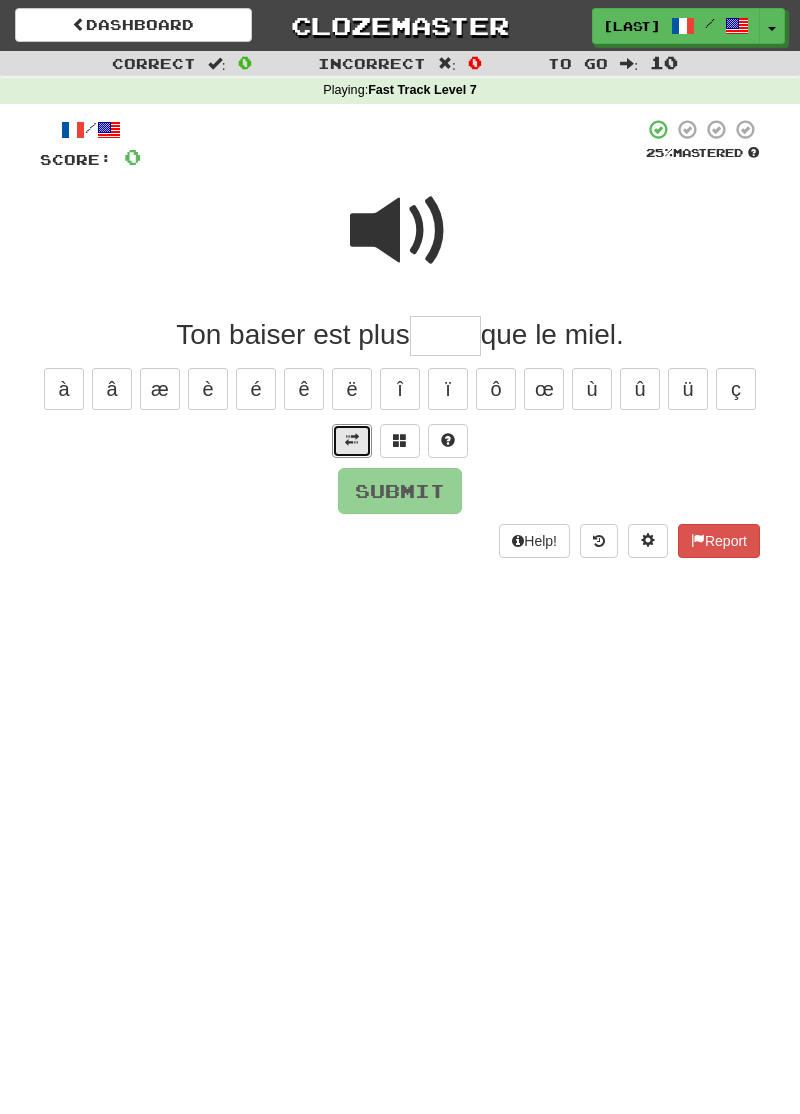 click at bounding box center (352, 441) 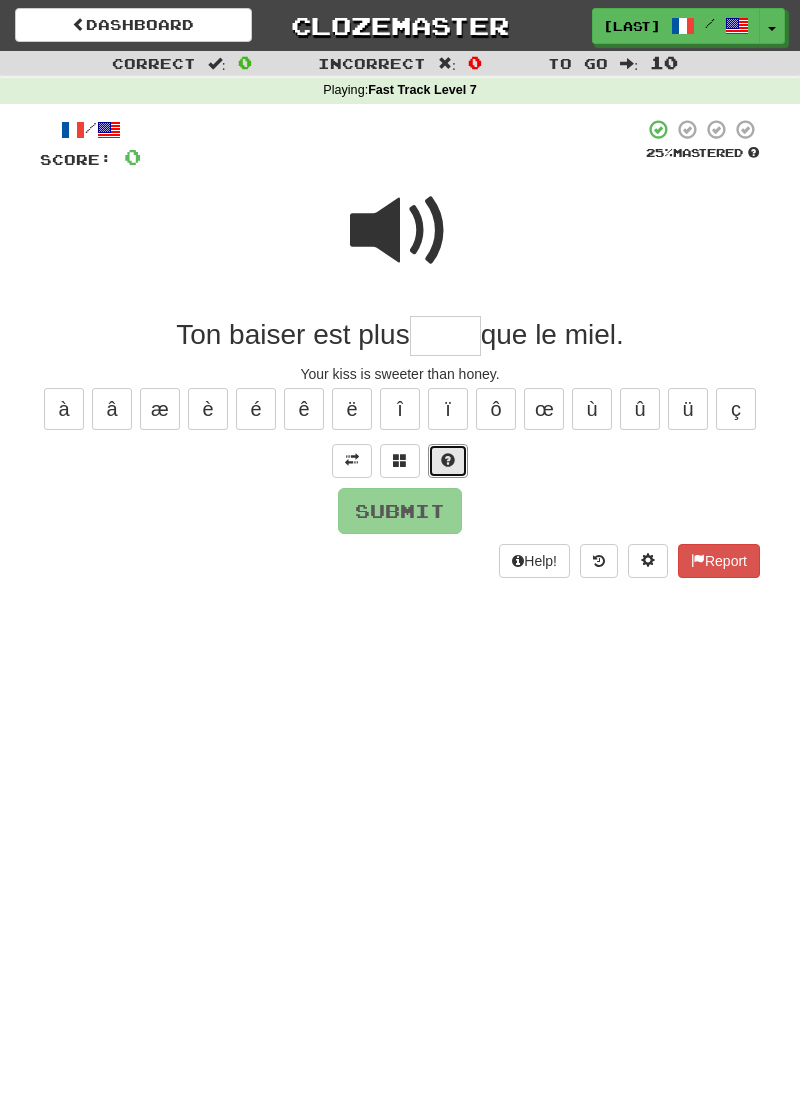 click at bounding box center [448, 460] 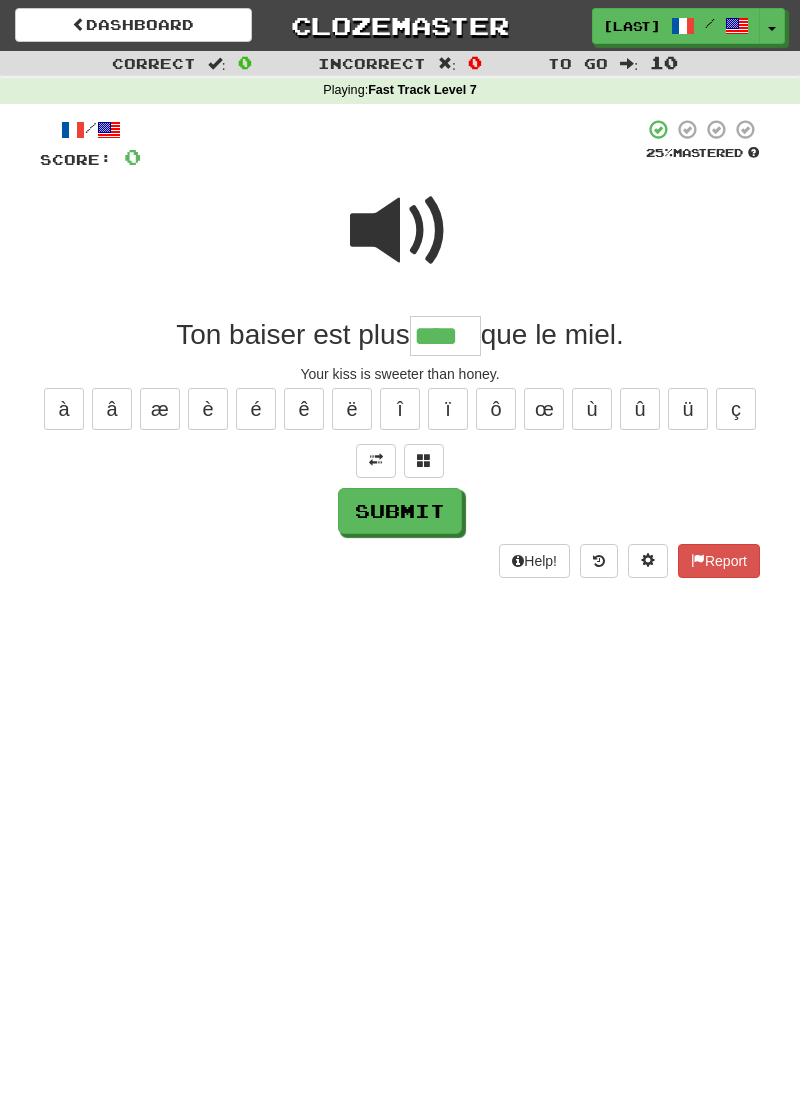 type on "****" 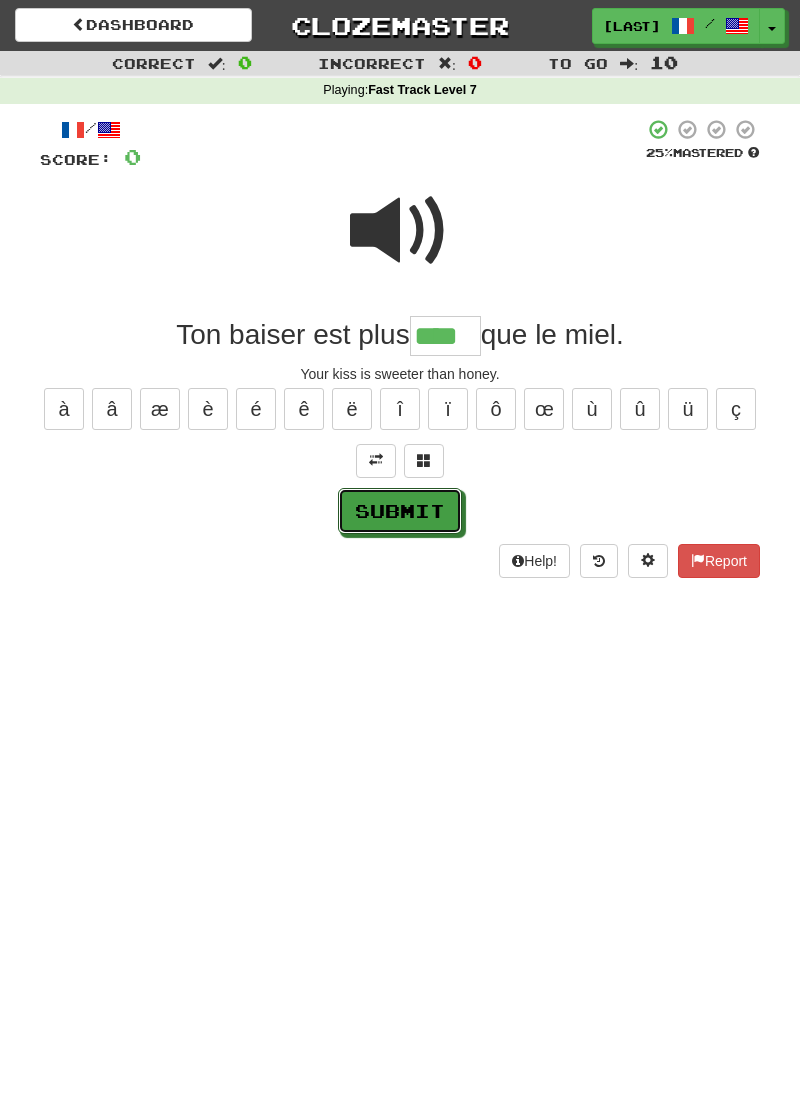 click on "Submit" at bounding box center [400, 511] 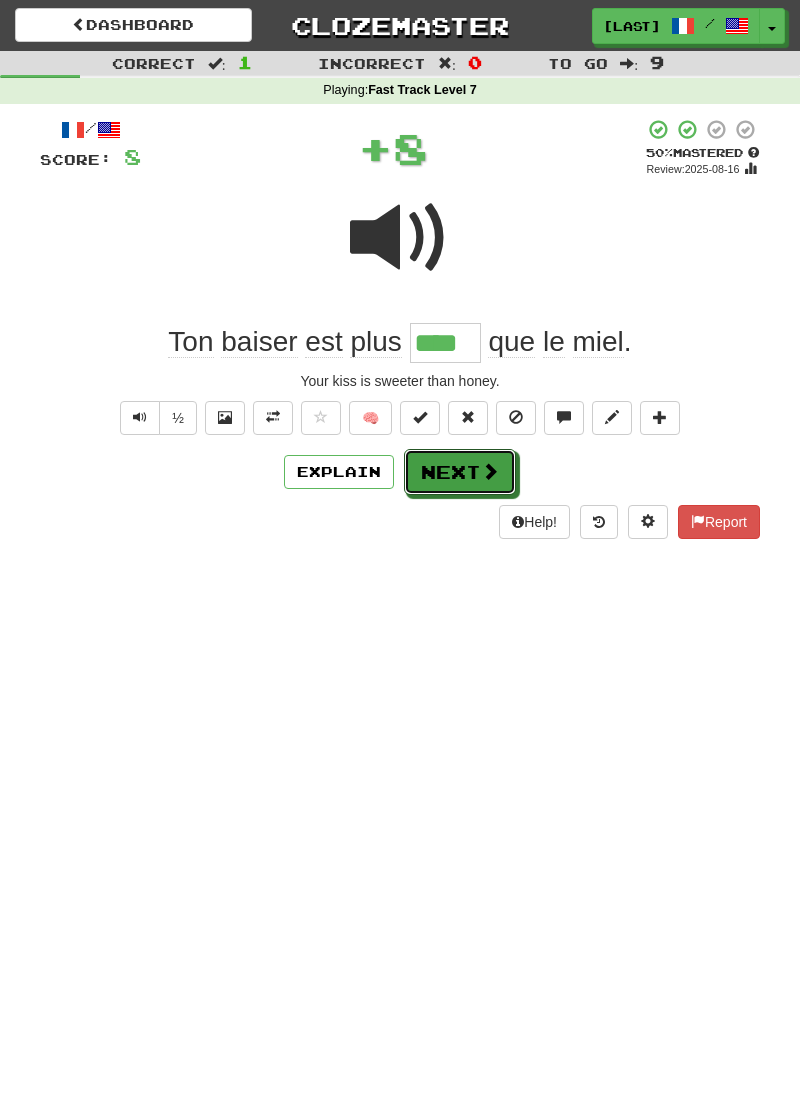click on "Next" at bounding box center (460, 472) 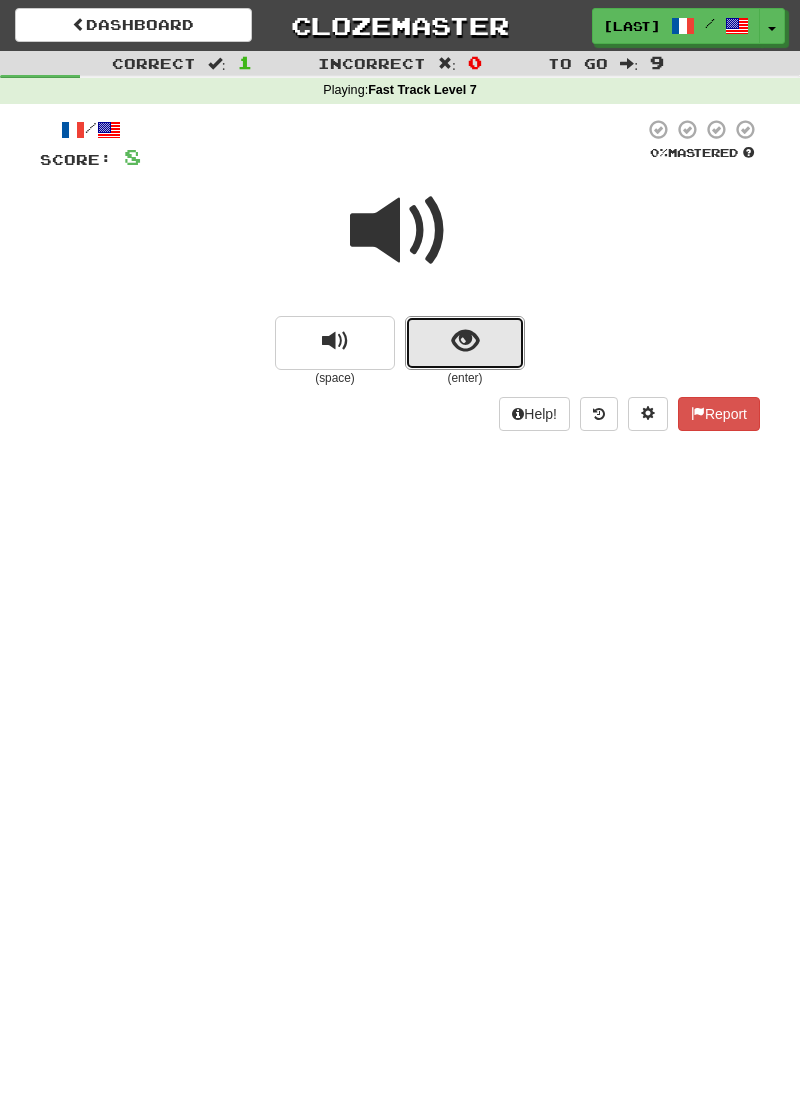 click at bounding box center [465, 343] 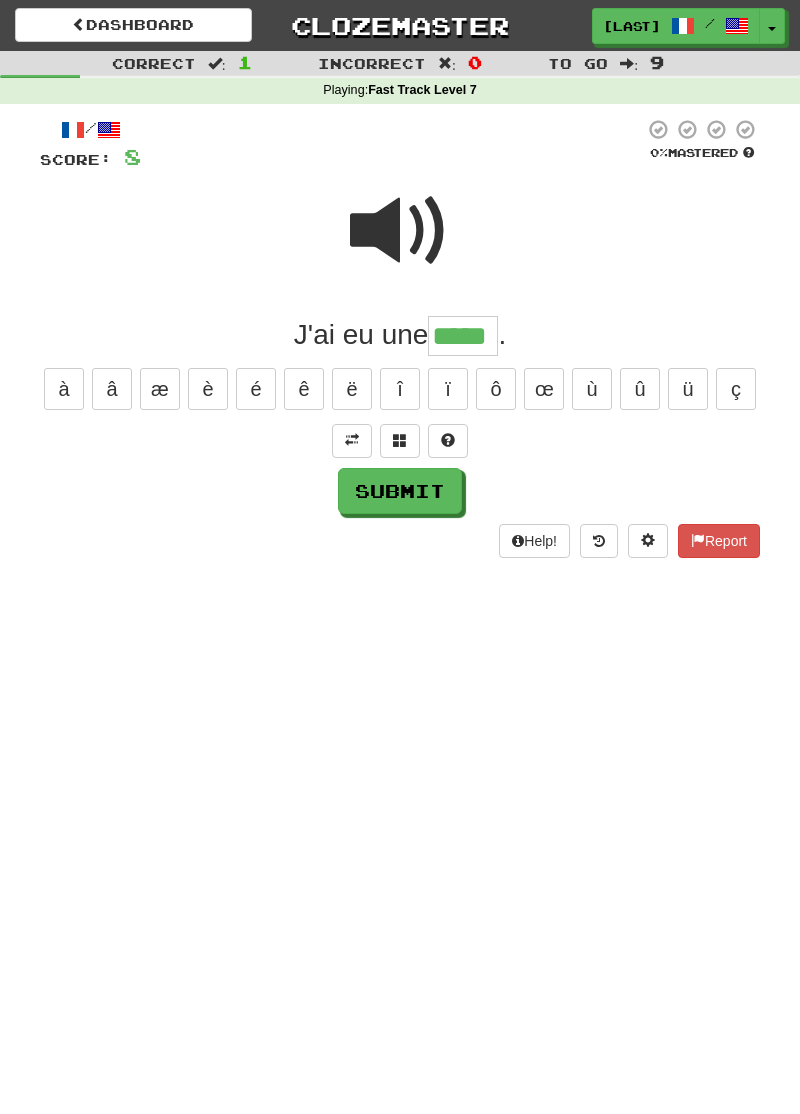 type on "*****" 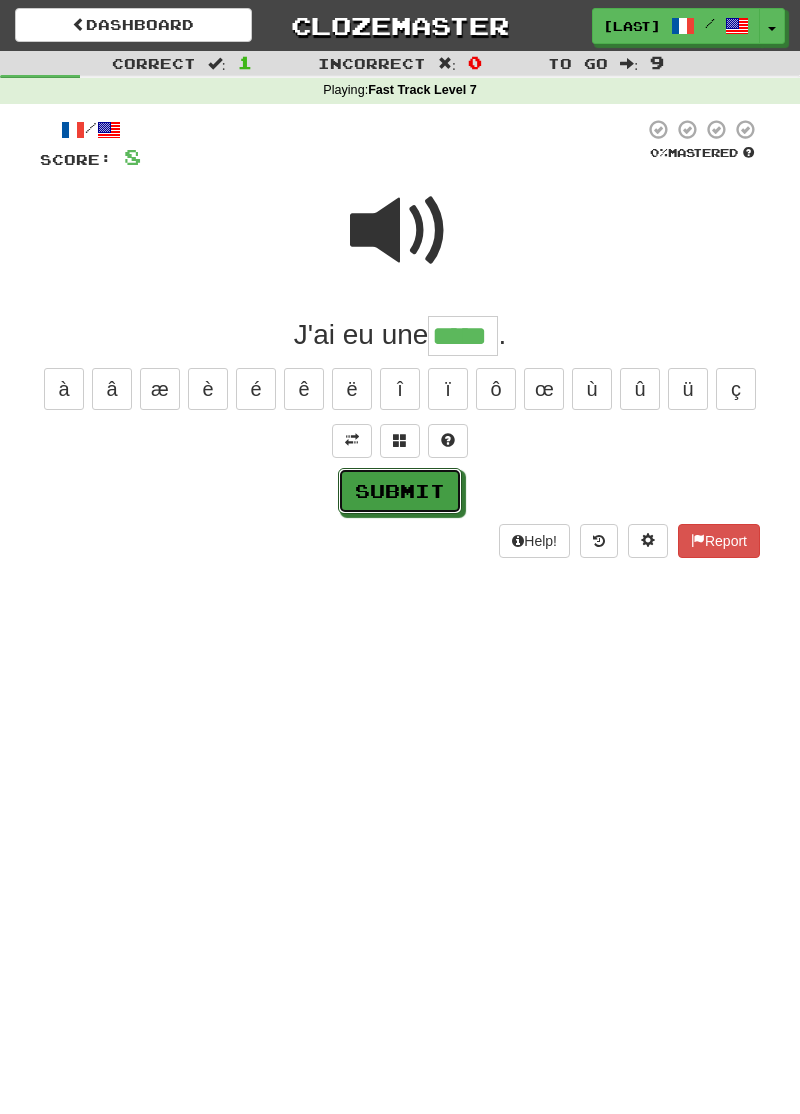 click on "Submit" at bounding box center [400, 491] 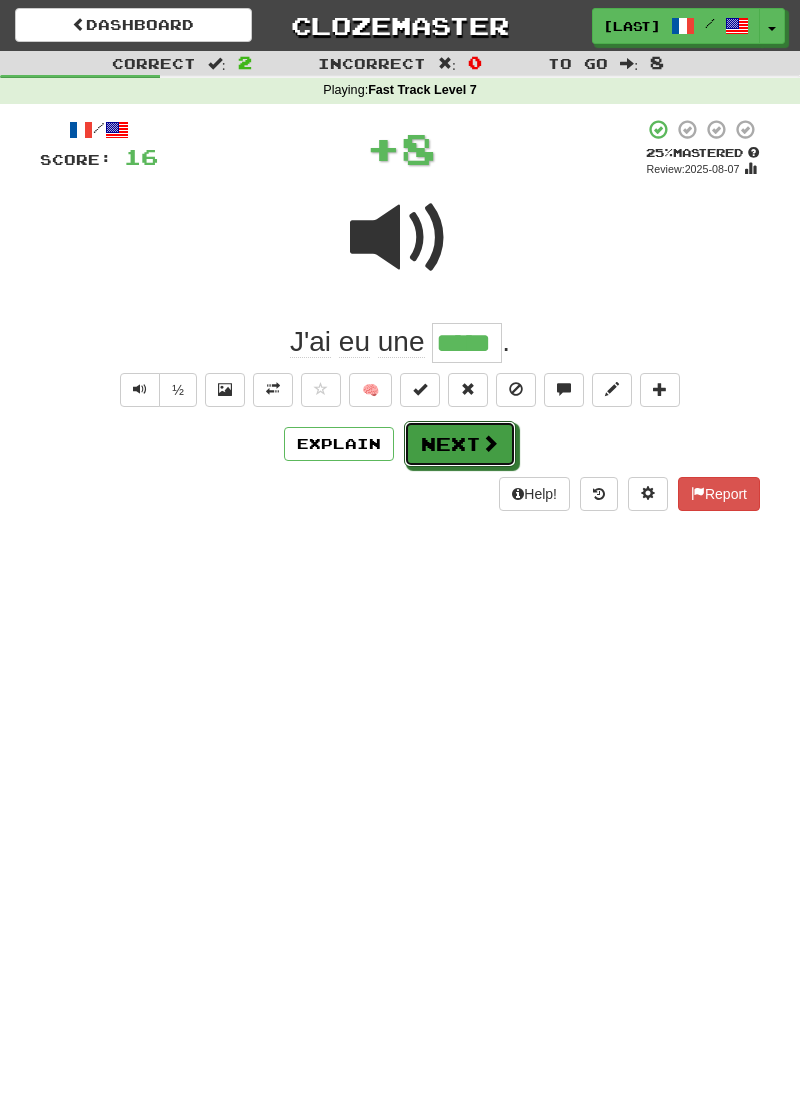 click on "Next" at bounding box center [460, 444] 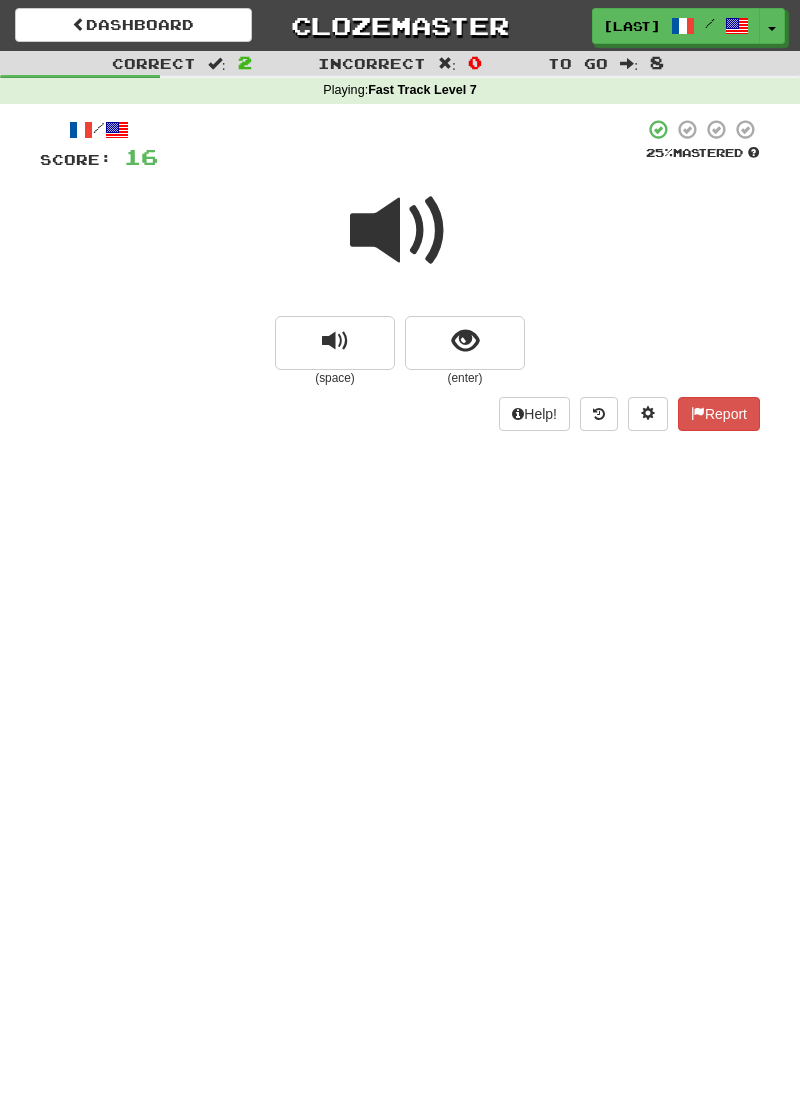 click at bounding box center [400, 231] 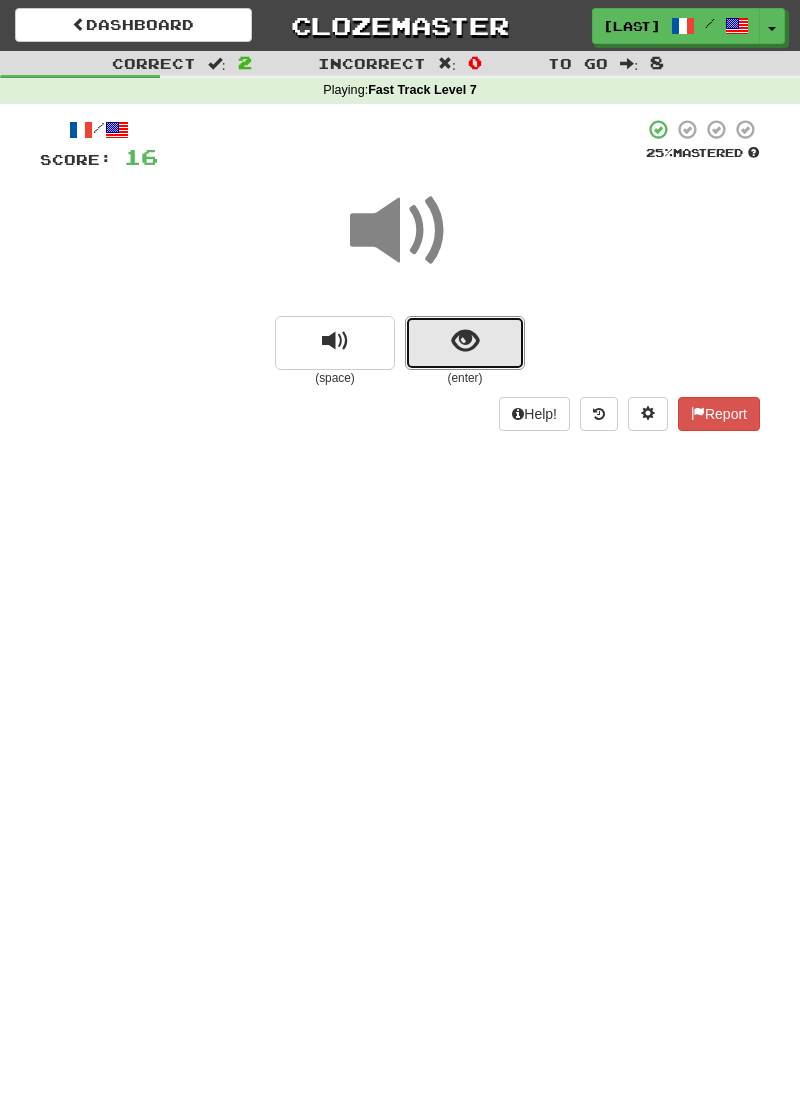 click at bounding box center [465, 341] 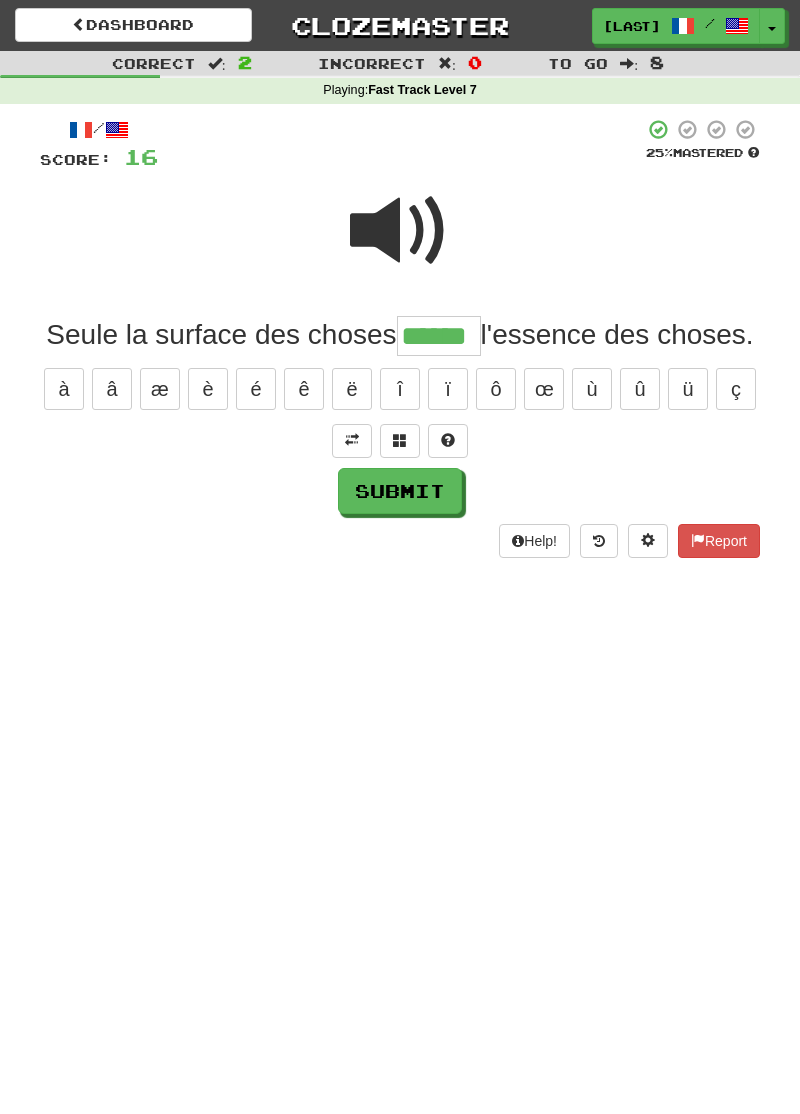 type on "******" 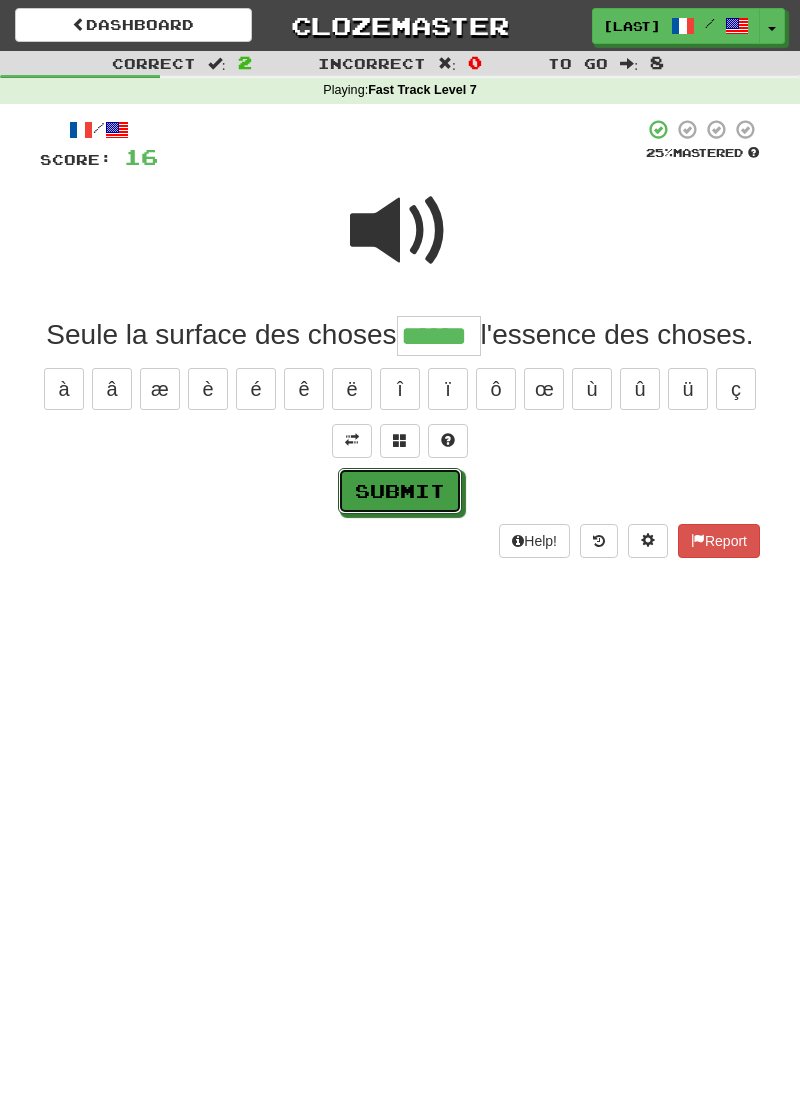 click on "Submit" at bounding box center (400, 491) 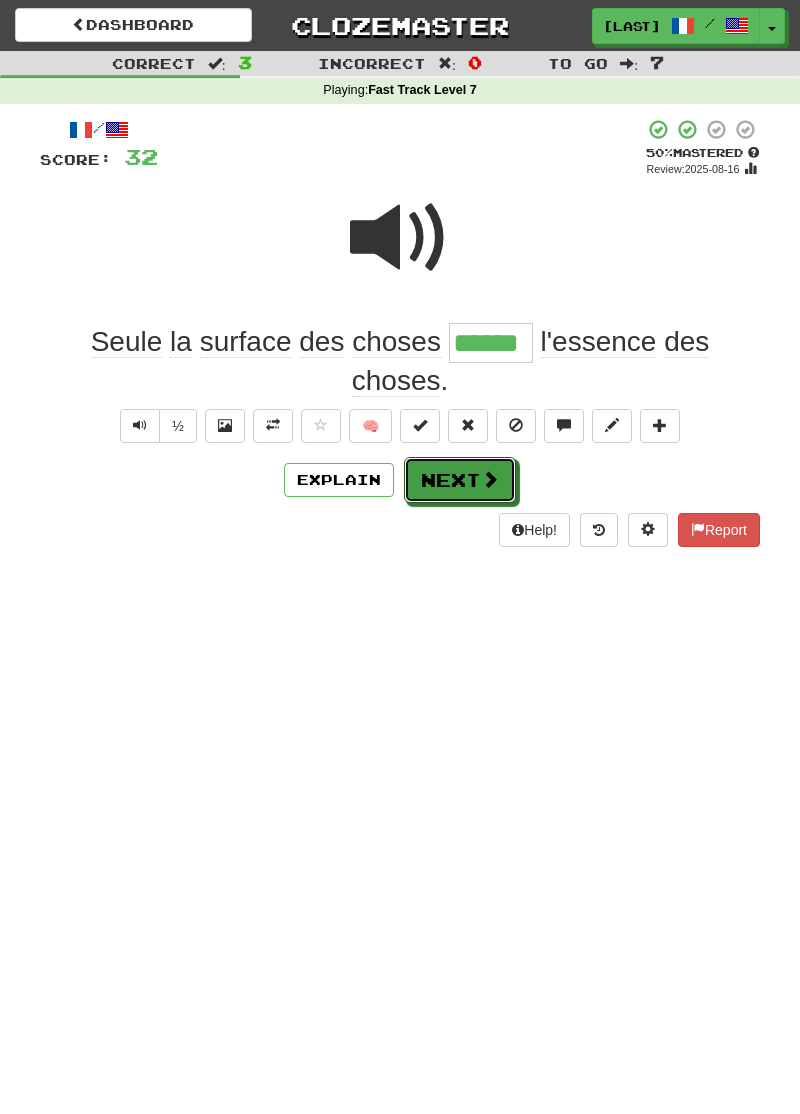 click on "Next" at bounding box center (460, 480) 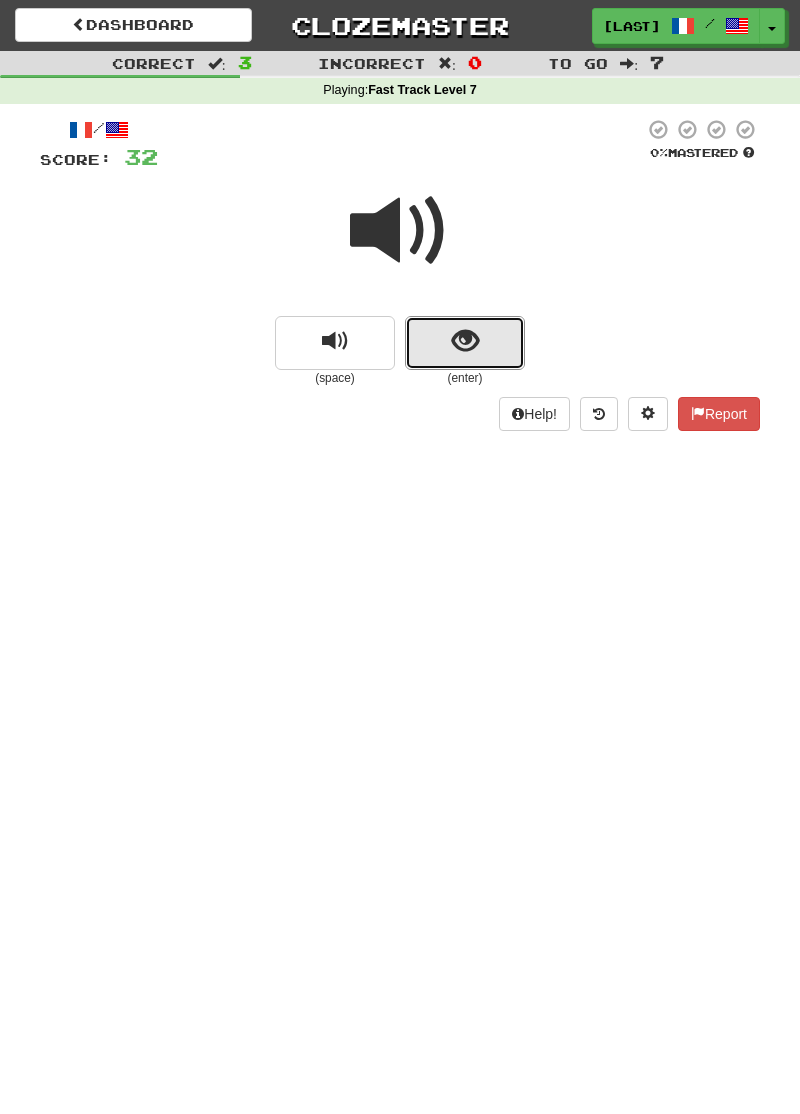 click at bounding box center [465, 341] 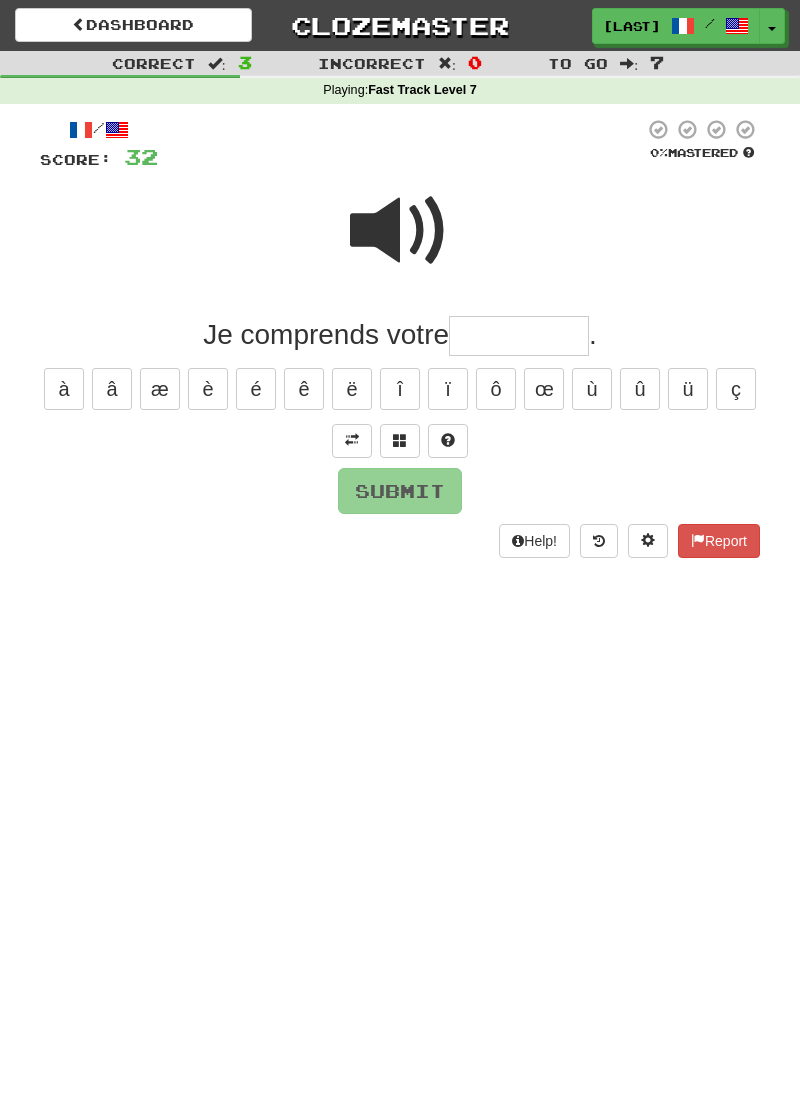 click at bounding box center (400, 231) 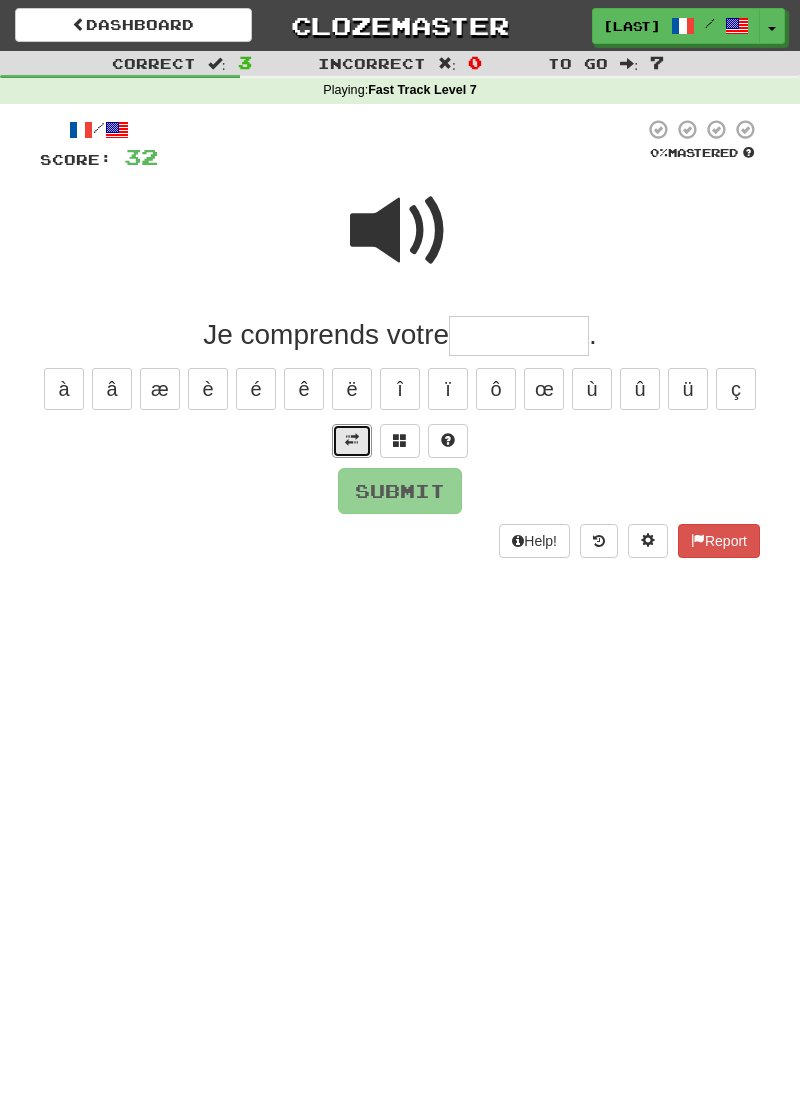 click at bounding box center (352, 441) 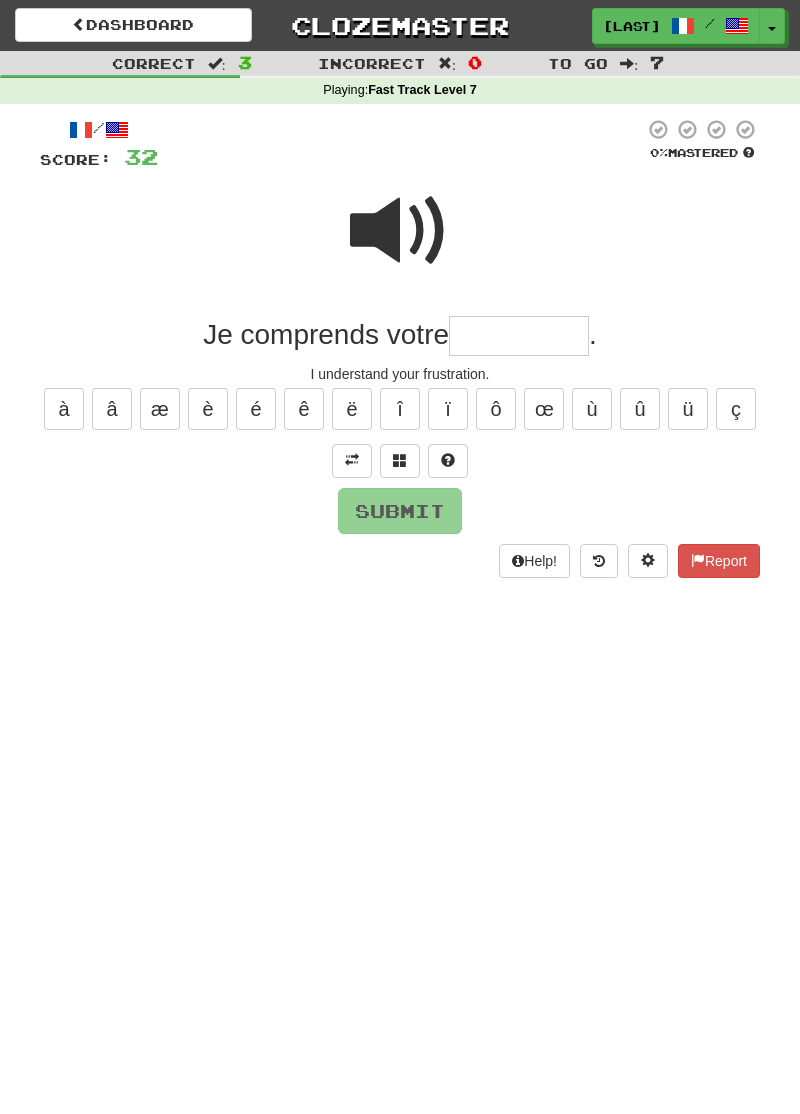 click at bounding box center (519, 336) 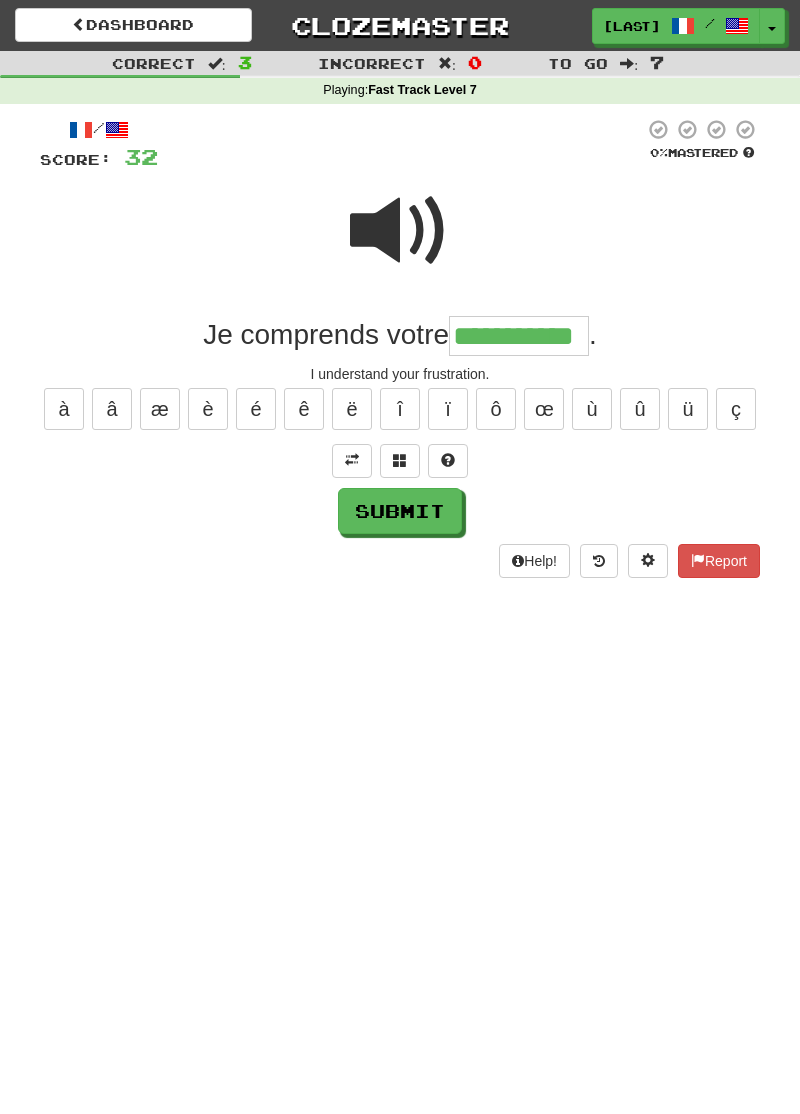 type on "**********" 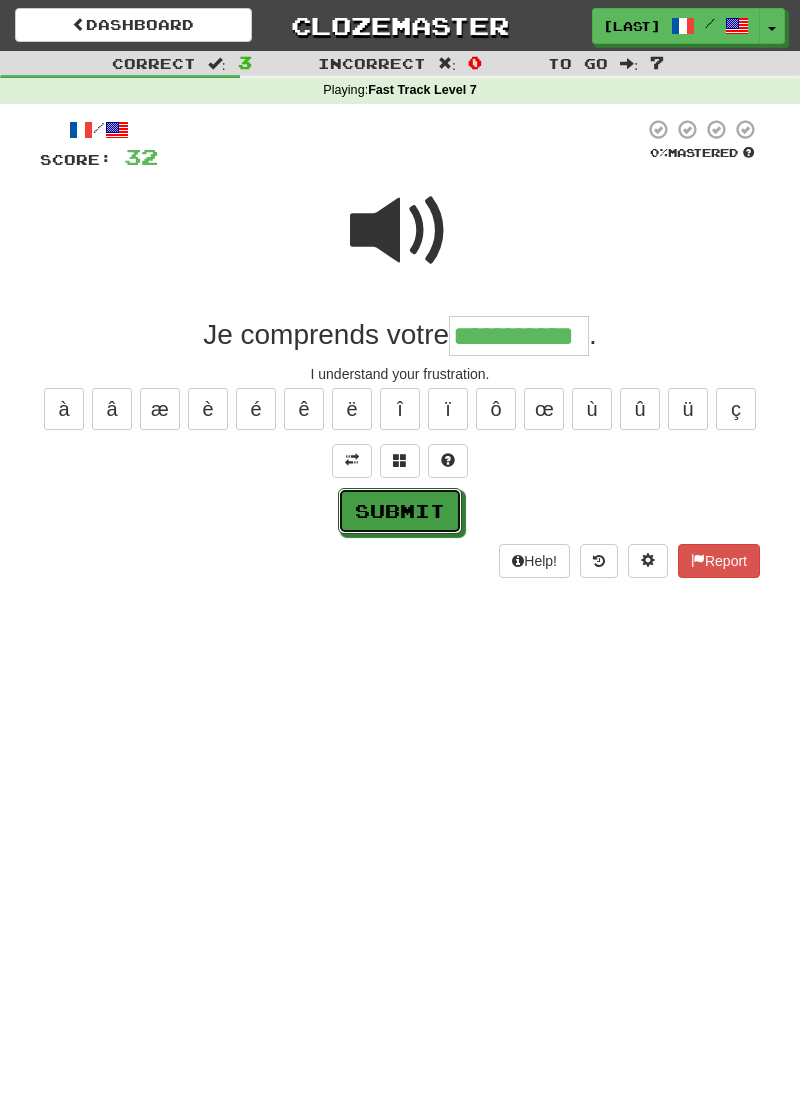 click on "Submit" at bounding box center (400, 511) 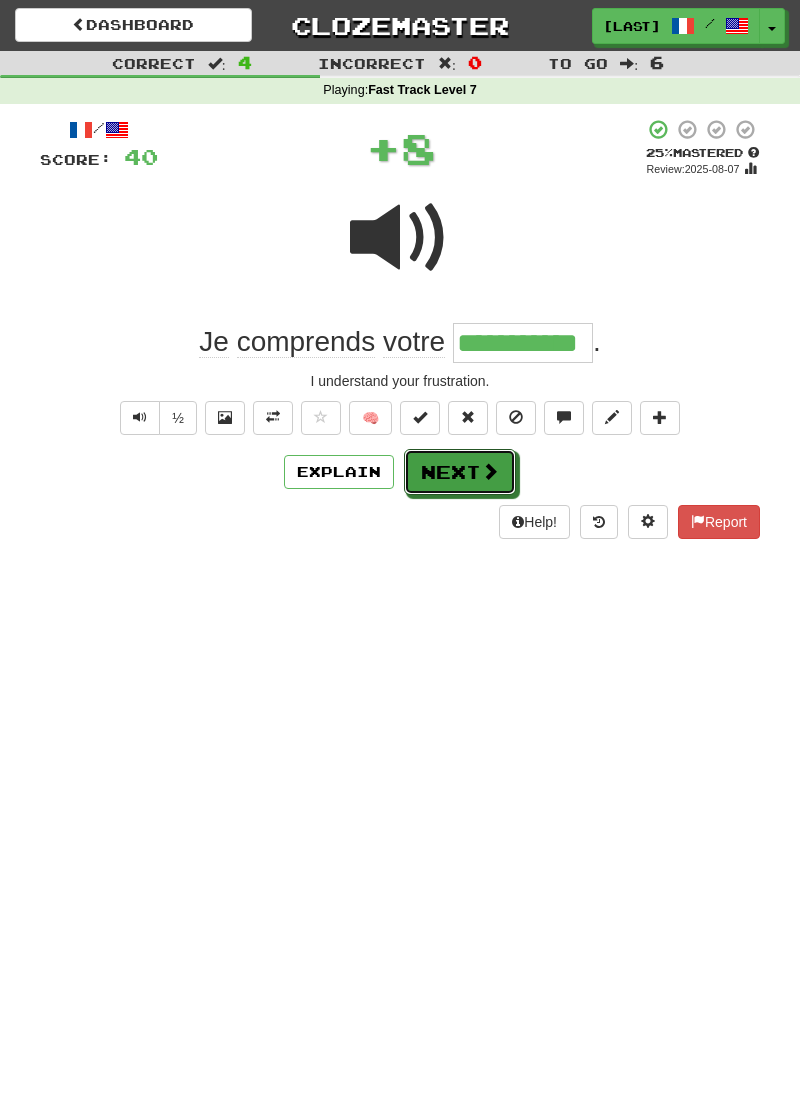 click on "Next" at bounding box center (460, 472) 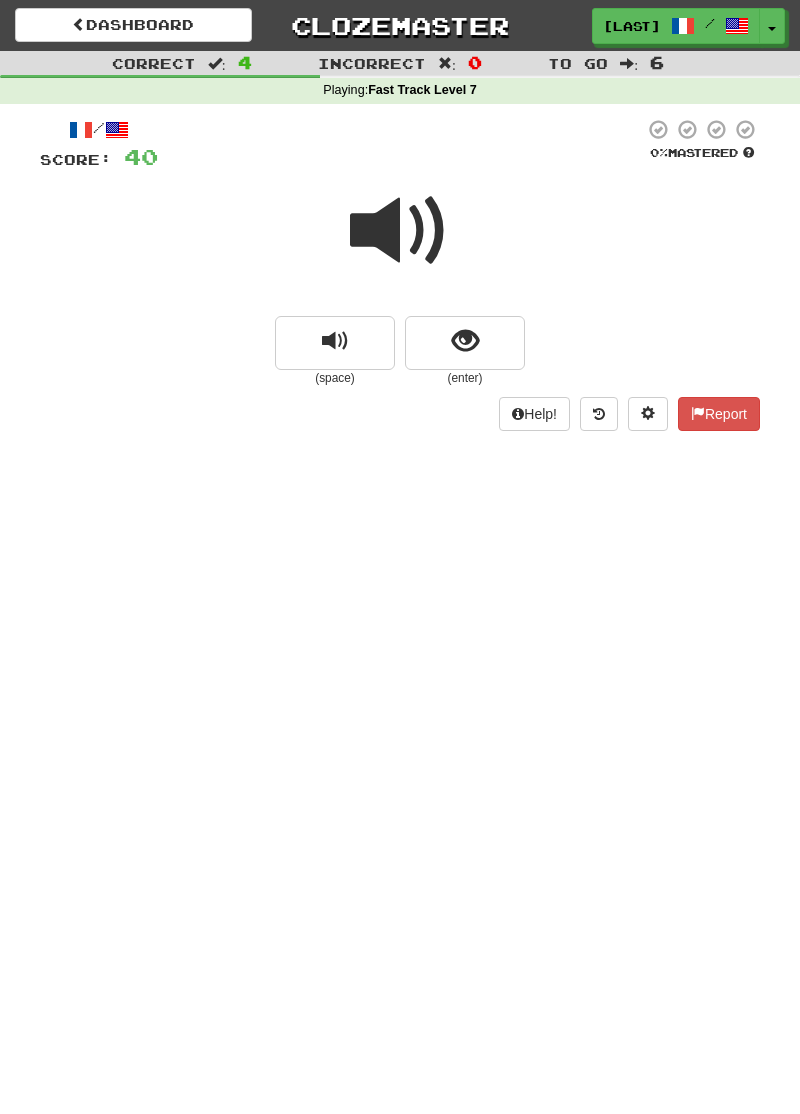 click at bounding box center (400, 231) 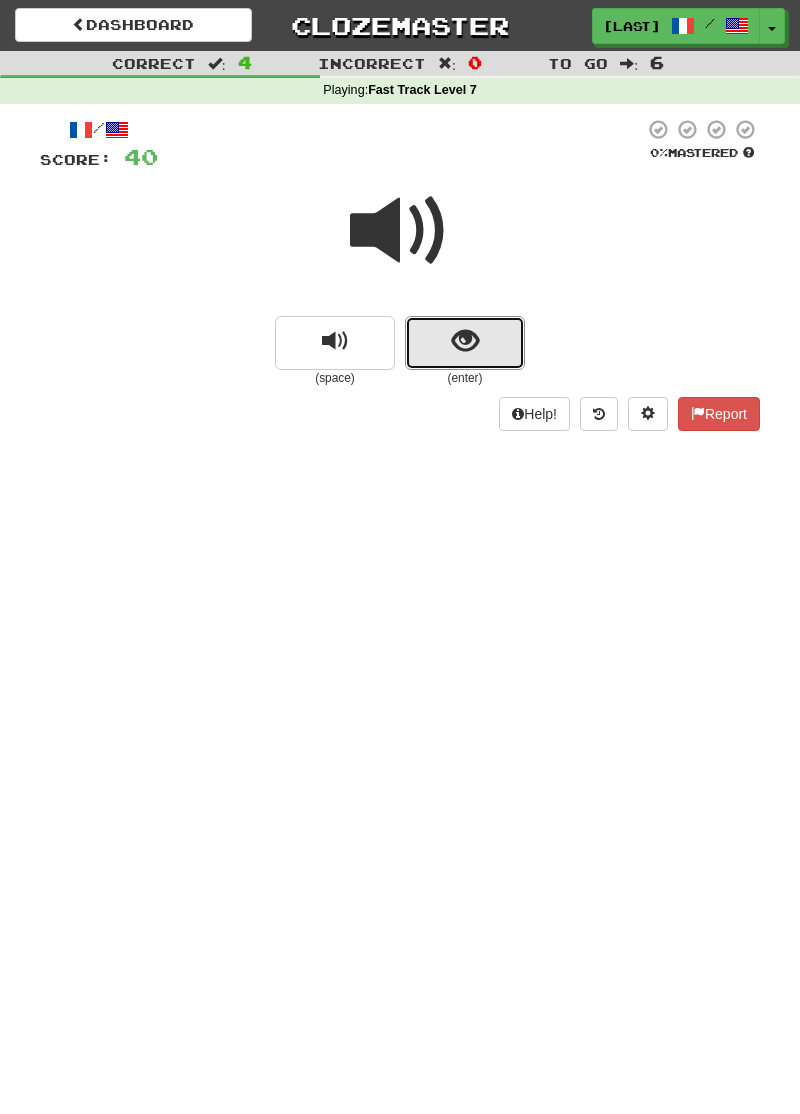 click at bounding box center (465, 341) 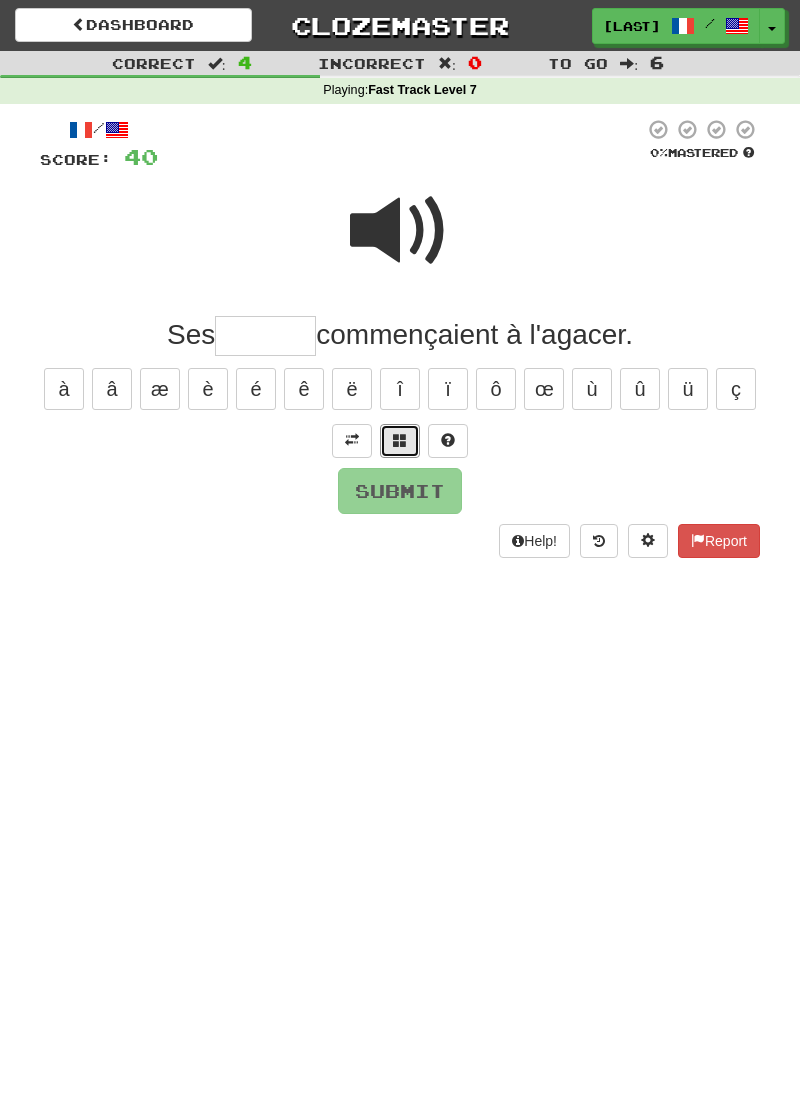 click at bounding box center [400, 440] 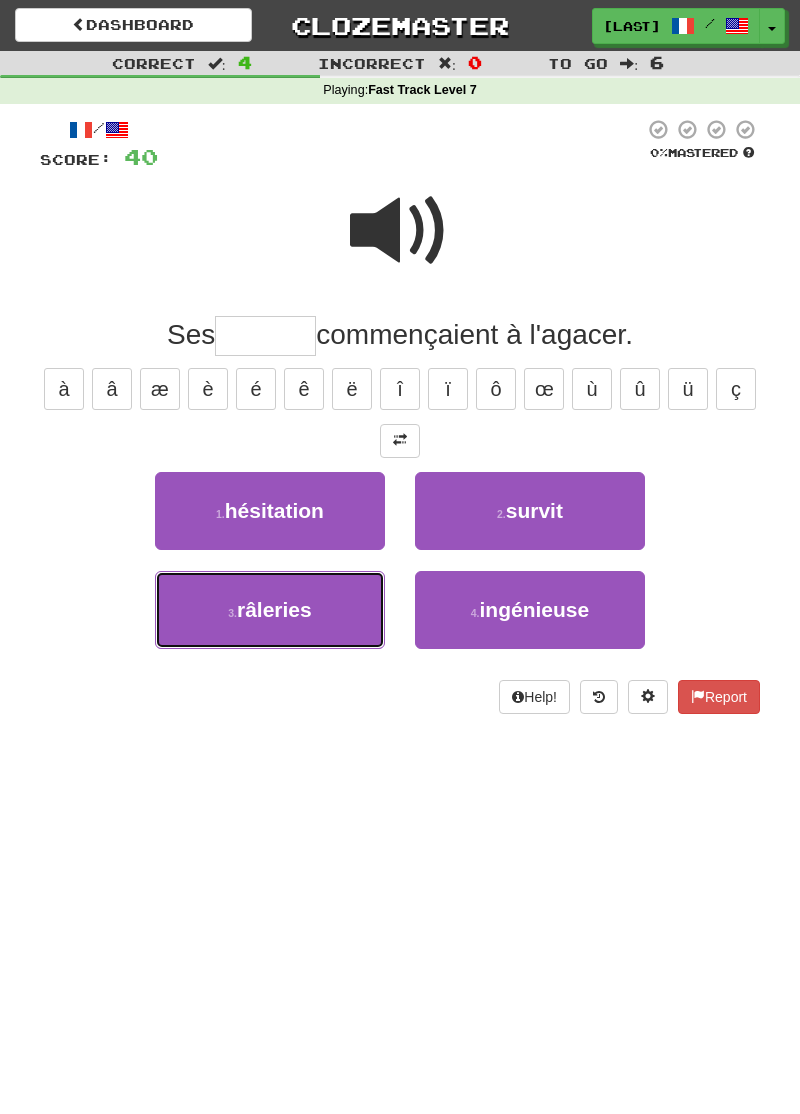 click on "3 .  râleries" at bounding box center [270, 610] 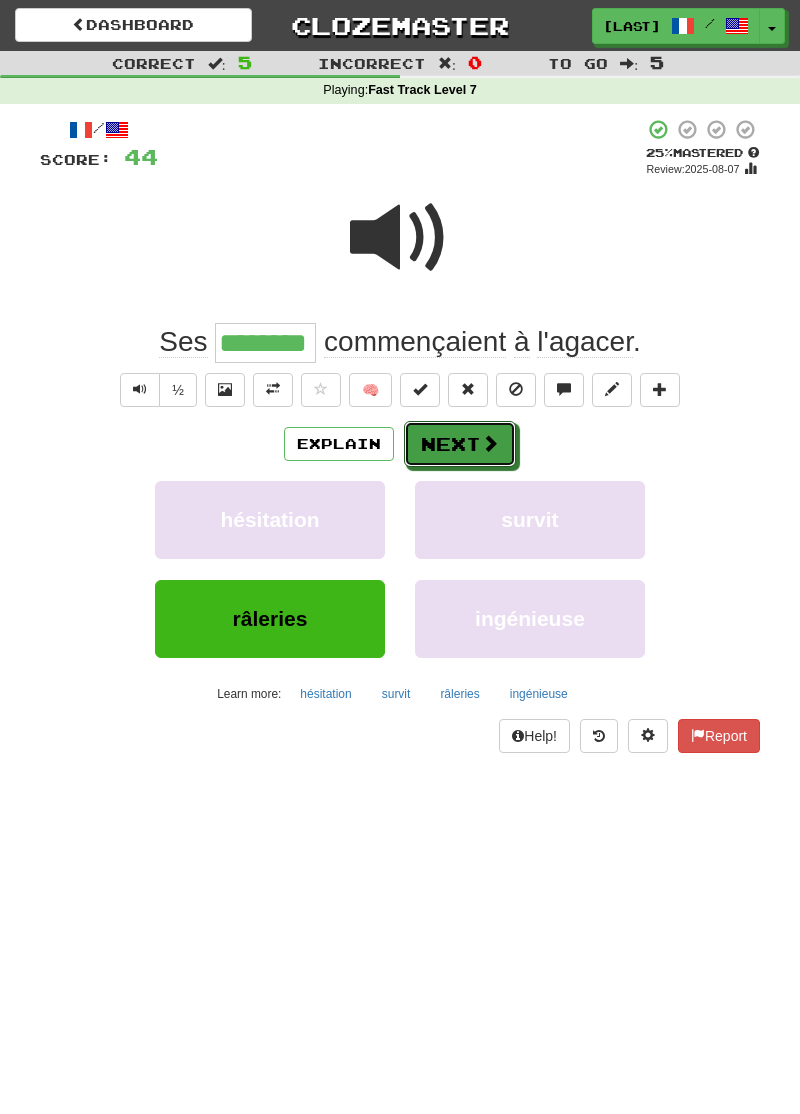 click on "Next" at bounding box center [460, 444] 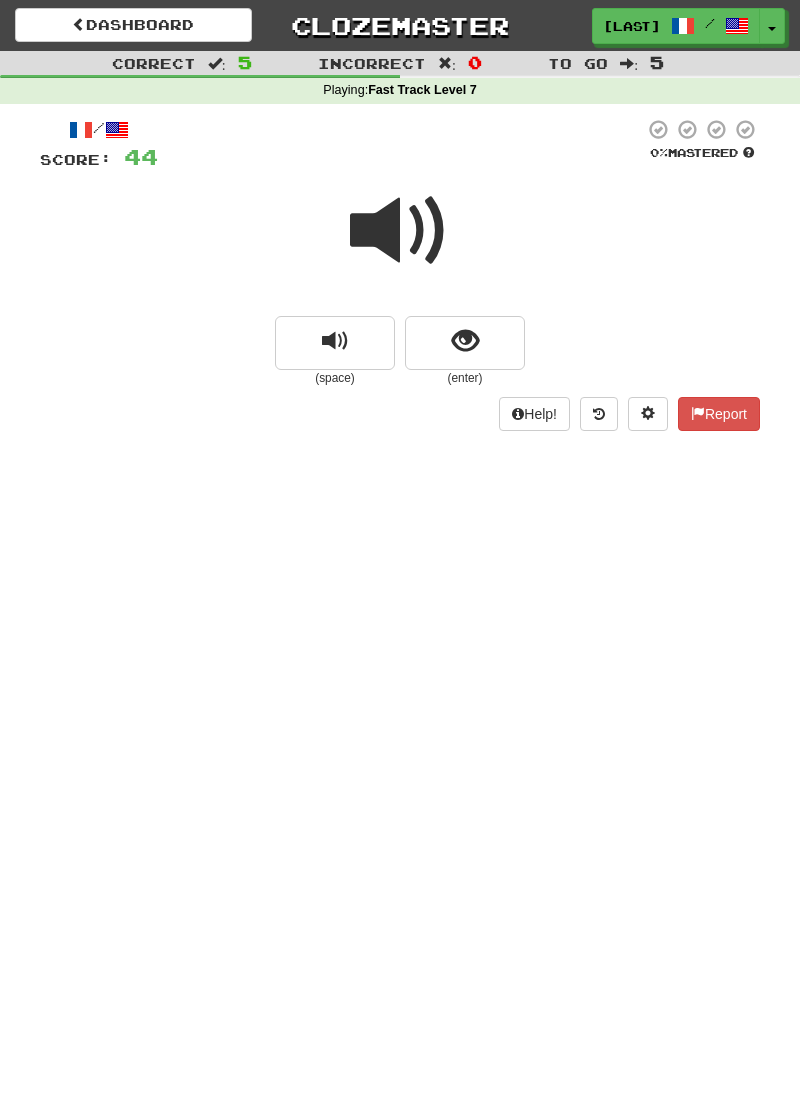 click at bounding box center [400, 231] 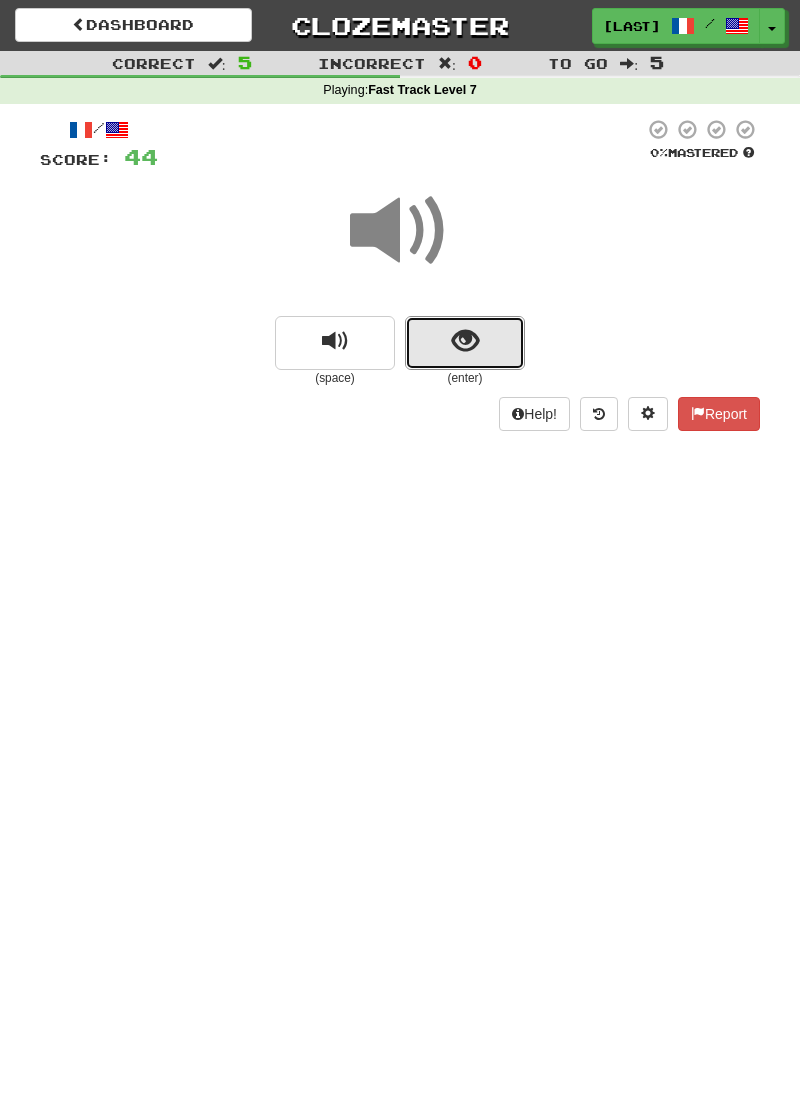 click at bounding box center [465, 343] 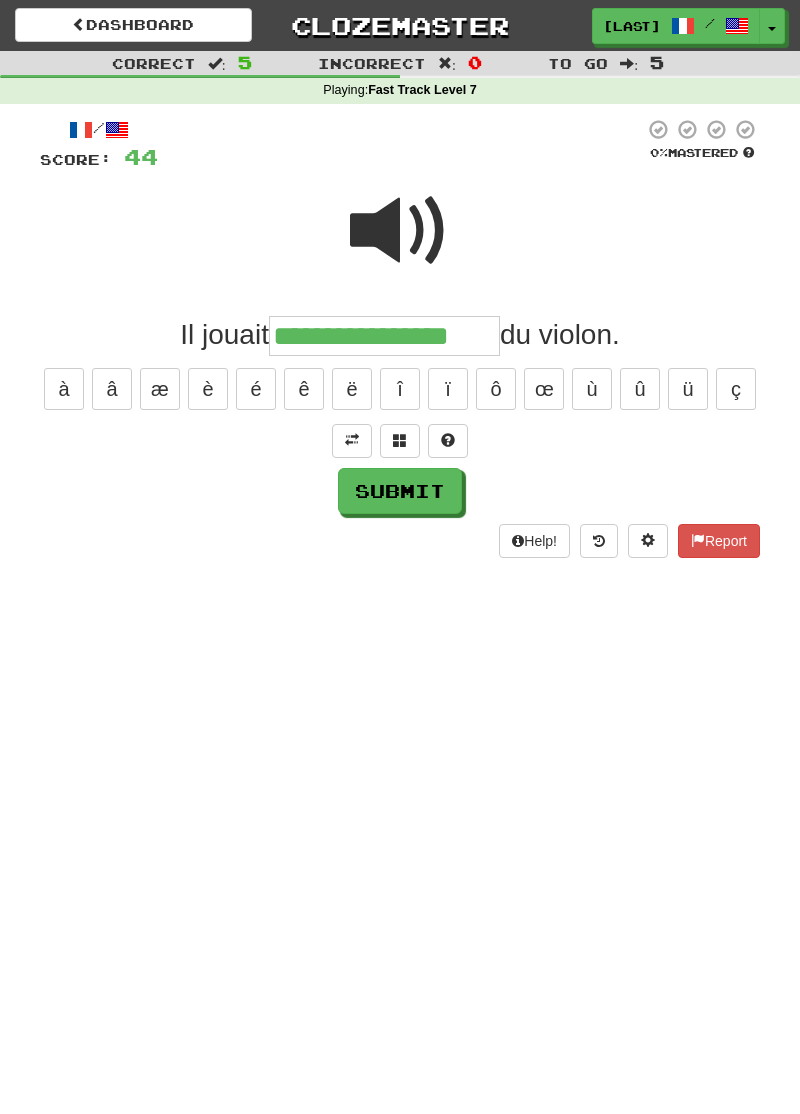 type on "**********" 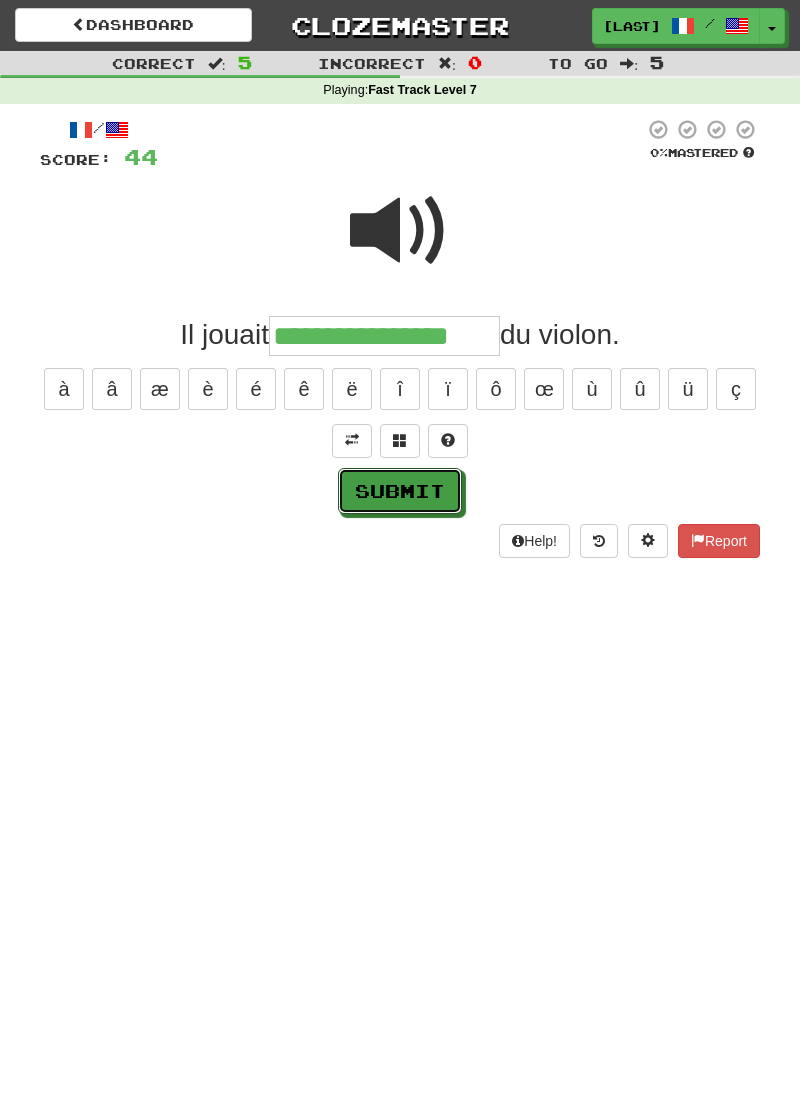 click on "Submit" at bounding box center [400, 491] 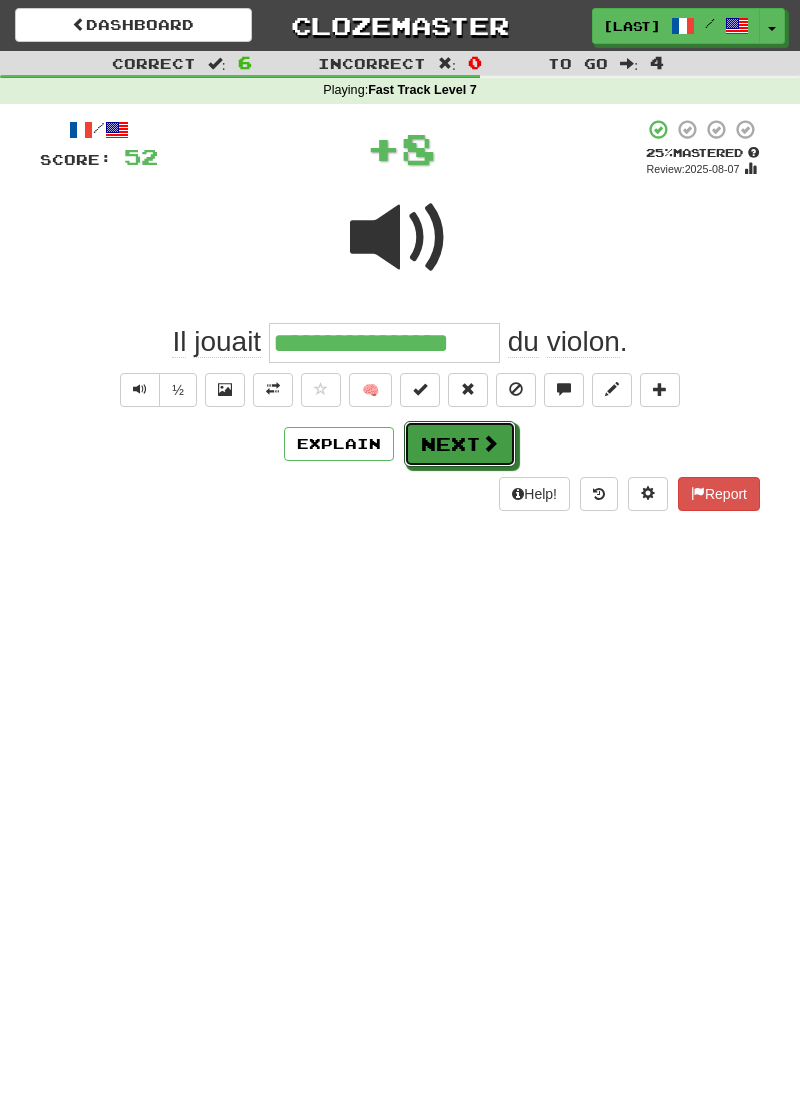 click on "Next" at bounding box center (460, 444) 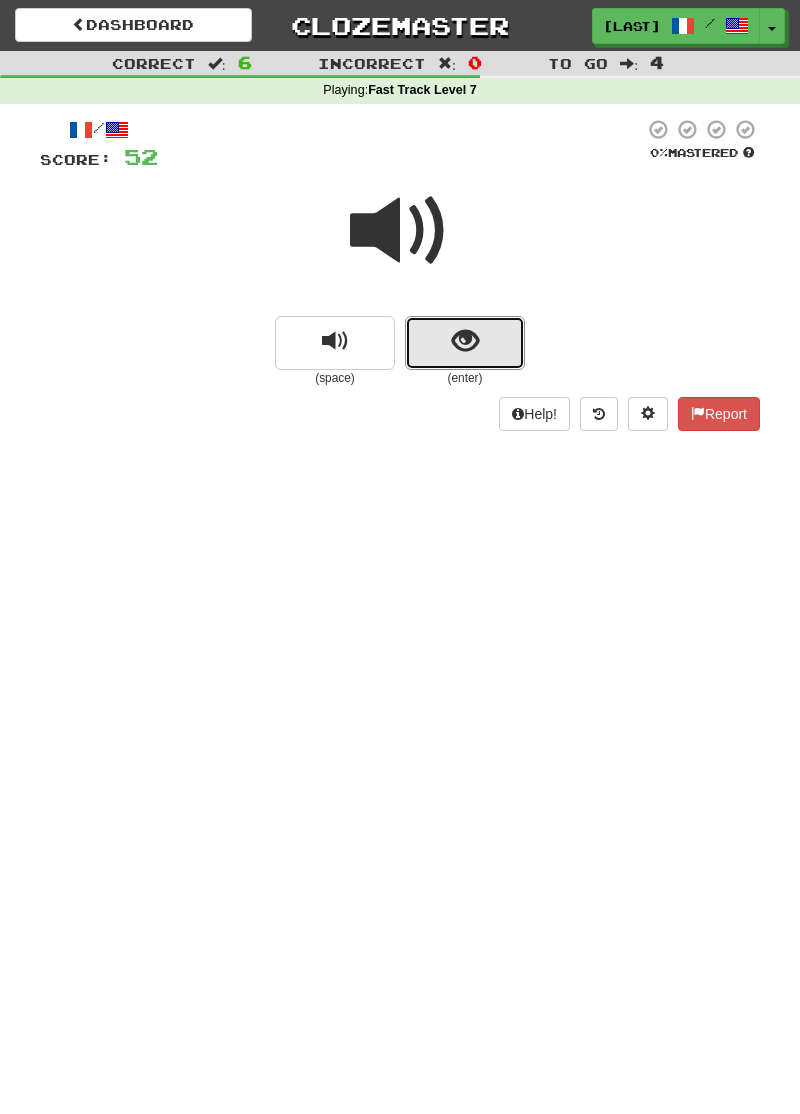 click at bounding box center (465, 343) 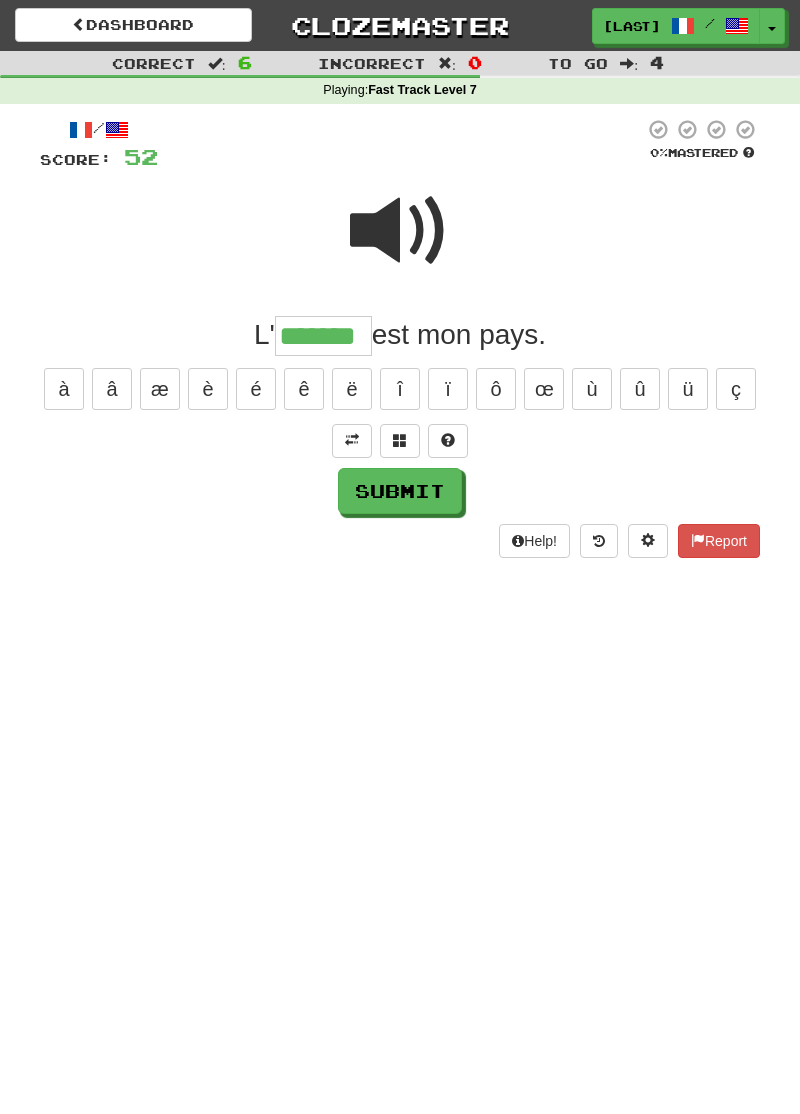 type on "*******" 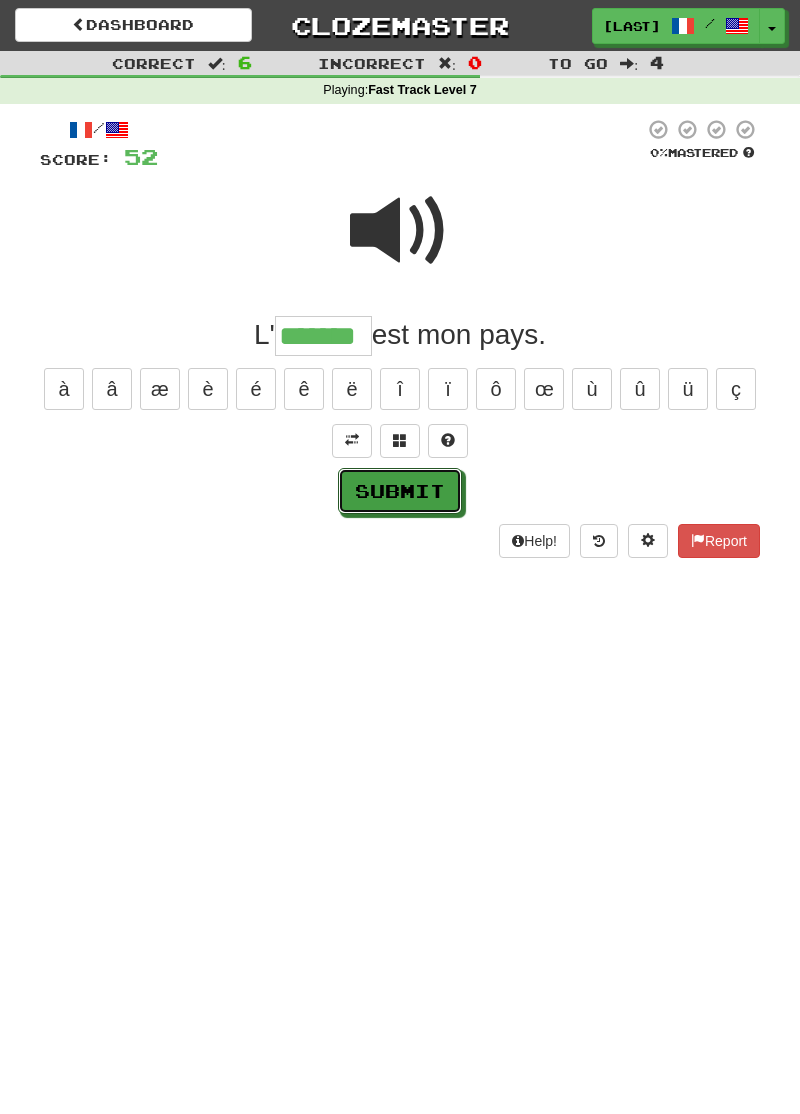 click on "Submit" at bounding box center [400, 491] 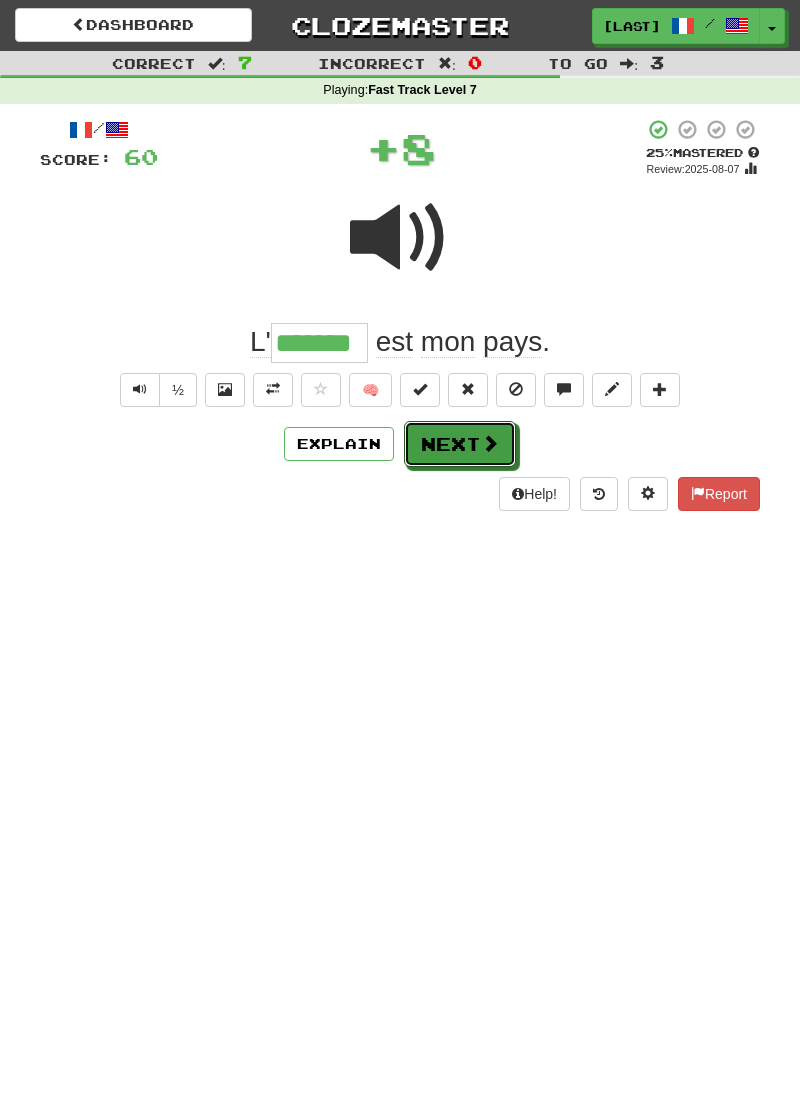 click on "Next" at bounding box center (460, 444) 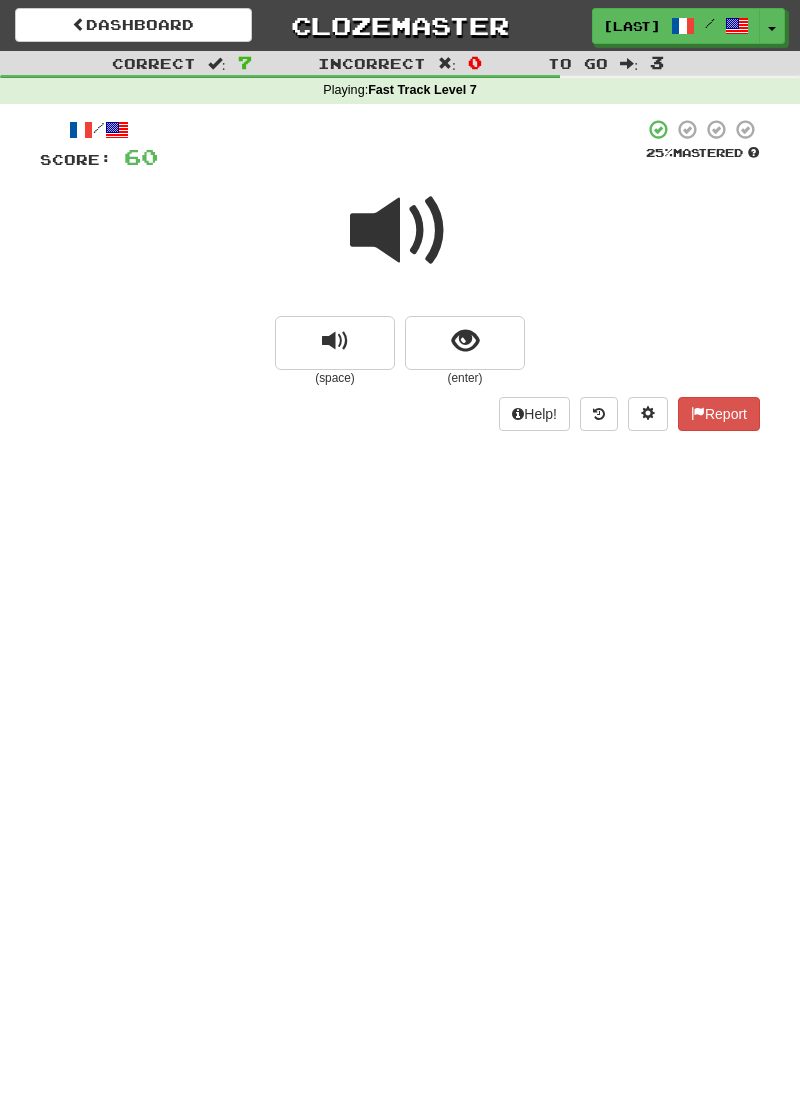 click at bounding box center [400, 231] 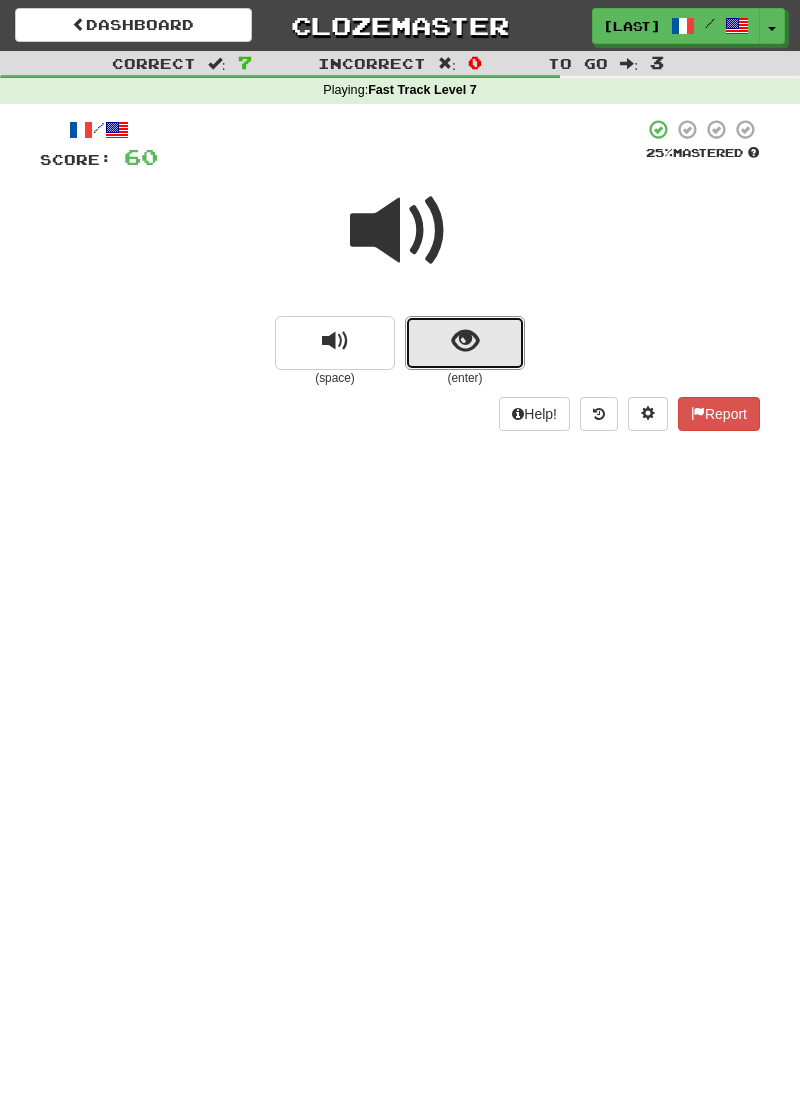 click at bounding box center (465, 343) 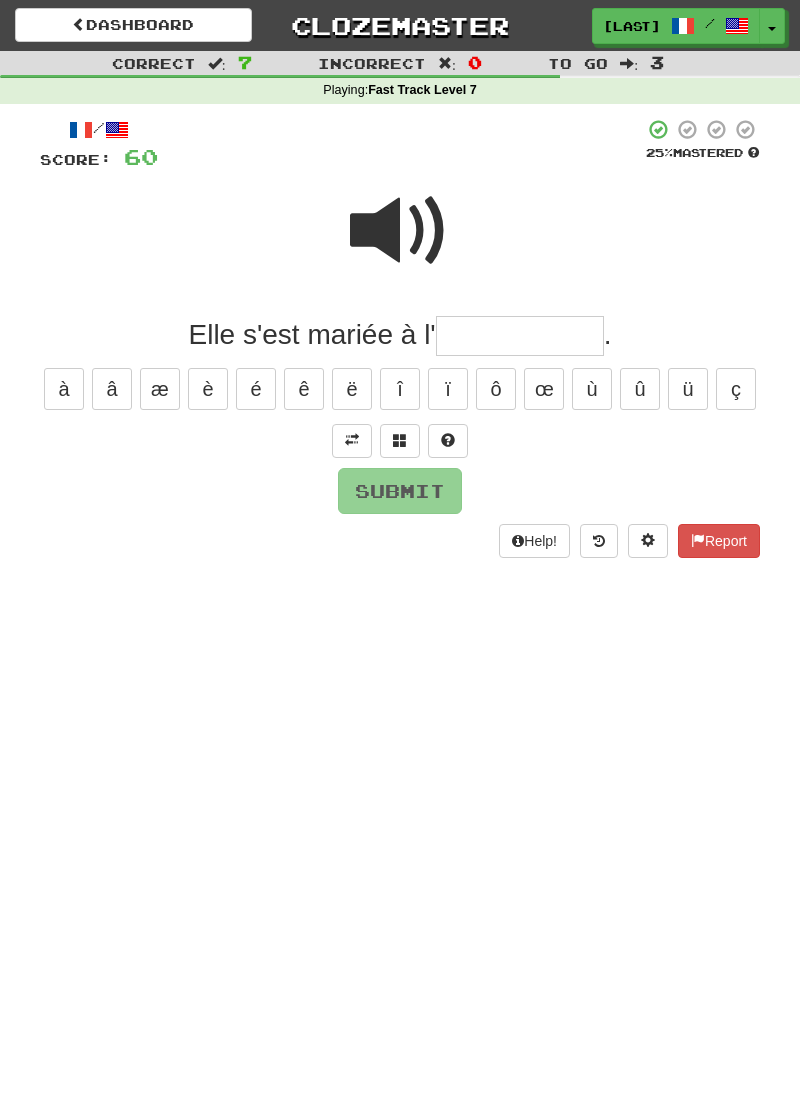 type on "*" 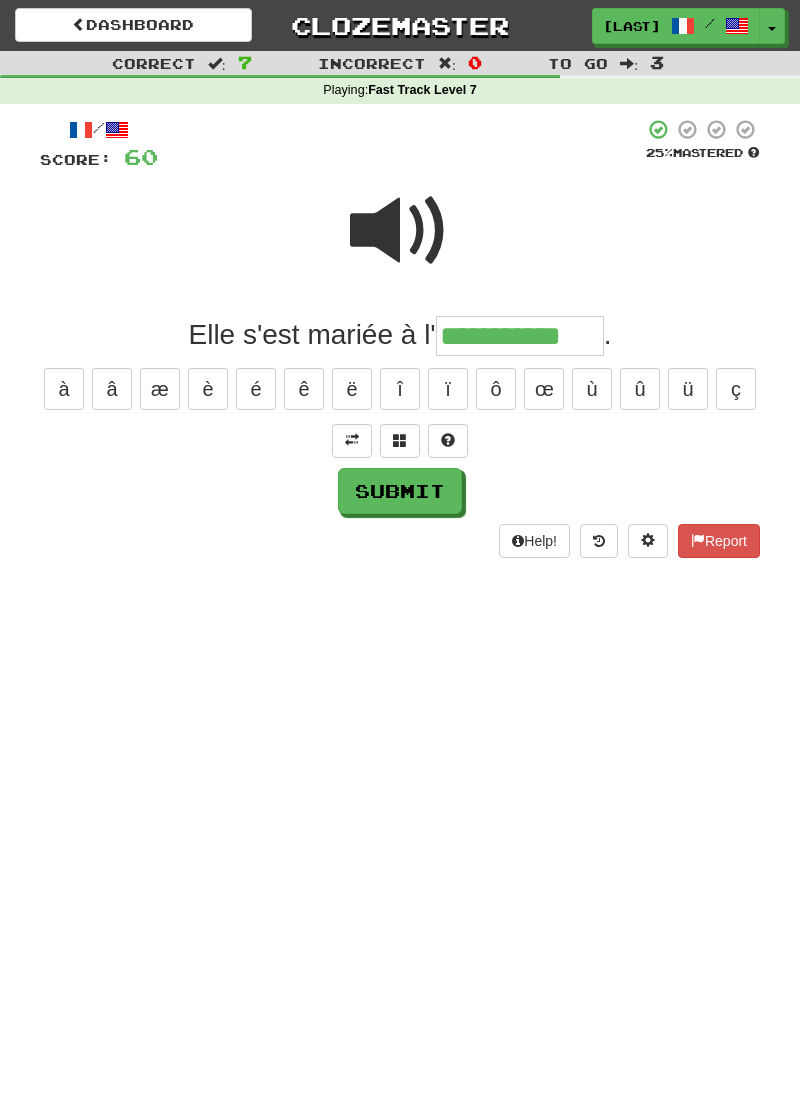 type on "**********" 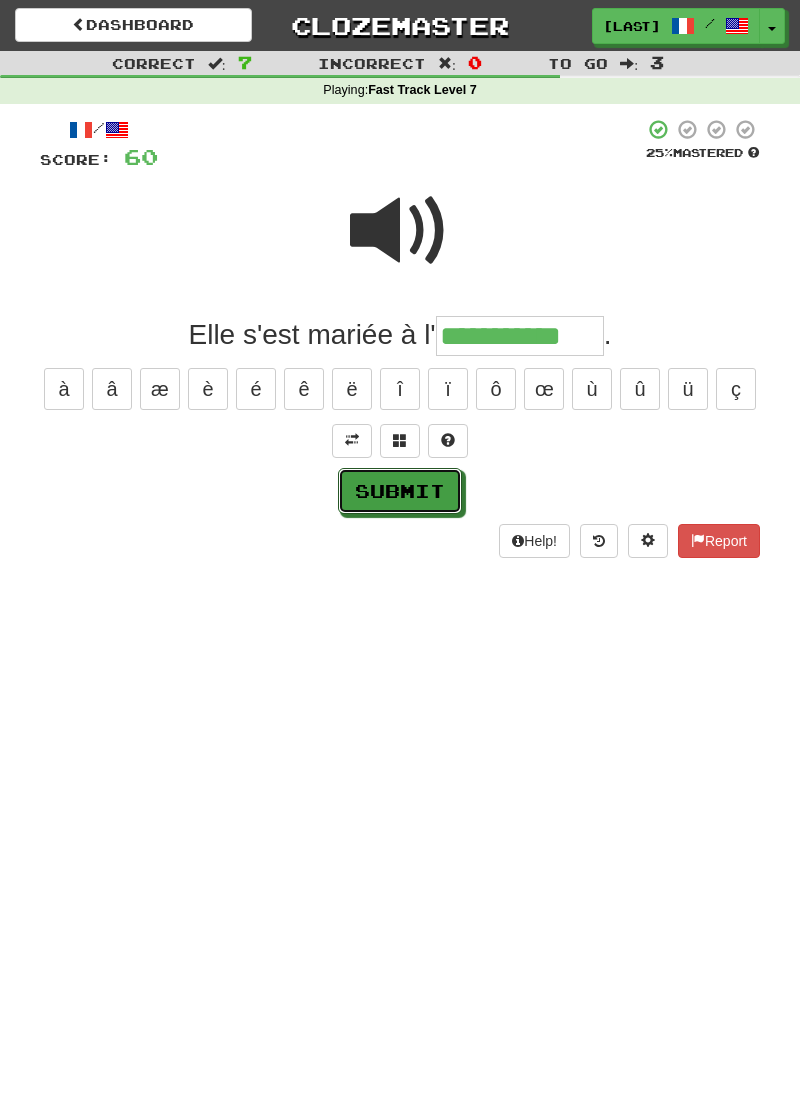 click on "Submit" at bounding box center (400, 491) 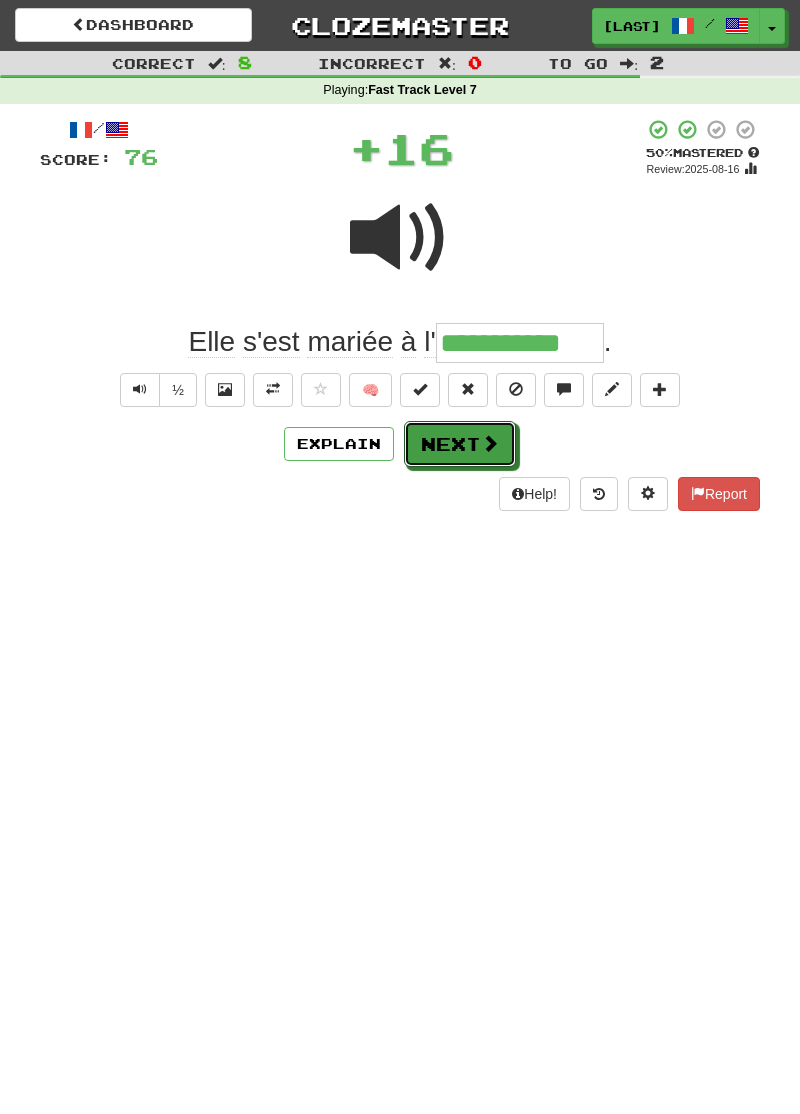 click on "Next" at bounding box center (460, 444) 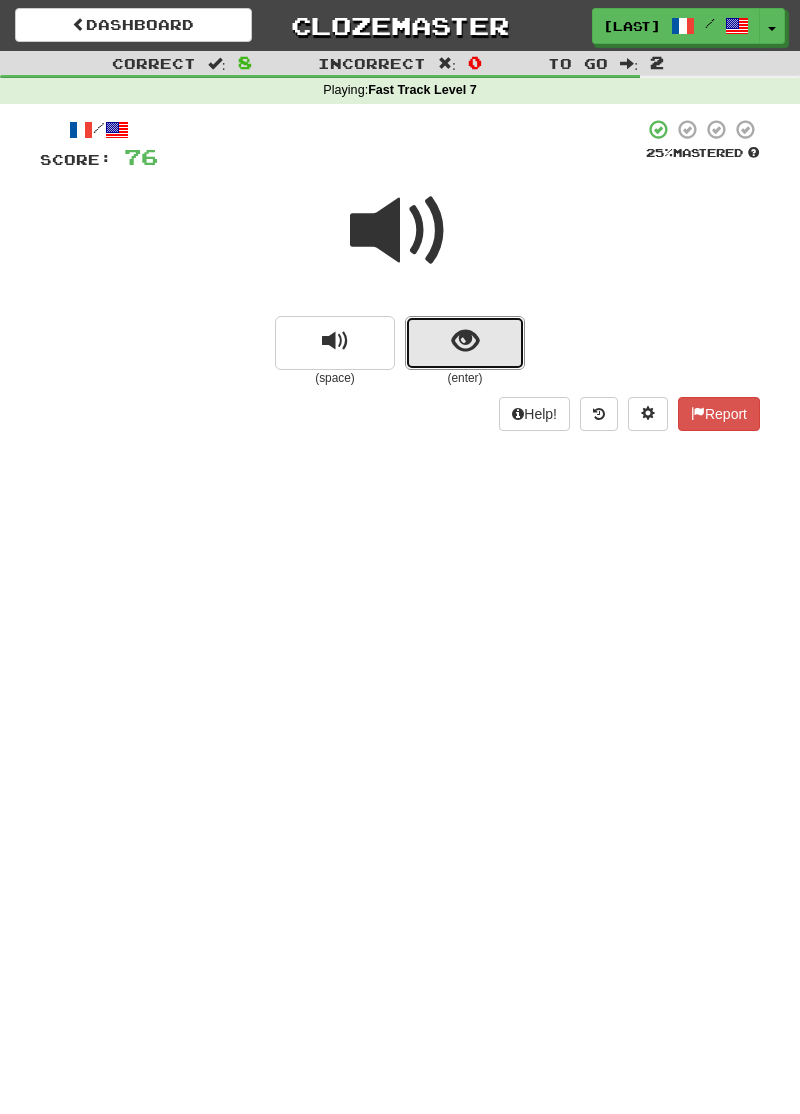 click at bounding box center (465, 343) 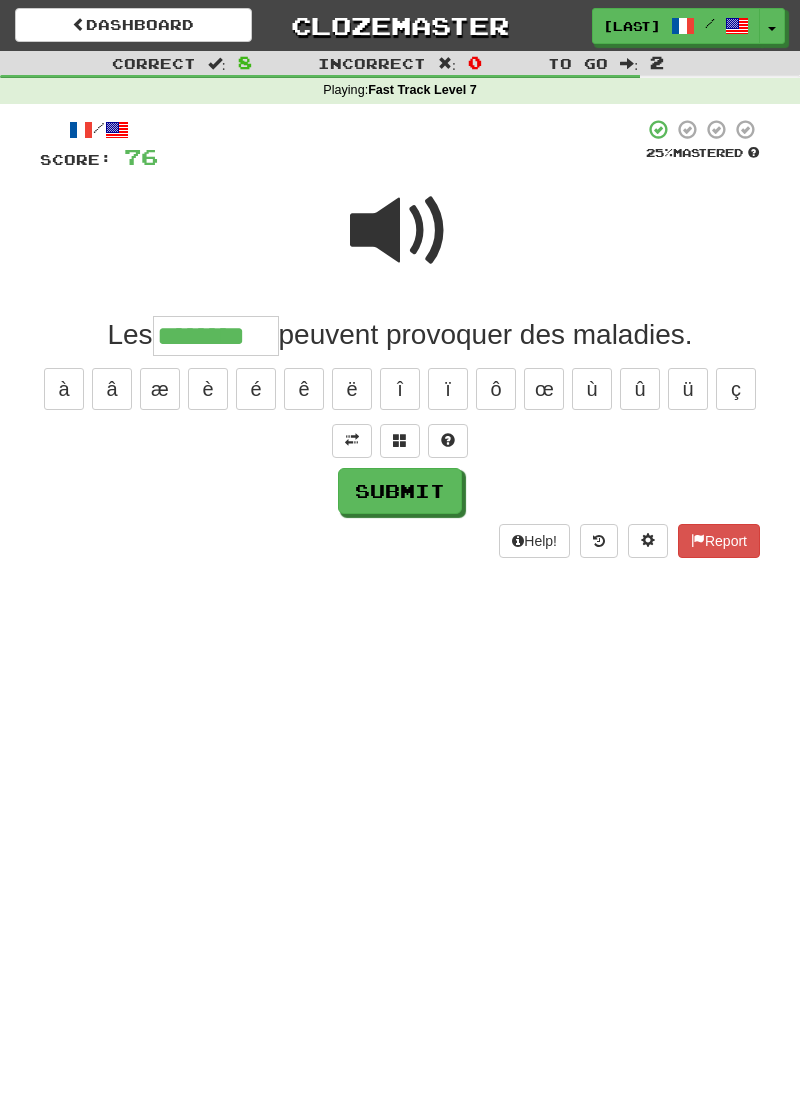 type on "********" 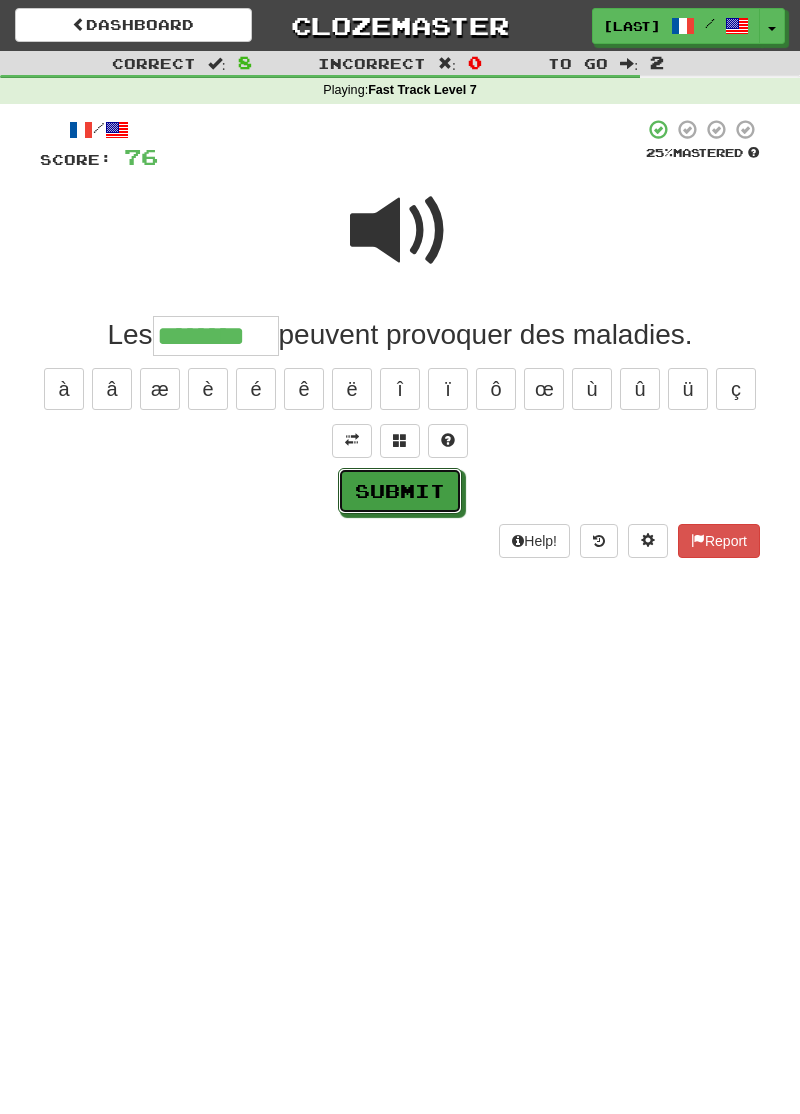 click on "Submit" at bounding box center (400, 491) 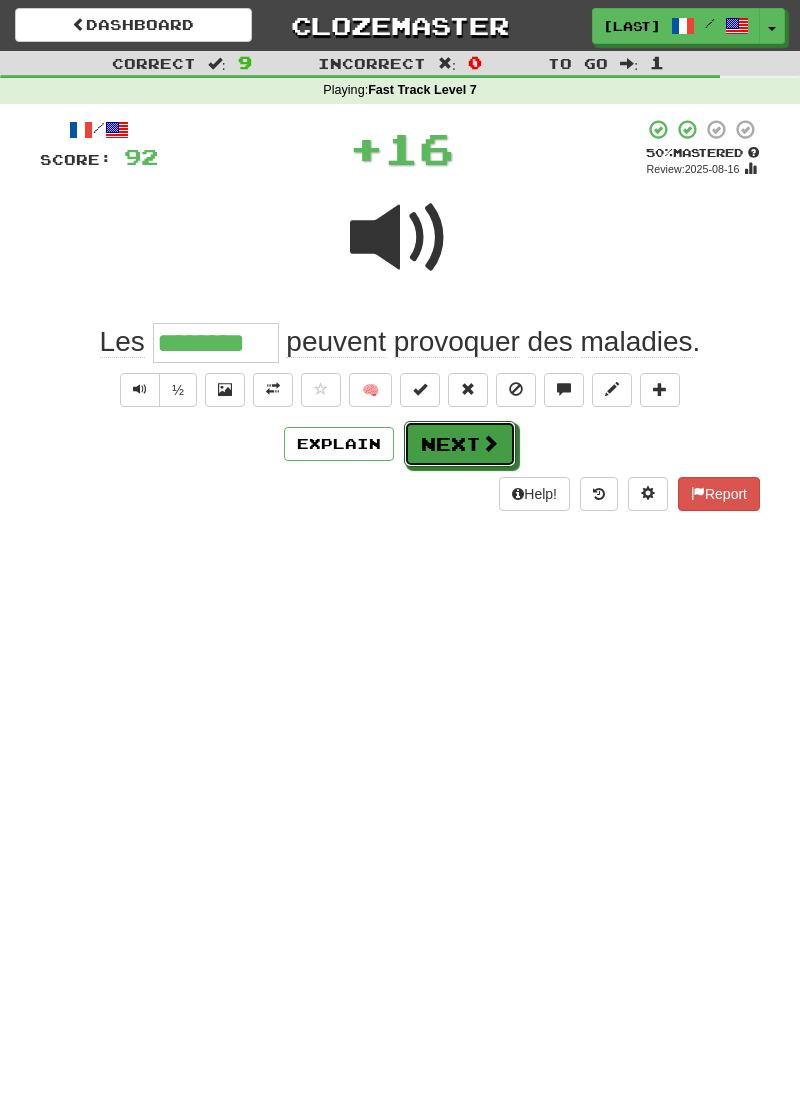 click on "Next" at bounding box center (460, 444) 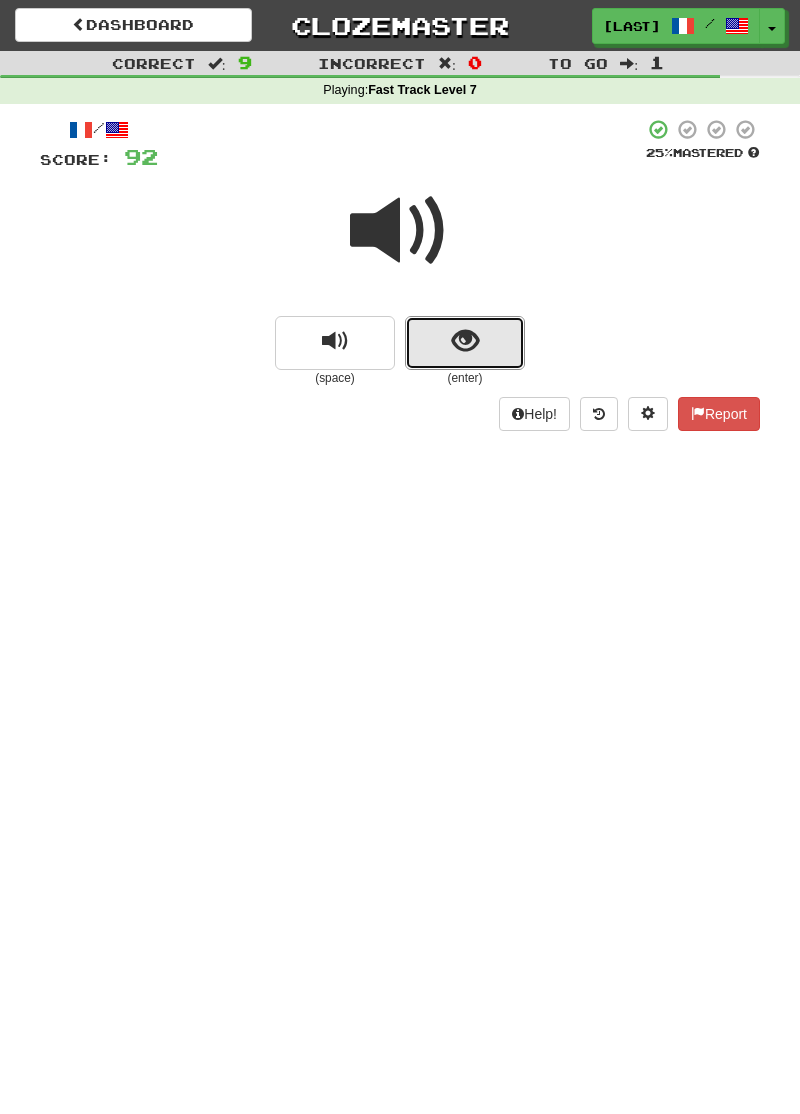 click at bounding box center [465, 343] 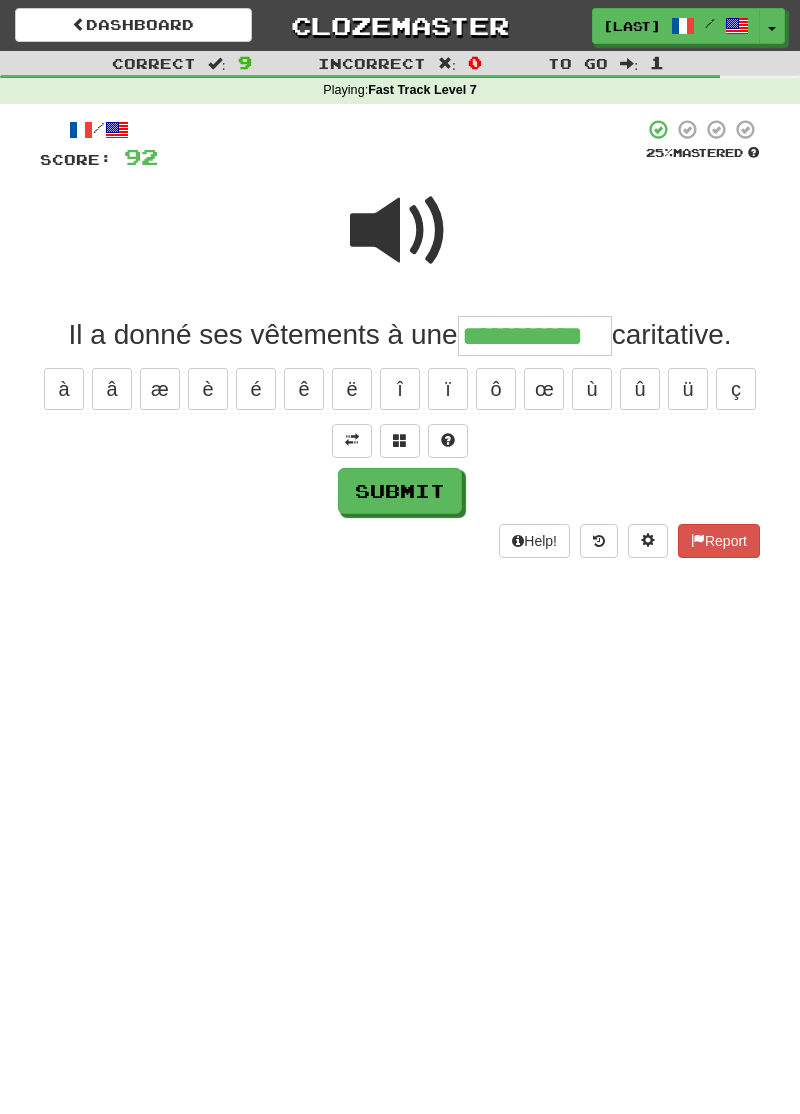 type on "**********" 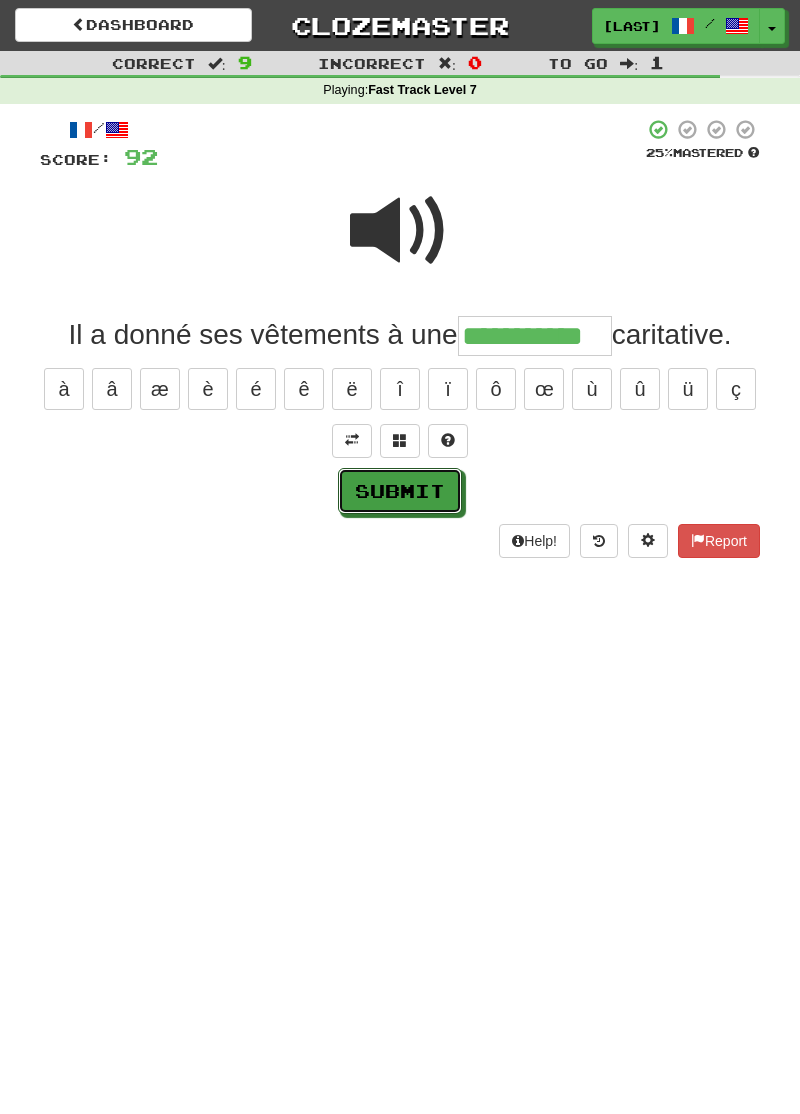 click on "Submit" at bounding box center (400, 491) 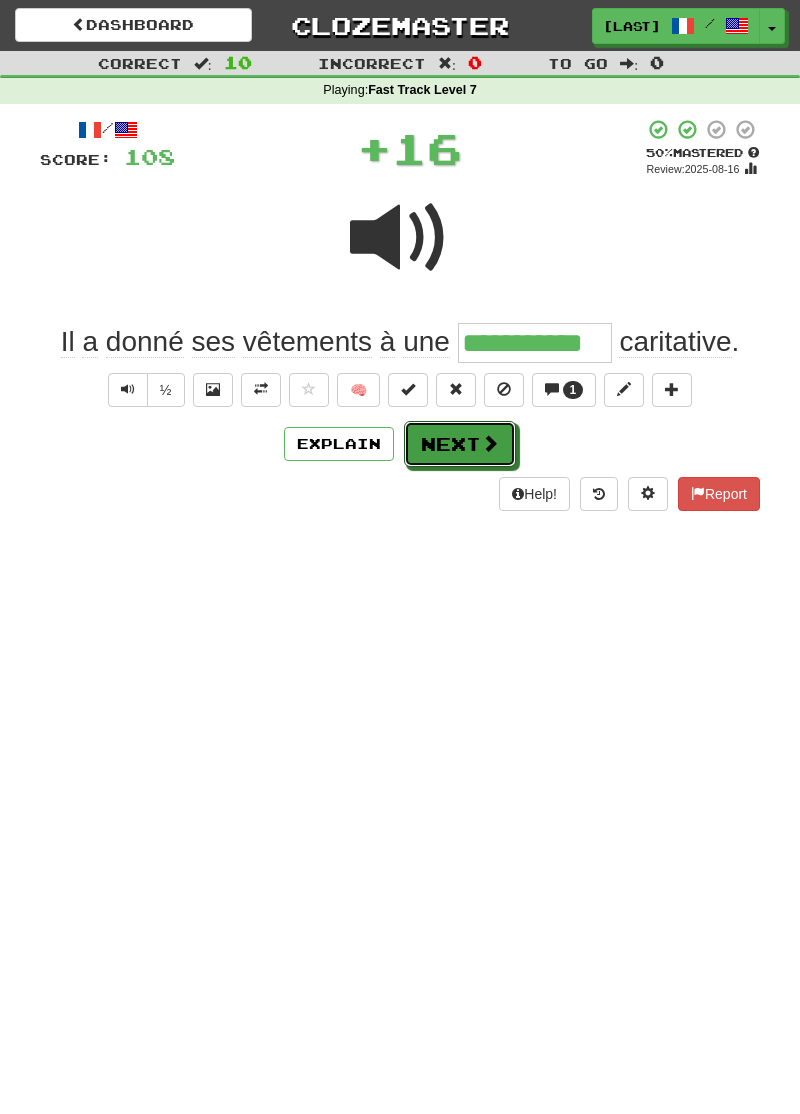 click on "Next" at bounding box center (460, 444) 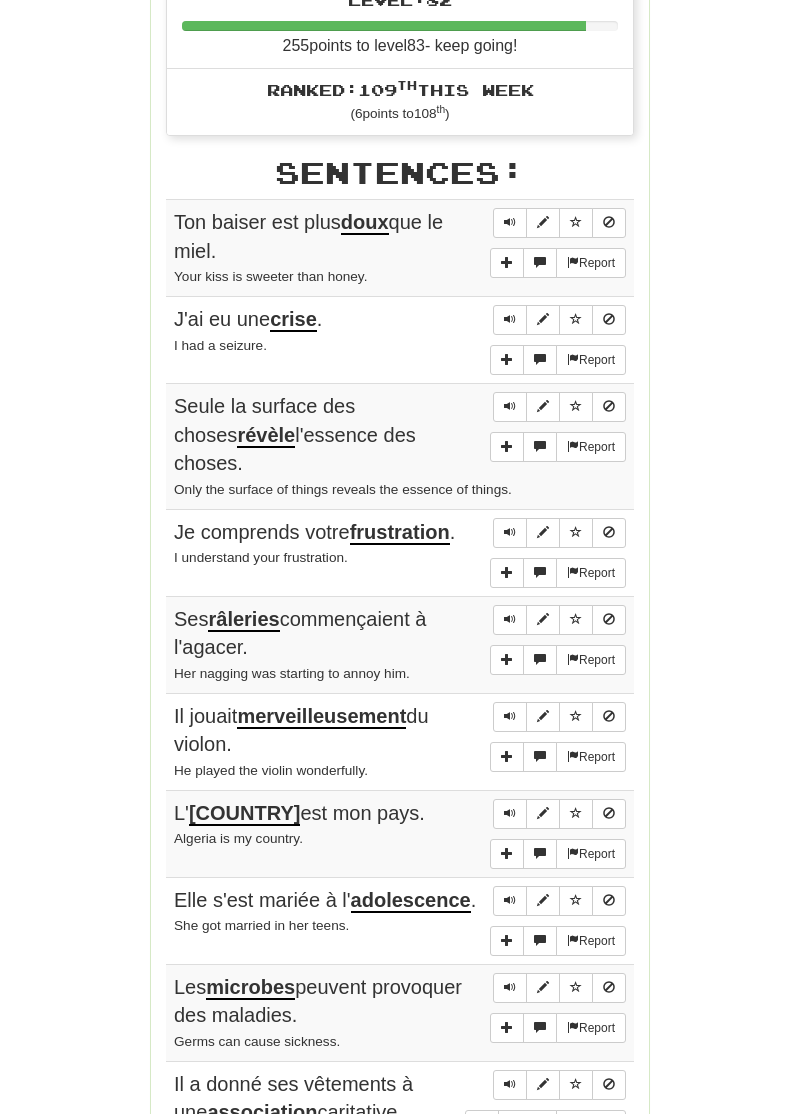 scroll, scrollTop: 873, scrollLeft: 0, axis: vertical 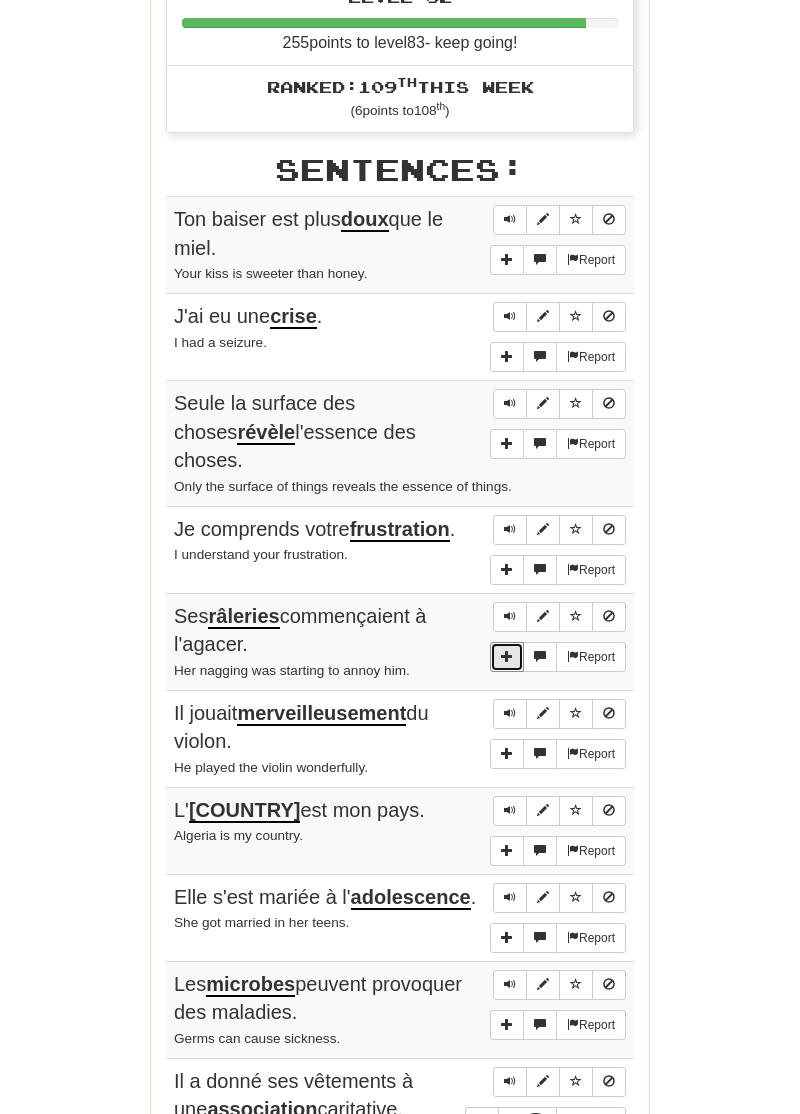 click at bounding box center [507, 657] 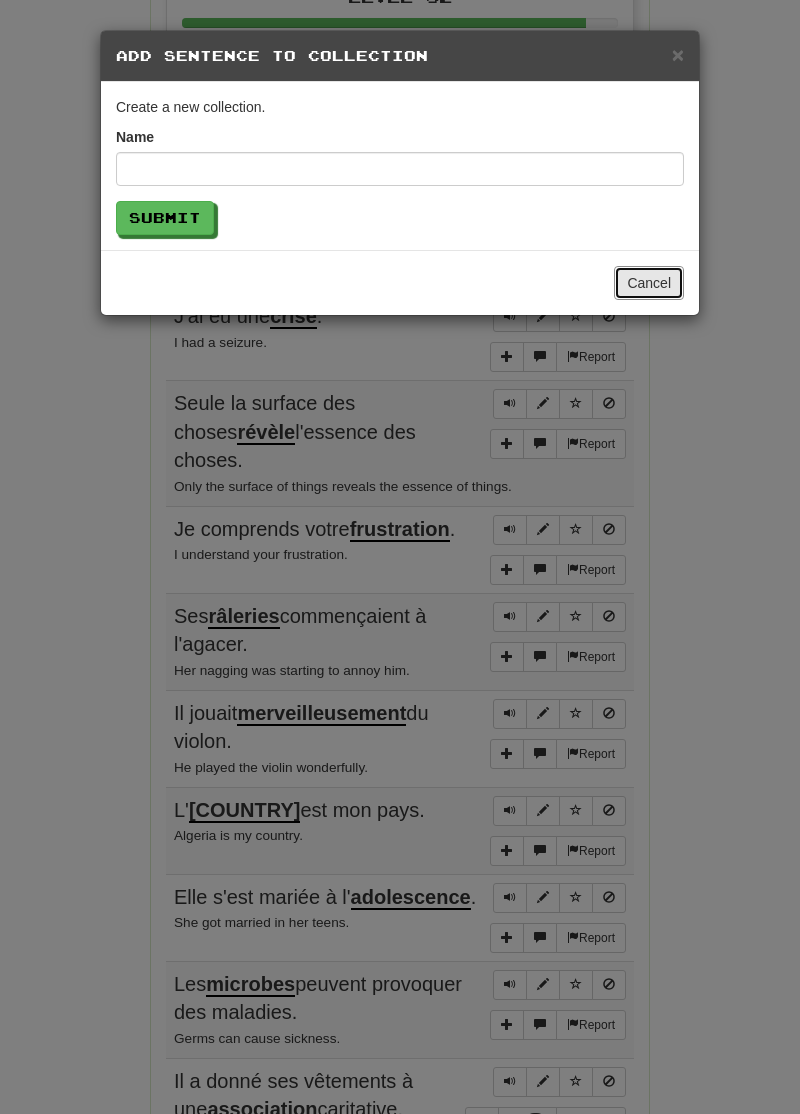 click on "Cancel" at bounding box center [649, 283] 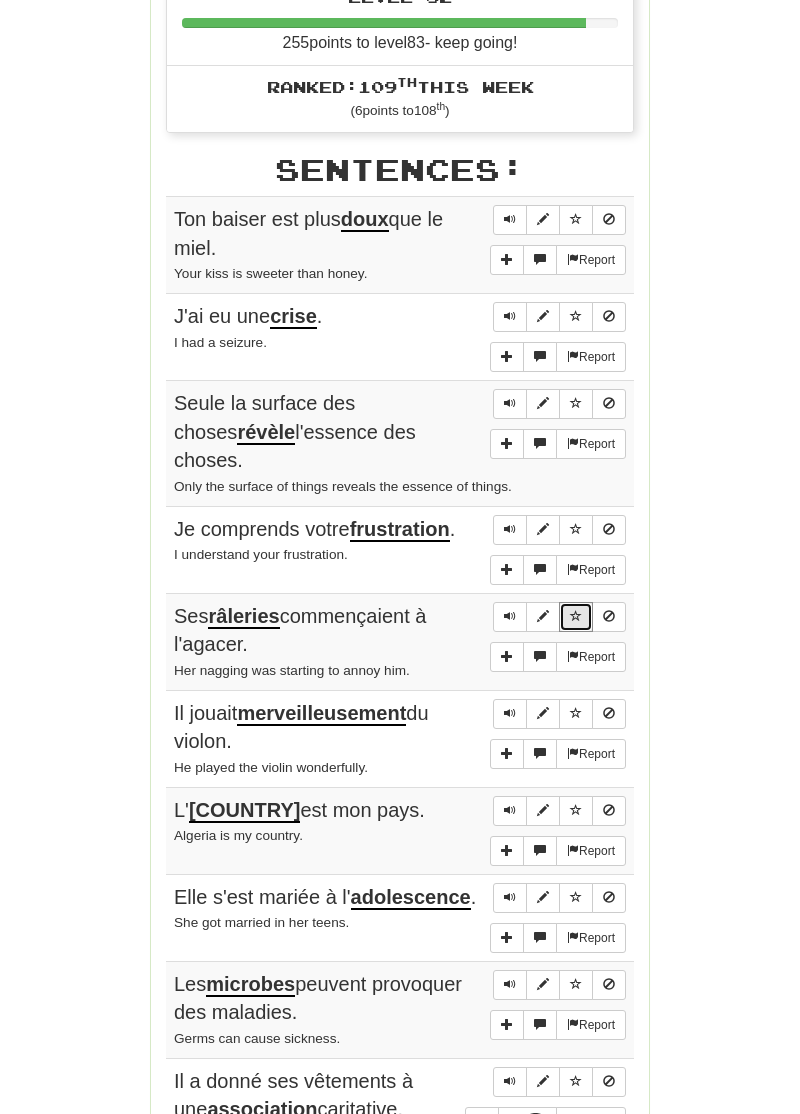 click at bounding box center [576, 616] 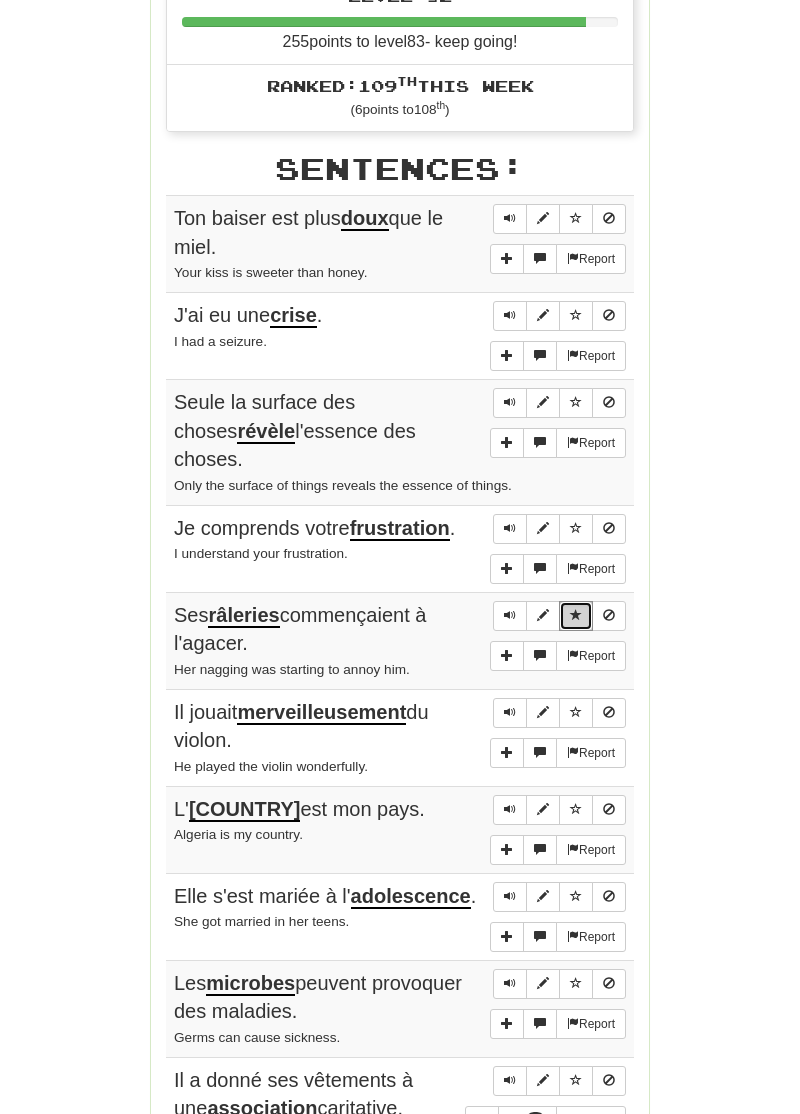 scroll, scrollTop: 880, scrollLeft: 0, axis: vertical 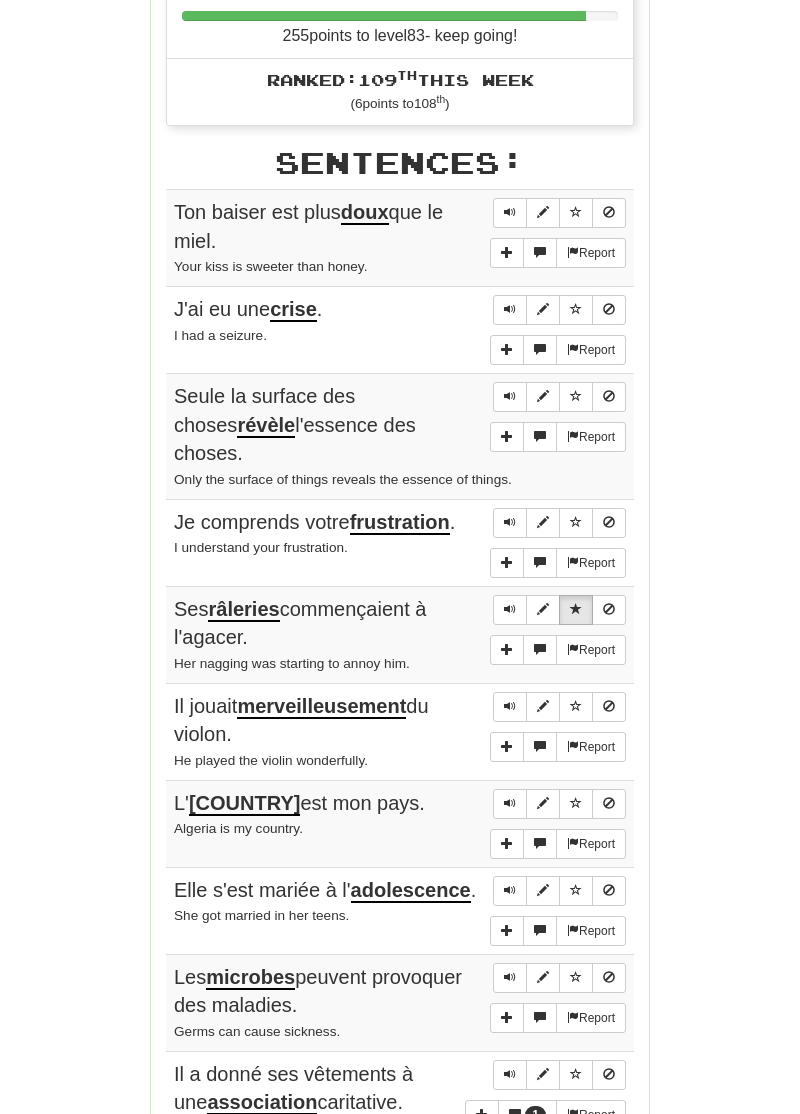 click on "Continue" at bounding box center (587, 1203) 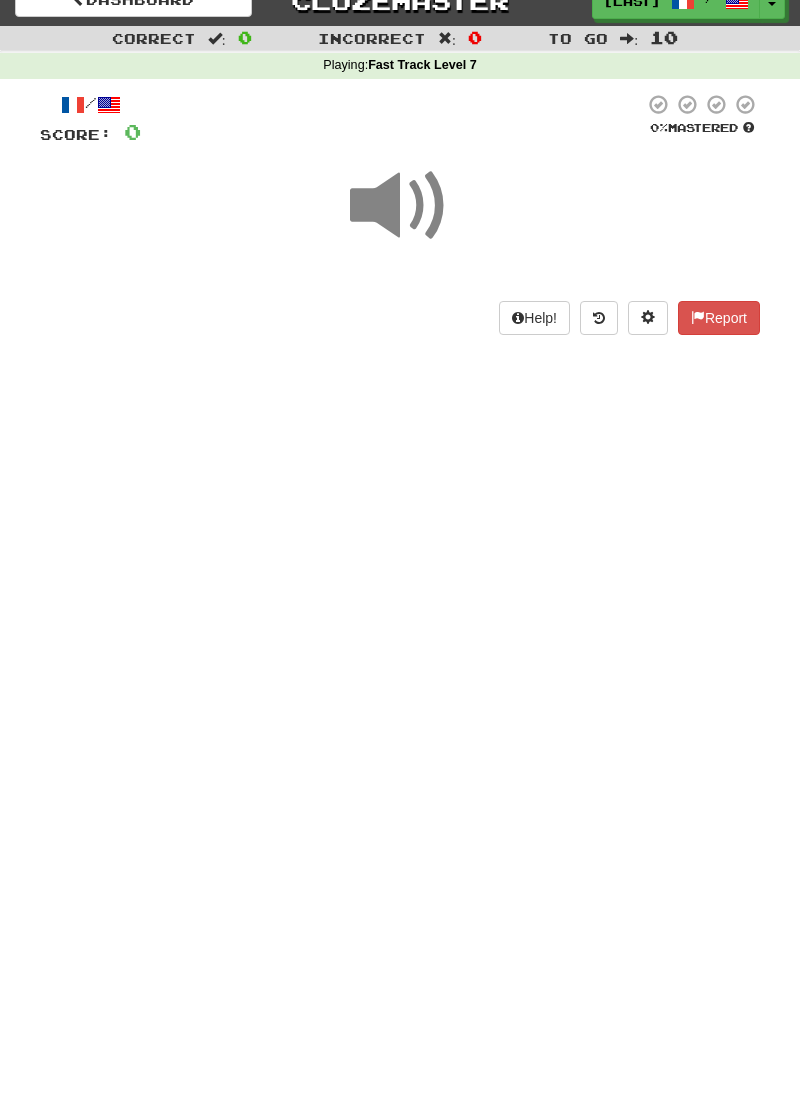 scroll, scrollTop: 0, scrollLeft: 0, axis: both 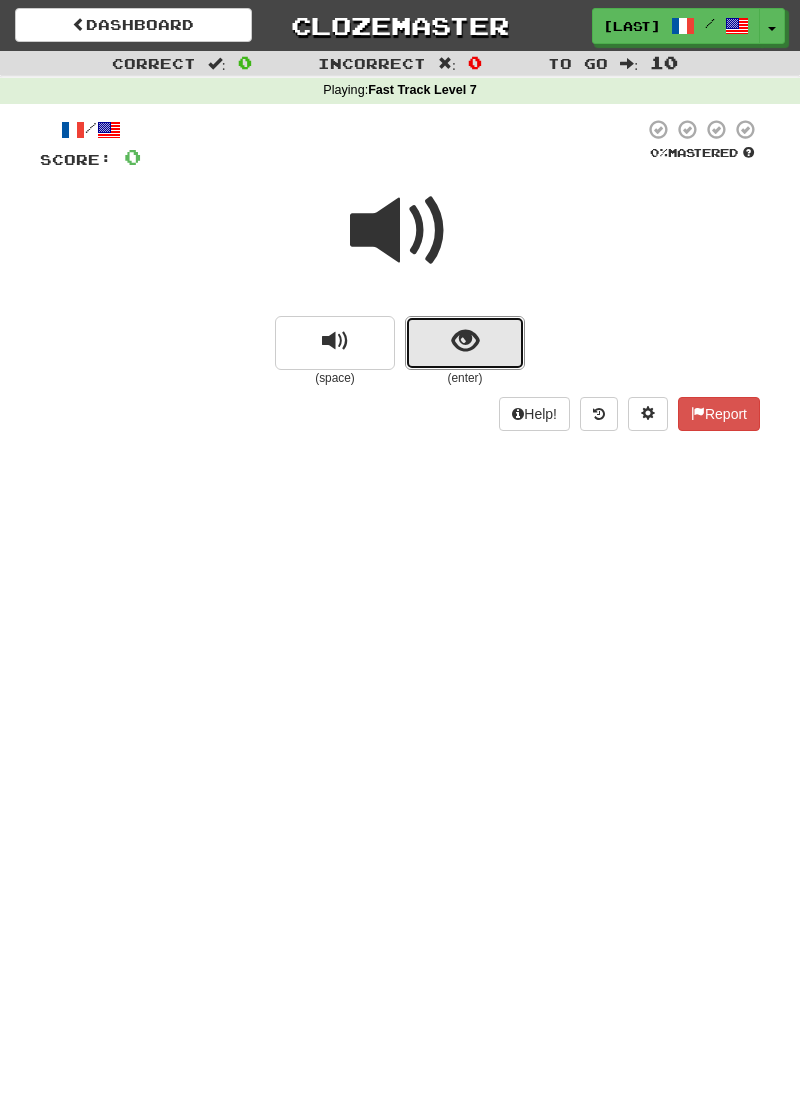 click at bounding box center (465, 341) 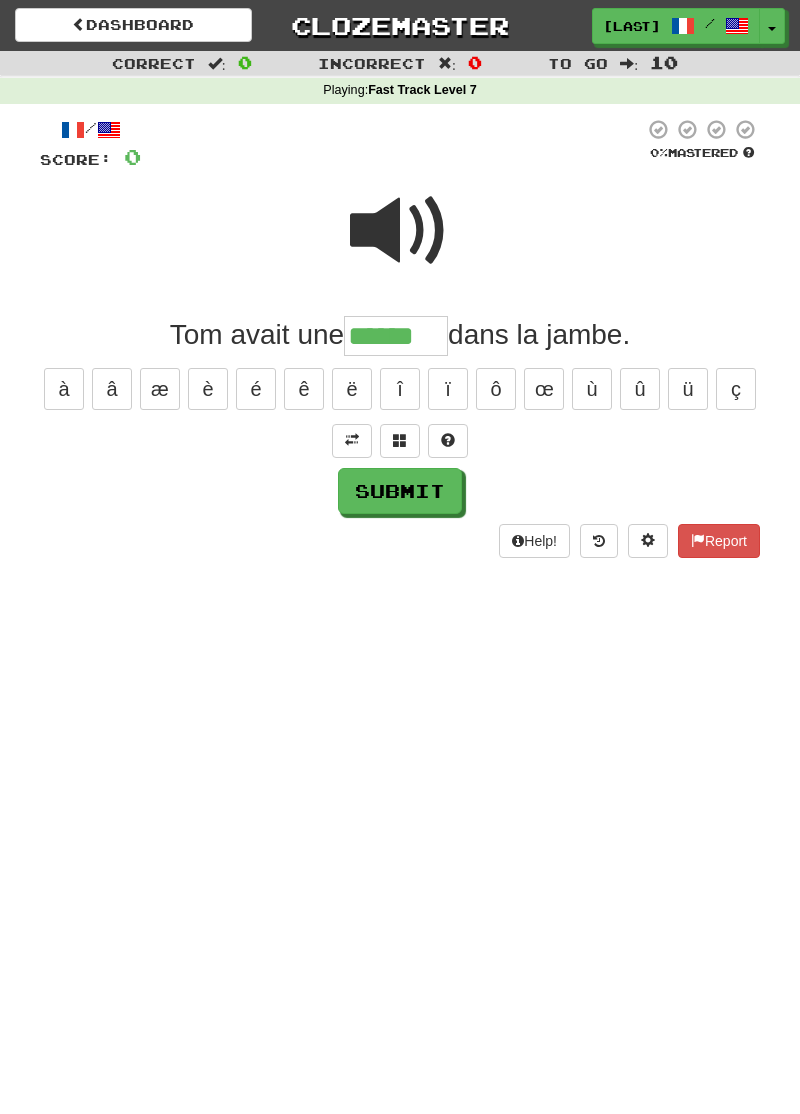 type on "******" 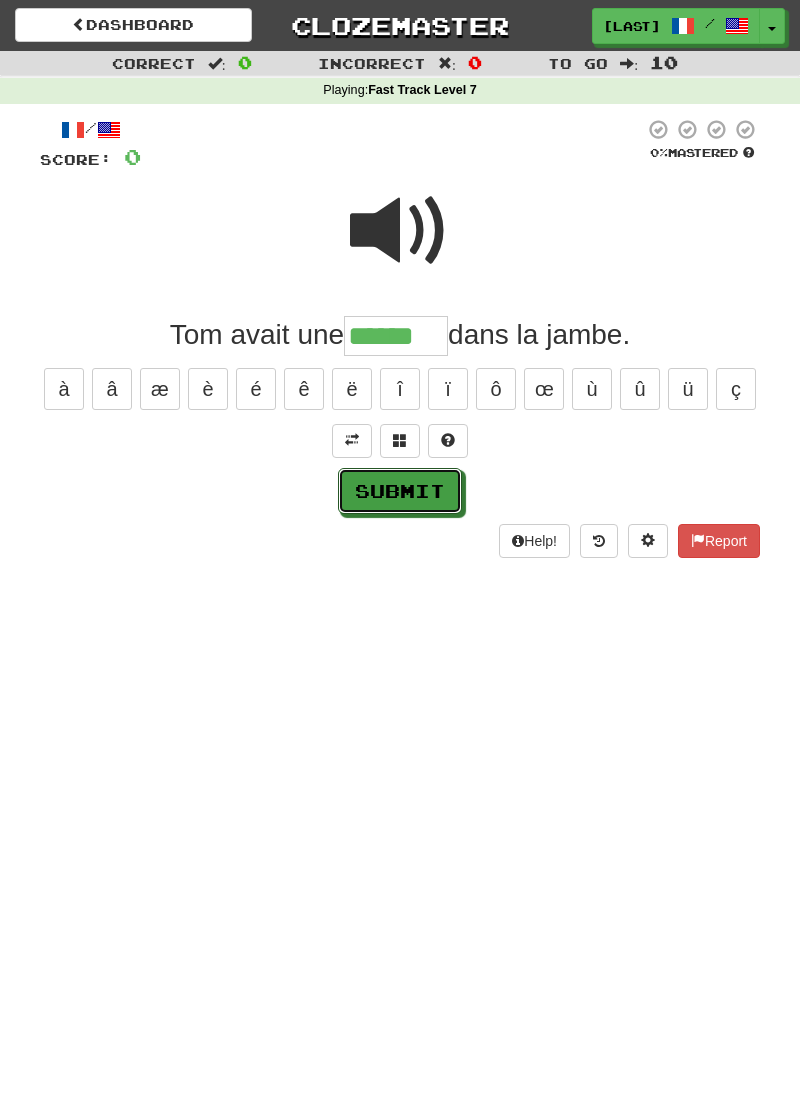 click on "Submit" at bounding box center [400, 491] 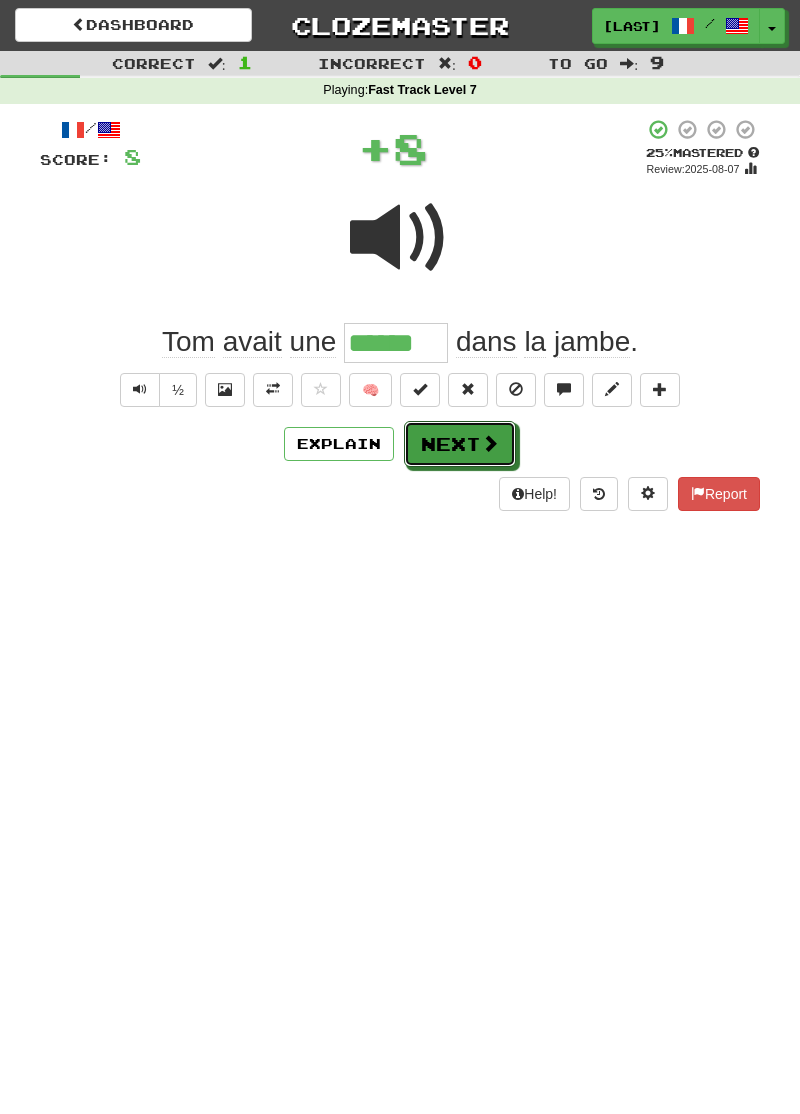 click on "Next" at bounding box center (460, 444) 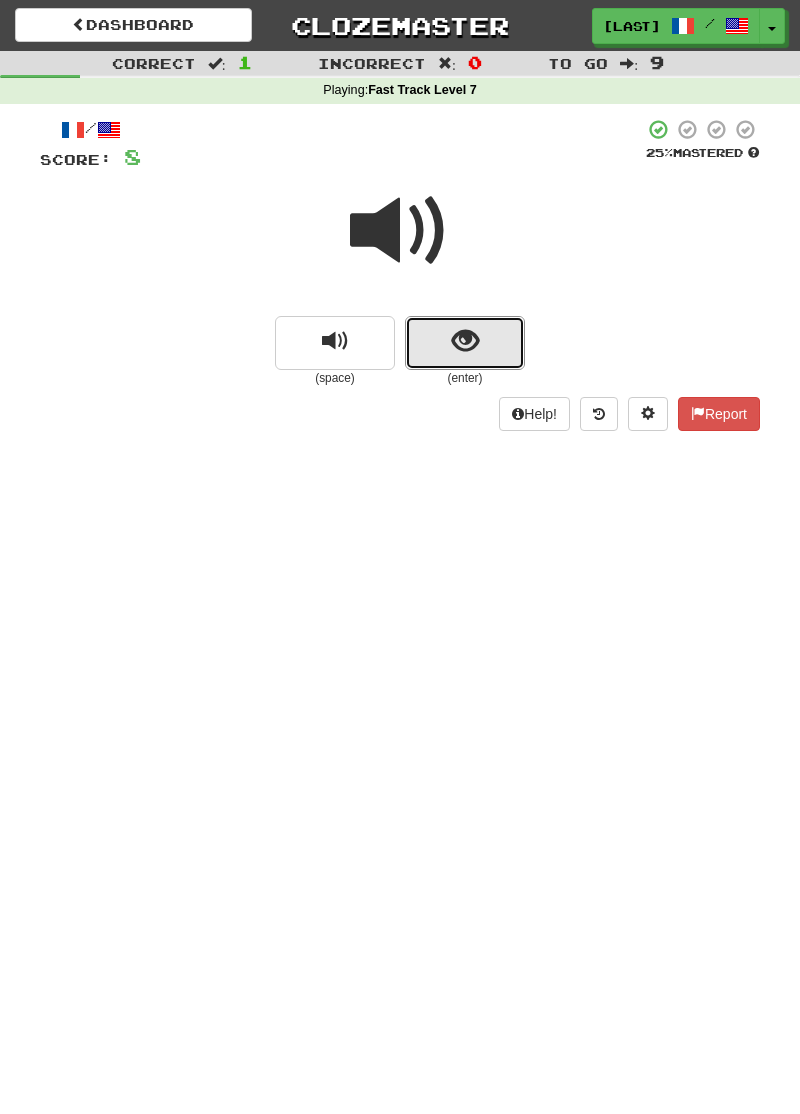click at bounding box center [465, 343] 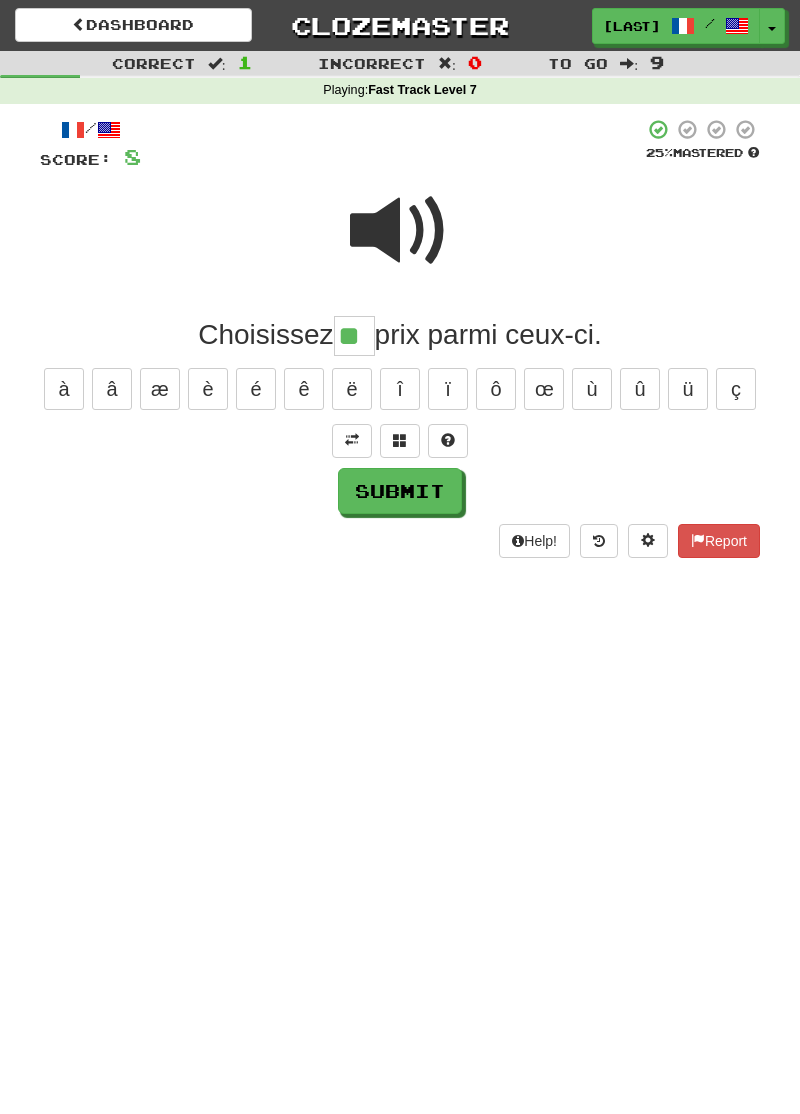 type on "**" 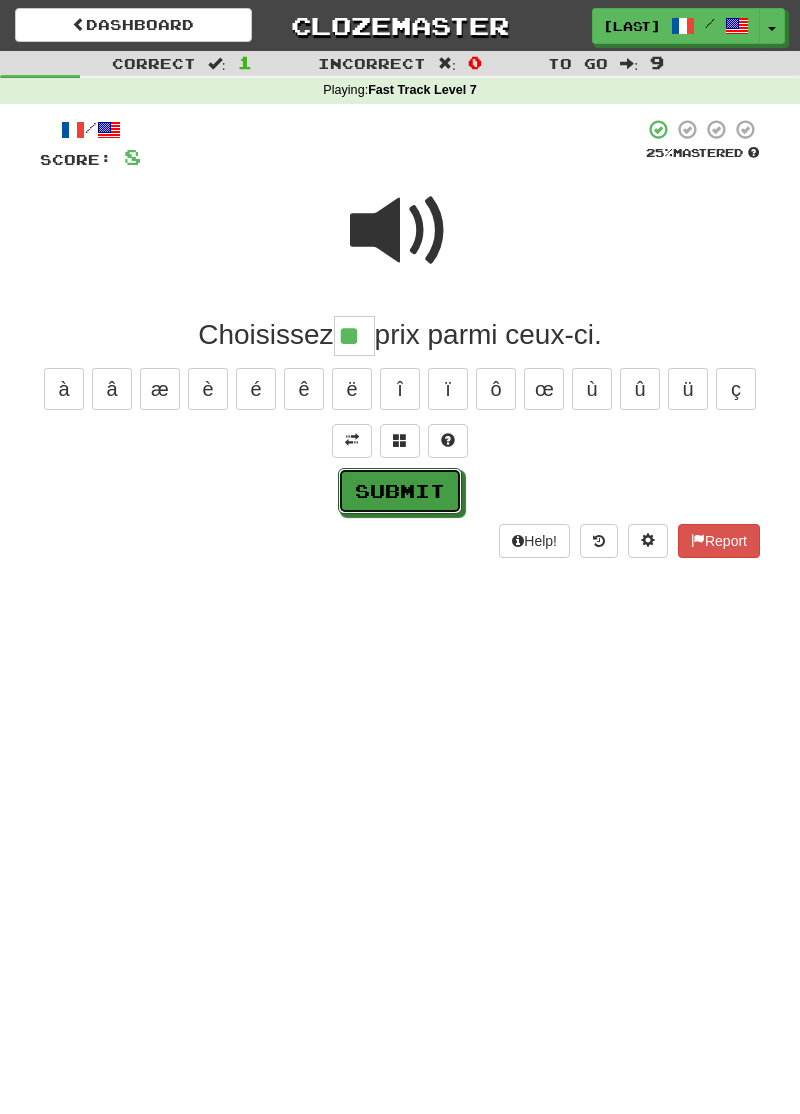 click on "Submit" at bounding box center (400, 491) 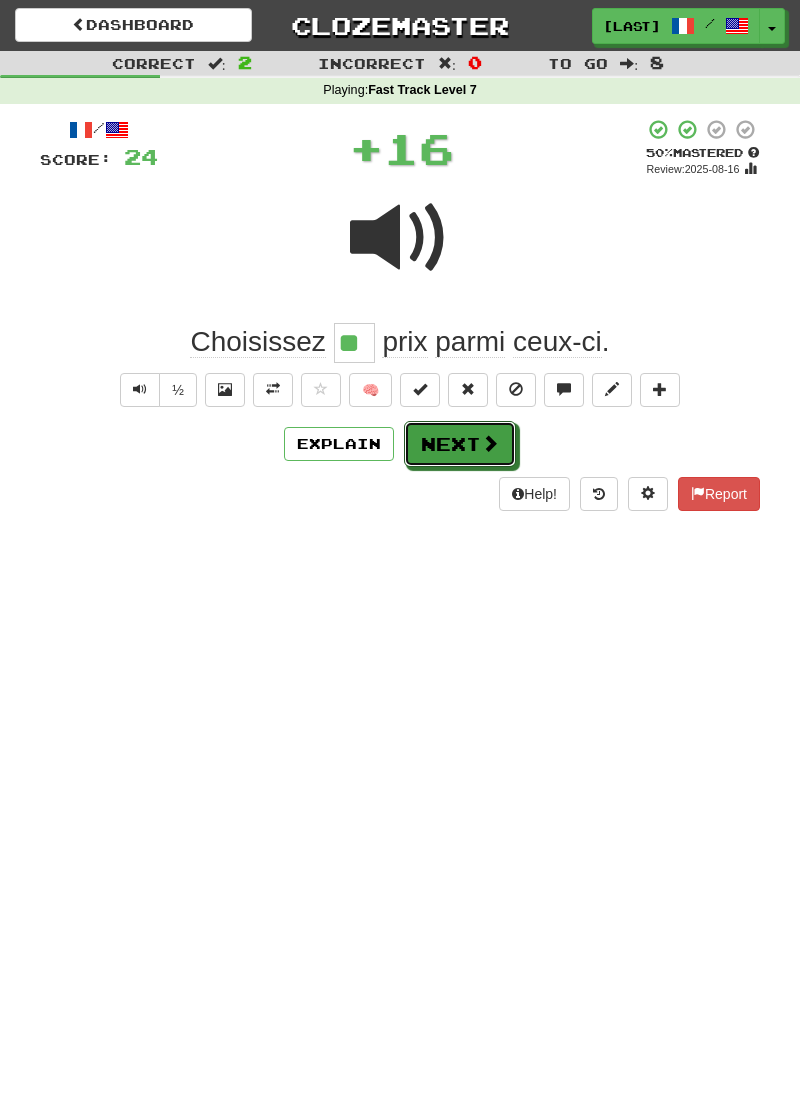 click on "Next" at bounding box center (460, 444) 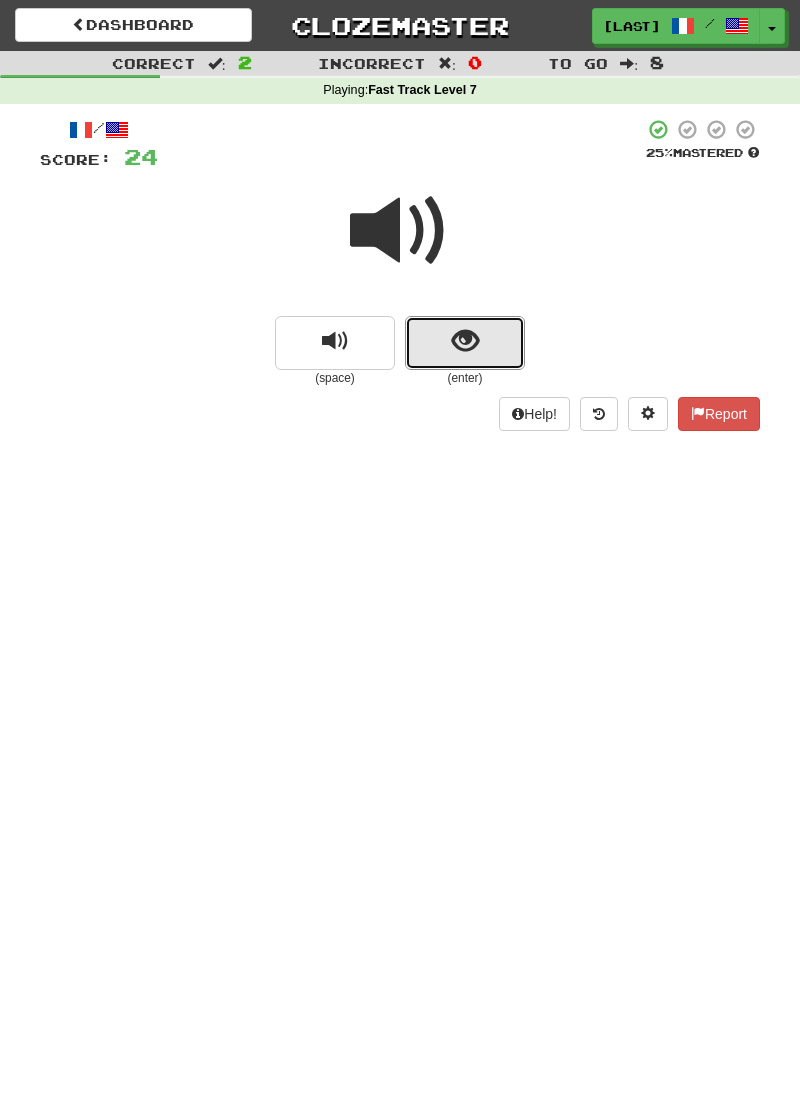 click at bounding box center [465, 343] 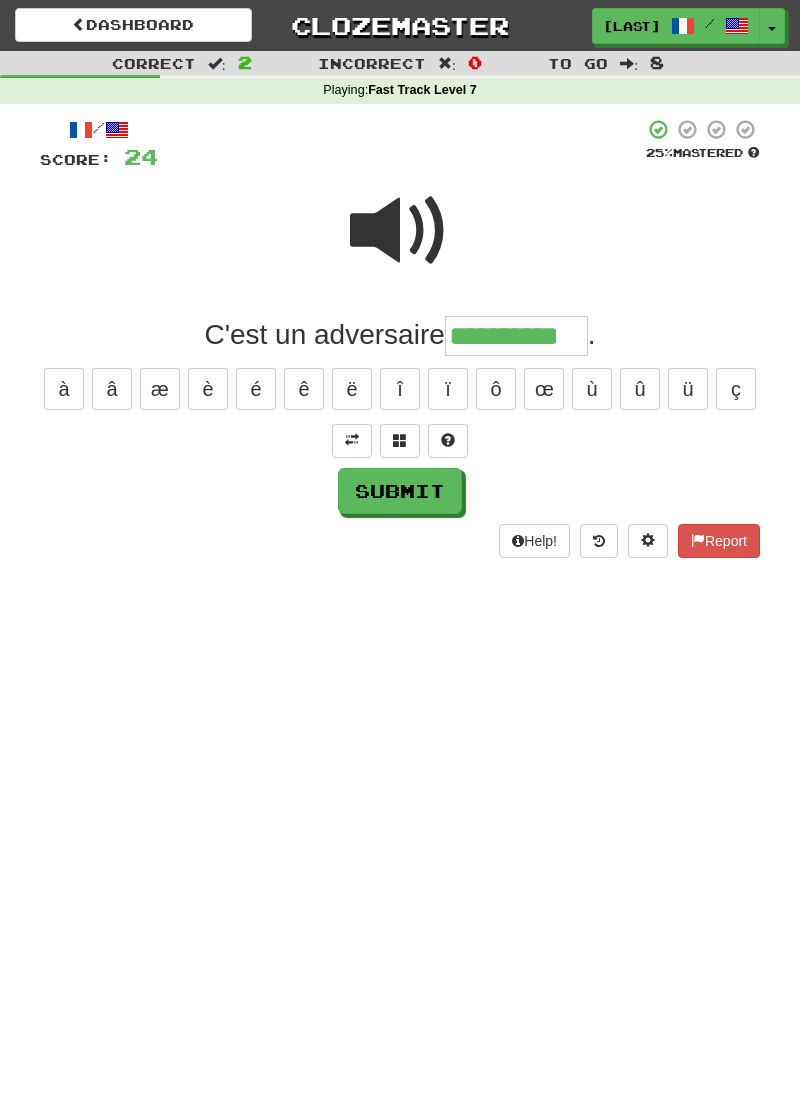 type on "**********" 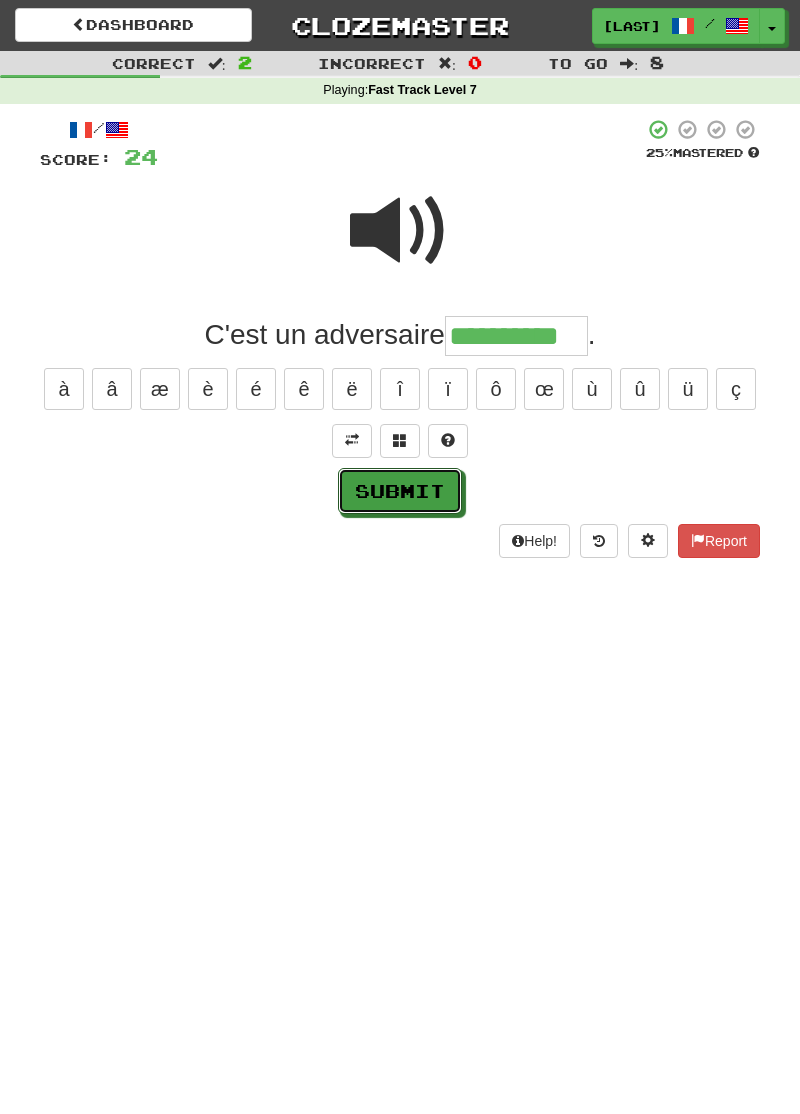 click on "Submit" at bounding box center [400, 491] 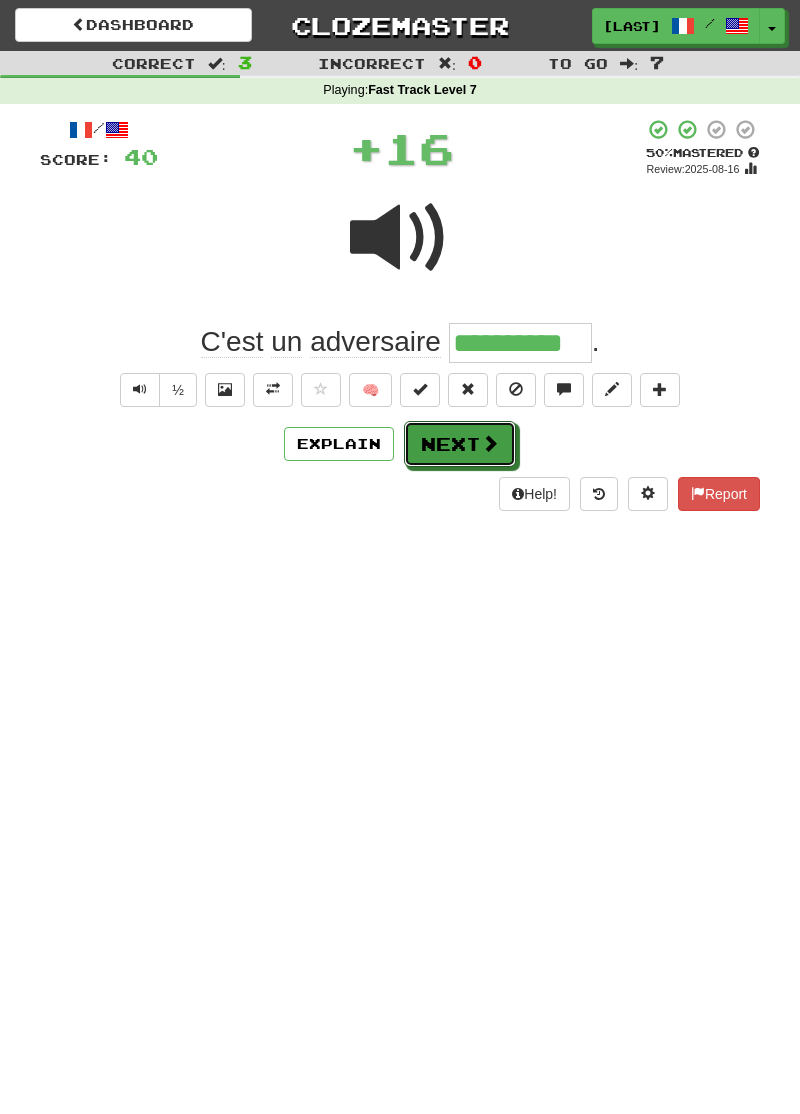 click on "Next" at bounding box center (460, 444) 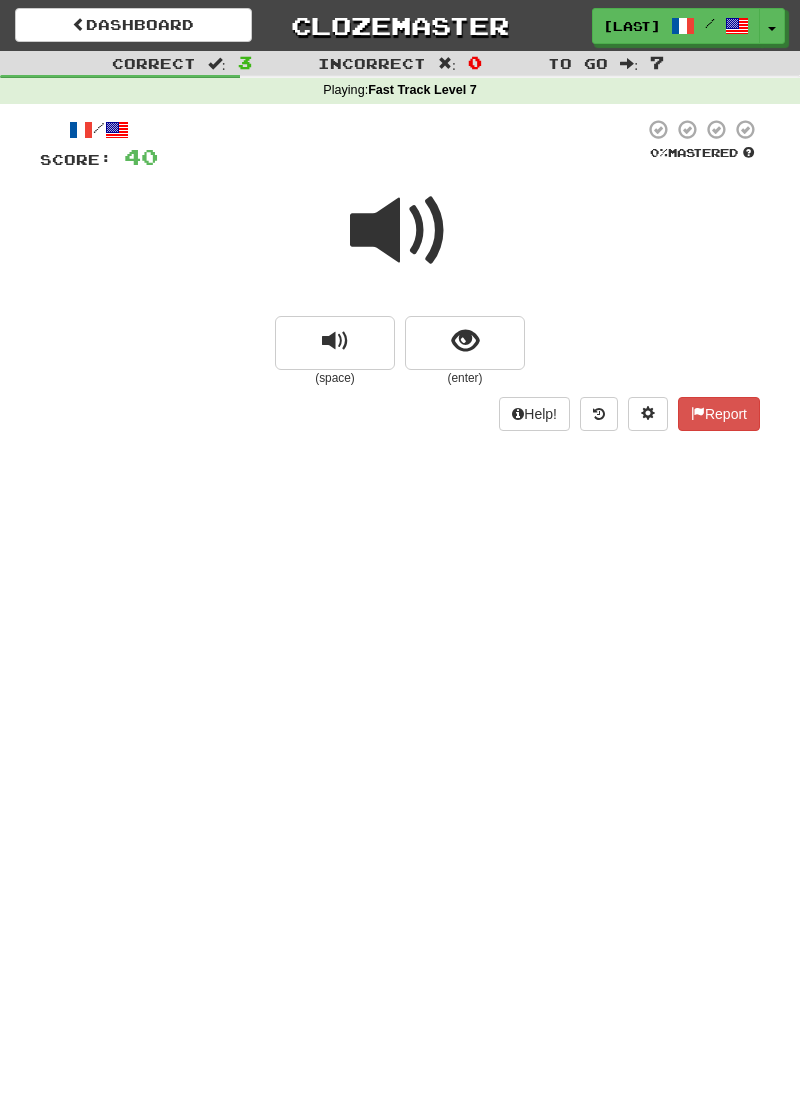 click at bounding box center (400, 231) 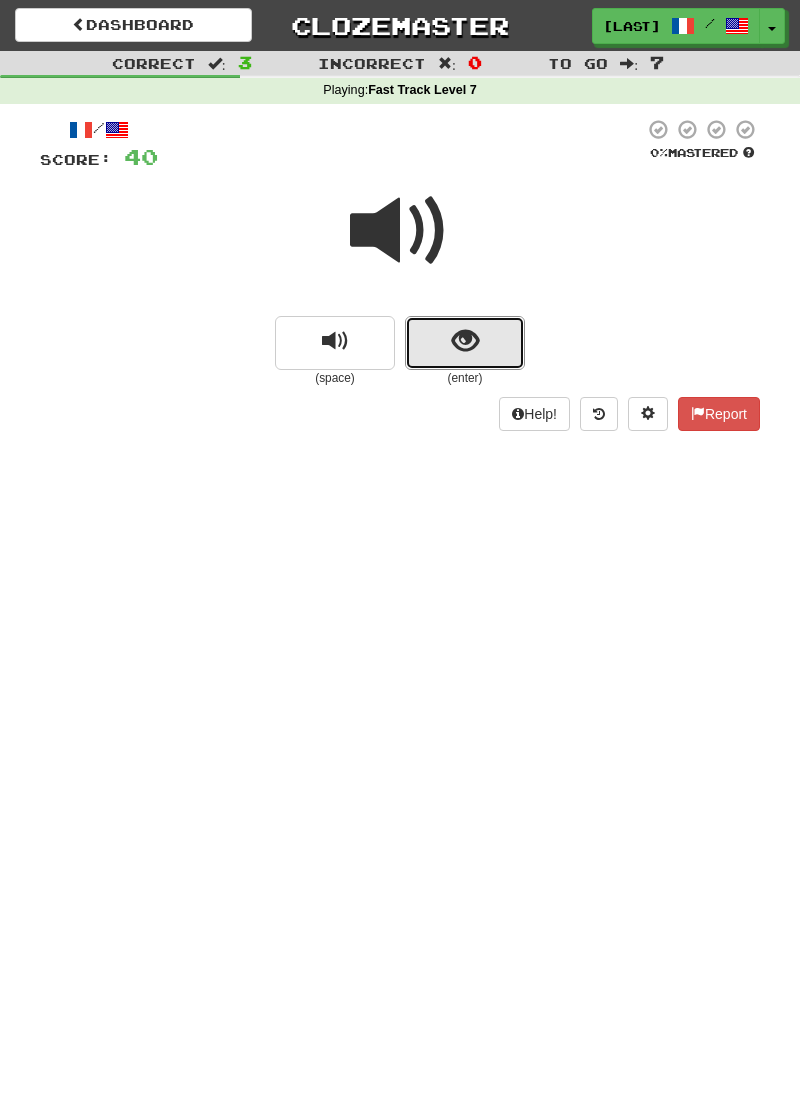 click at bounding box center [465, 343] 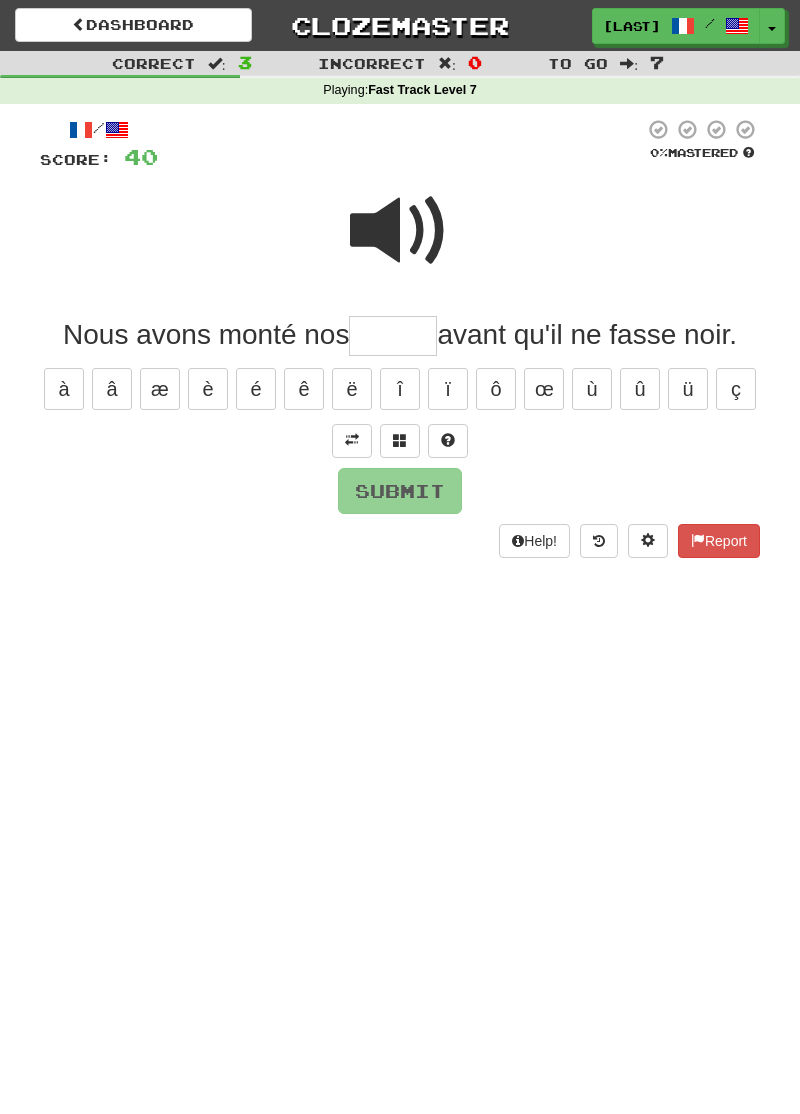click at bounding box center [400, 231] 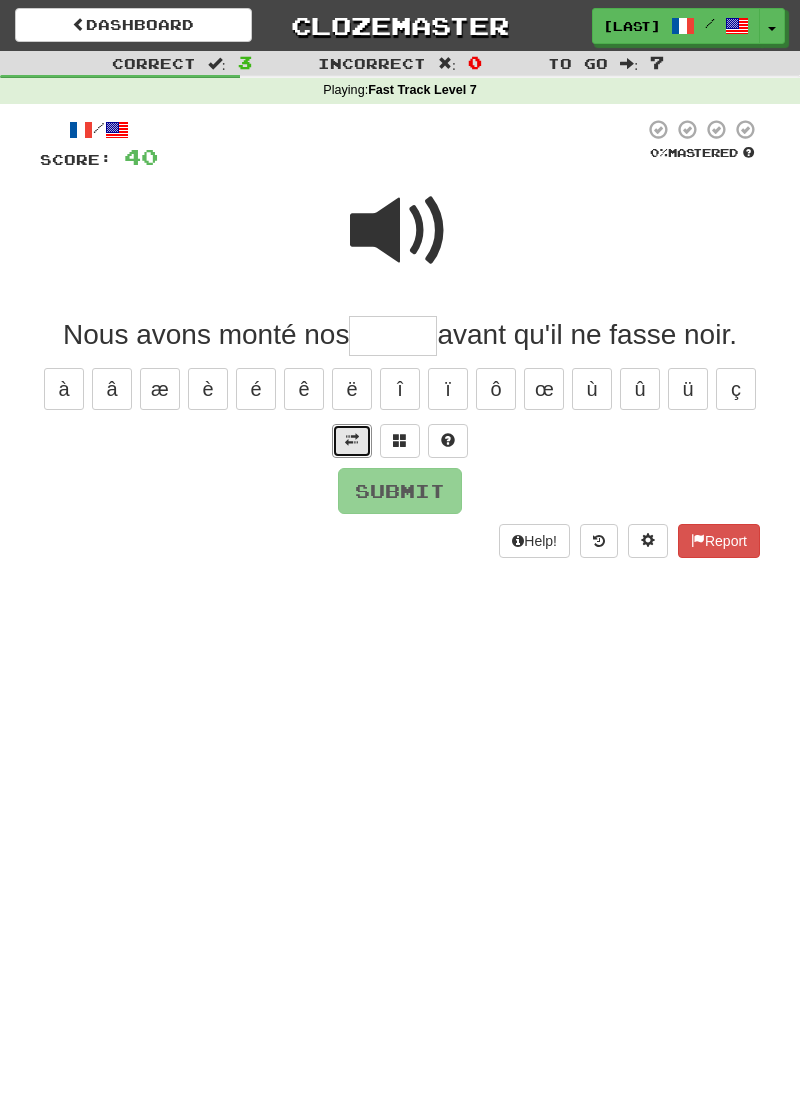 click at bounding box center (352, 441) 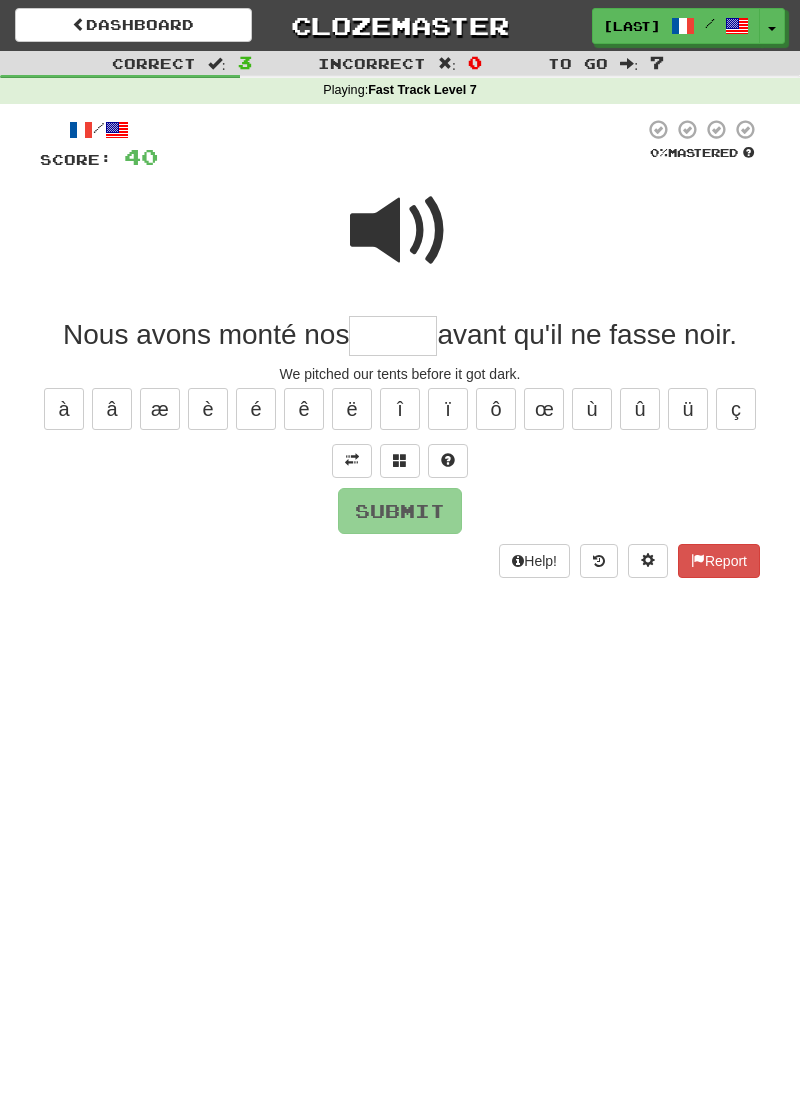 click at bounding box center (393, 336) 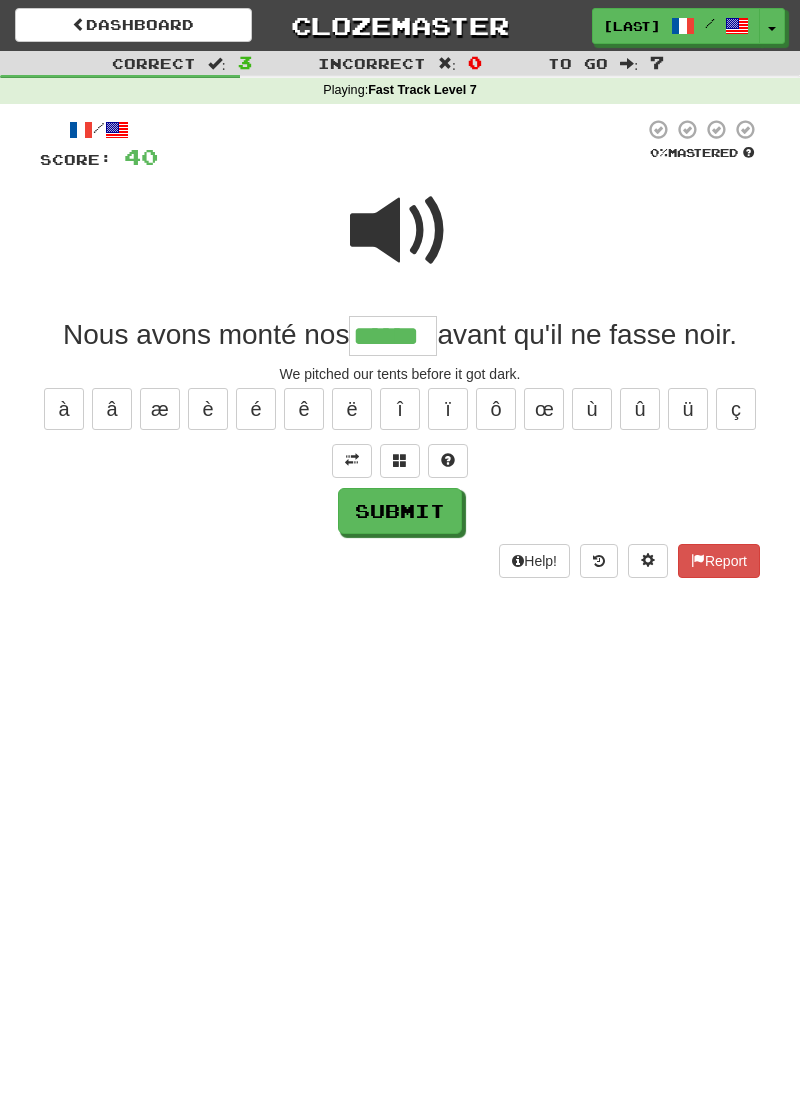type on "******" 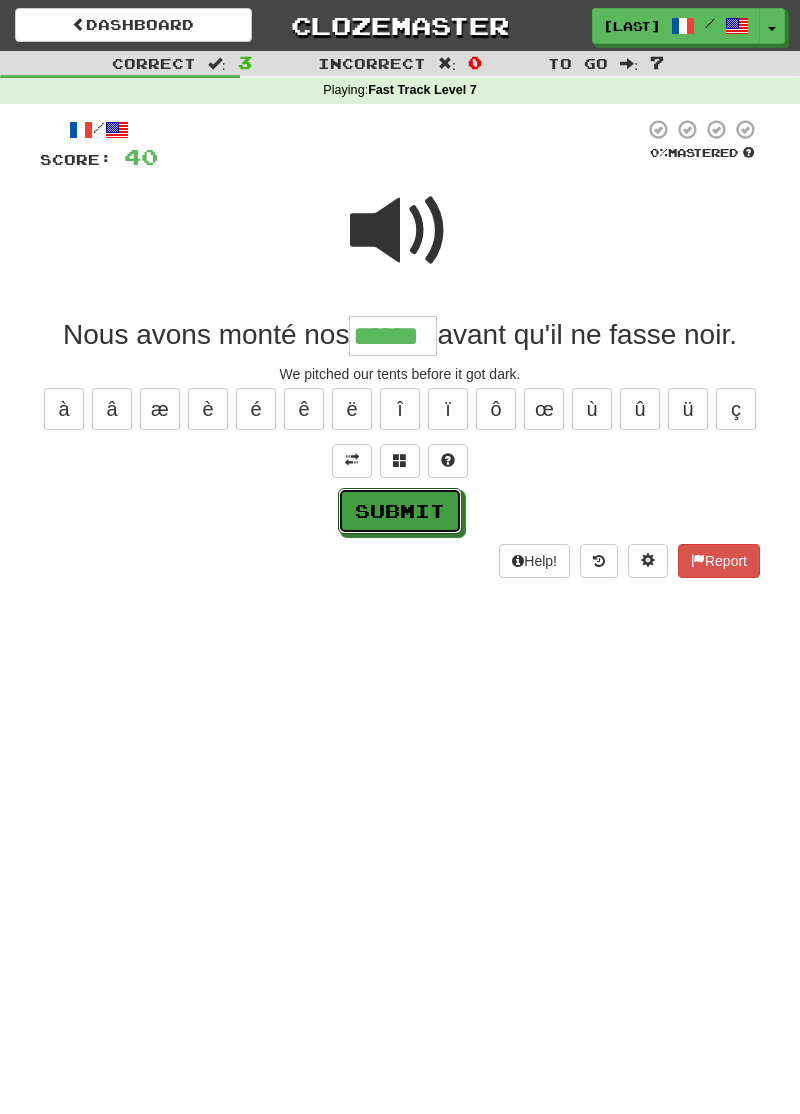click on "Submit" at bounding box center (400, 511) 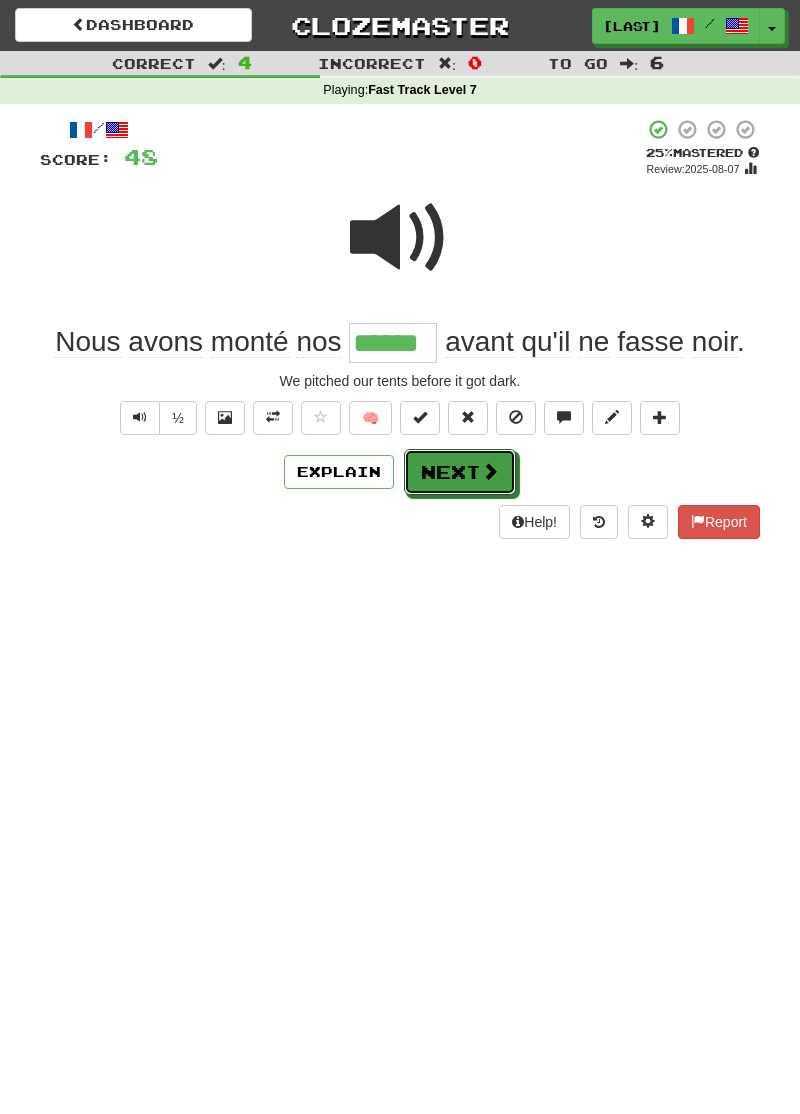 click on "Next" at bounding box center [460, 472] 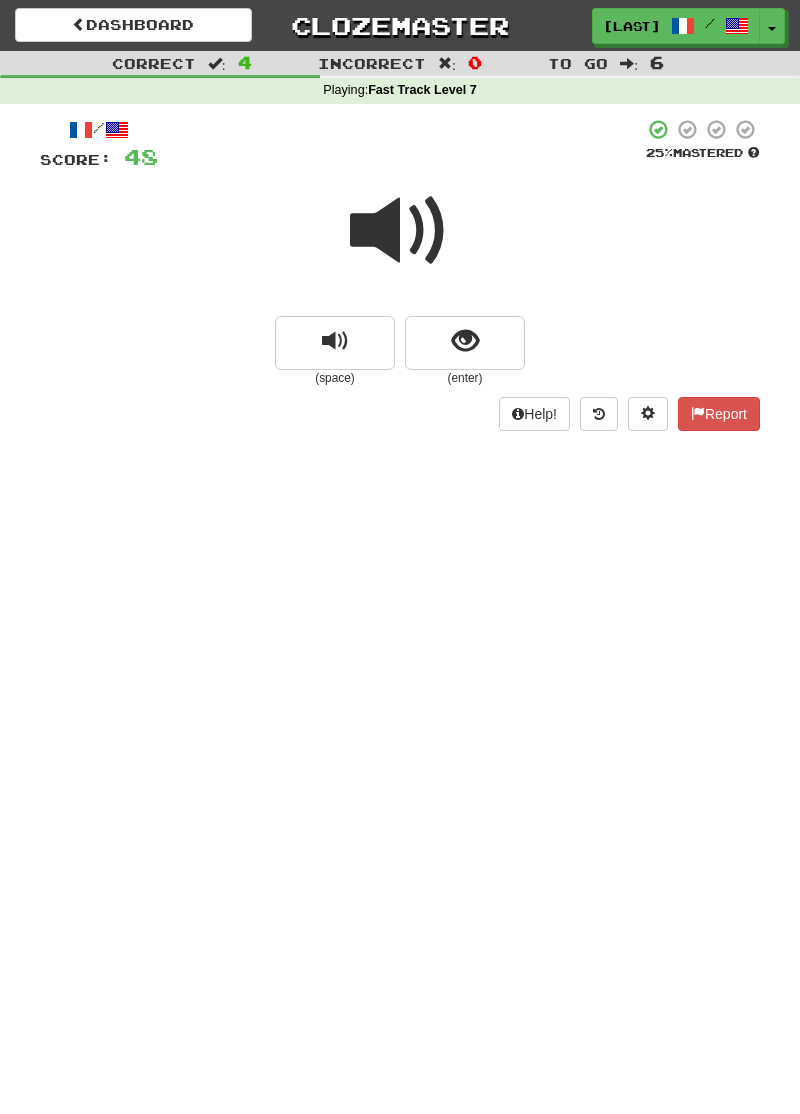 click at bounding box center [400, 231] 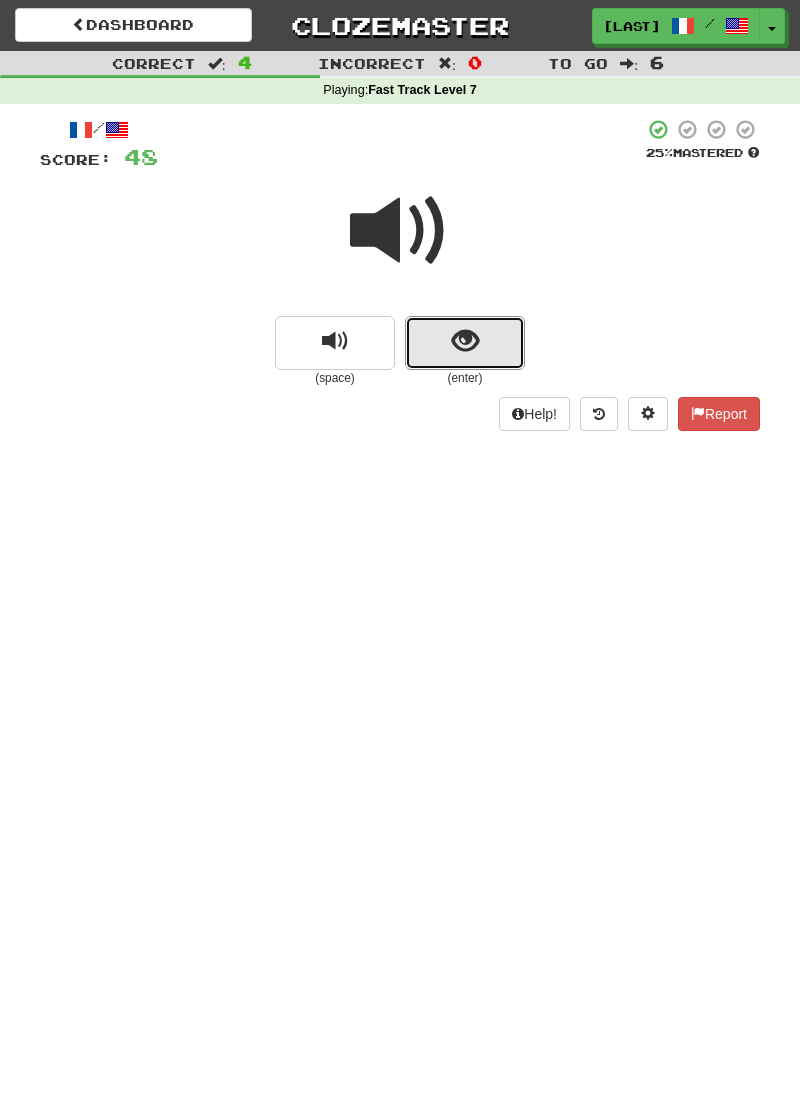 click at bounding box center [465, 343] 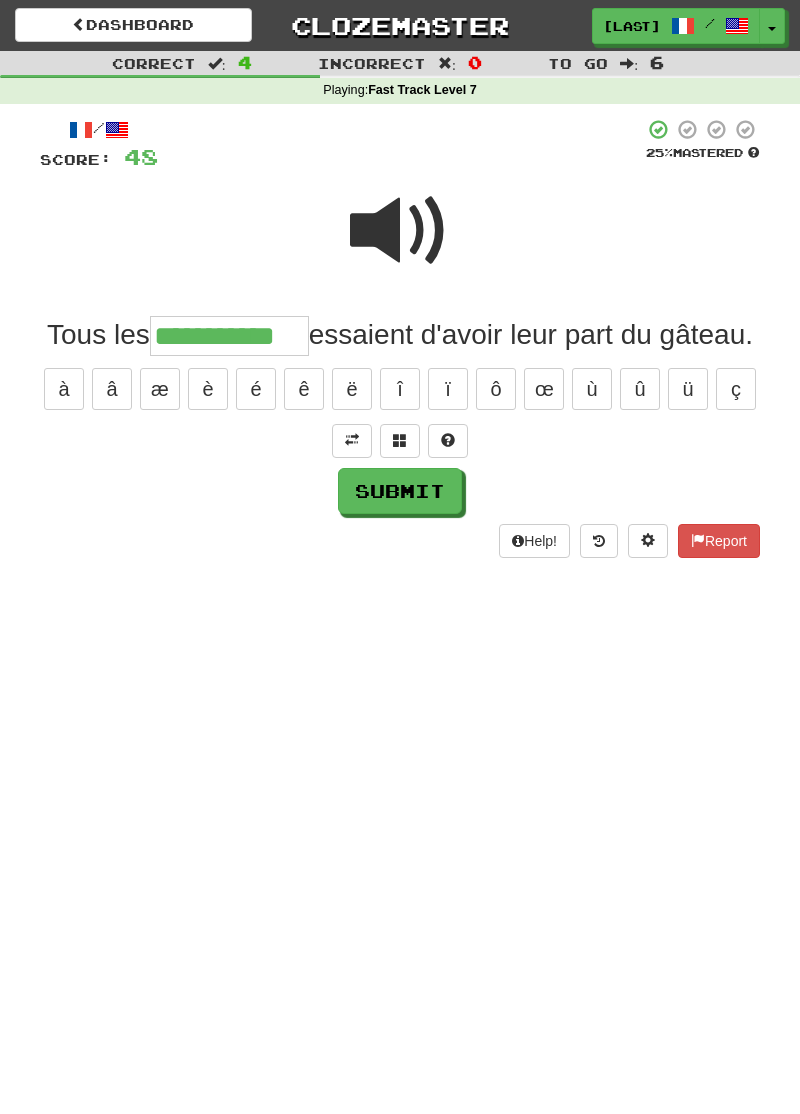 type on "**********" 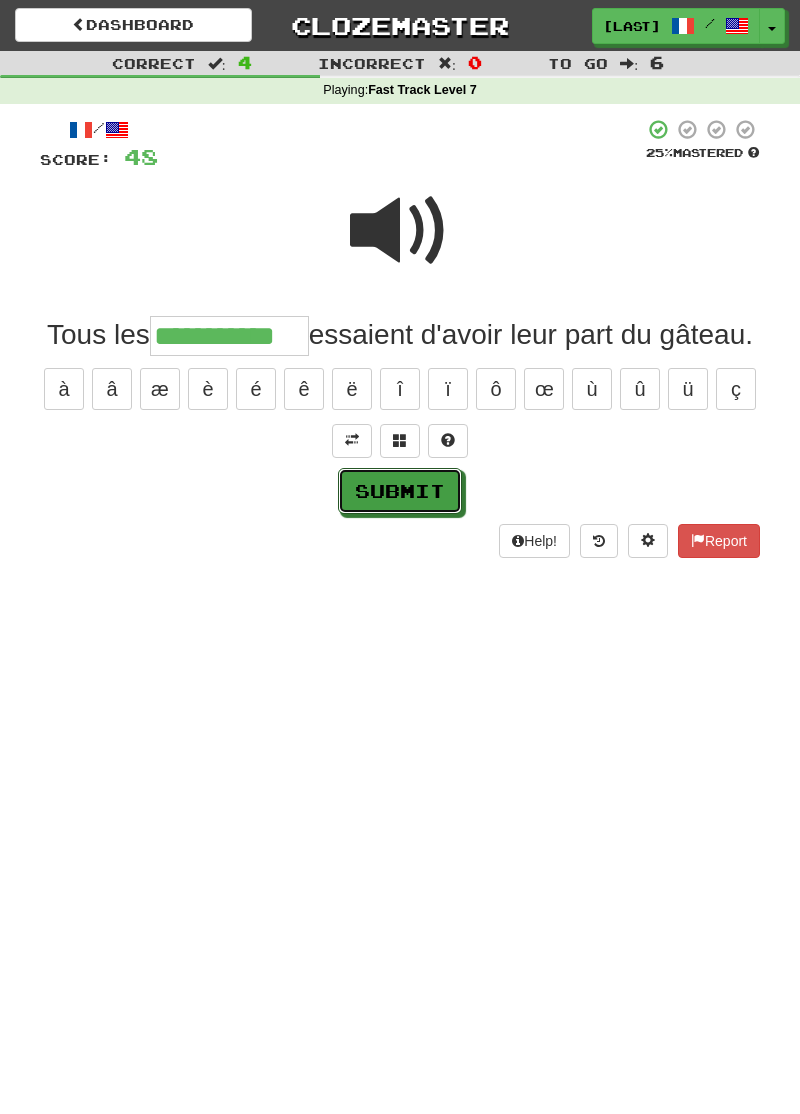 click on "Submit" at bounding box center [400, 491] 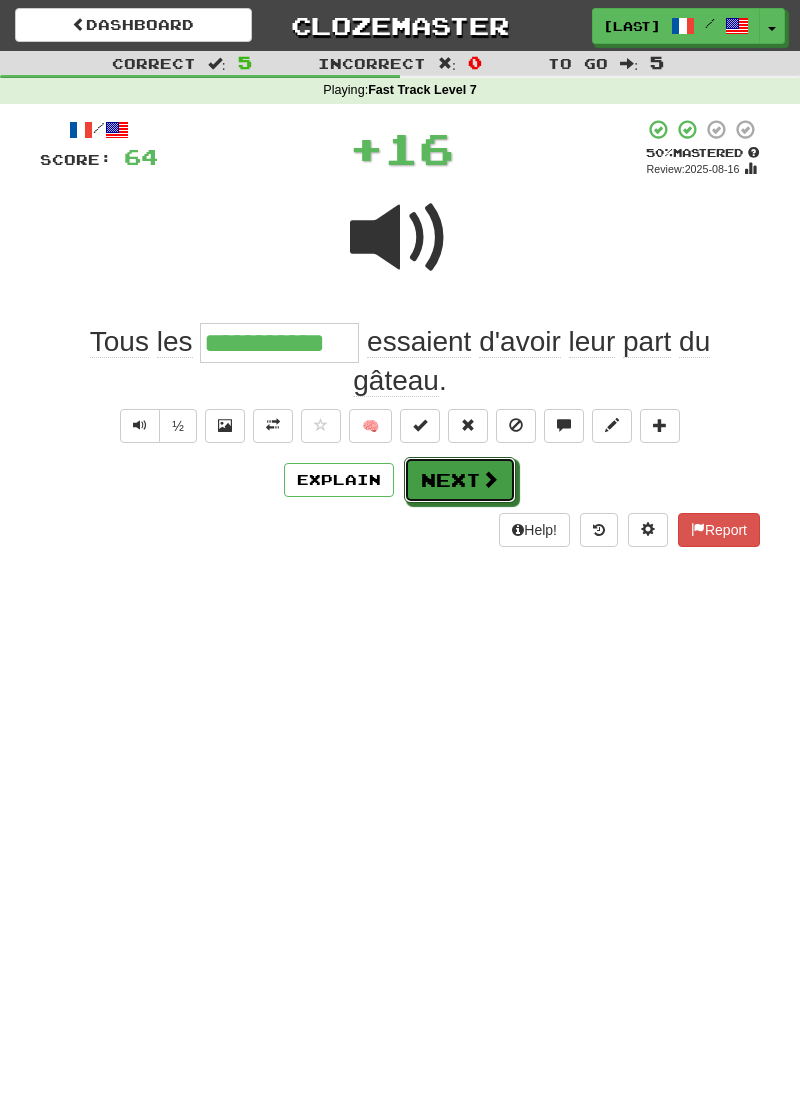 click on "Next" at bounding box center [460, 480] 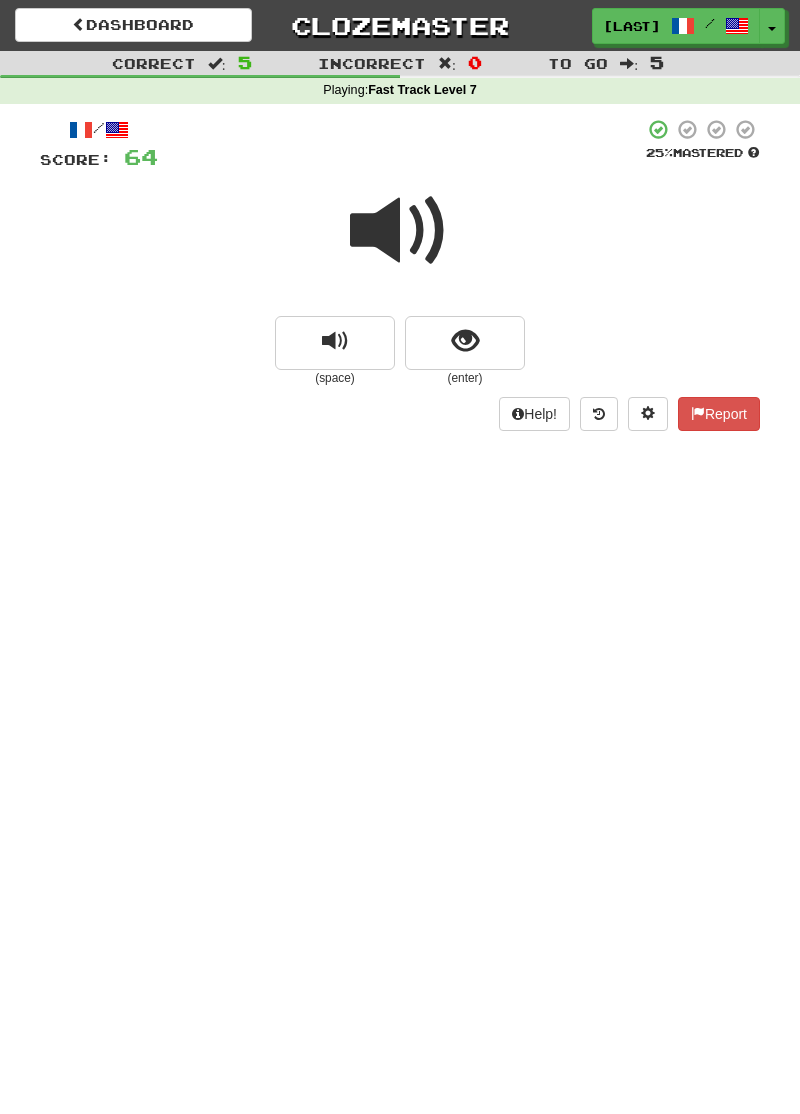 click at bounding box center (400, 231) 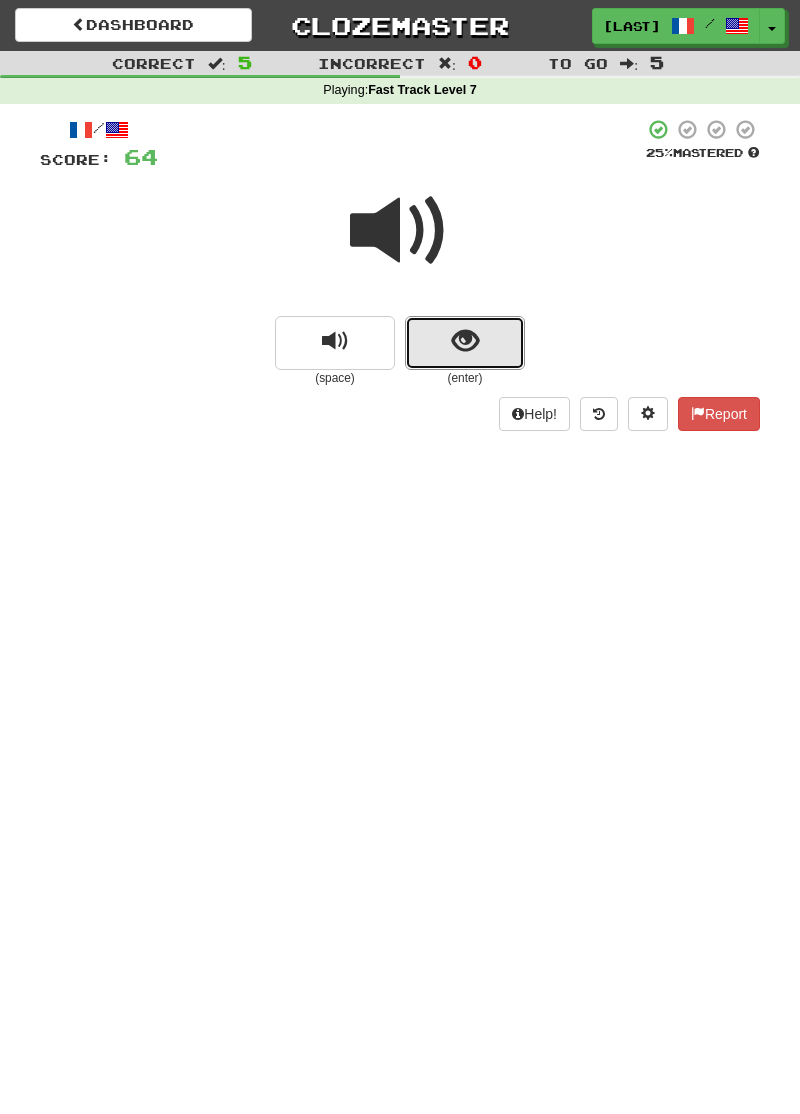 click at bounding box center (465, 341) 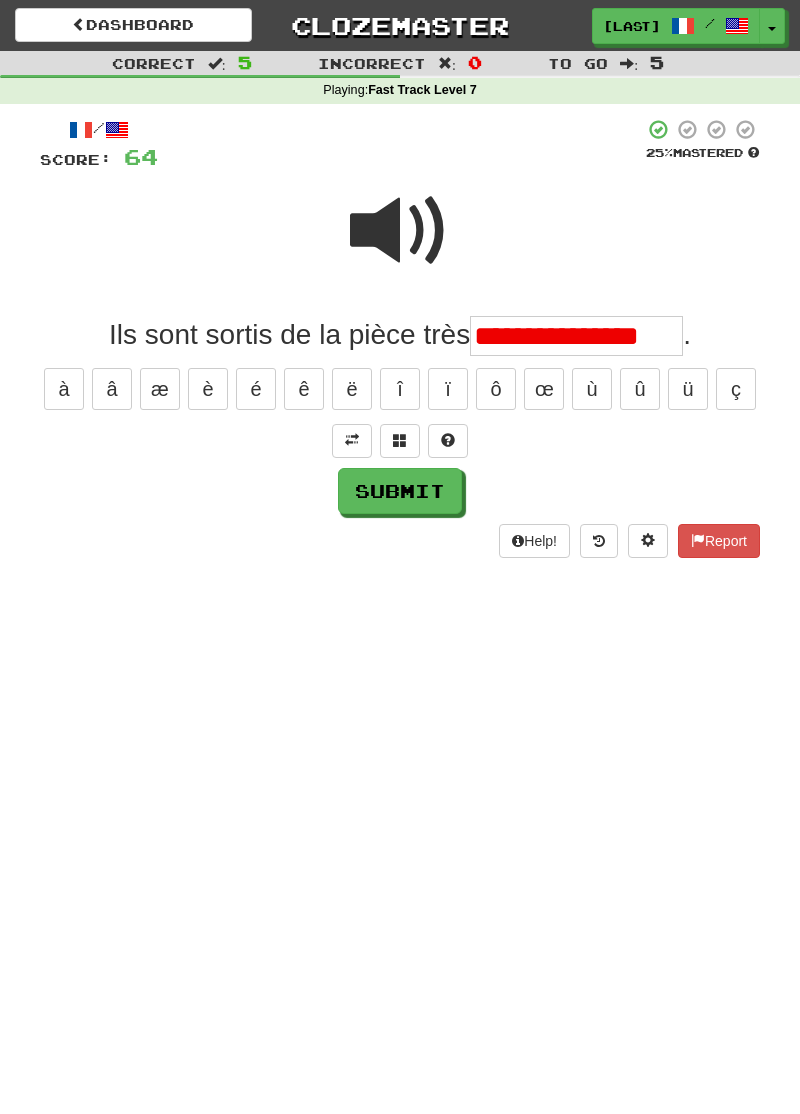 scroll, scrollTop: 0, scrollLeft: 0, axis: both 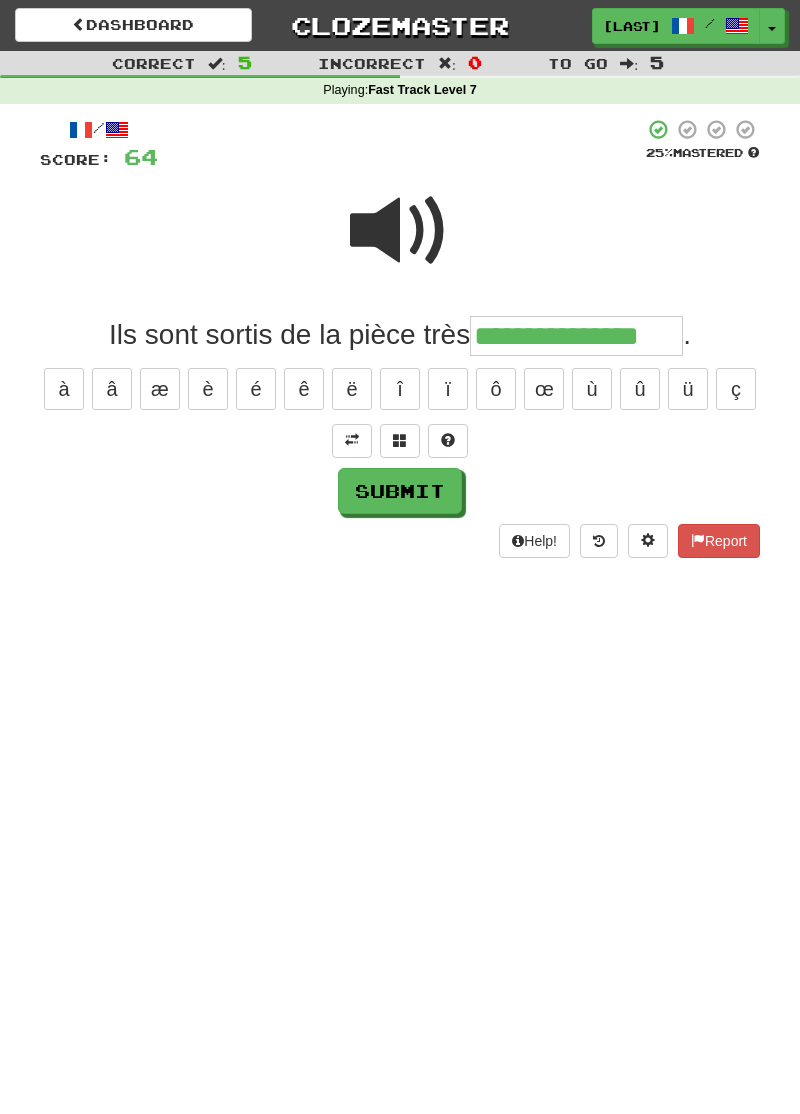 type on "**********" 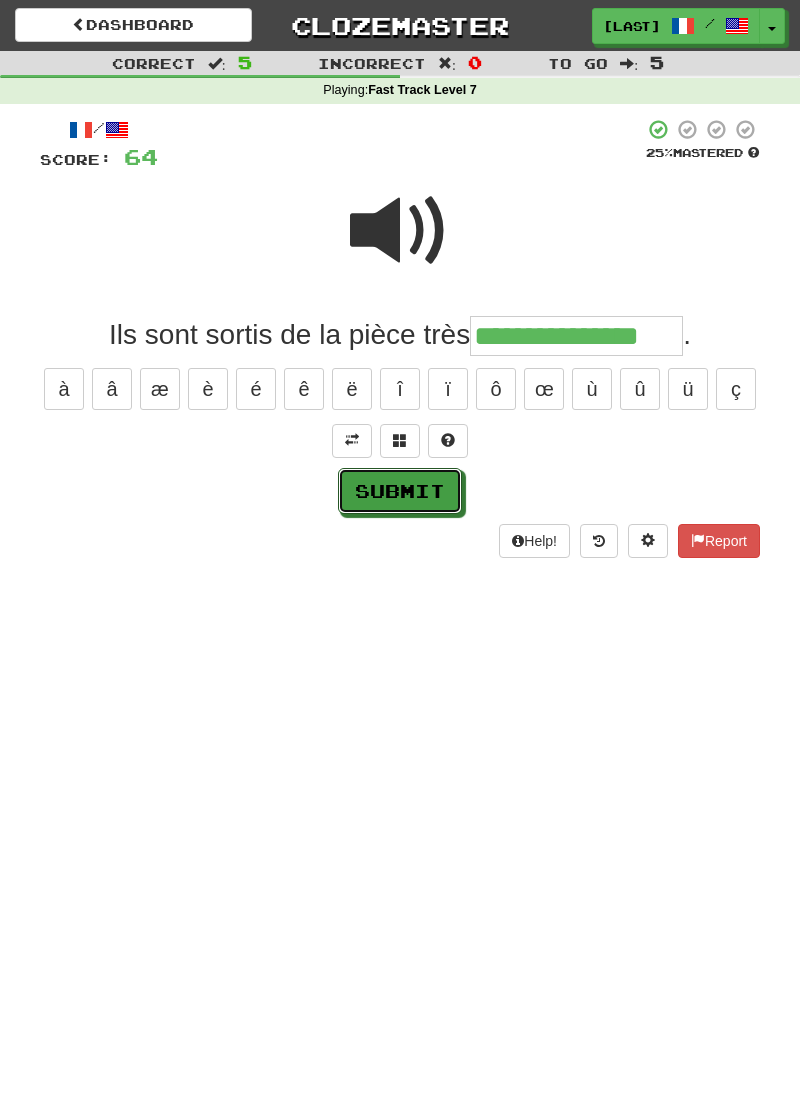 click on "Submit" at bounding box center [400, 491] 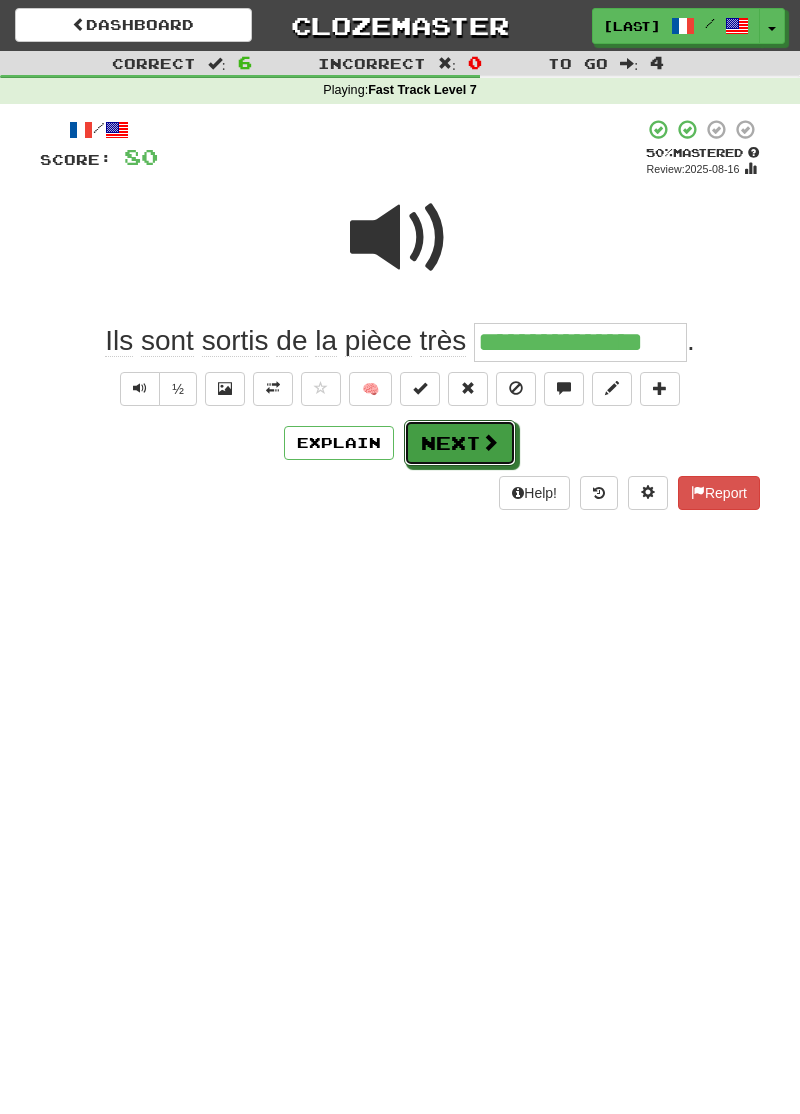 click on "Next" at bounding box center (460, 443) 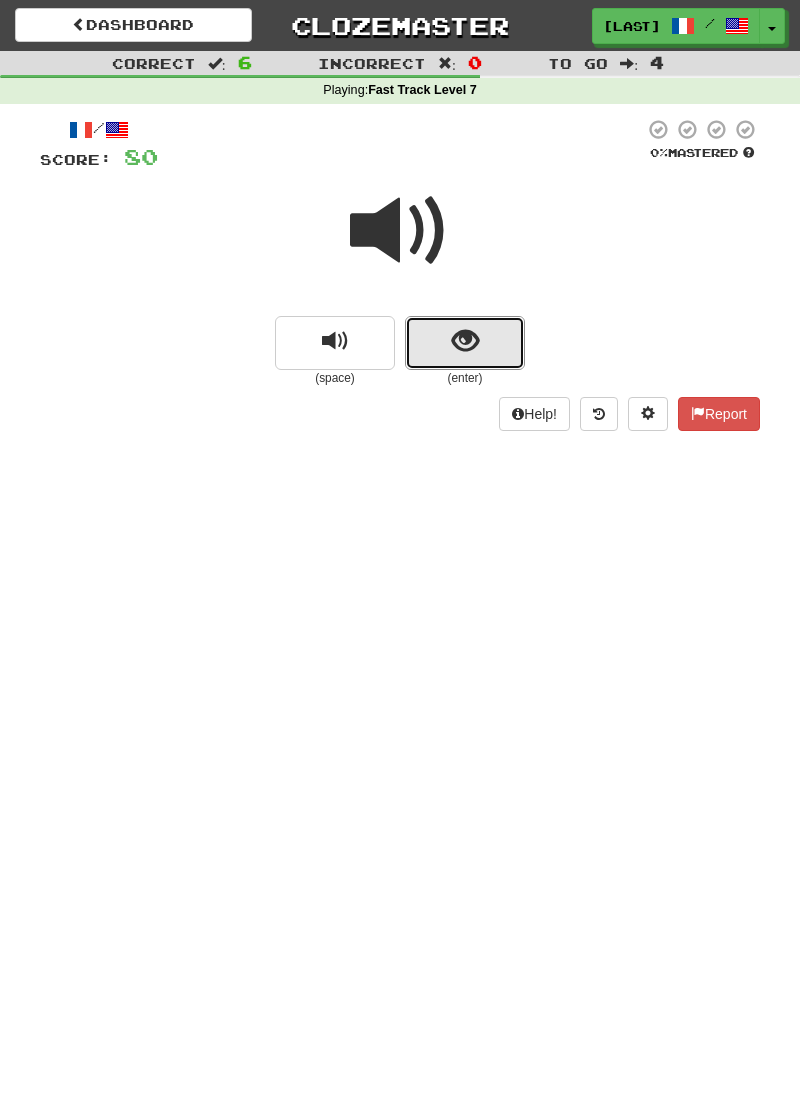 click at bounding box center [465, 343] 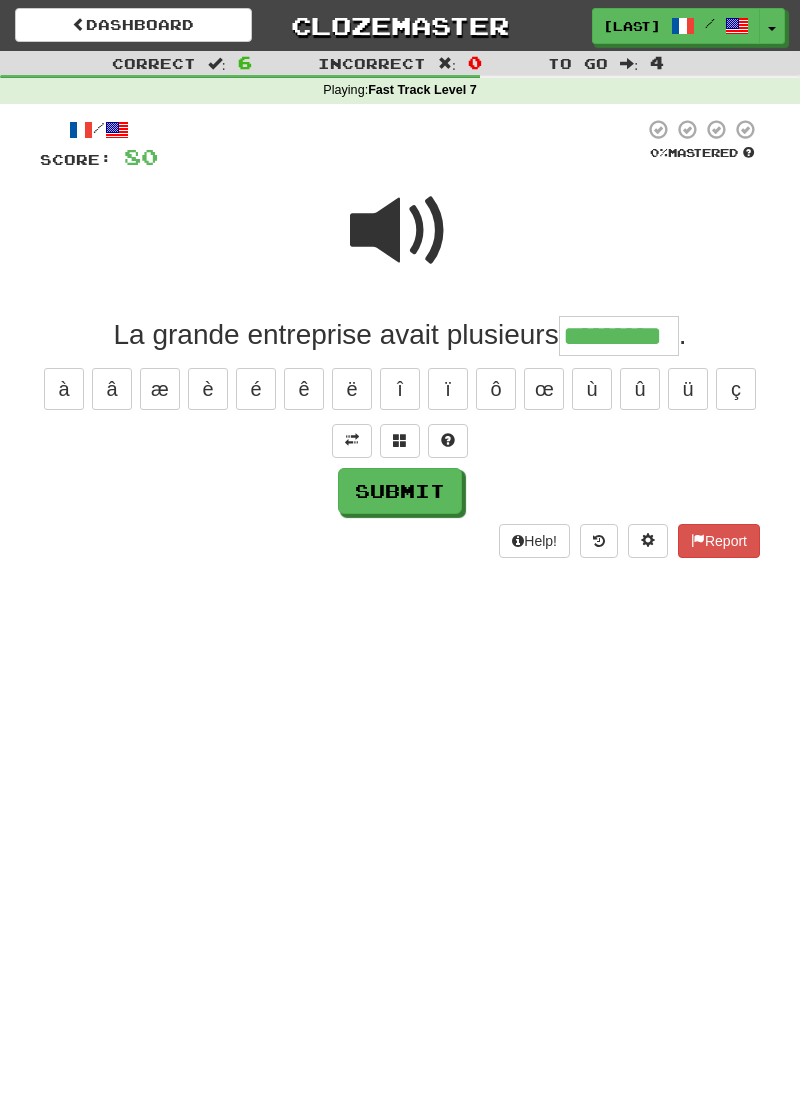 type on "*********" 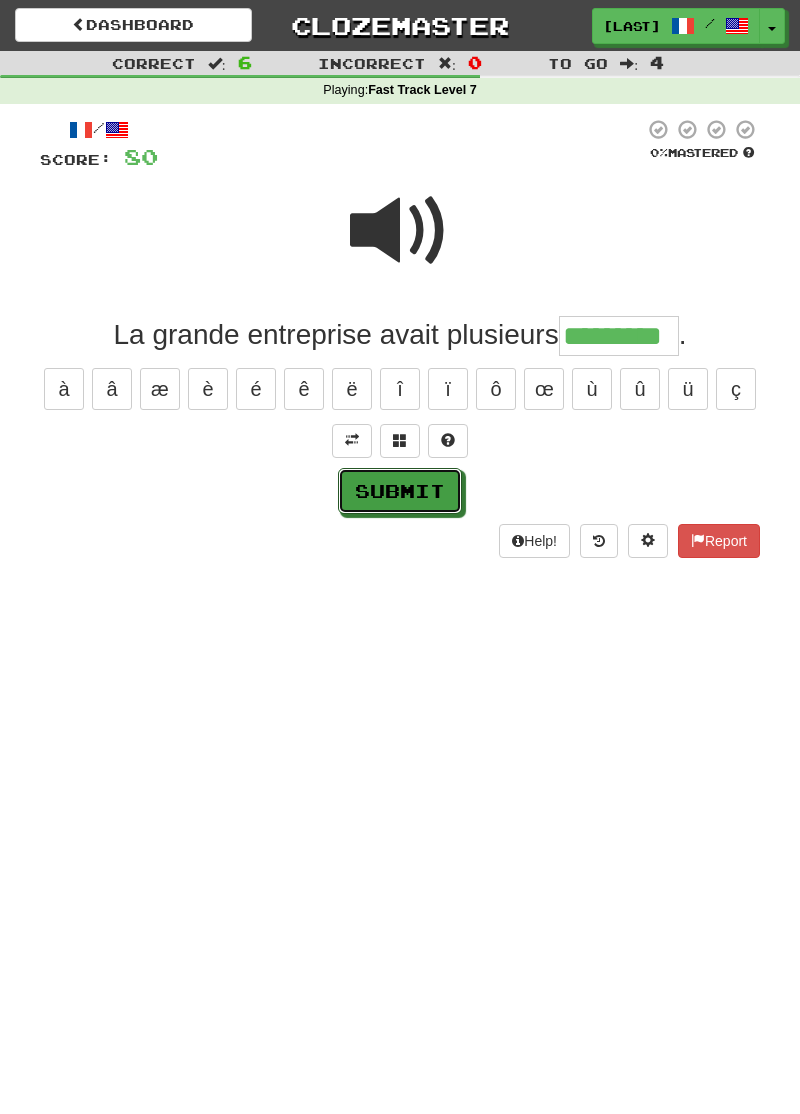click on "Submit" at bounding box center [400, 491] 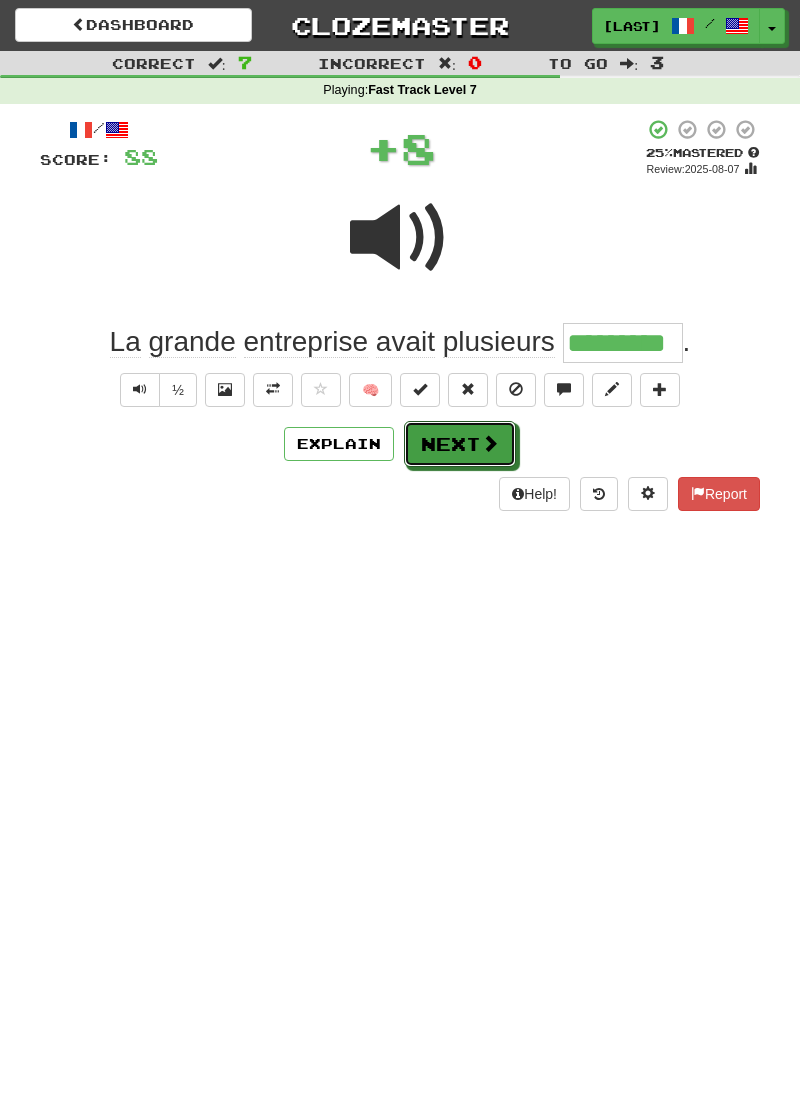 click on "Next" at bounding box center (460, 444) 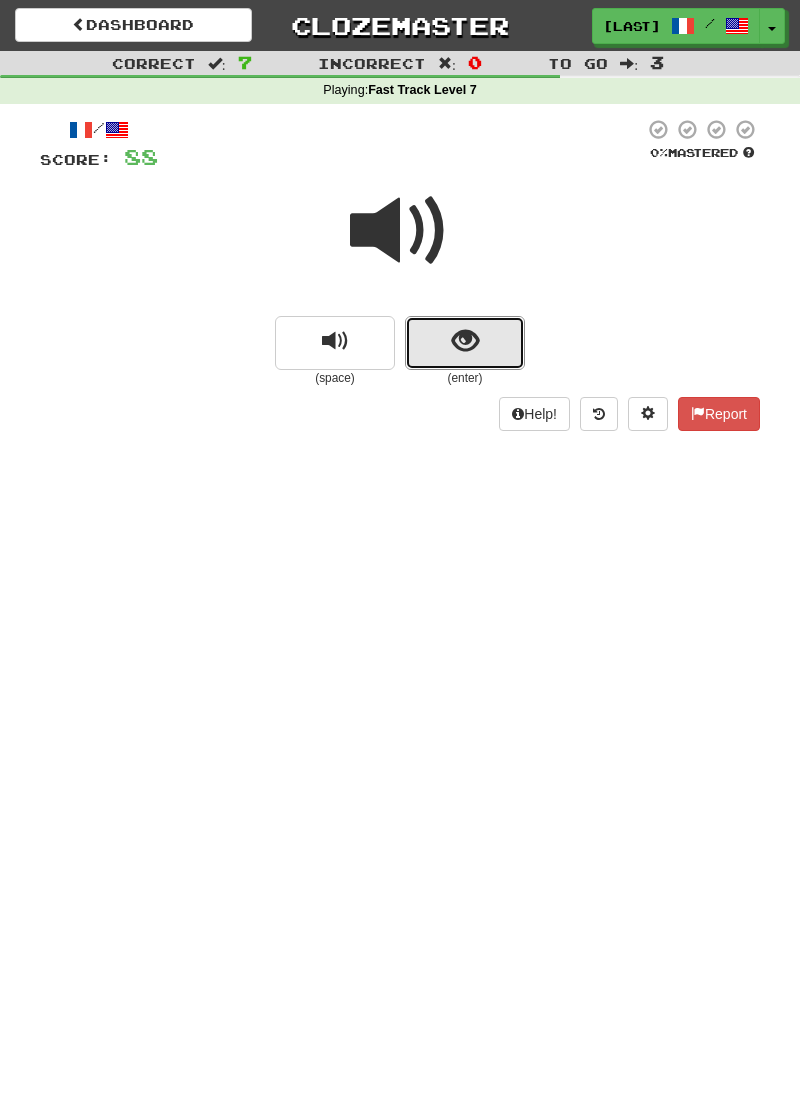 click at bounding box center (465, 343) 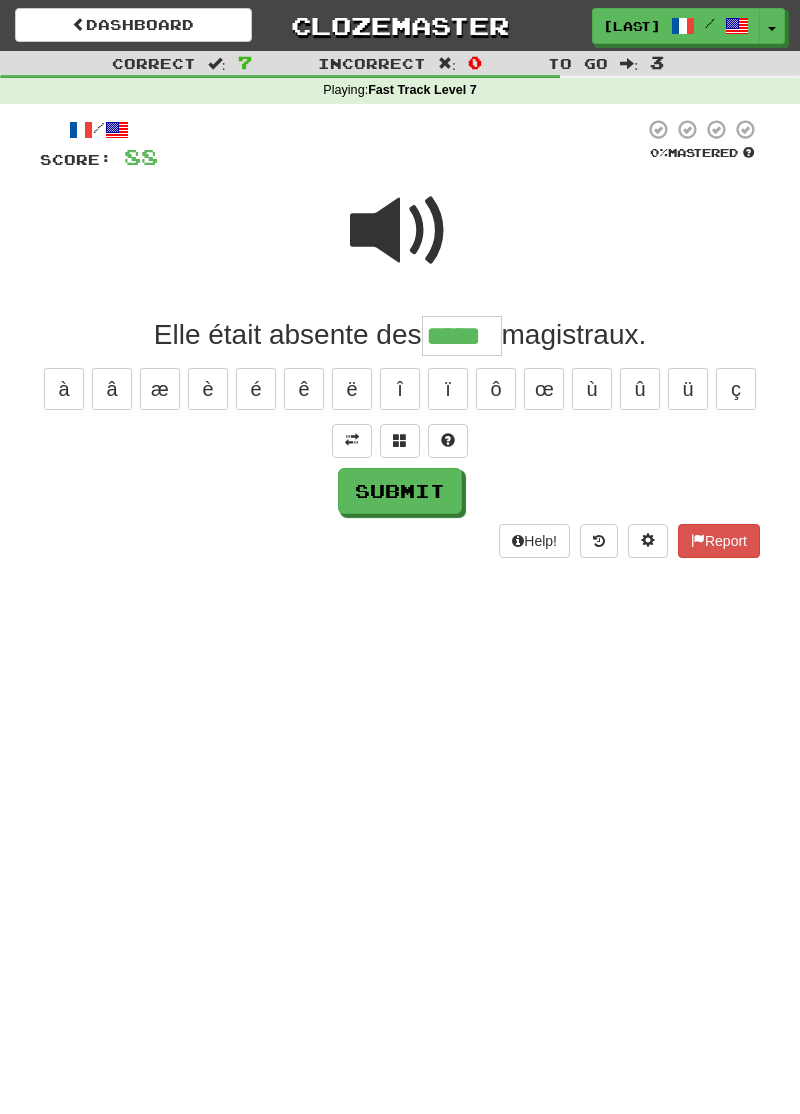 type on "*****" 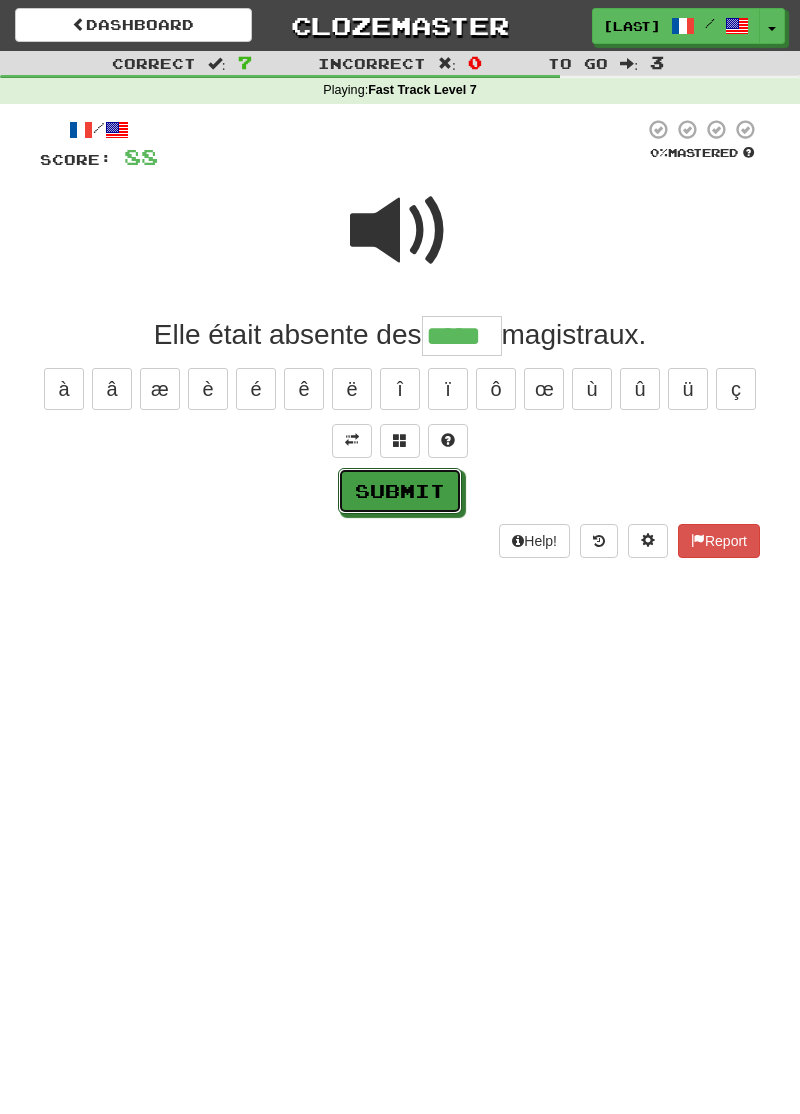 click on "Submit" at bounding box center (400, 491) 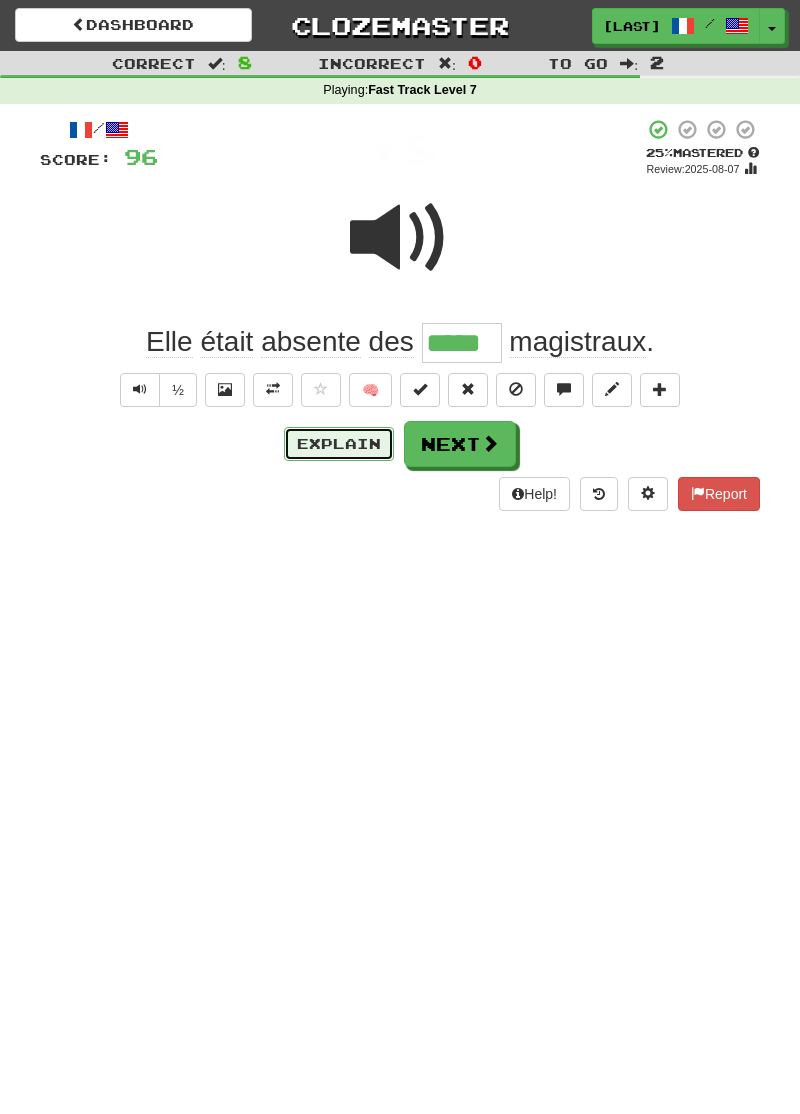 click on "Explain" at bounding box center (339, 444) 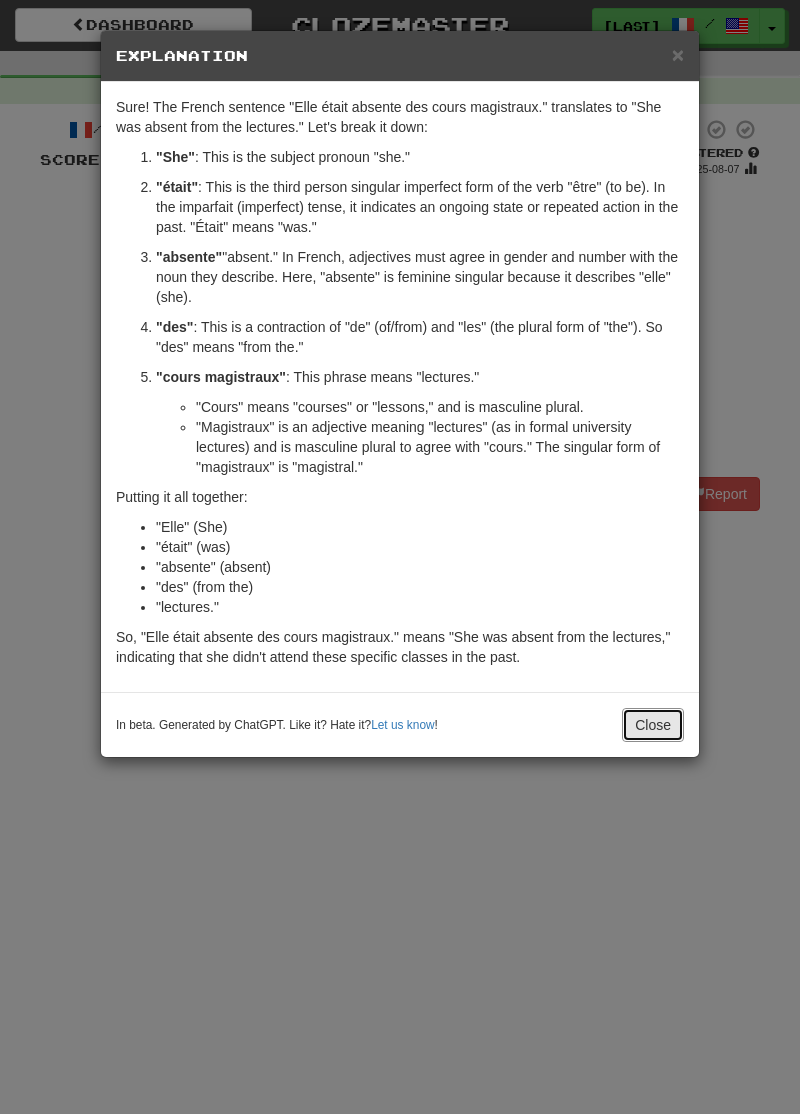 click on "Close" at bounding box center (653, 725) 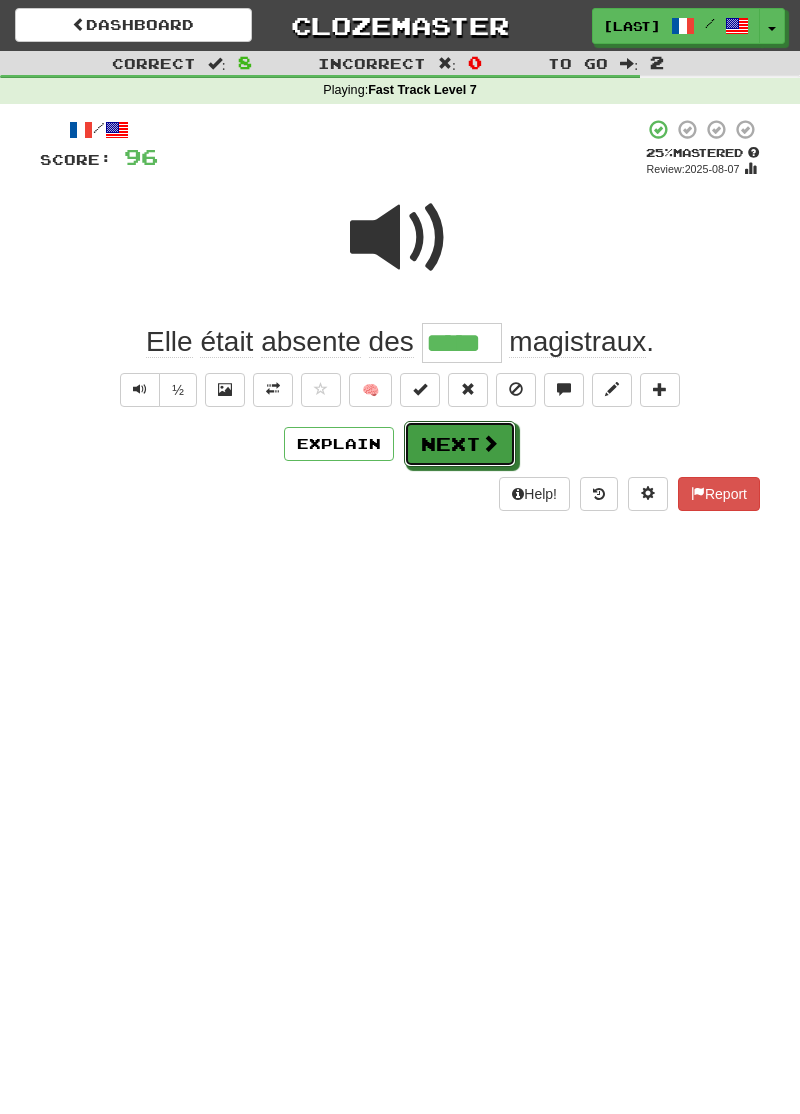 click on "Next" at bounding box center [460, 444] 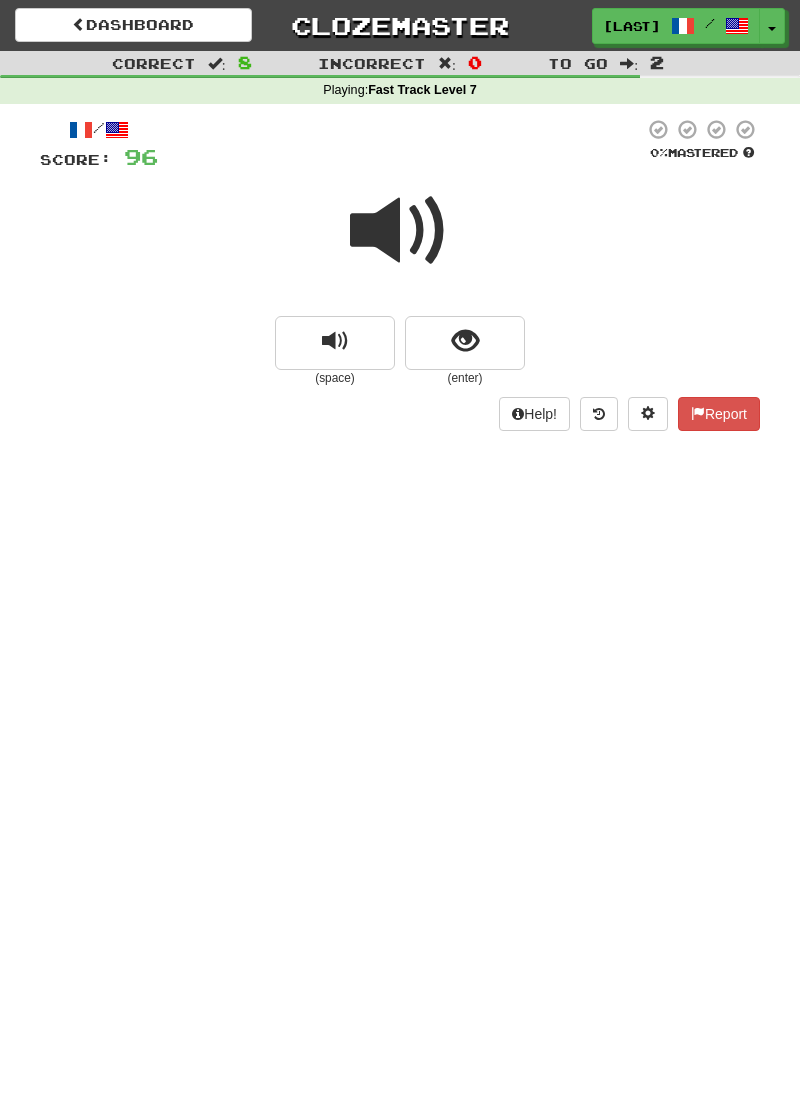 click at bounding box center [400, 231] 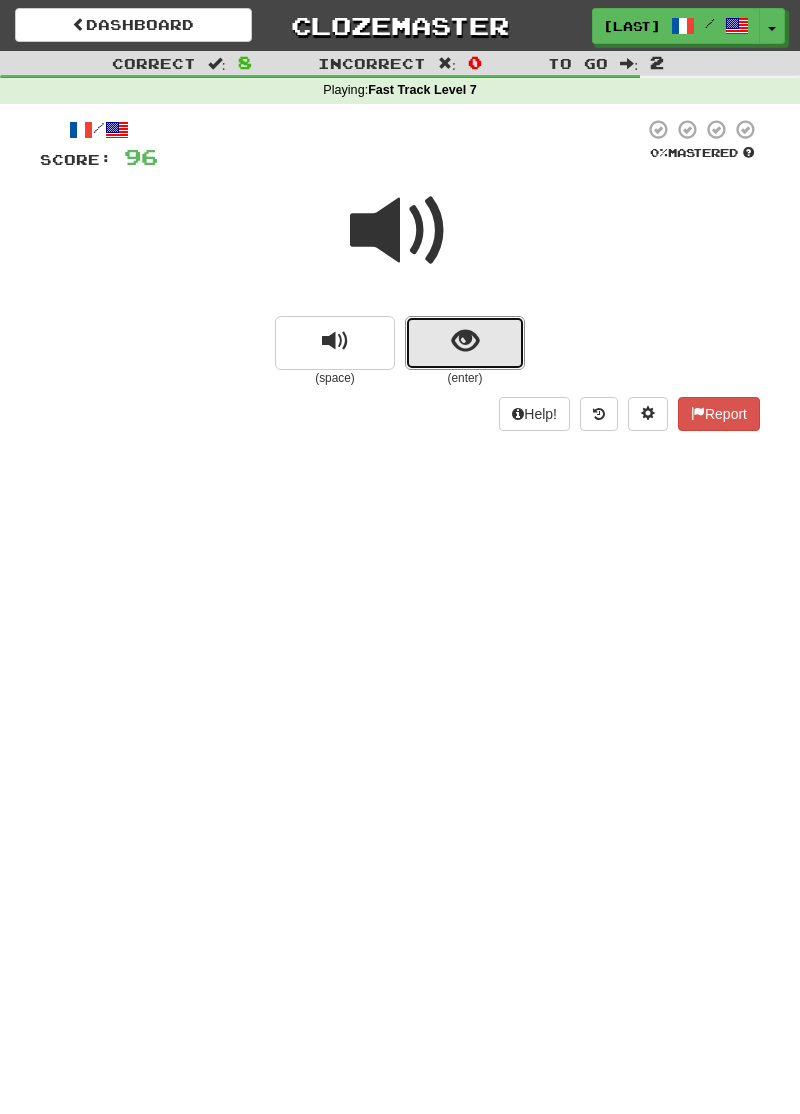 click at bounding box center (465, 343) 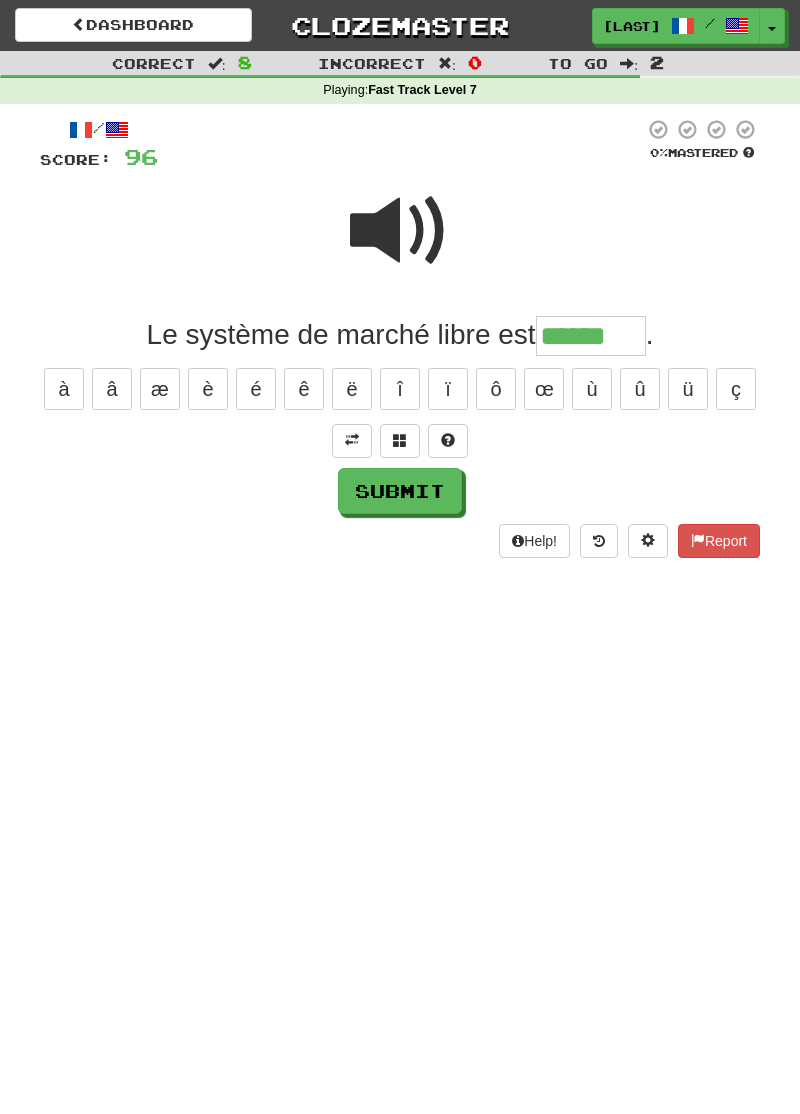 type on "******" 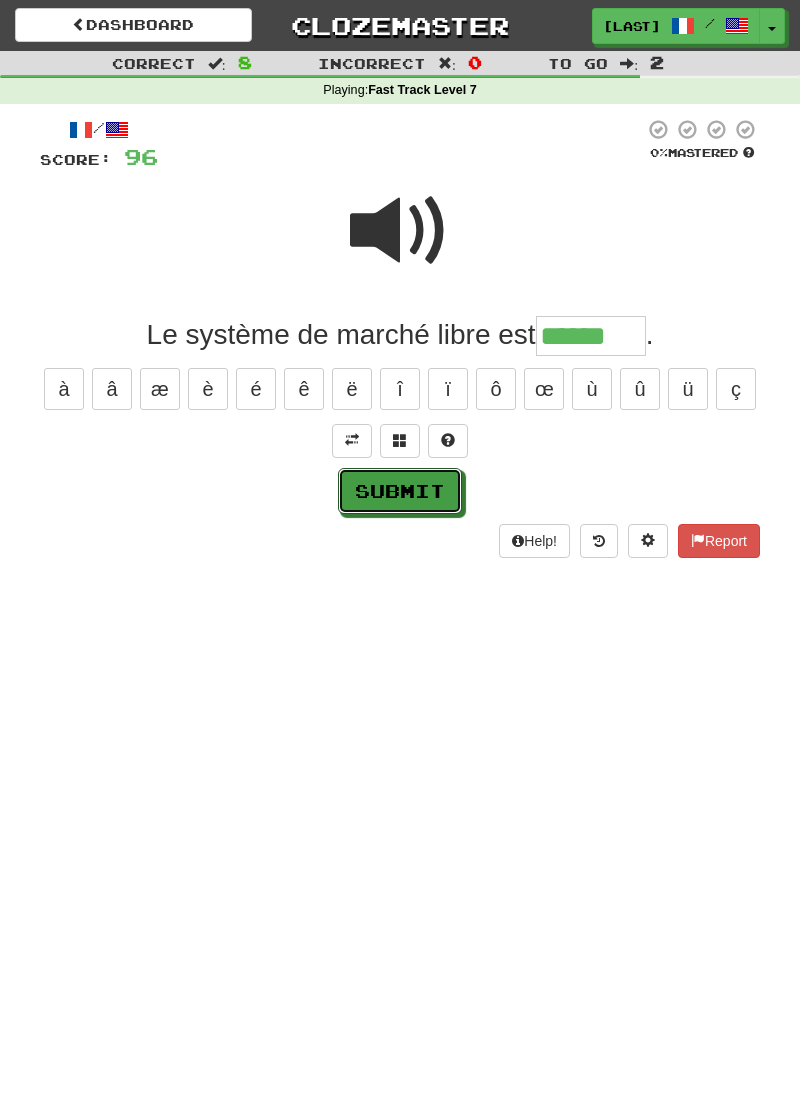 click on "Submit" at bounding box center (400, 491) 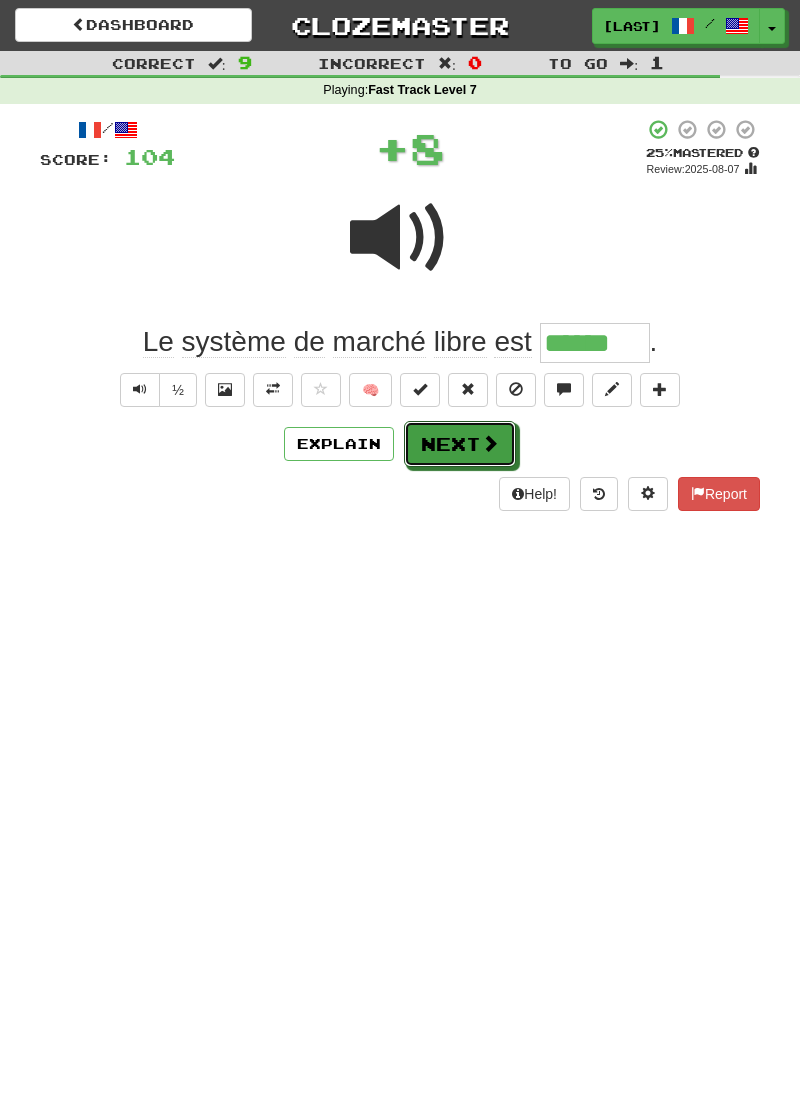 click on "Next" at bounding box center (460, 444) 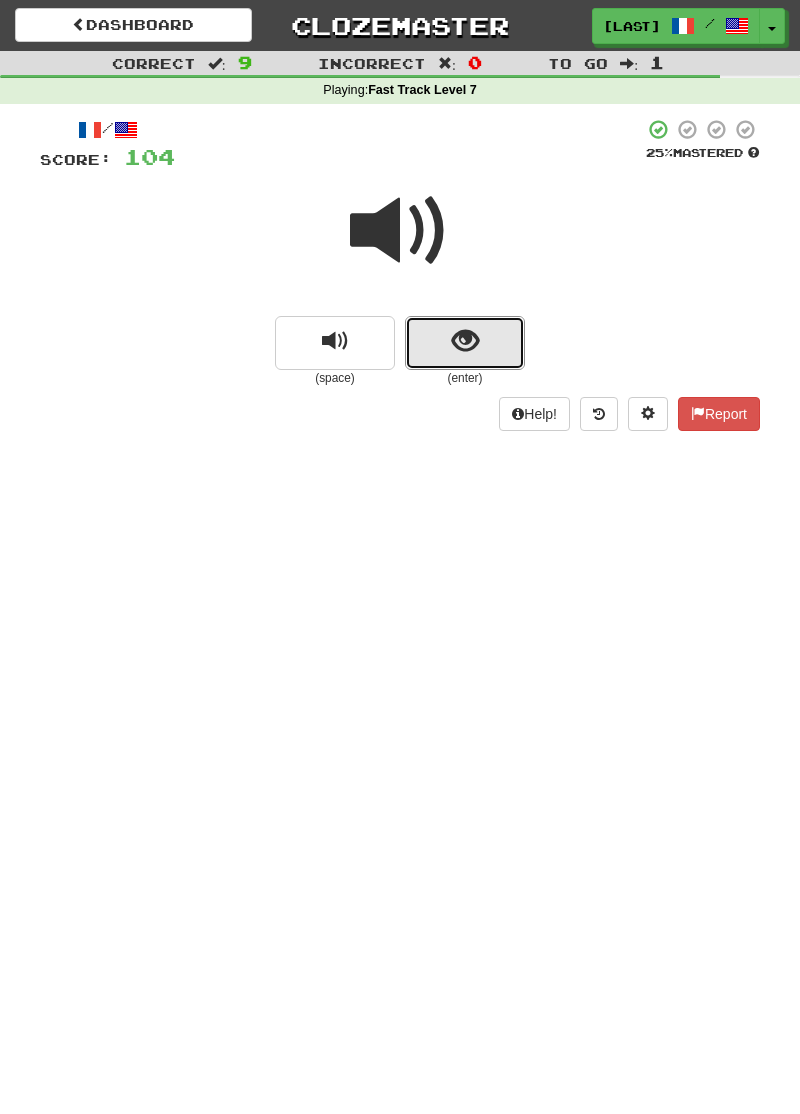 click at bounding box center [465, 343] 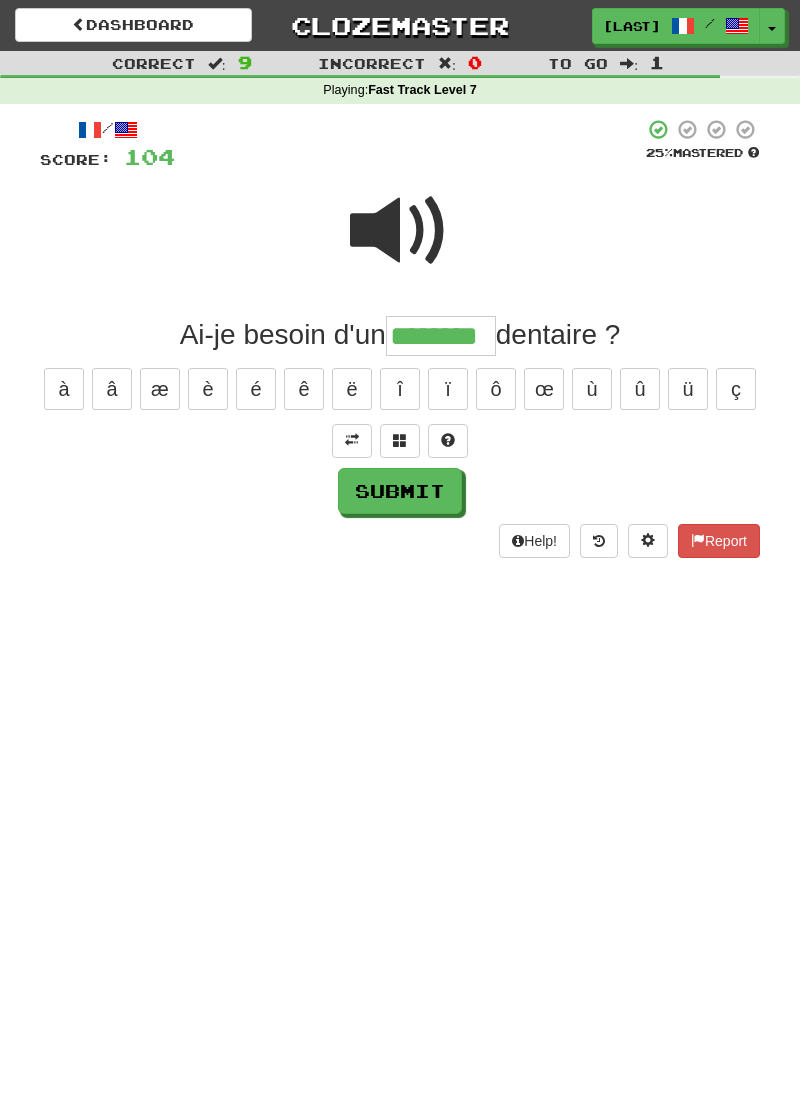 type on "********" 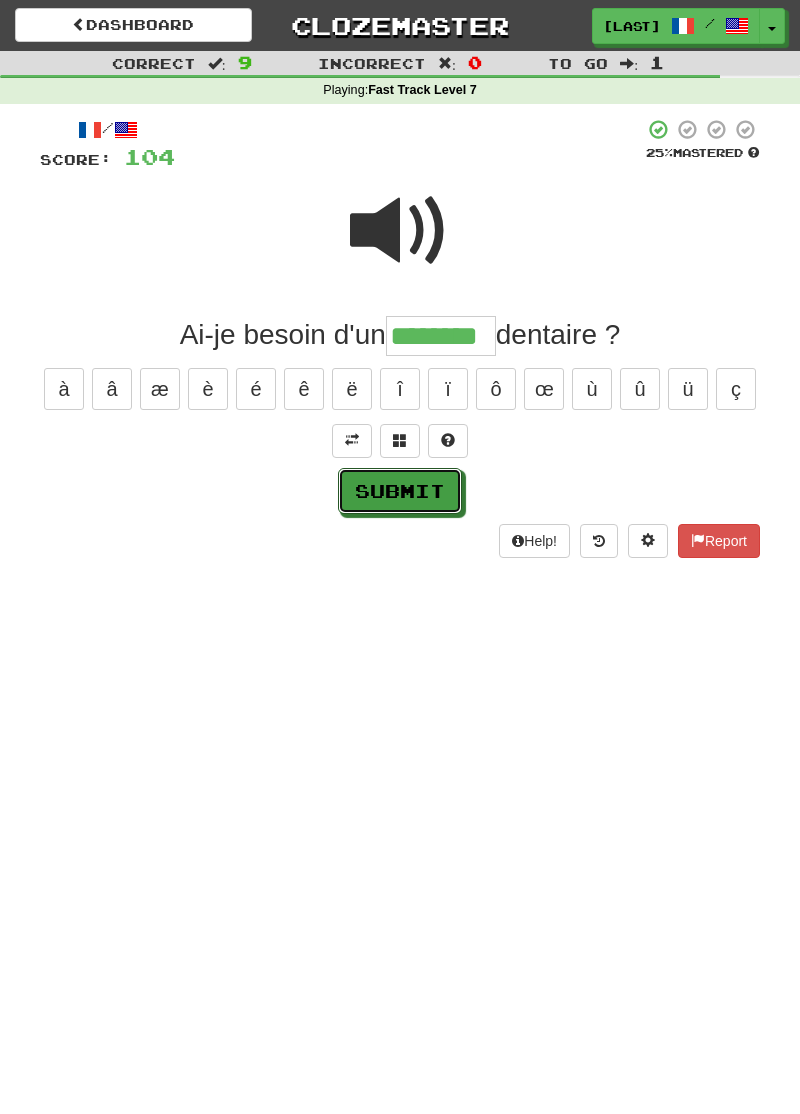 click on "Submit" at bounding box center (400, 491) 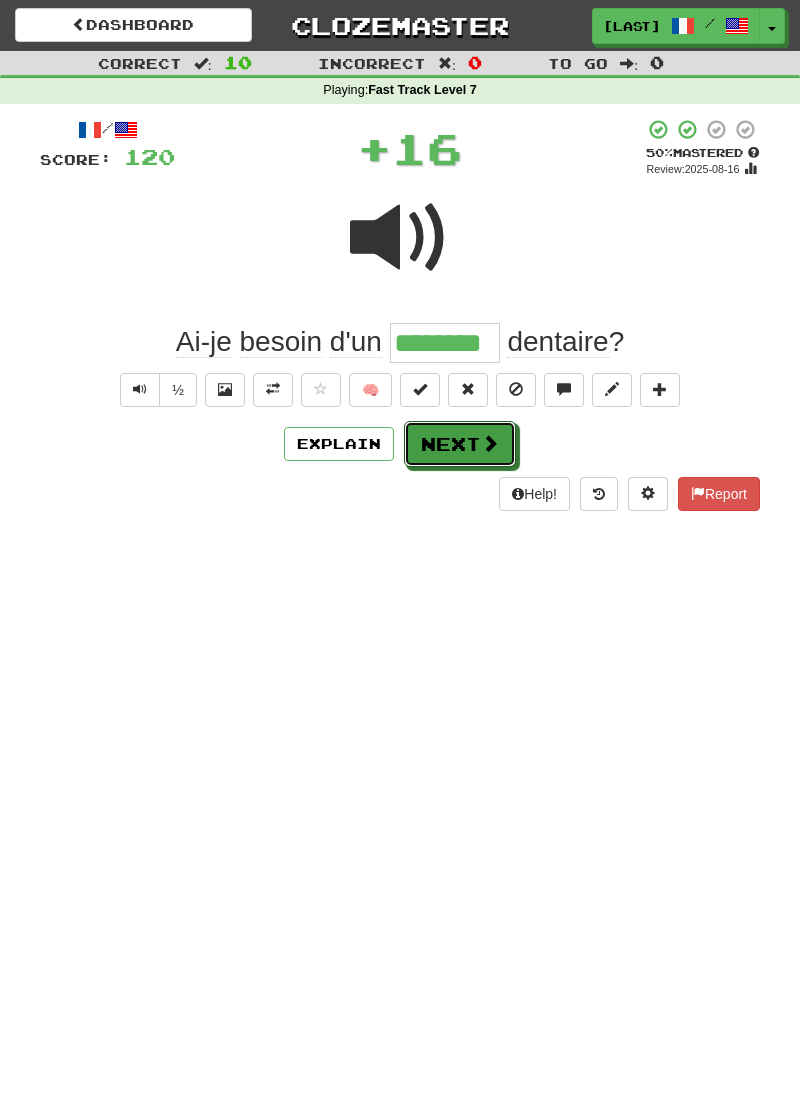 click on "Next" at bounding box center [460, 444] 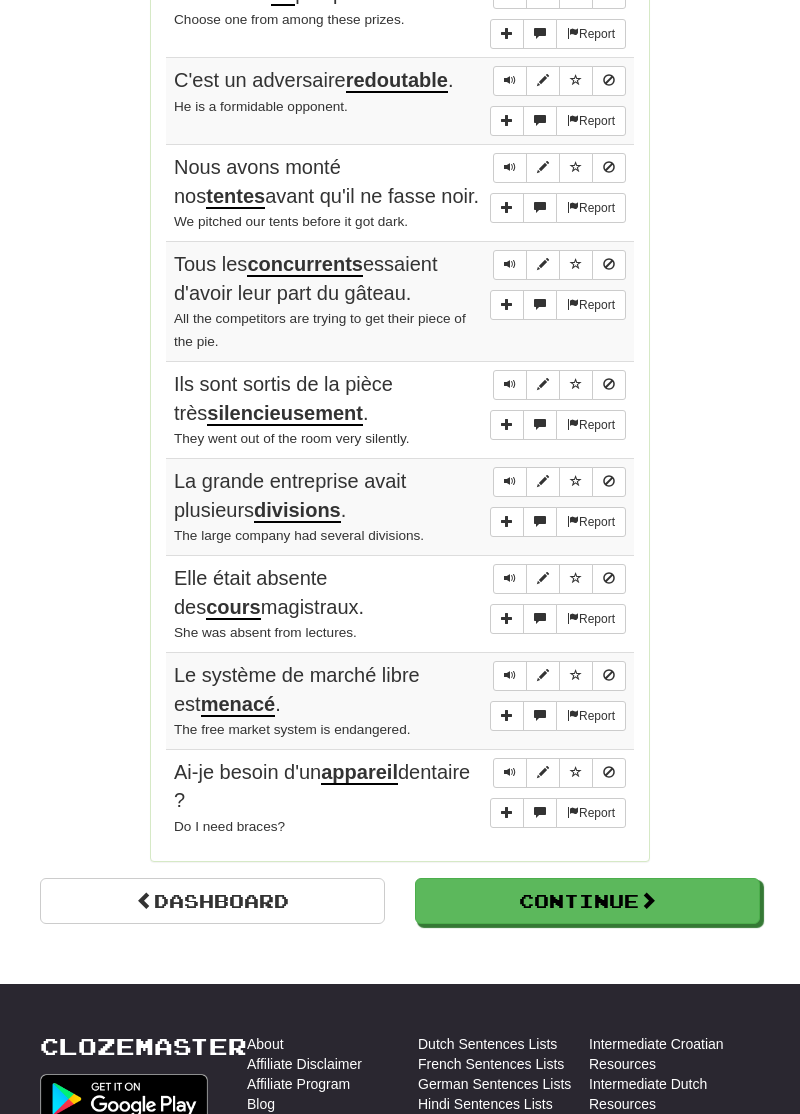 scroll, scrollTop: 1196, scrollLeft: 0, axis: vertical 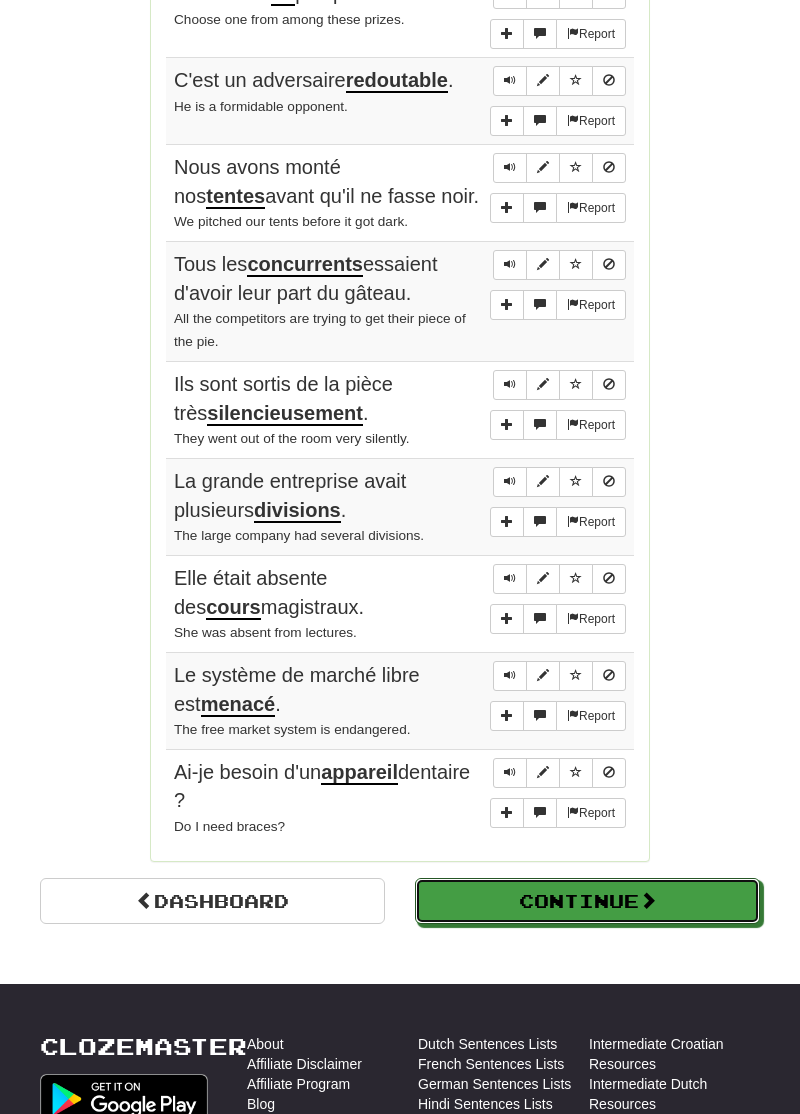 click on "Continue" at bounding box center (587, 901) 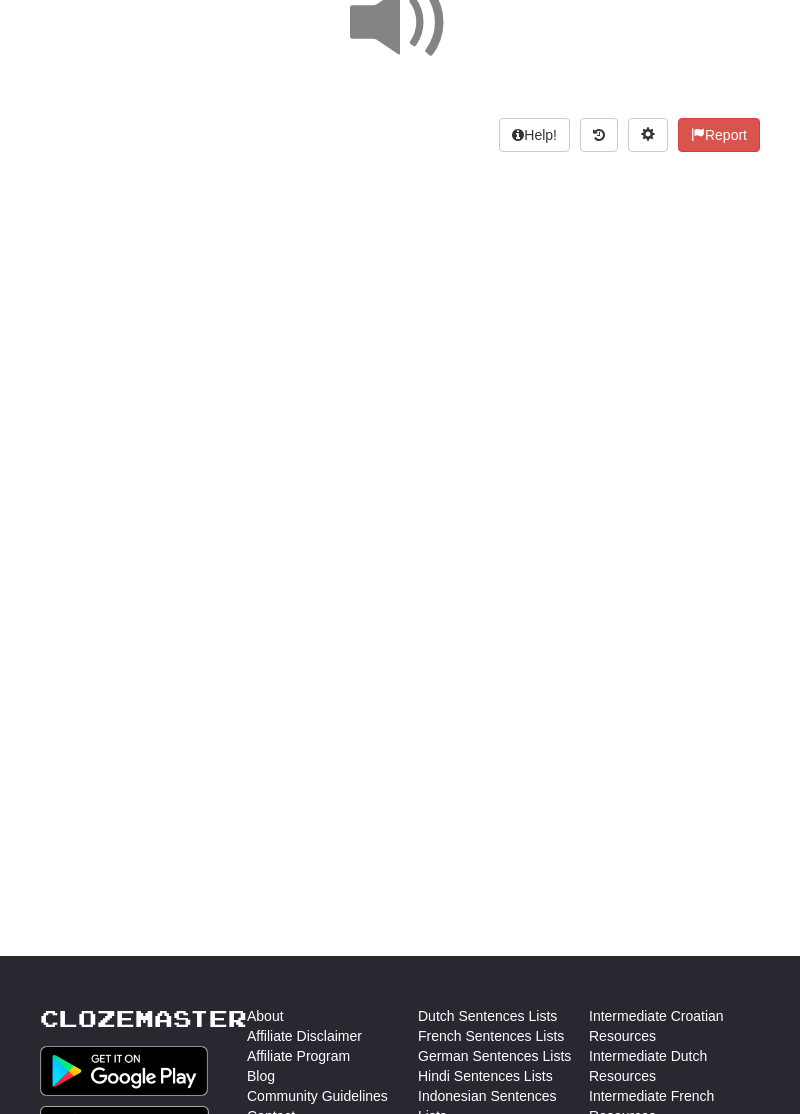scroll, scrollTop: 0, scrollLeft: 0, axis: both 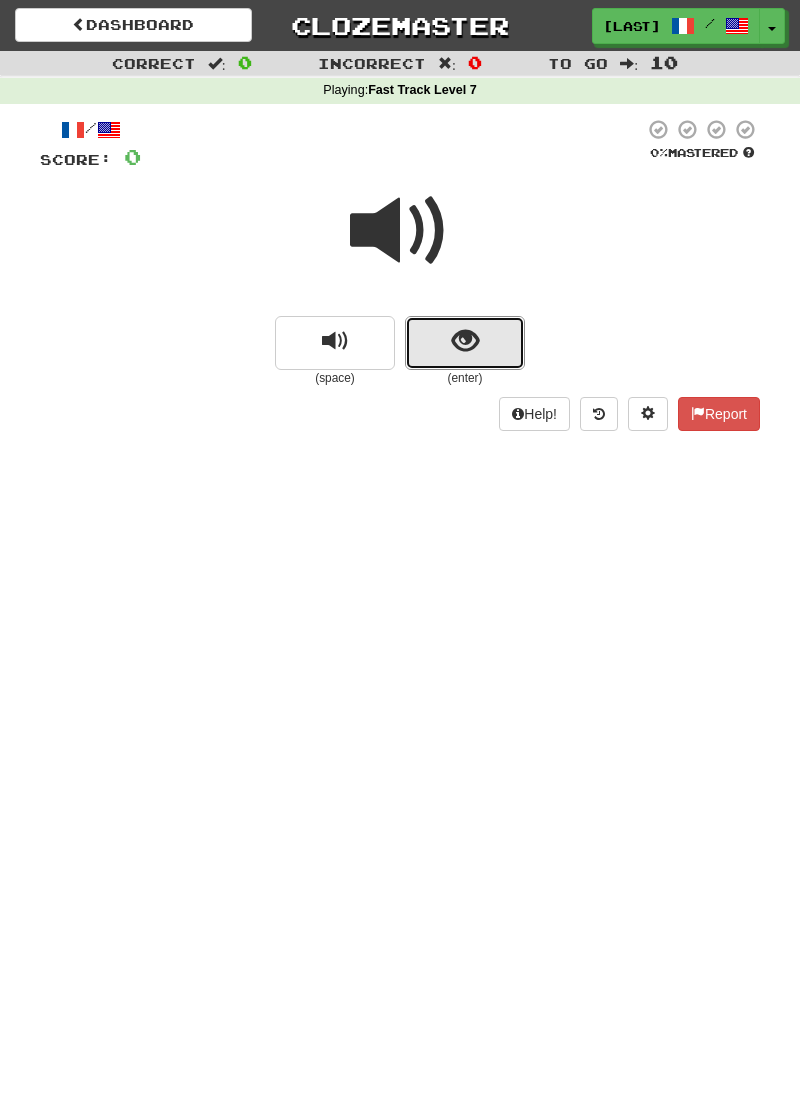 click at bounding box center [465, 343] 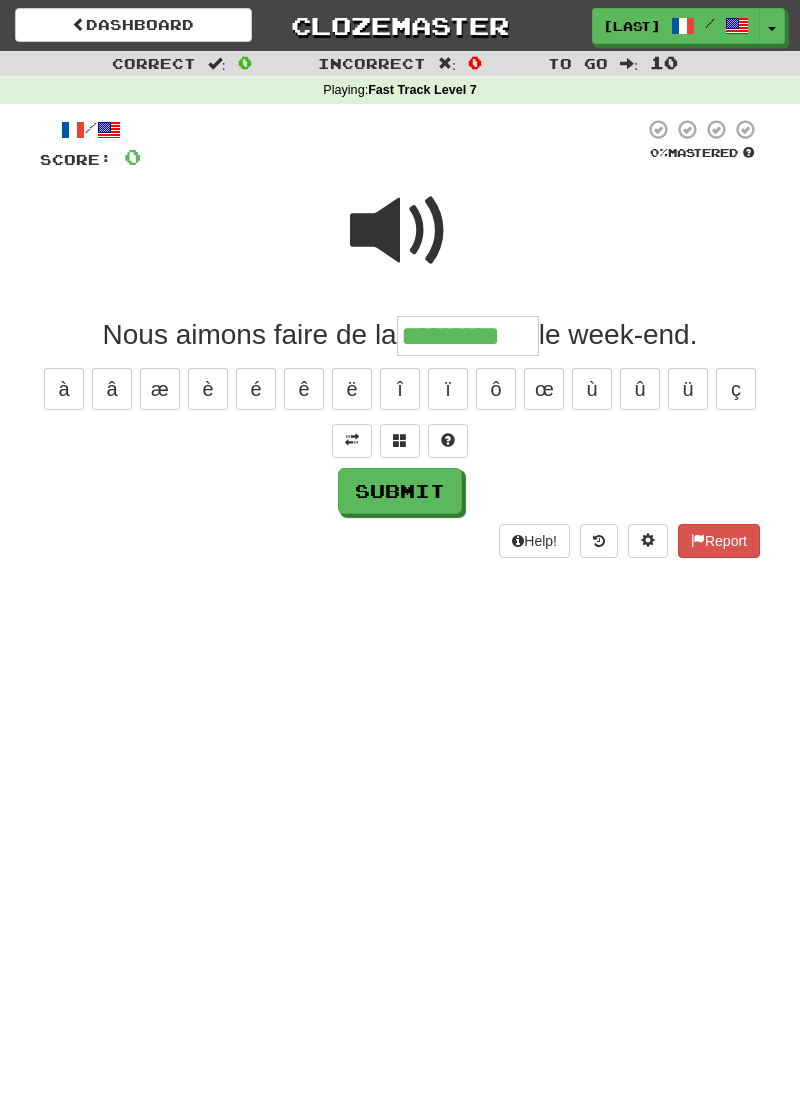 type on "*********" 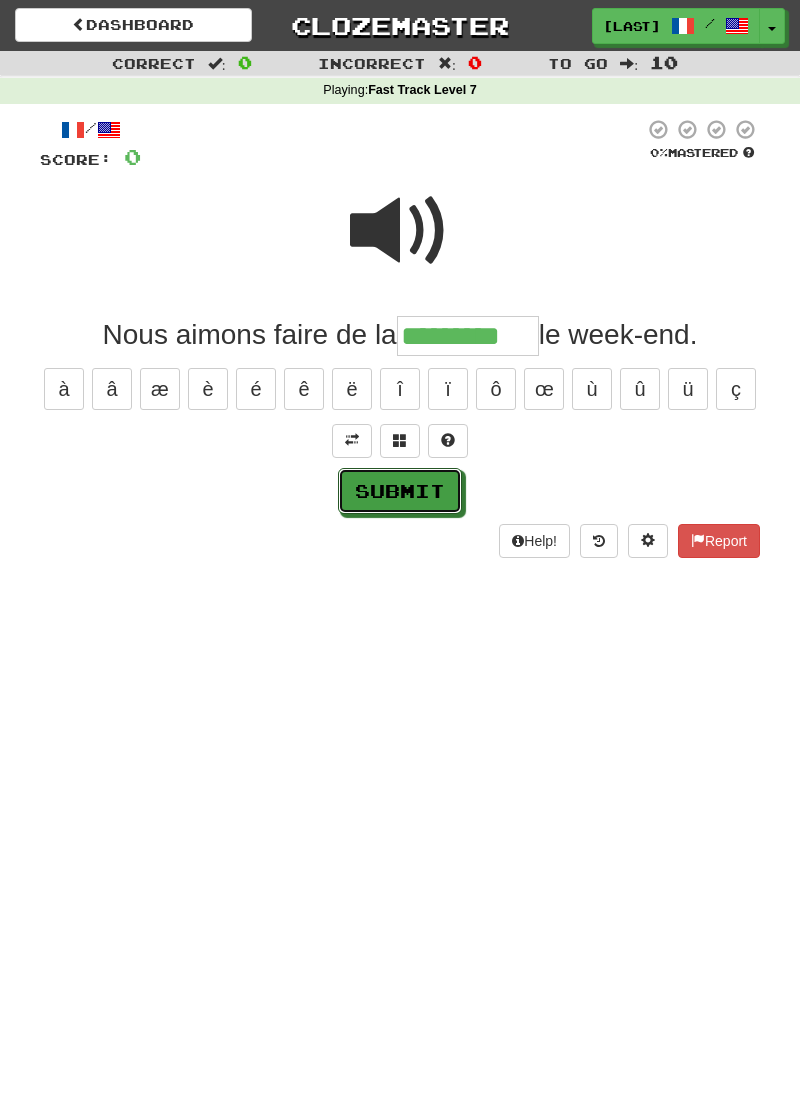 click on "Submit" at bounding box center [400, 491] 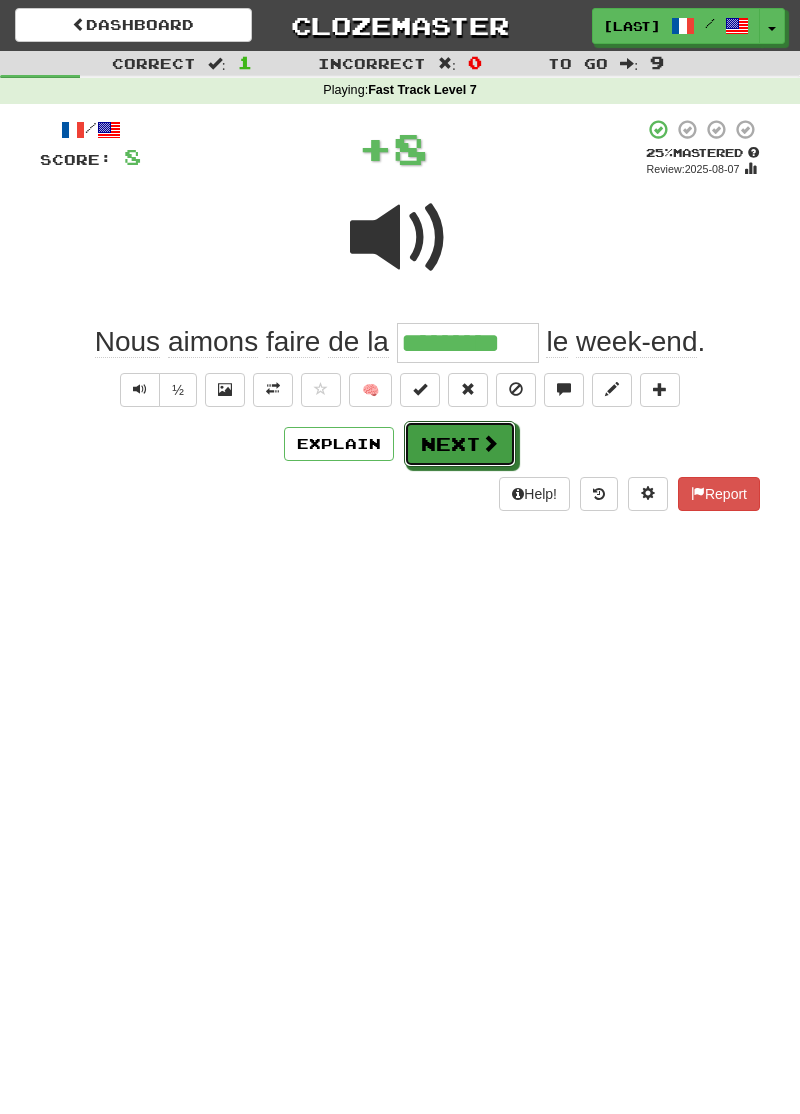 click on "Next" at bounding box center [460, 444] 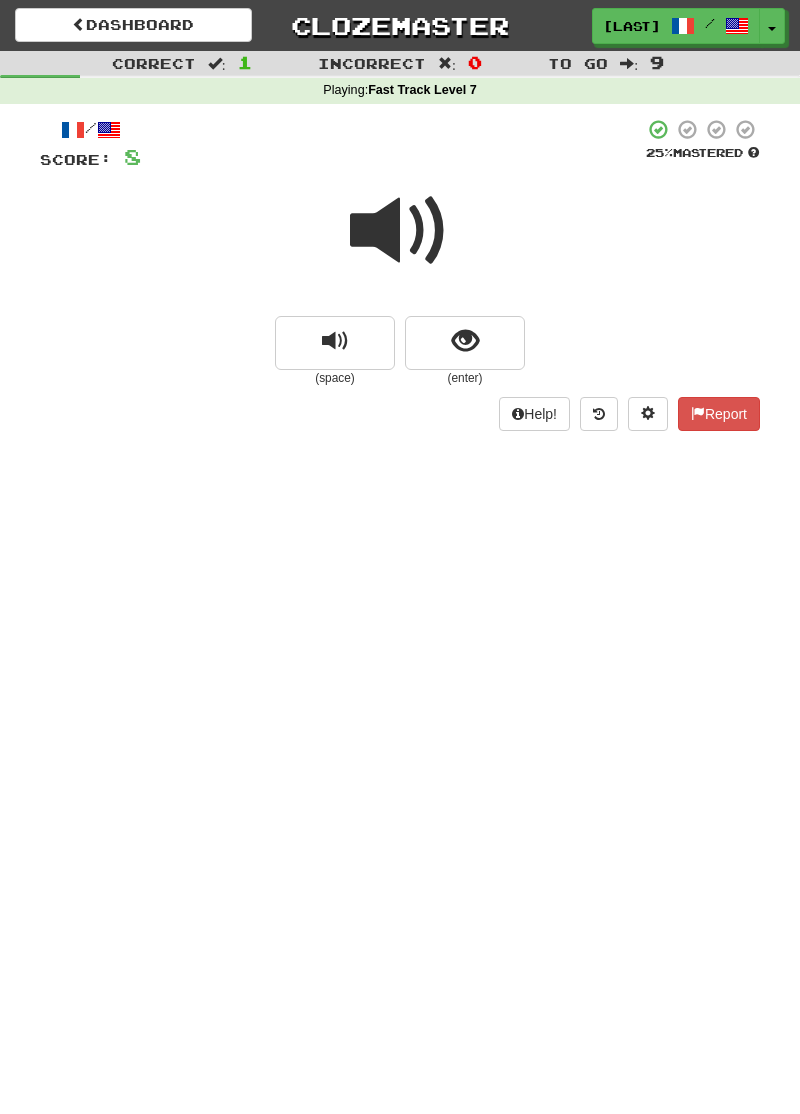 click at bounding box center [400, 231] 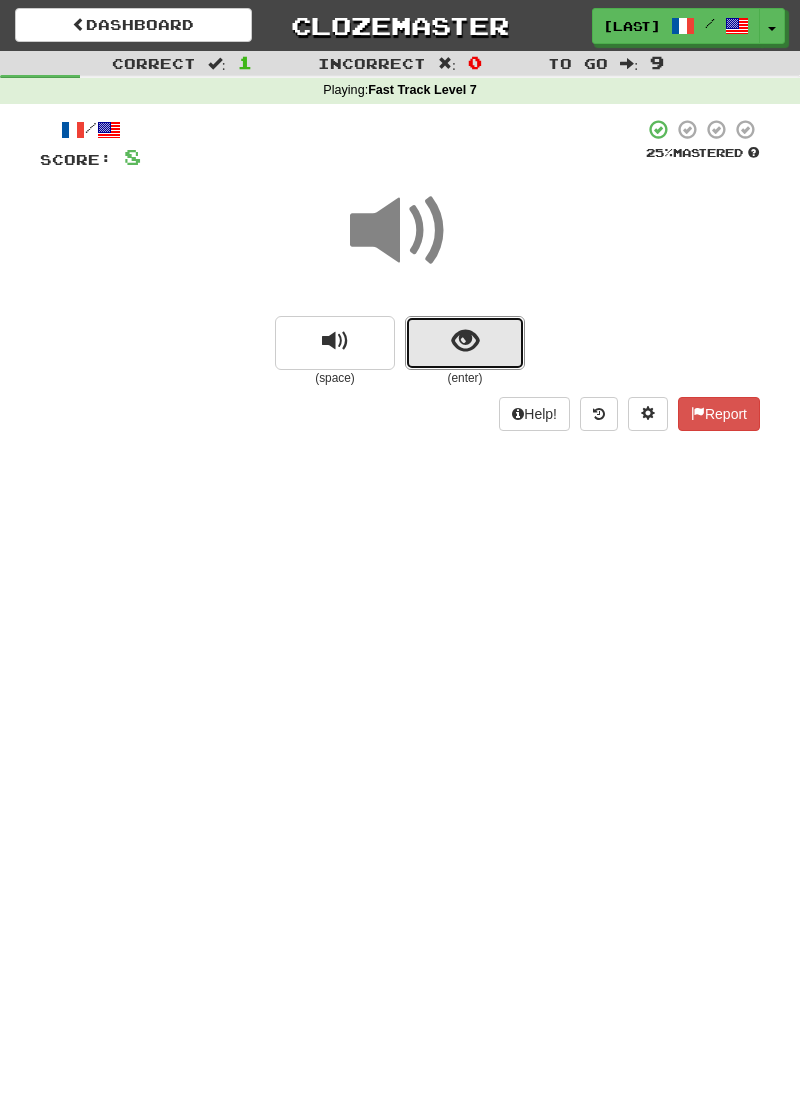 click at bounding box center (465, 341) 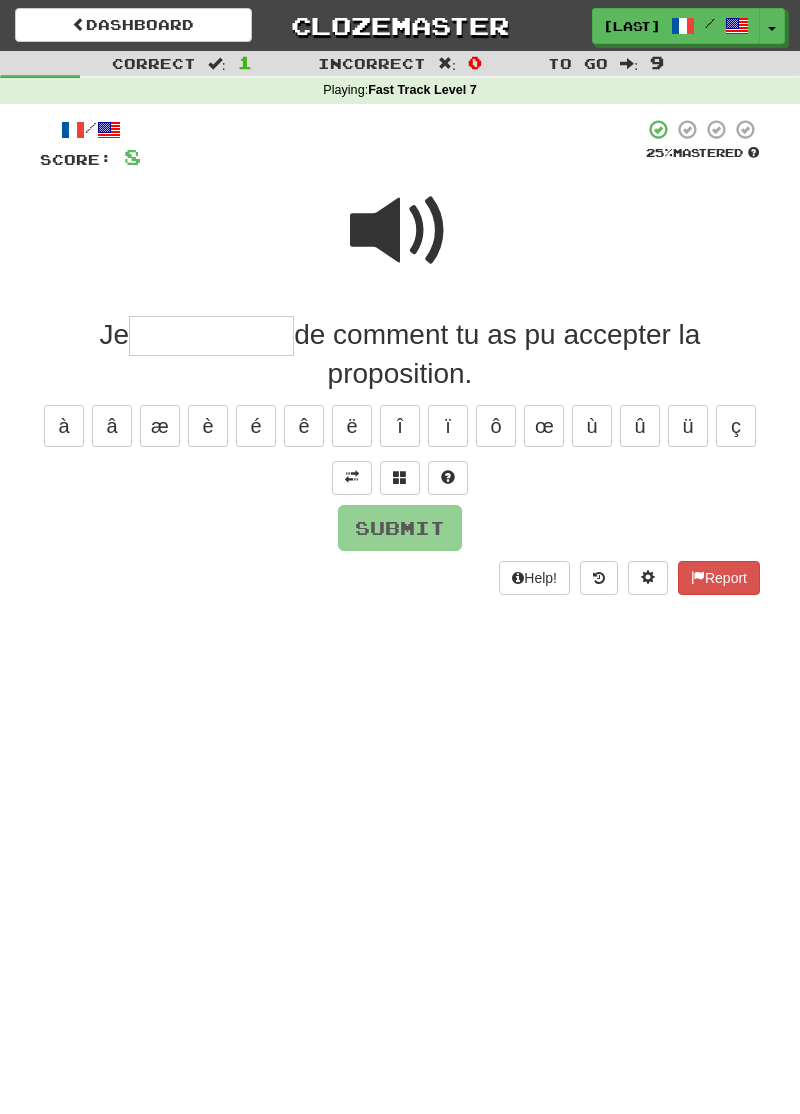 click at bounding box center [400, 231] 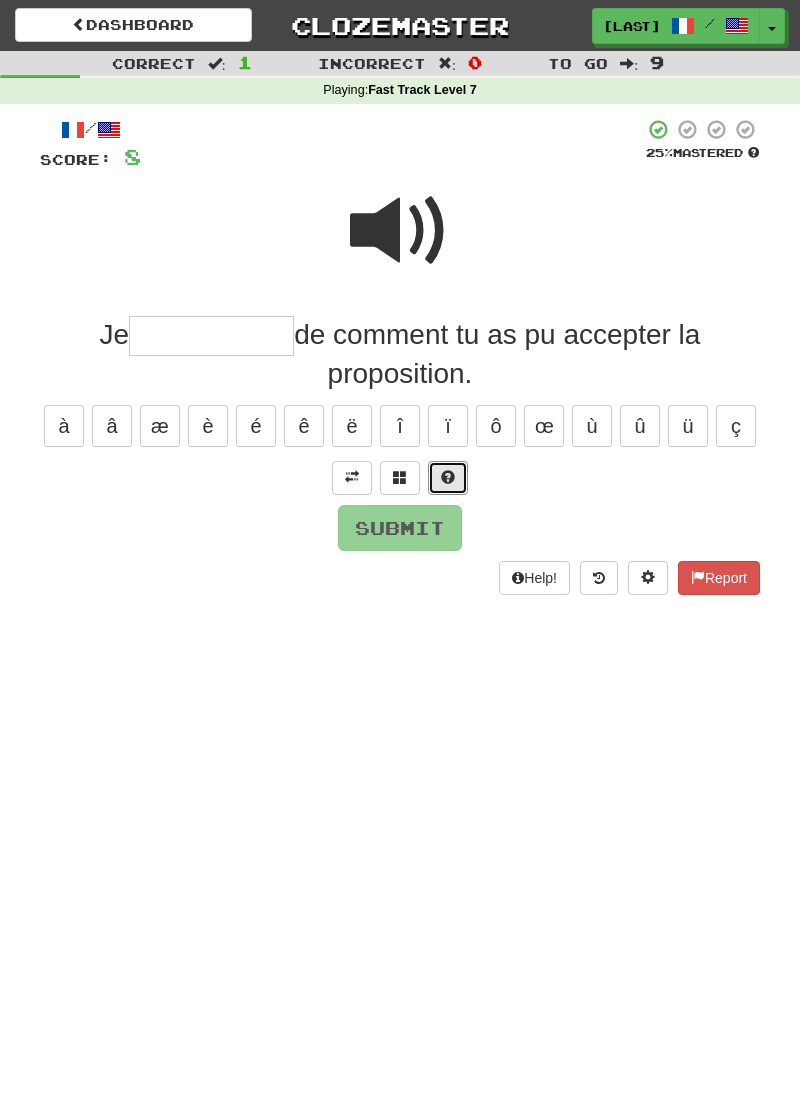 click at bounding box center (448, 477) 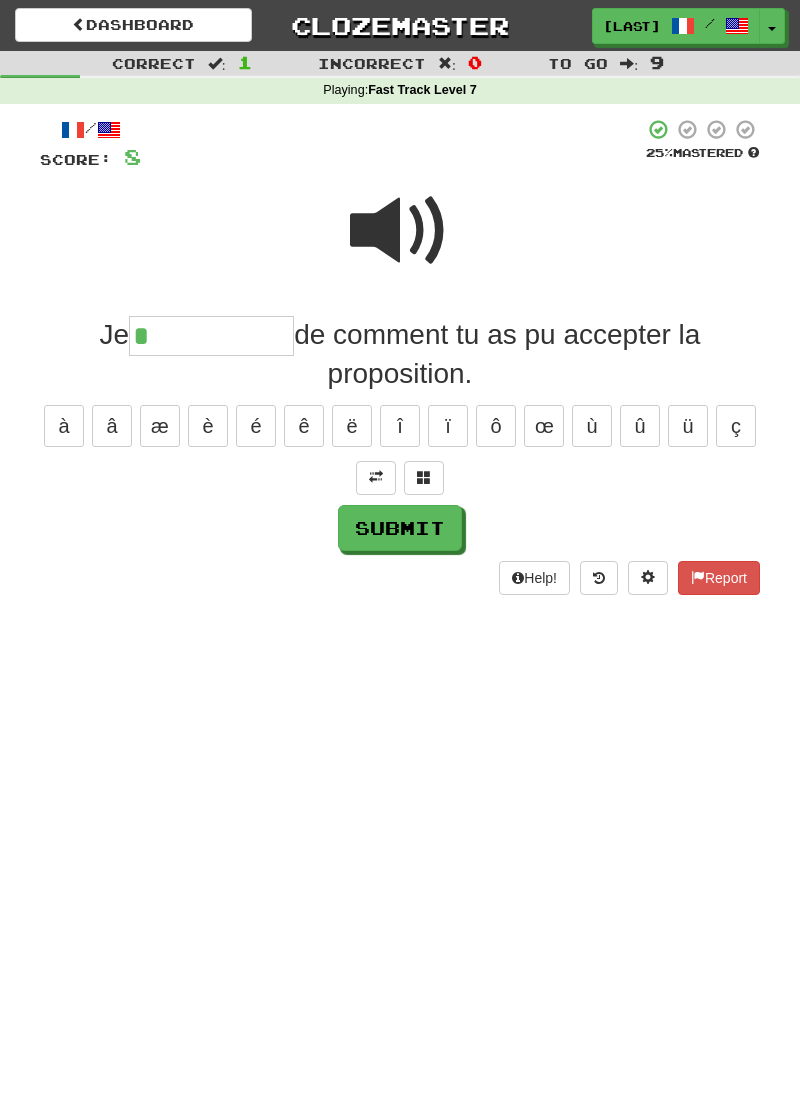 click at bounding box center (400, 478) 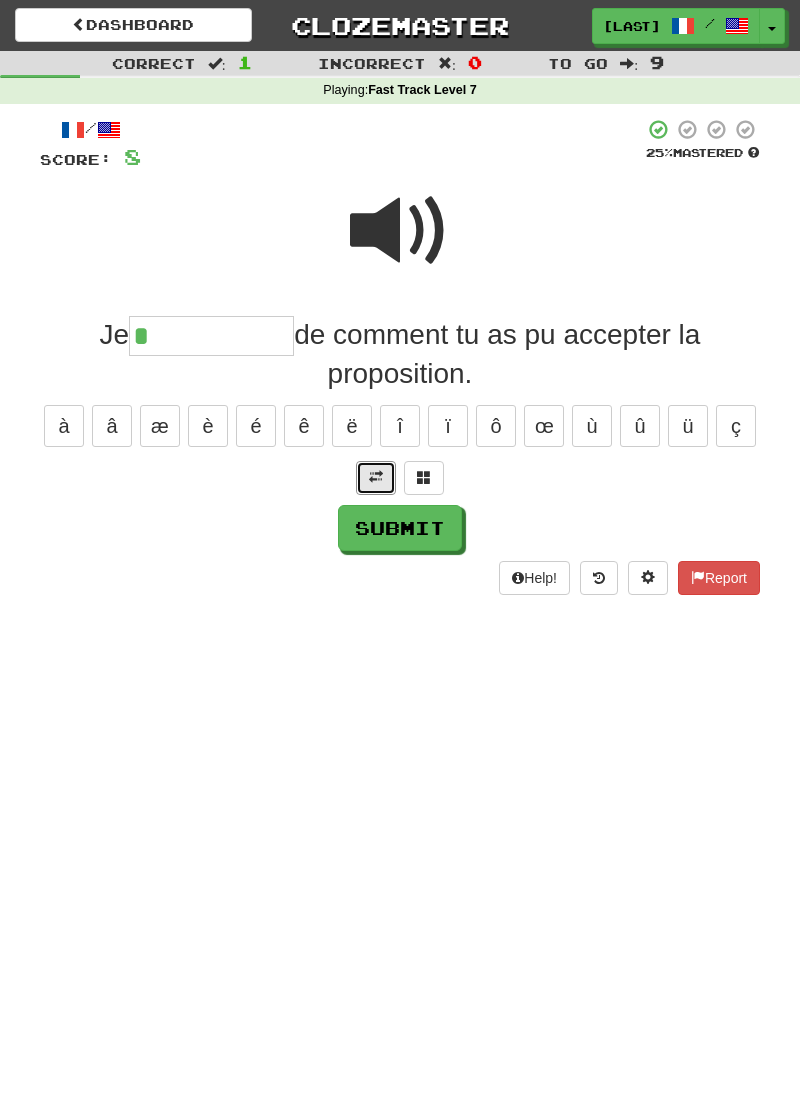 click at bounding box center (376, 478) 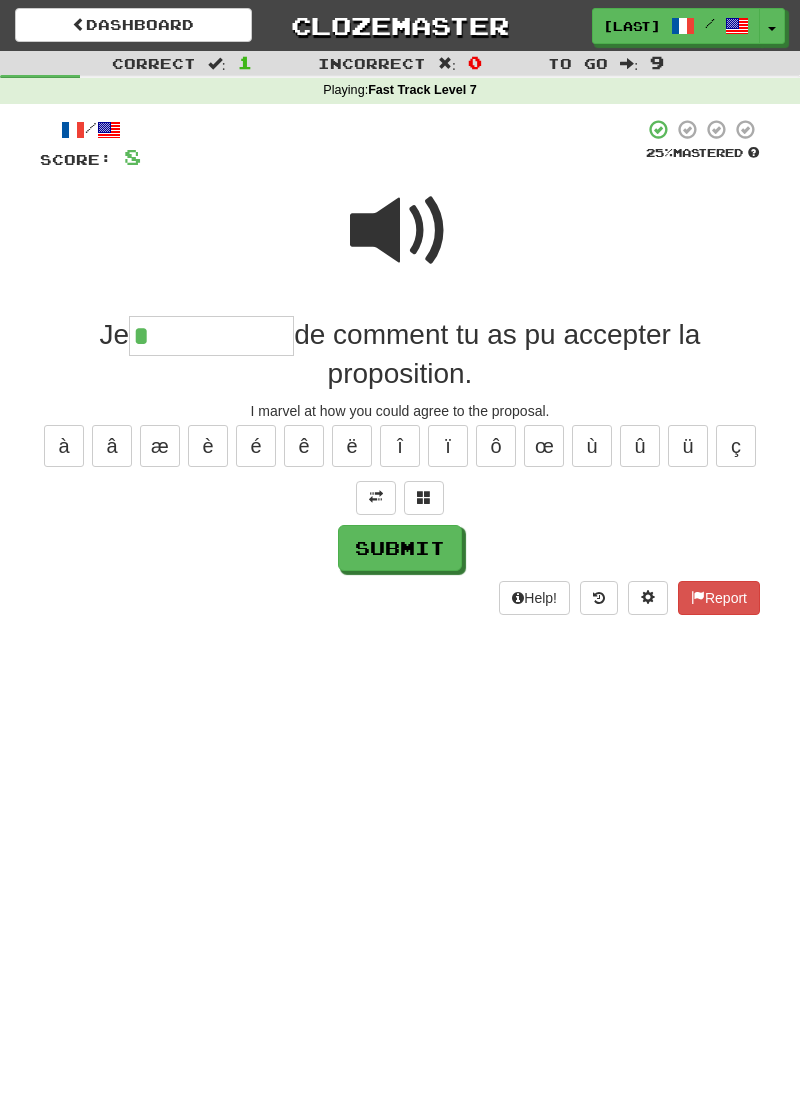 click on "*" at bounding box center (211, 336) 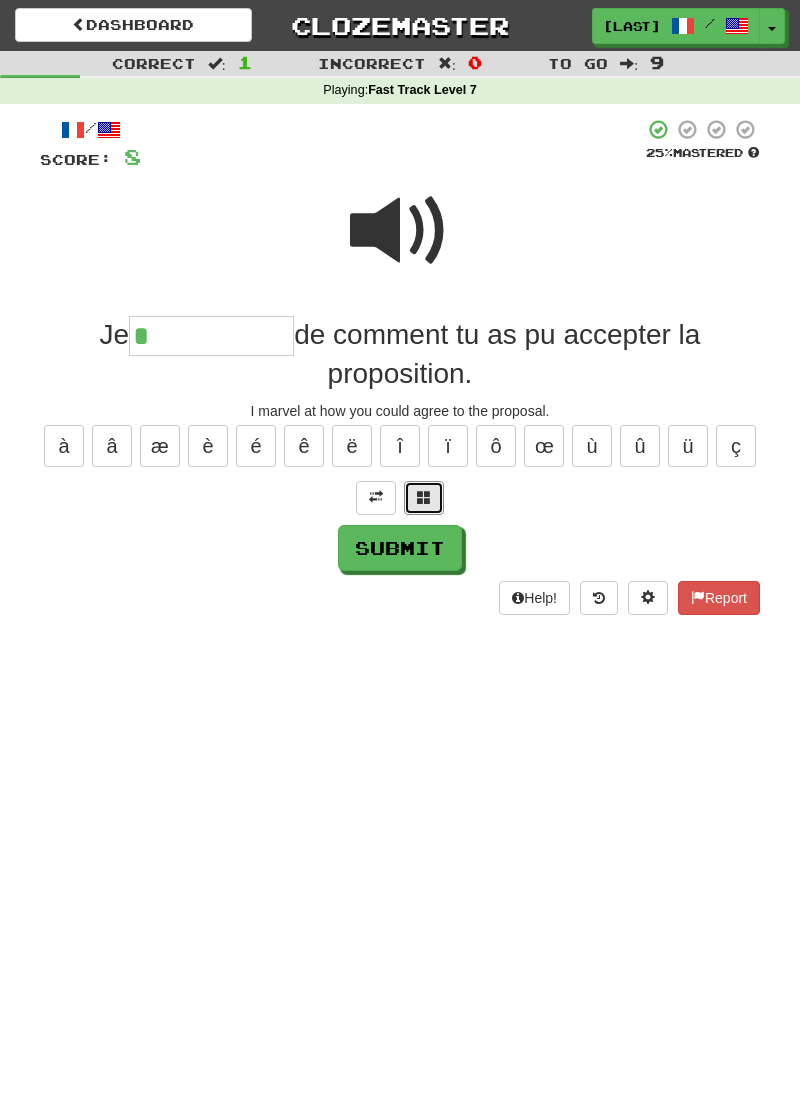 click at bounding box center [424, 497] 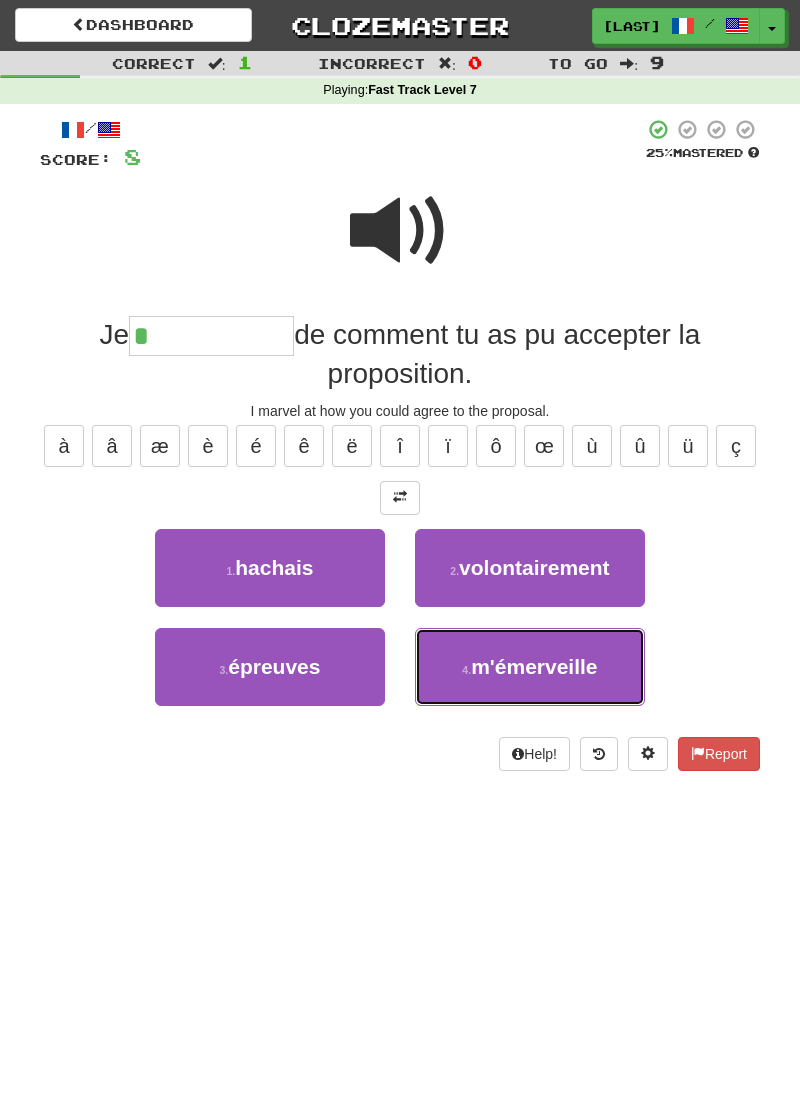 click on "4 .  m'émerveille" at bounding box center [530, 667] 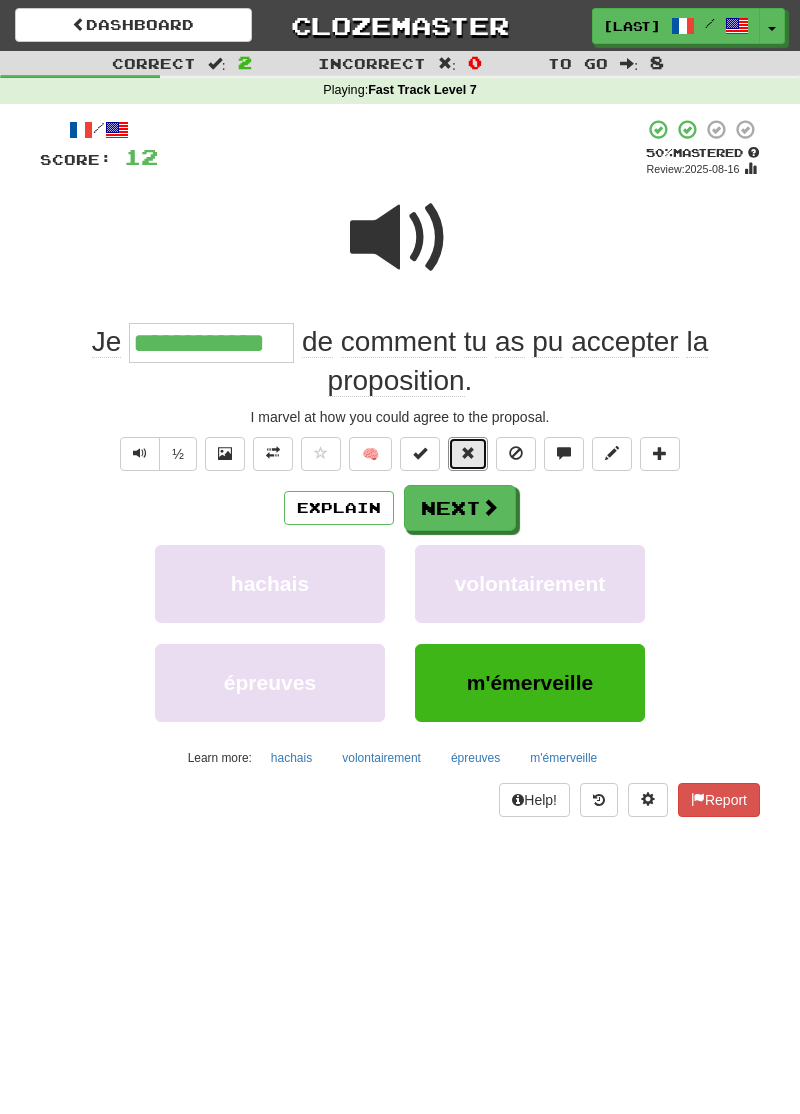 click at bounding box center [468, 453] 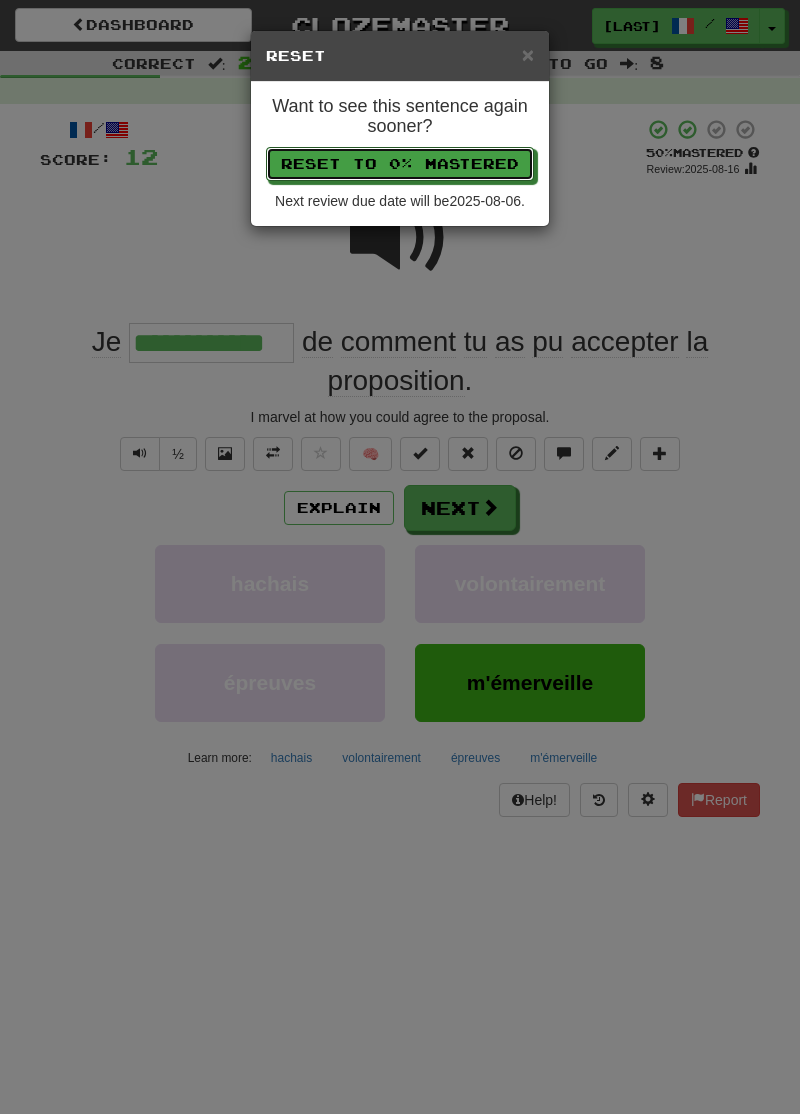click on "Reset to 0% Mastered" at bounding box center [400, 164] 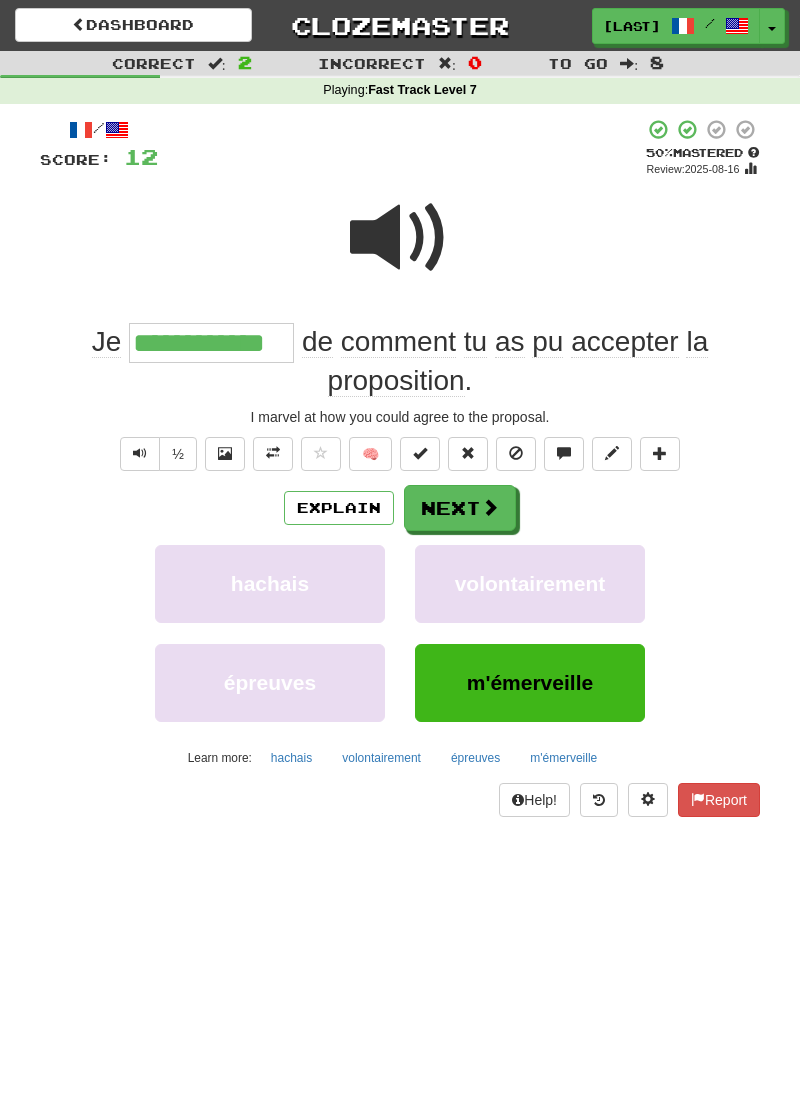 click on "+ 4" at bounding box center [401, 148] 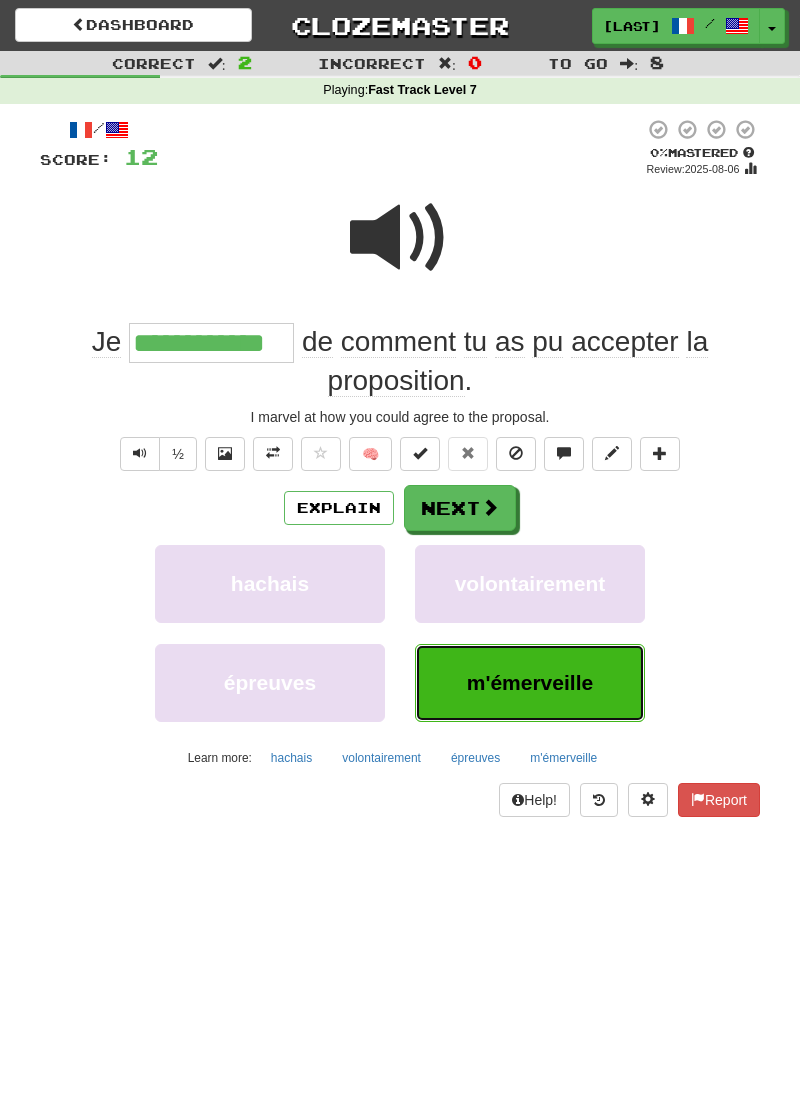 click on "m'émerveille" at bounding box center (530, 683) 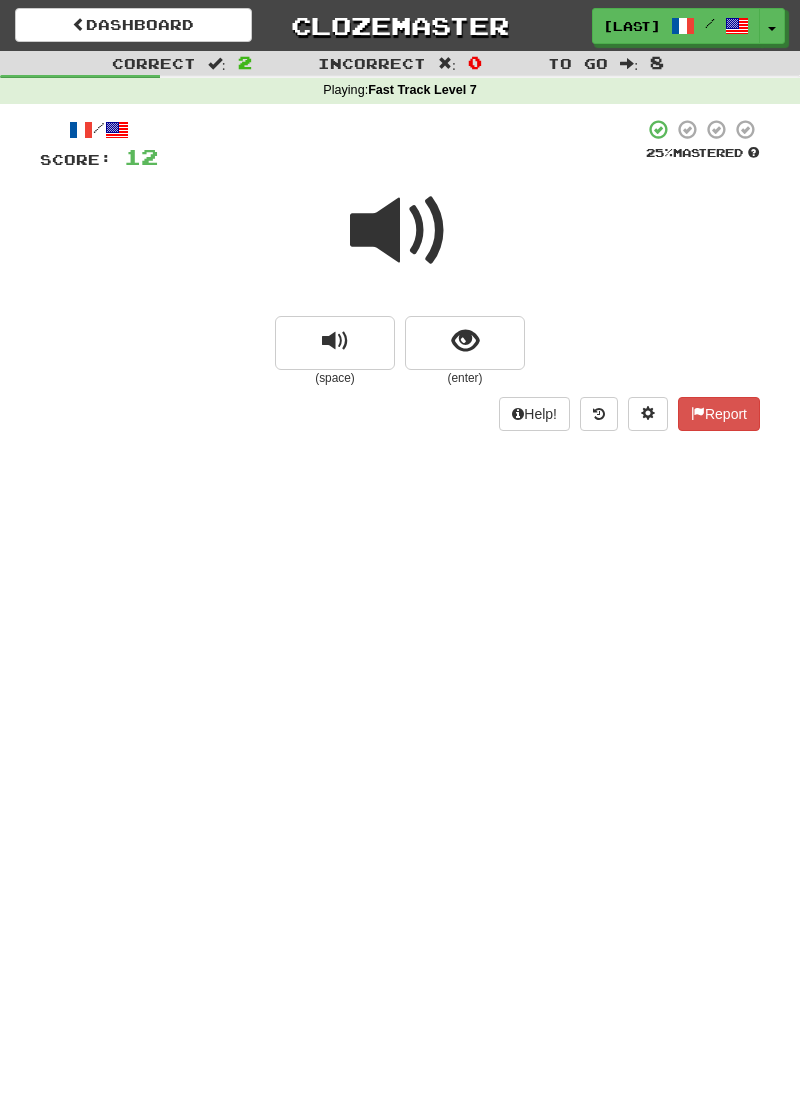 click at bounding box center [400, 231] 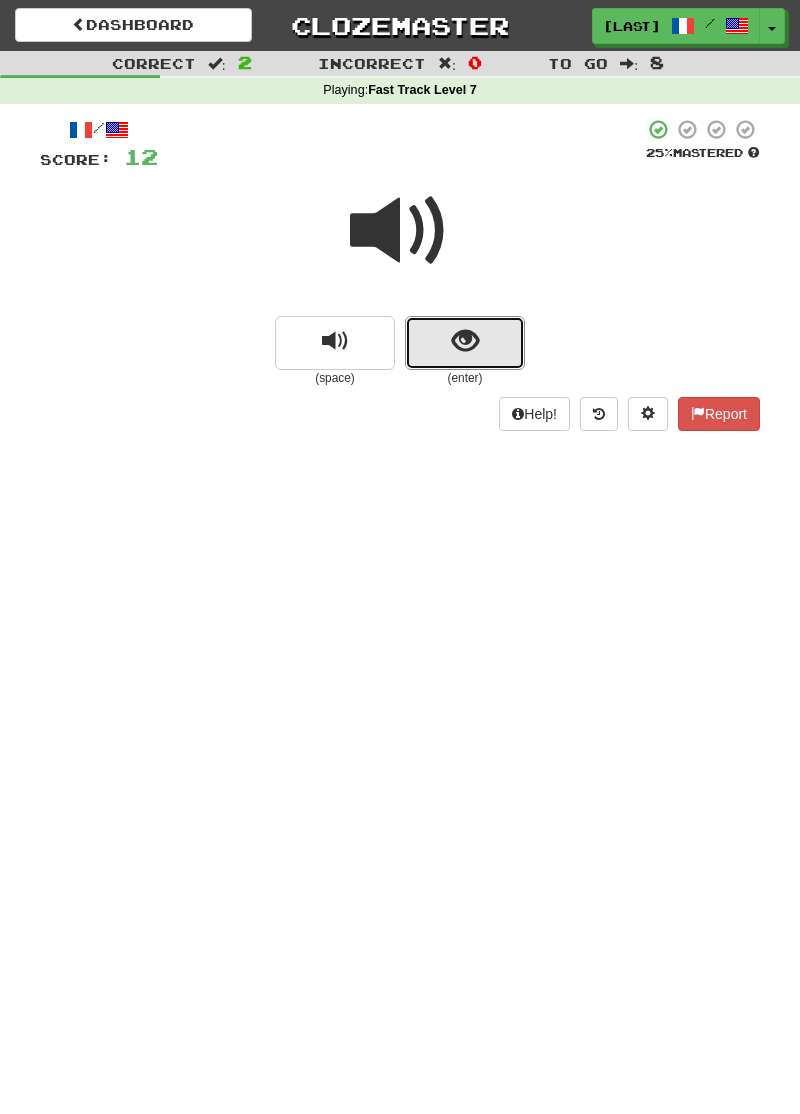 click at bounding box center (465, 343) 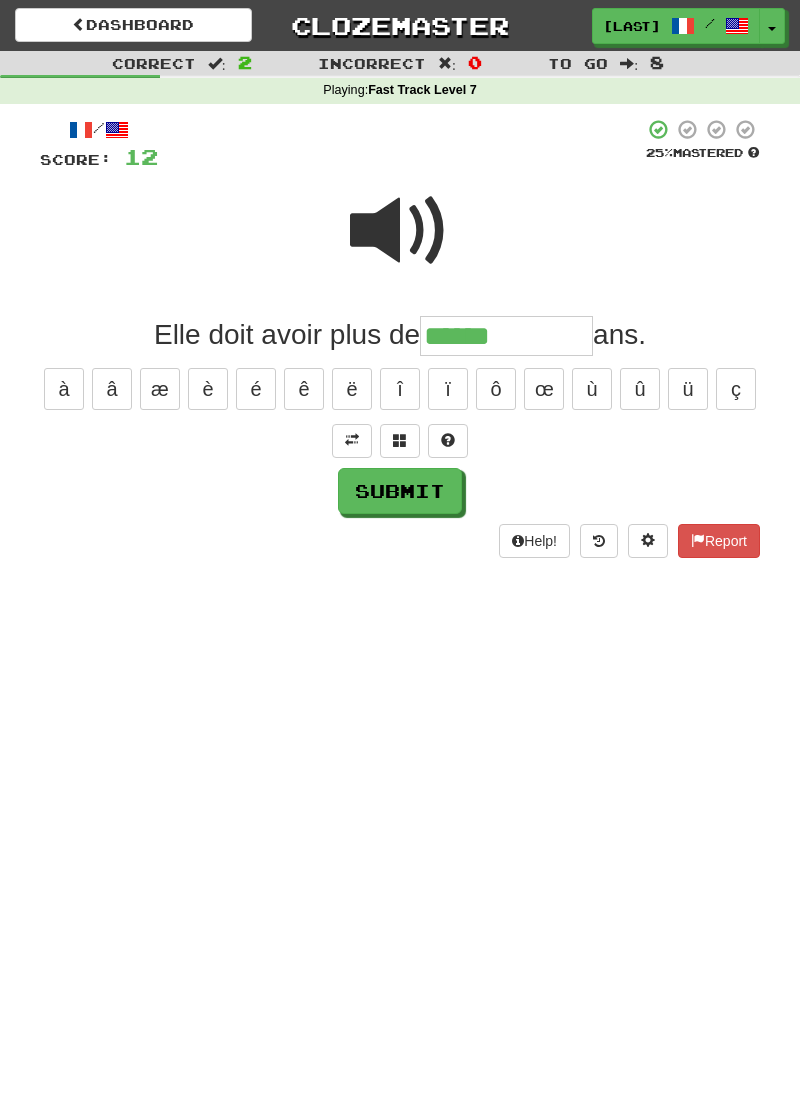 click at bounding box center (400, 231) 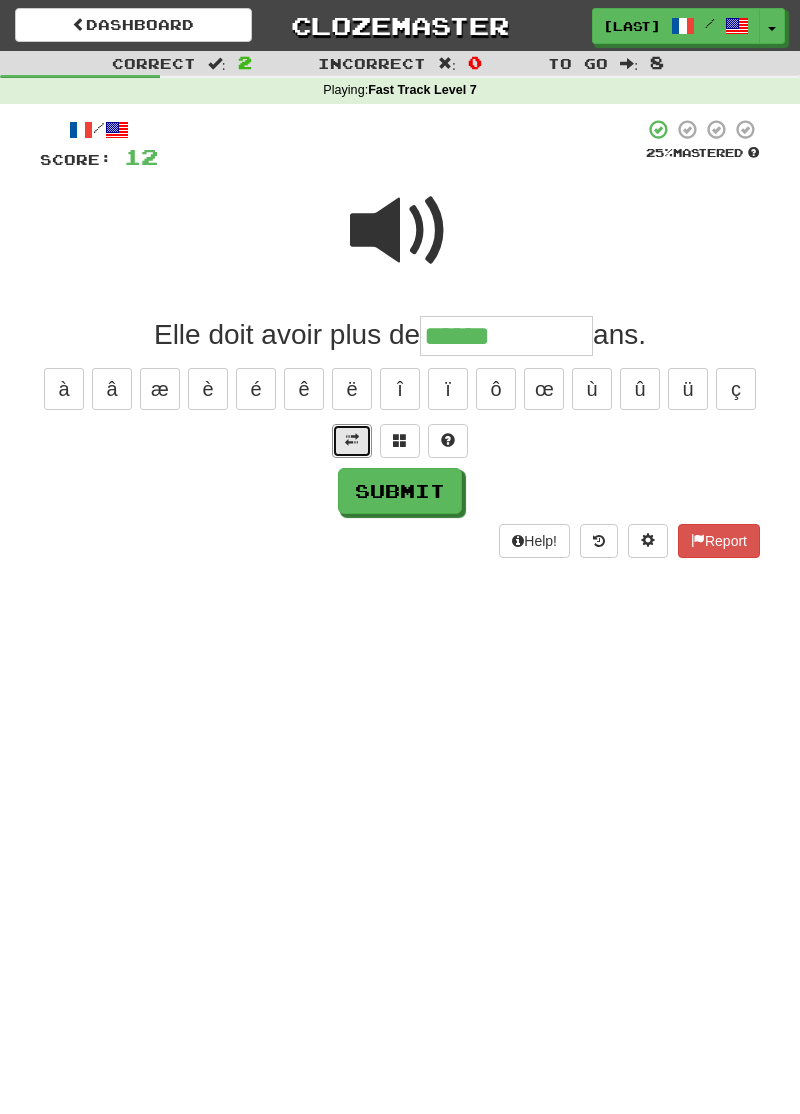 click at bounding box center [352, 441] 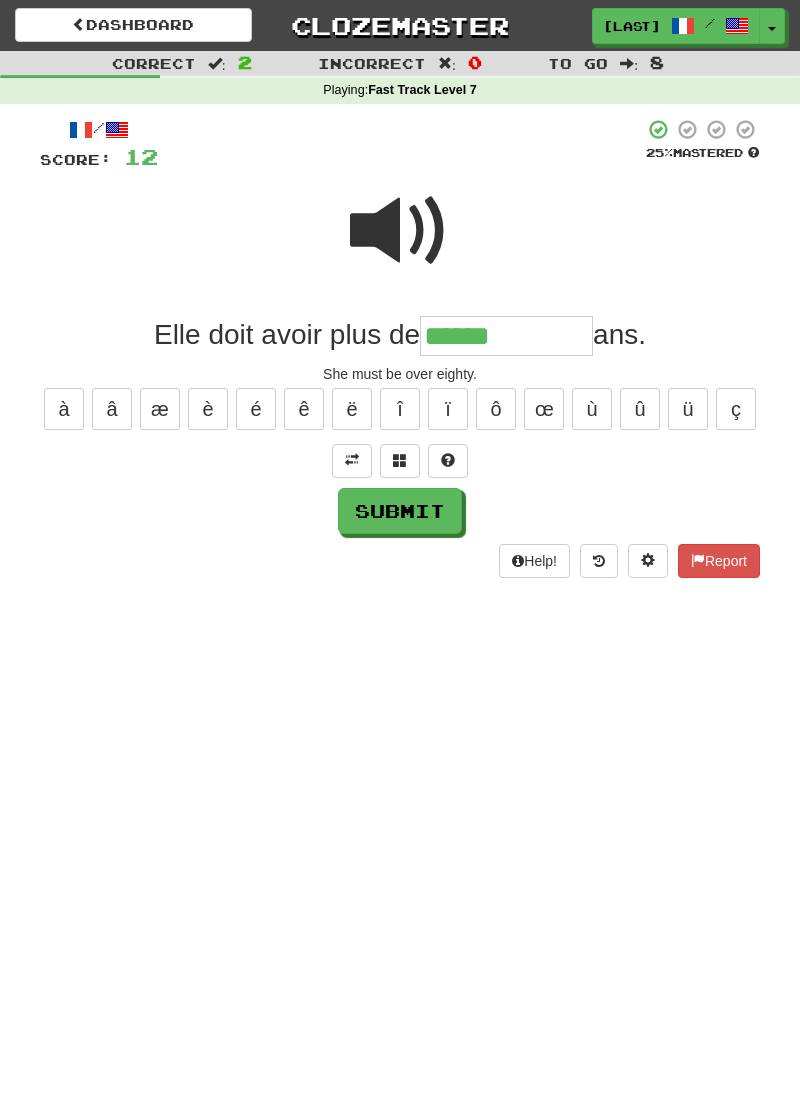 click on "******" at bounding box center [506, 336] 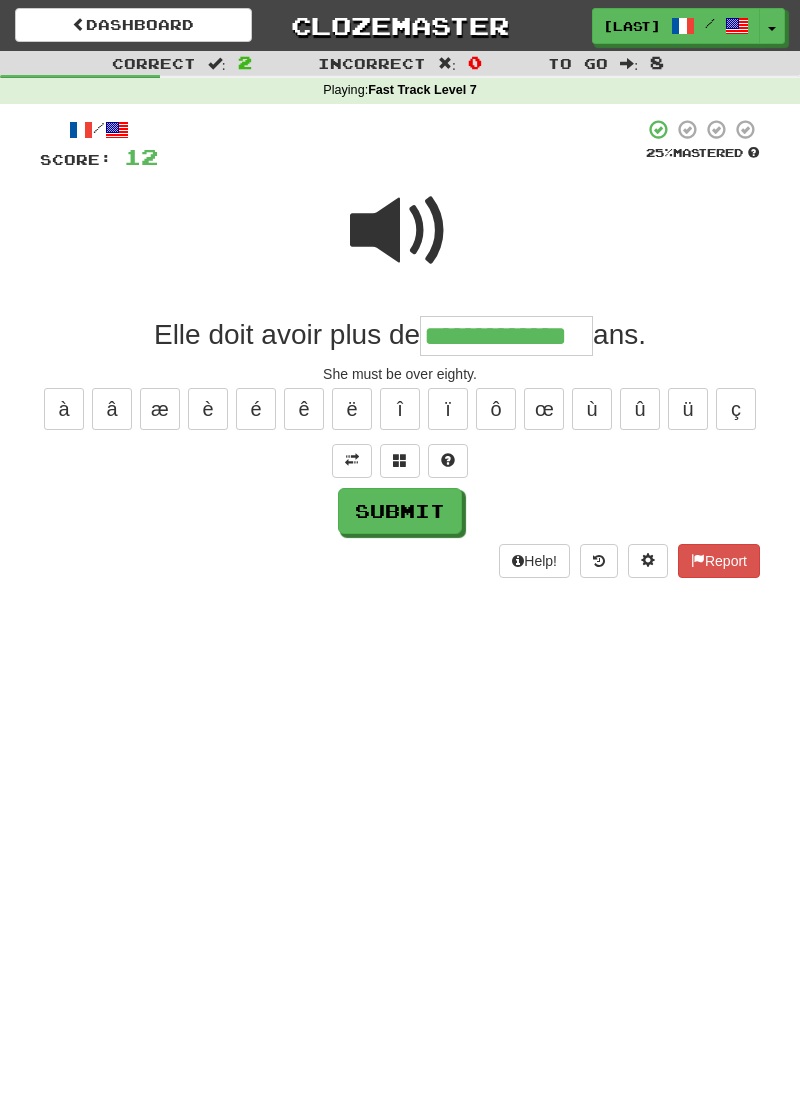 type on "**********" 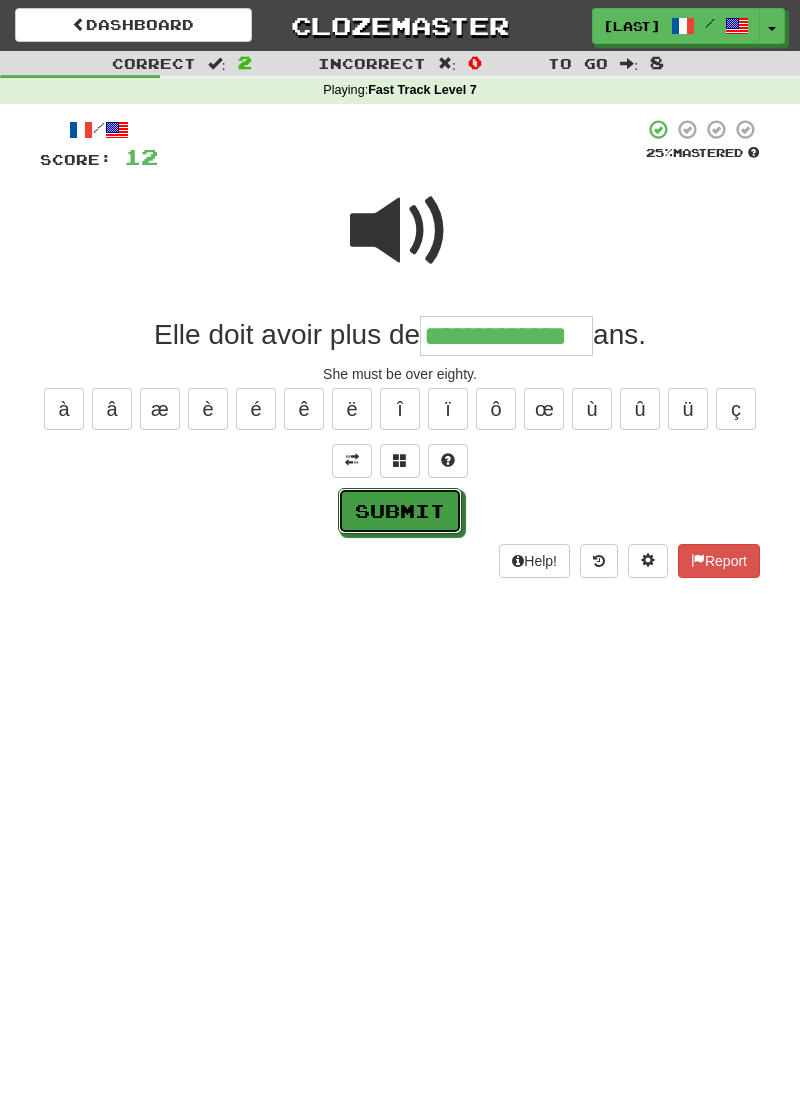click on "Submit" at bounding box center [400, 511] 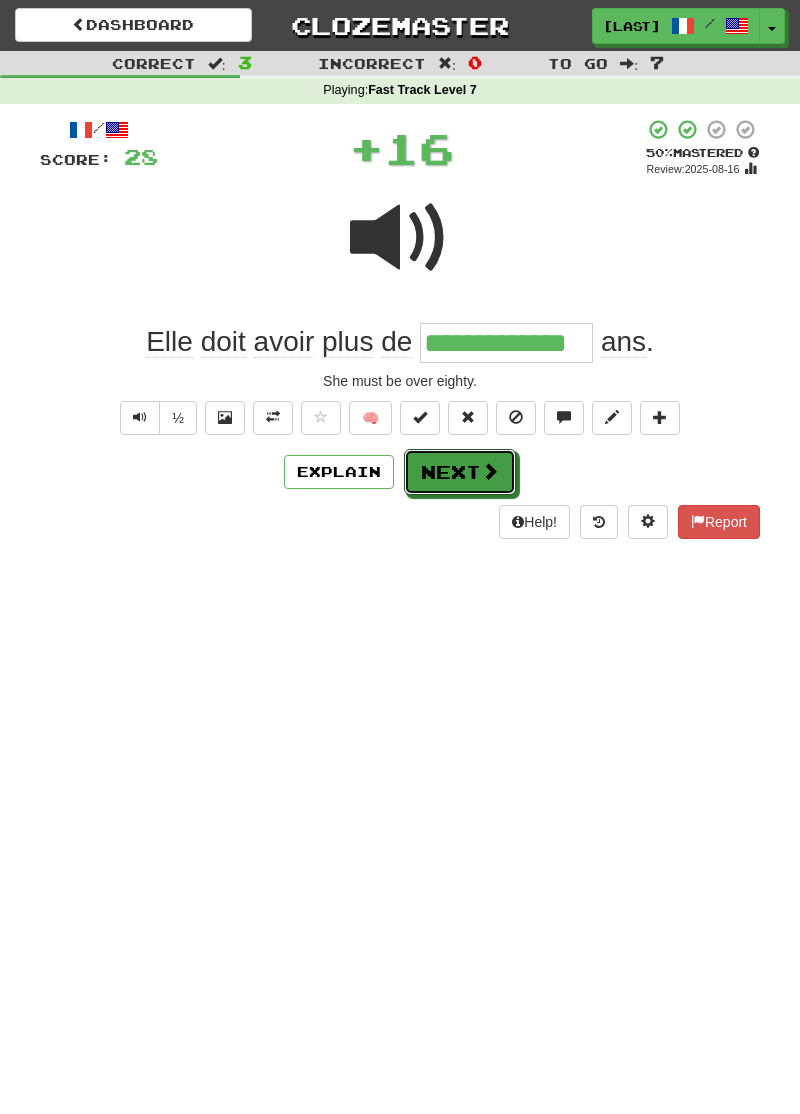 click on "Next" at bounding box center (460, 472) 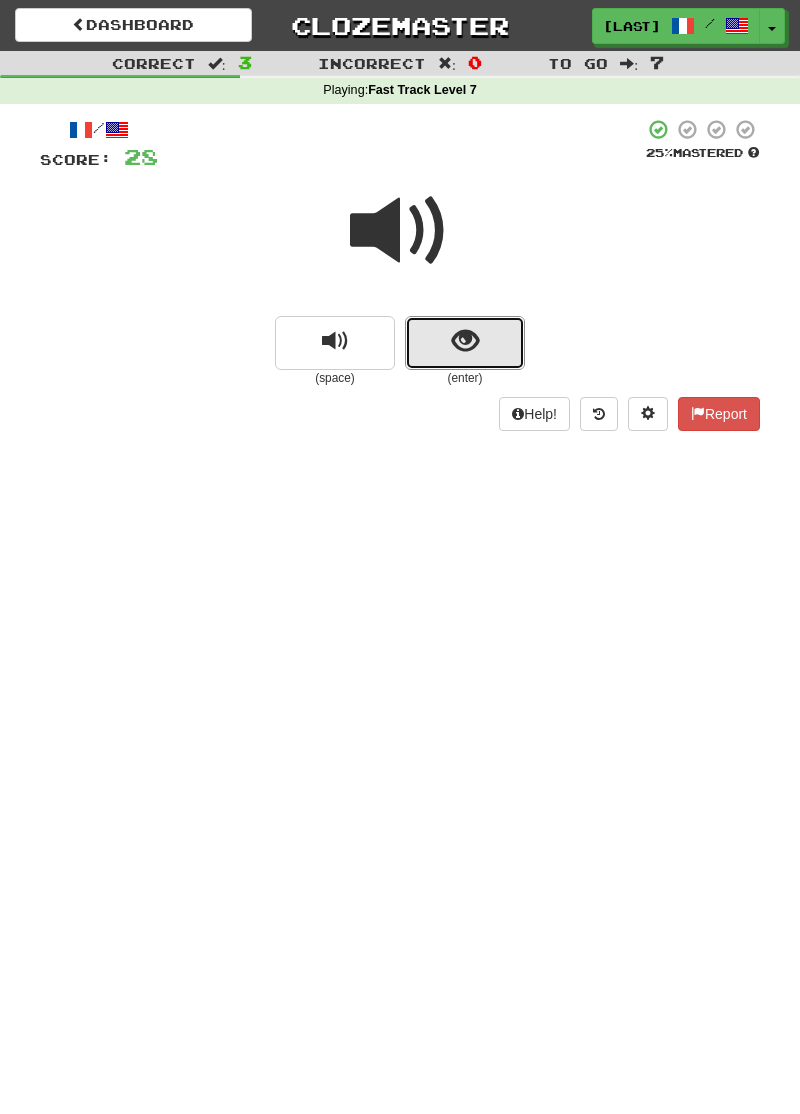 click at bounding box center [465, 343] 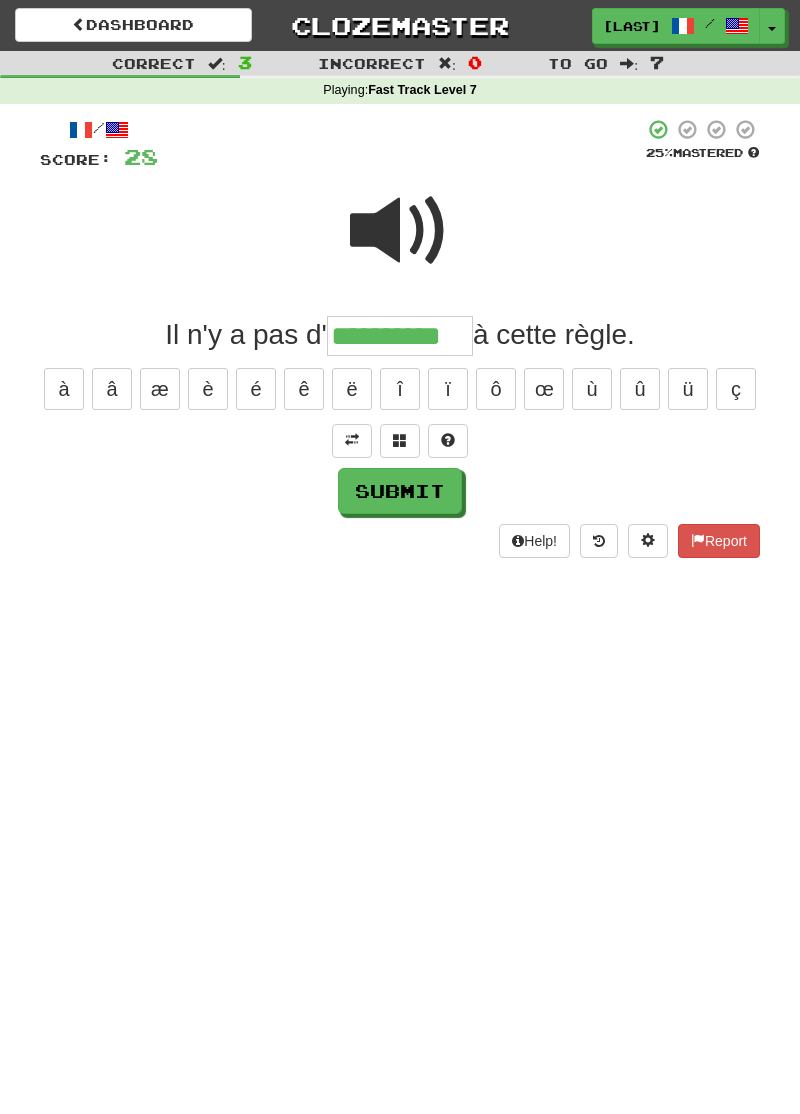 type on "**********" 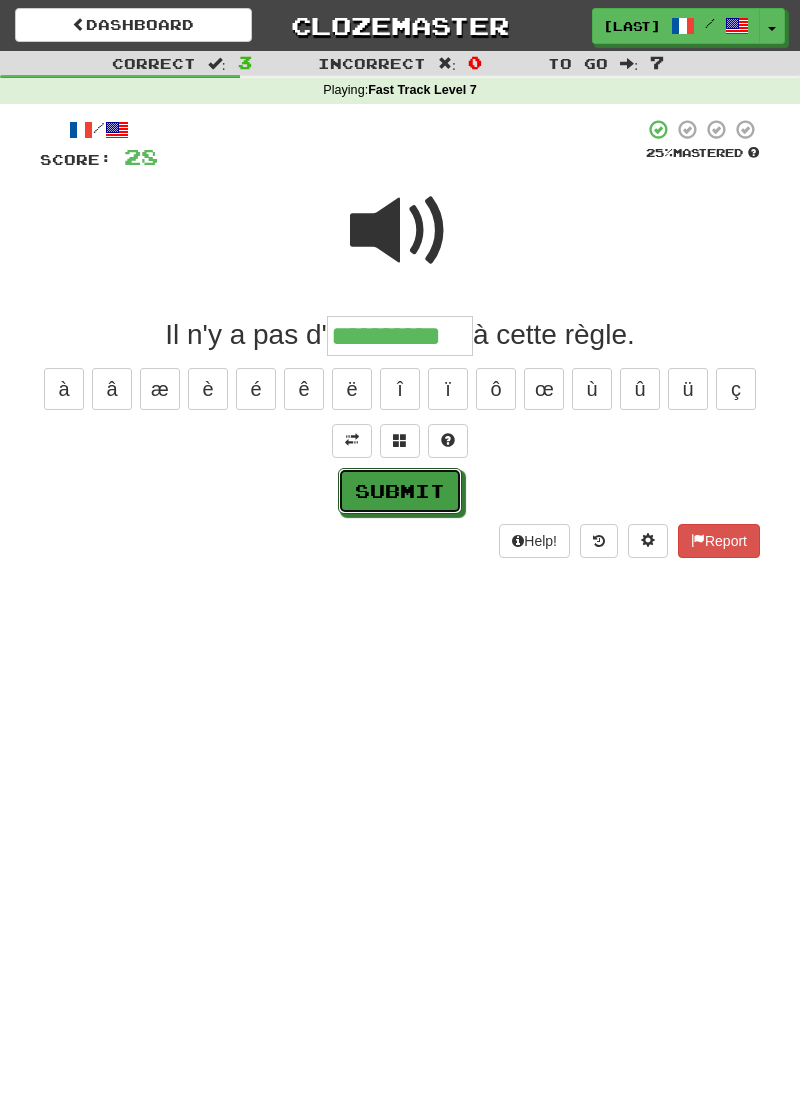 click on "Submit" at bounding box center (400, 491) 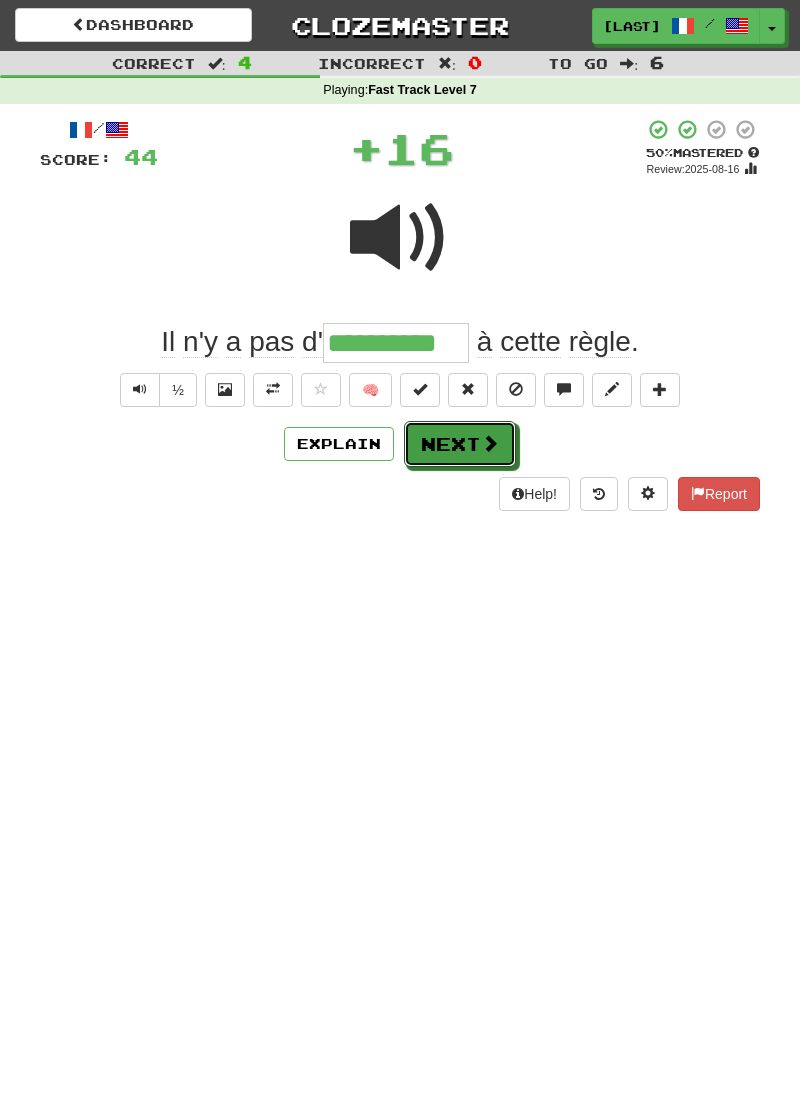click on "Next" at bounding box center [460, 444] 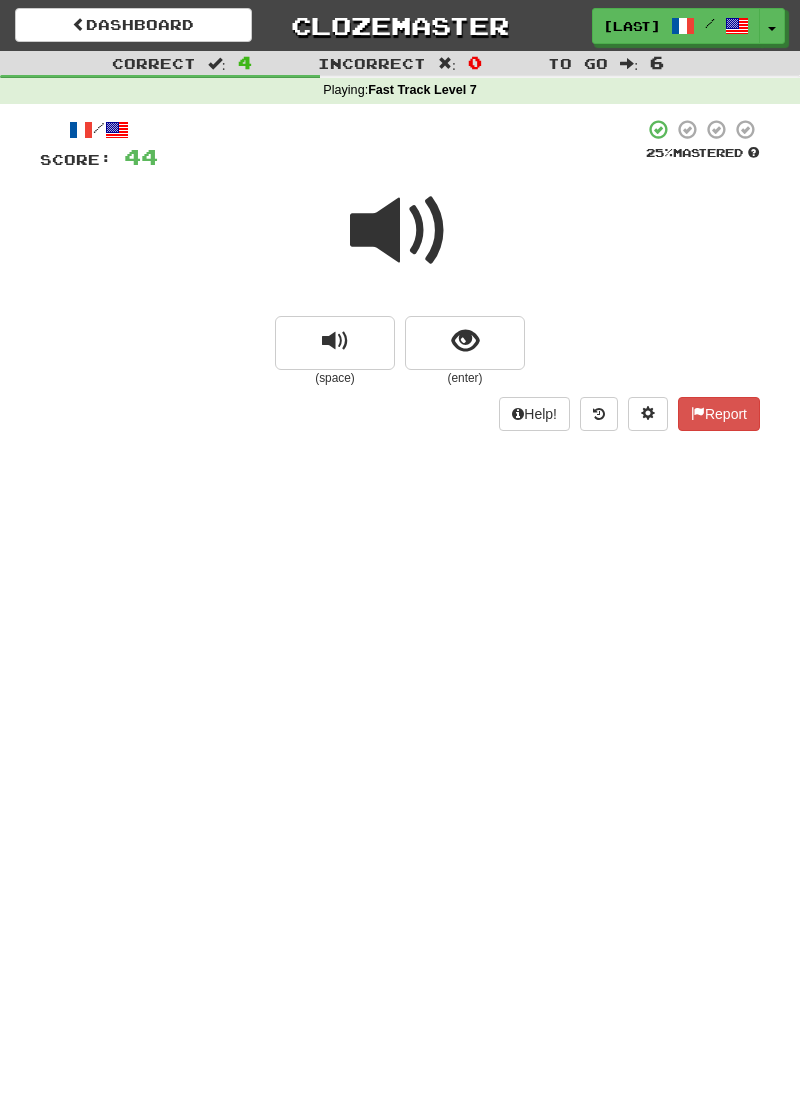 click at bounding box center (400, 231) 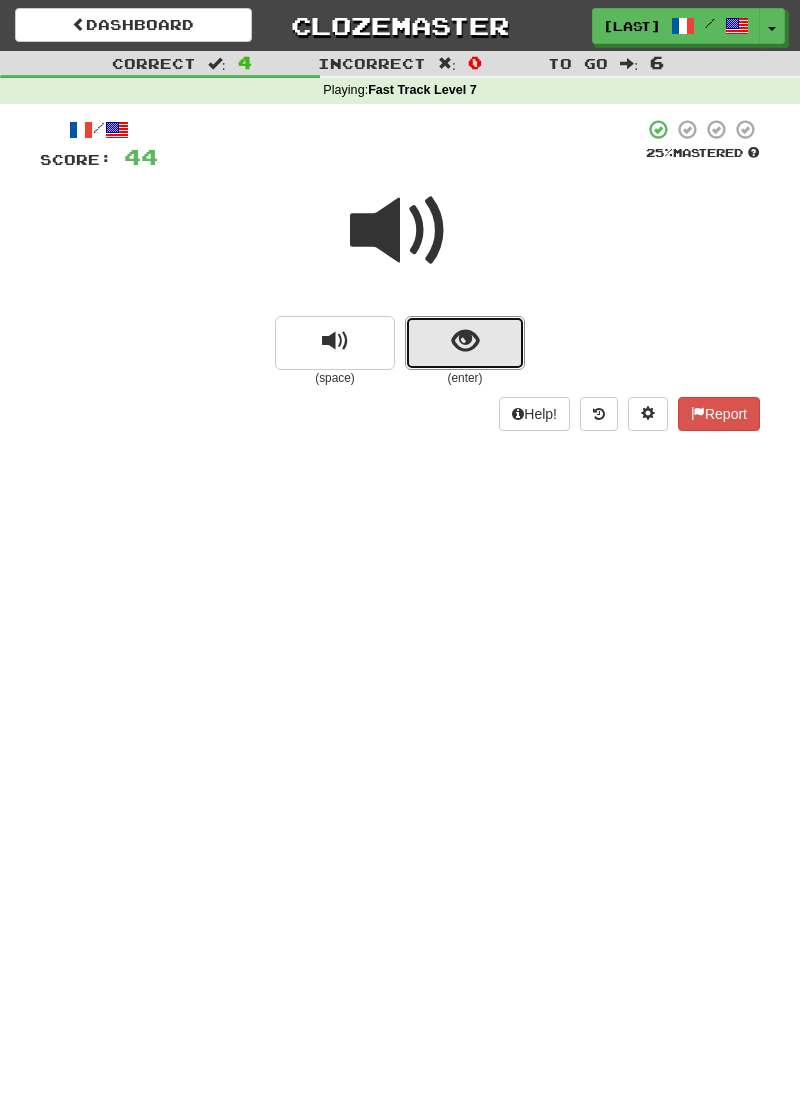 click at bounding box center [465, 343] 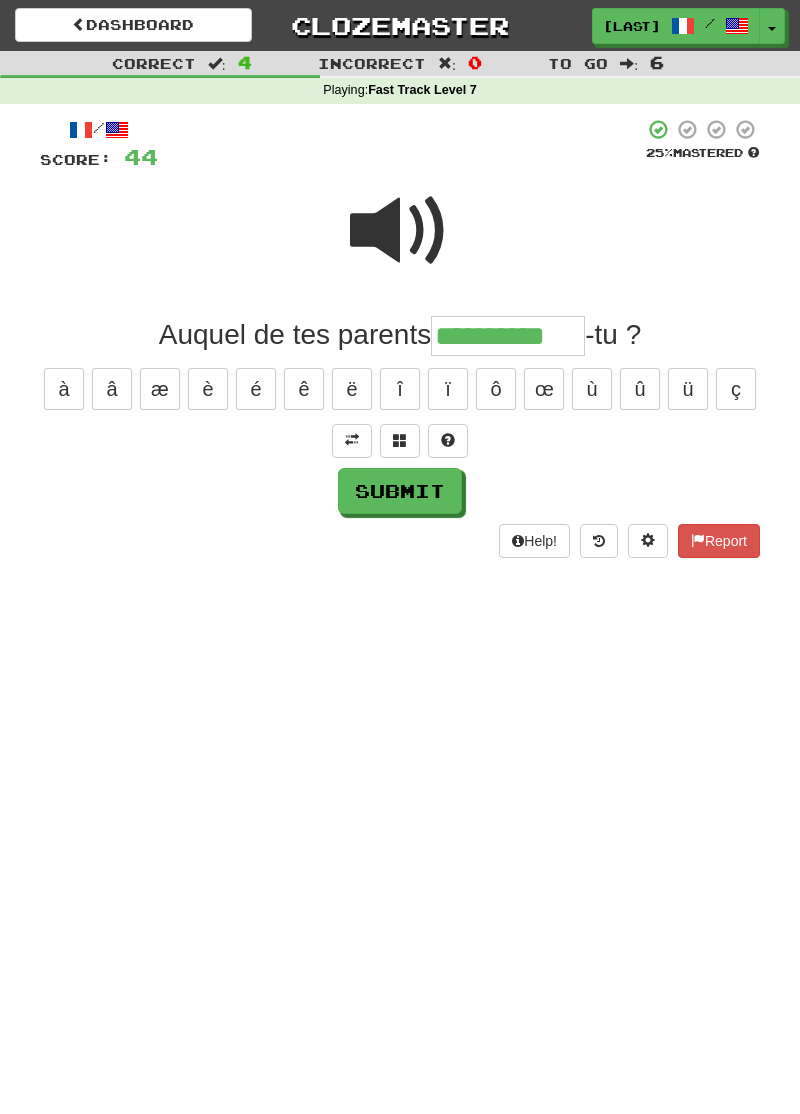 type on "**********" 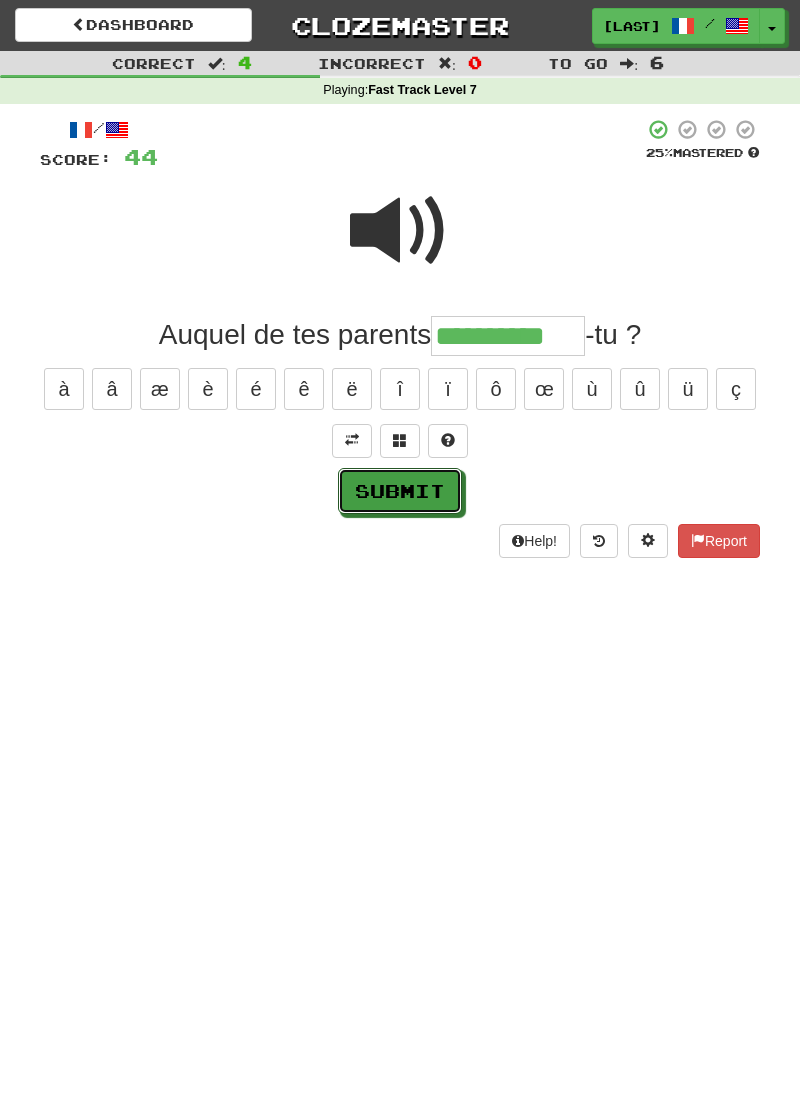 click on "Submit" at bounding box center [400, 491] 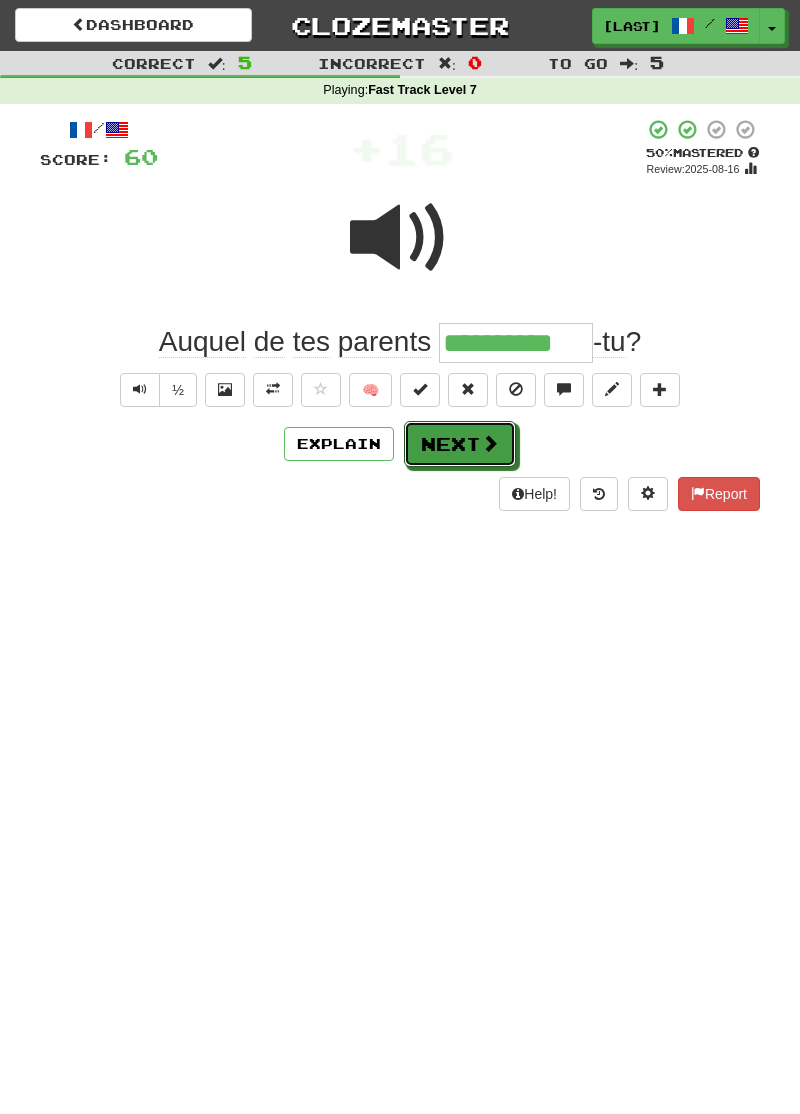 click on "Next" at bounding box center [460, 444] 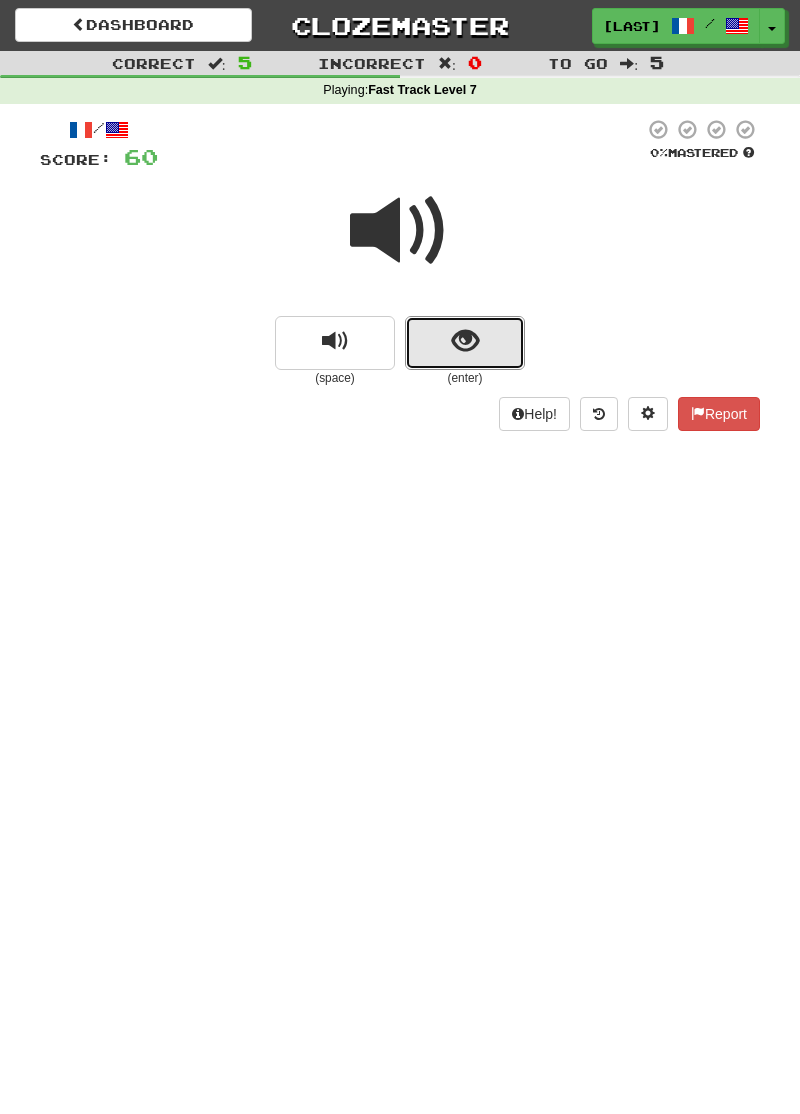 click at bounding box center [465, 341] 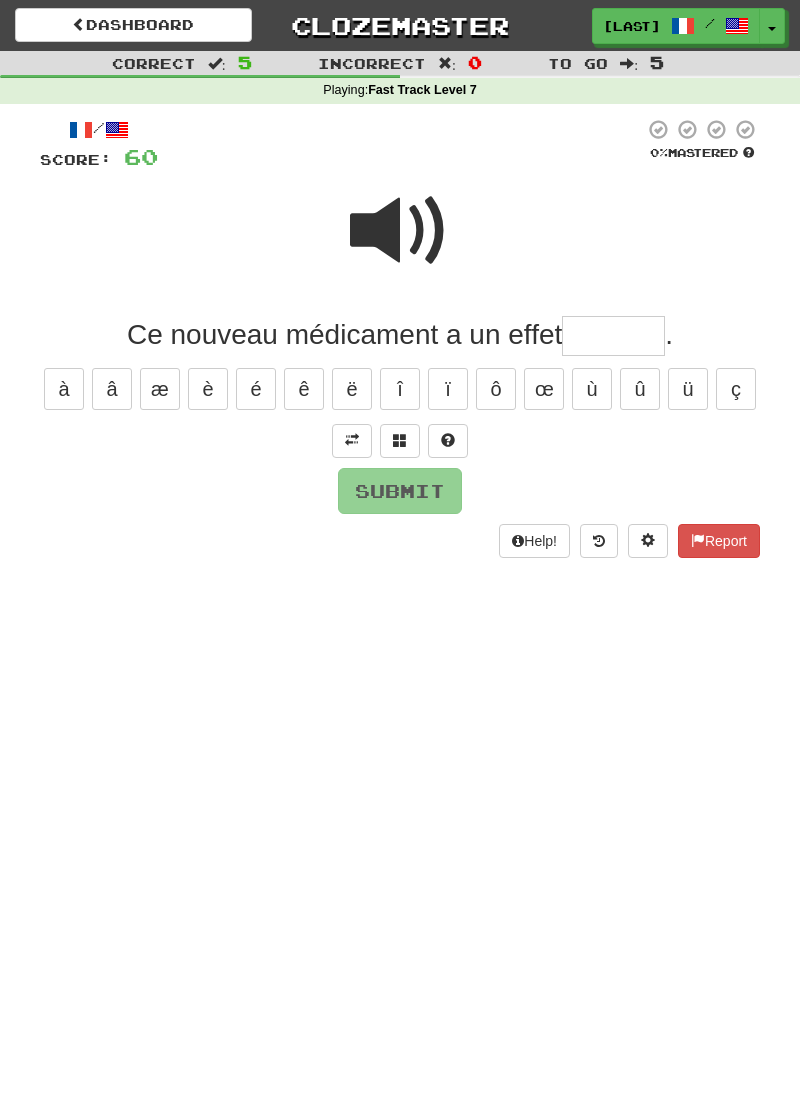 click at bounding box center [400, 231] 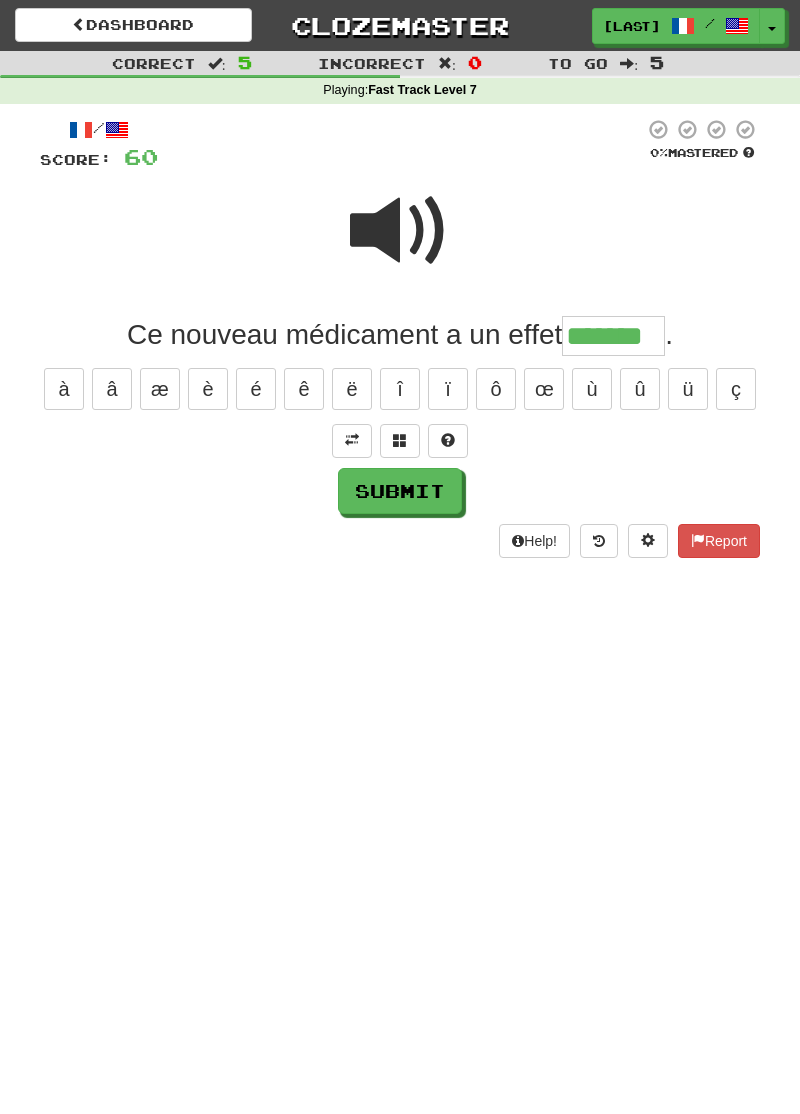 type on "*******" 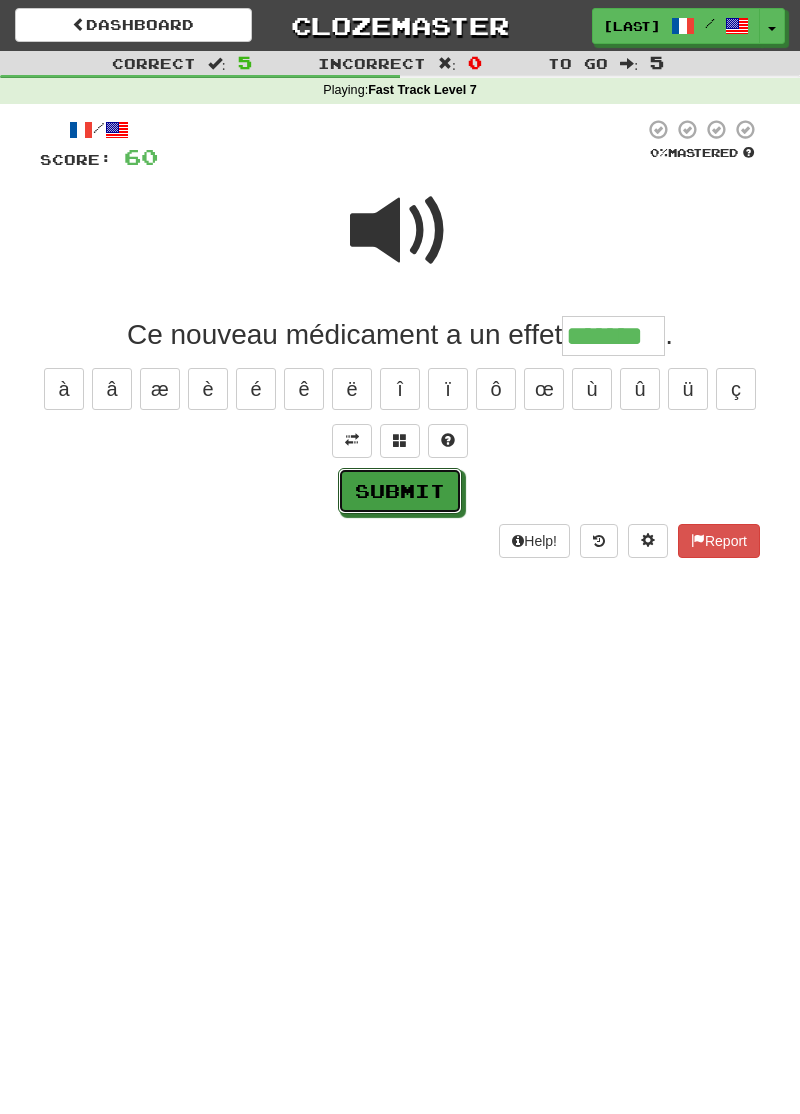 click on "Submit" at bounding box center [400, 491] 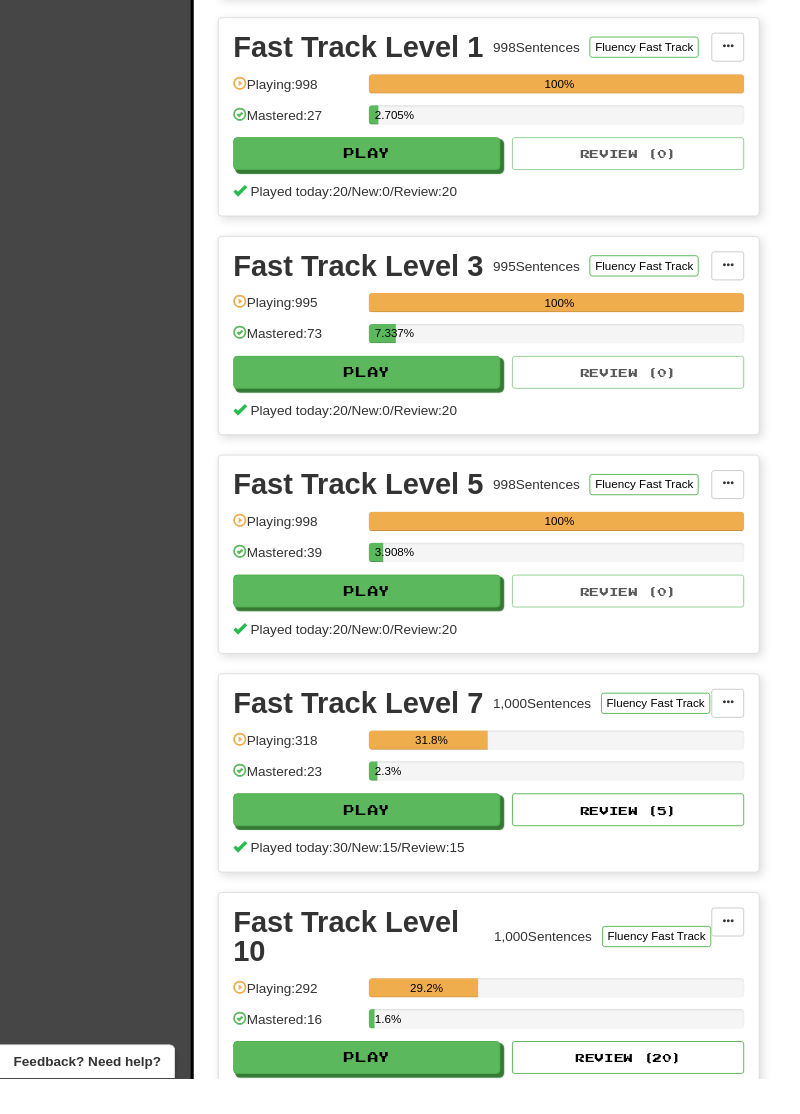 scroll, scrollTop: 815, scrollLeft: 0, axis: vertical 